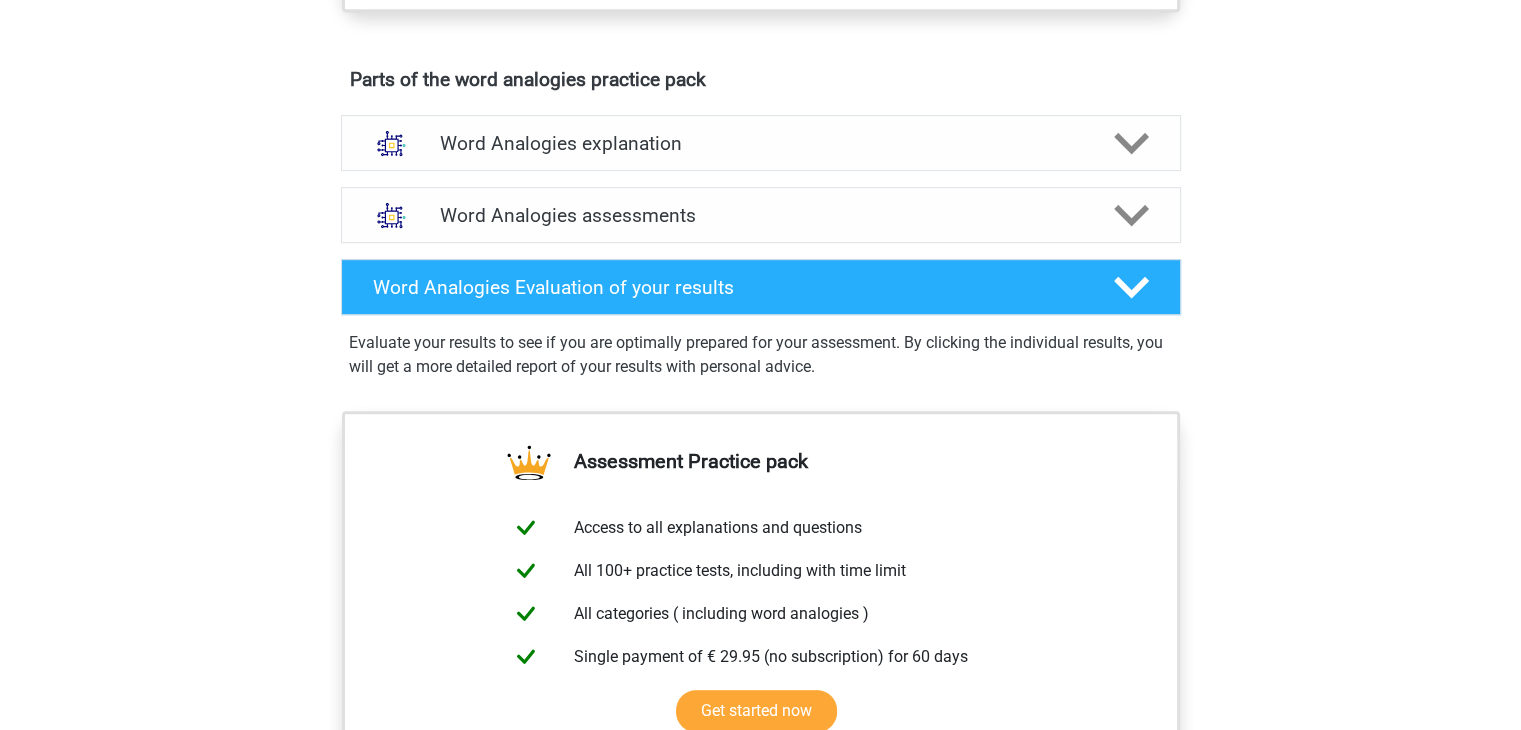 scroll, scrollTop: 1100, scrollLeft: 0, axis: vertical 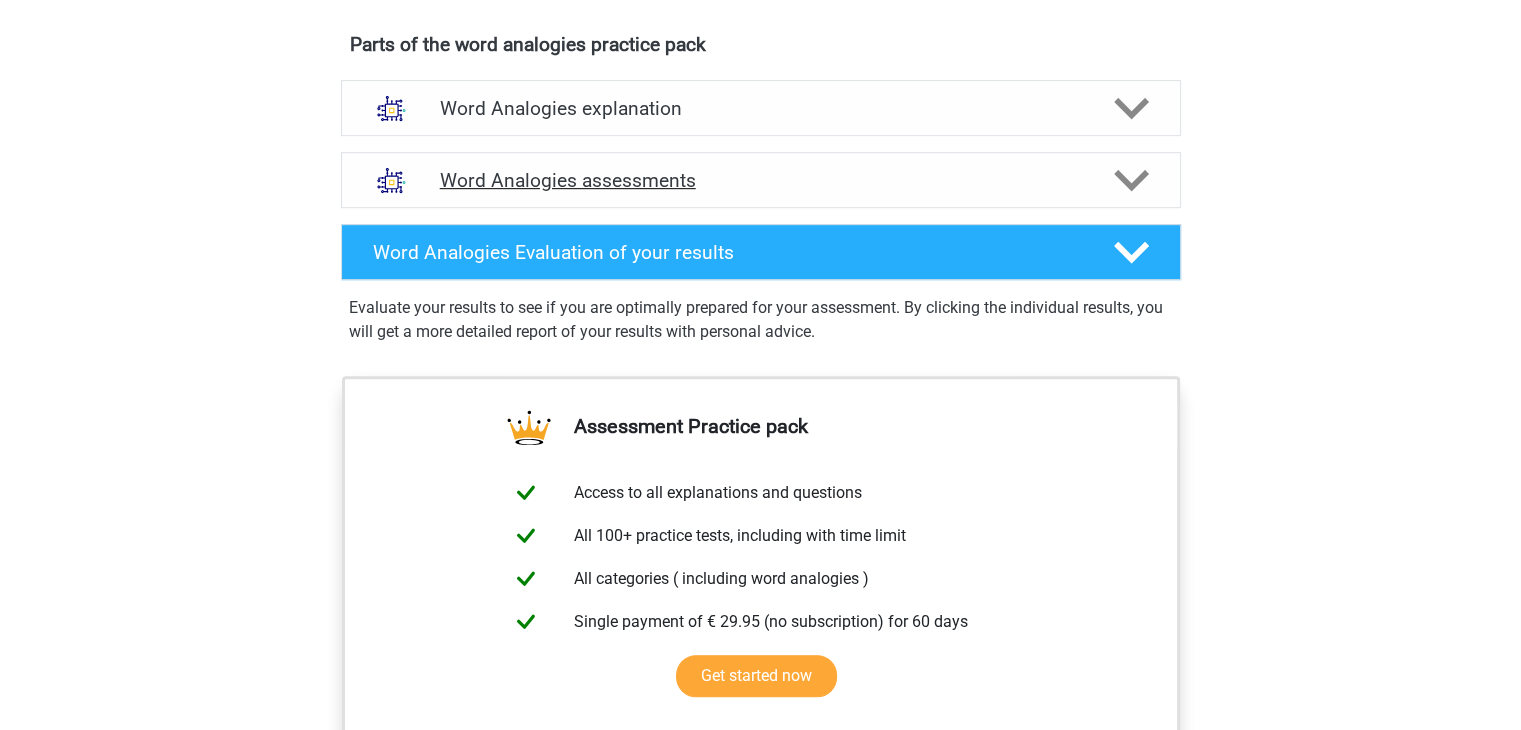 click on "Word Analogies assessments" at bounding box center [761, 180] 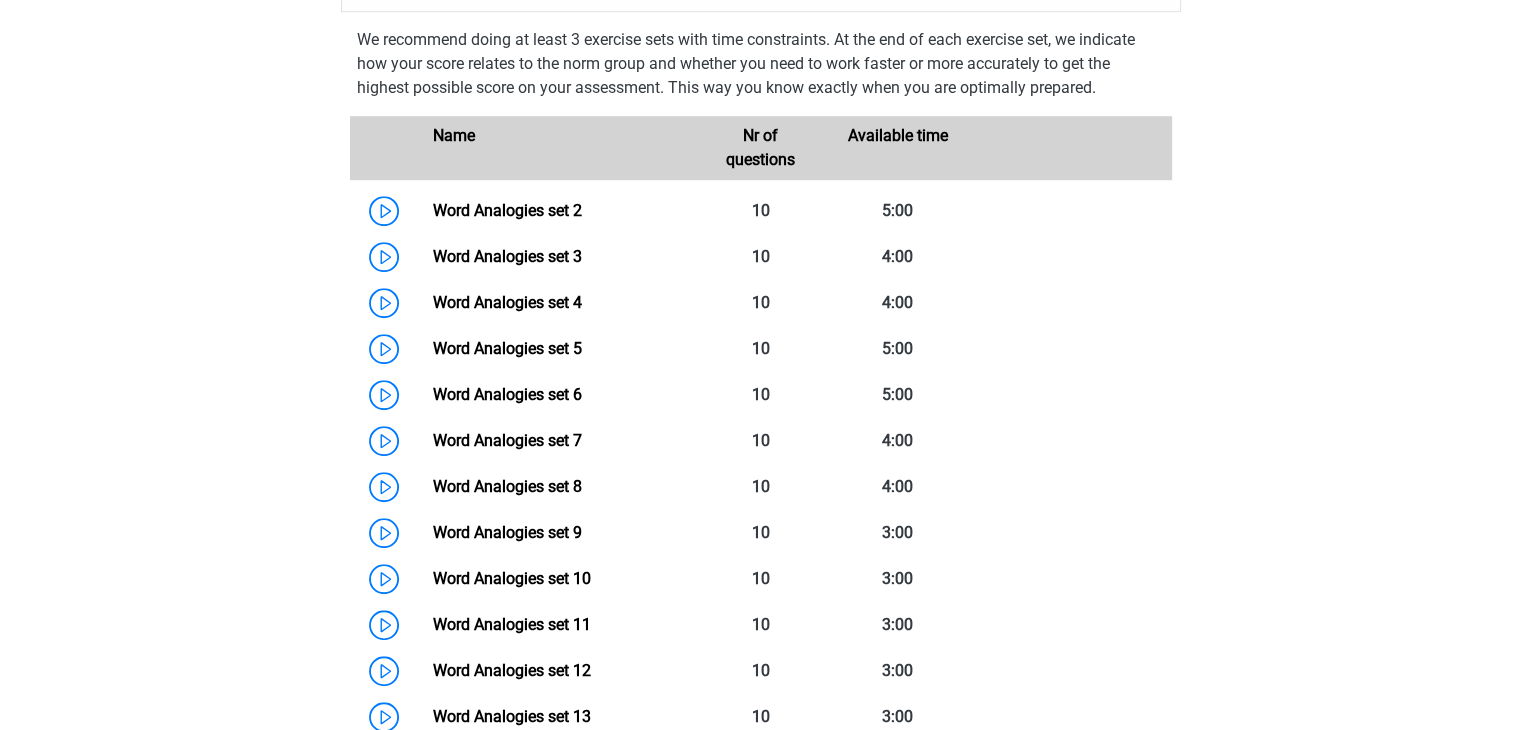 scroll, scrollTop: 1300, scrollLeft: 0, axis: vertical 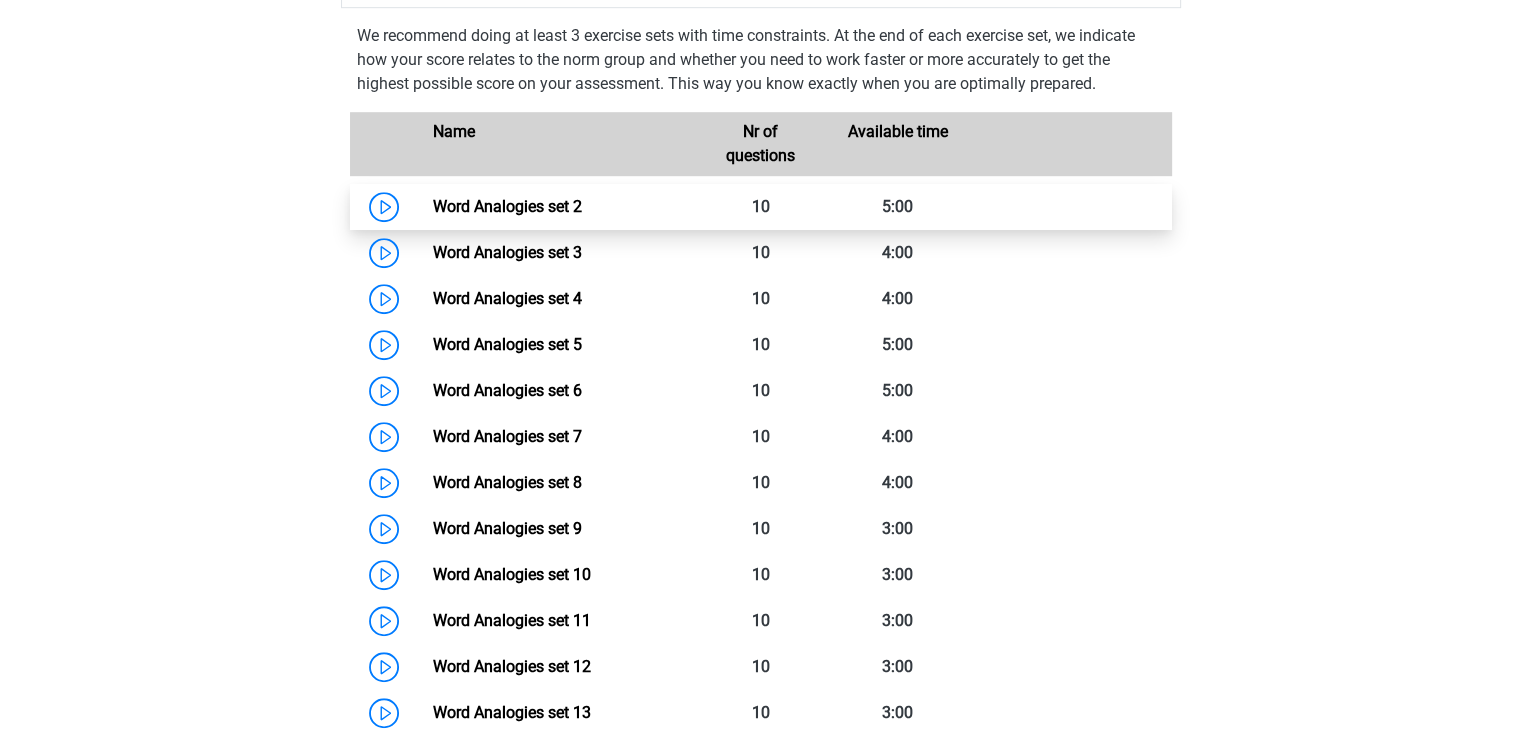 click on "Word Analogies
set 2" at bounding box center (507, 206) 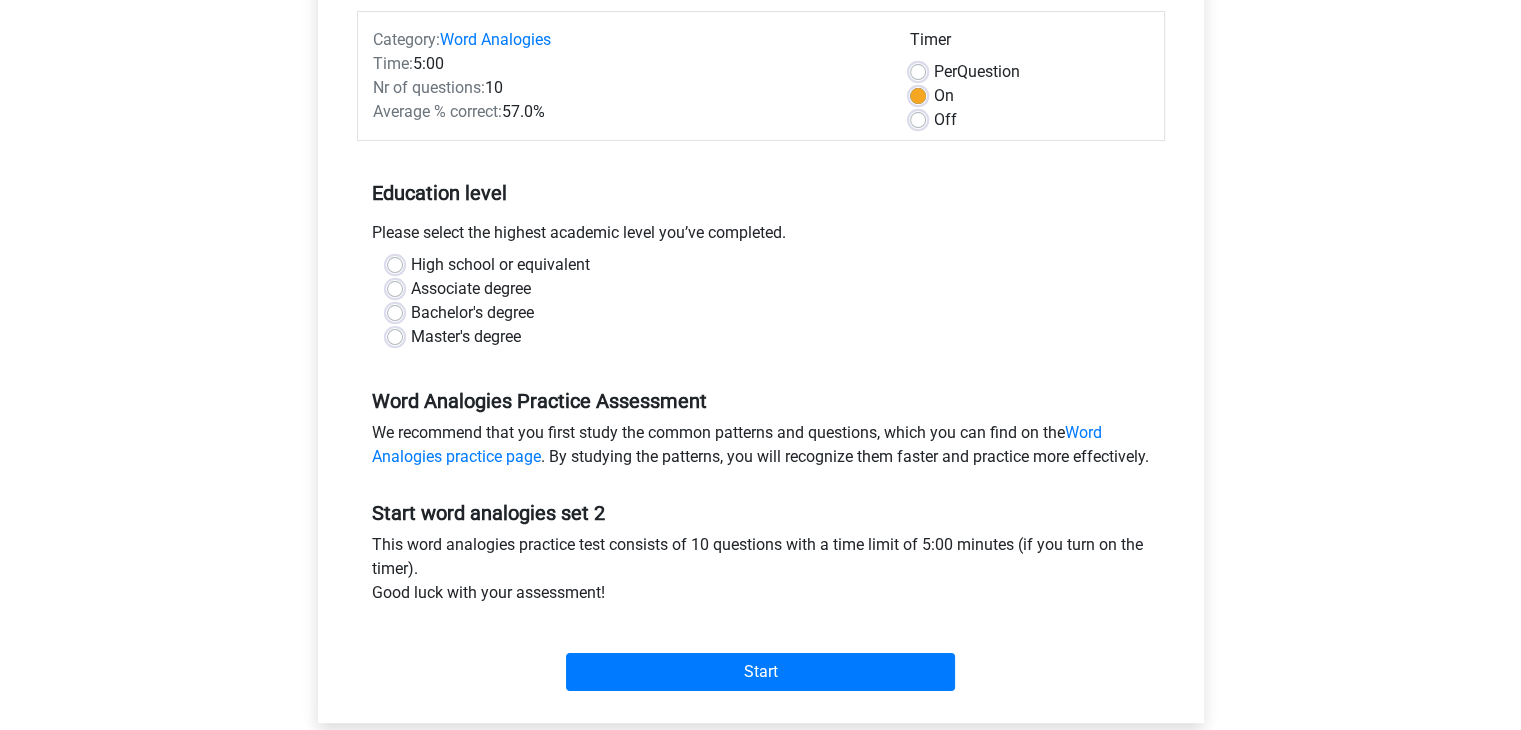 scroll, scrollTop: 300, scrollLeft: 0, axis: vertical 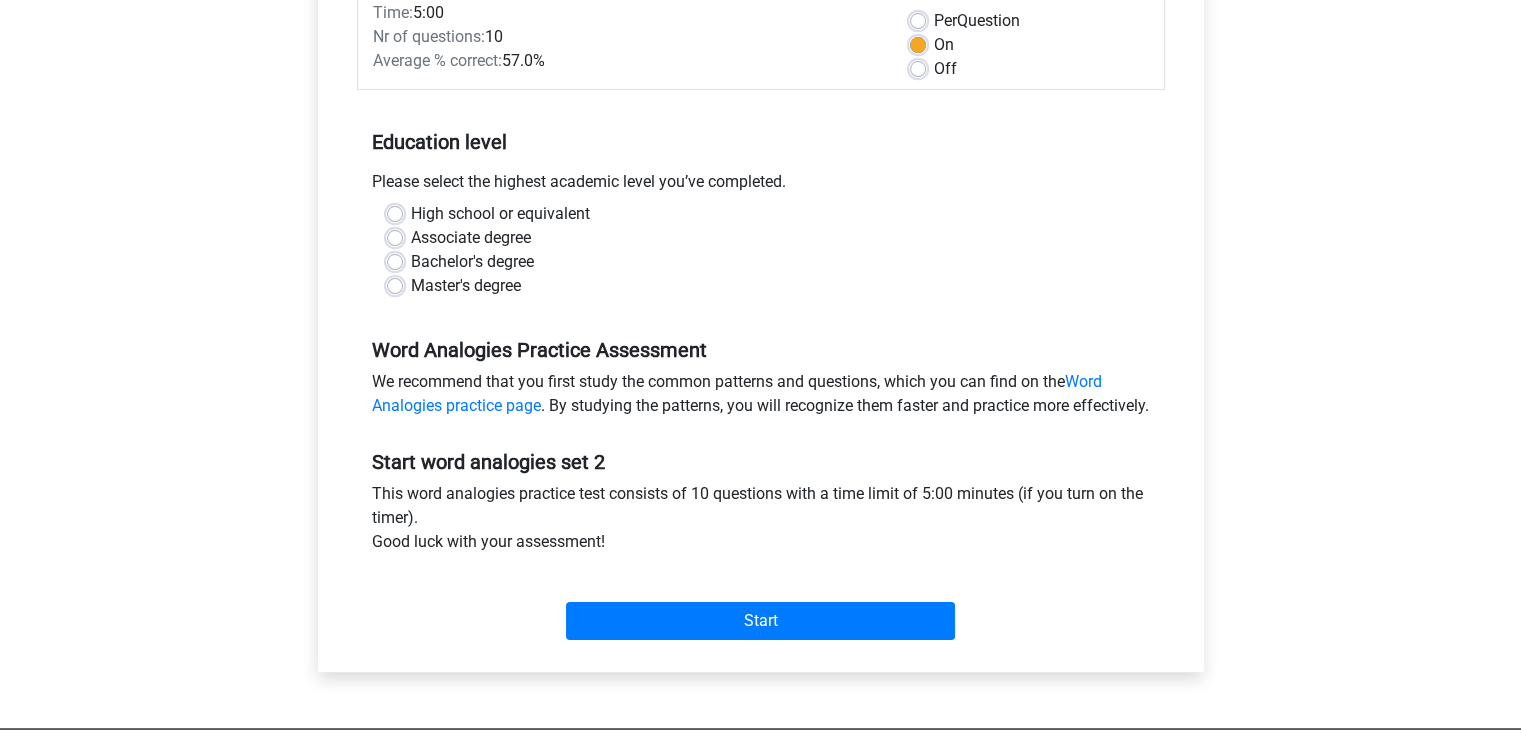 click on "Bachelor's degree" at bounding box center (472, 262) 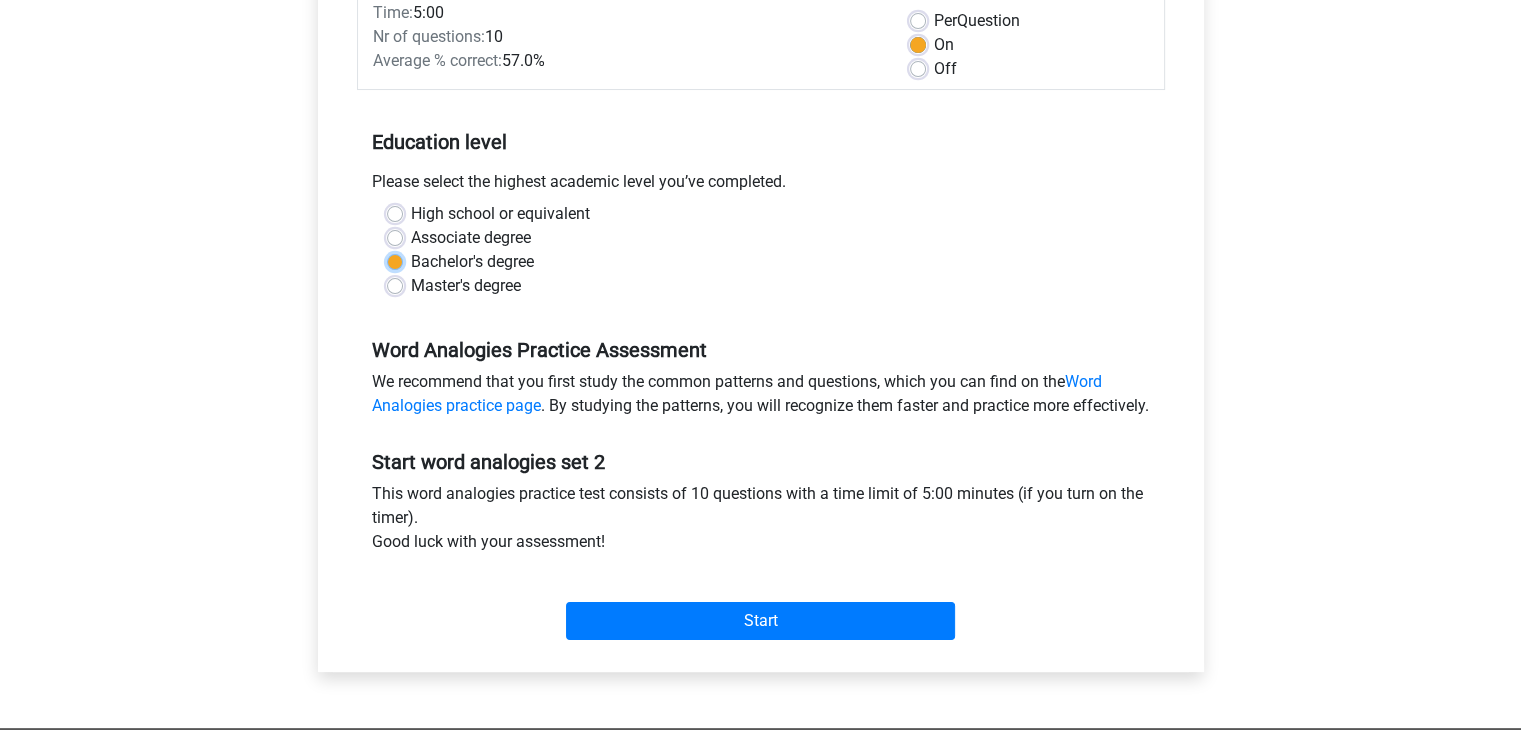 click on "Bachelor's degree" at bounding box center (395, 260) 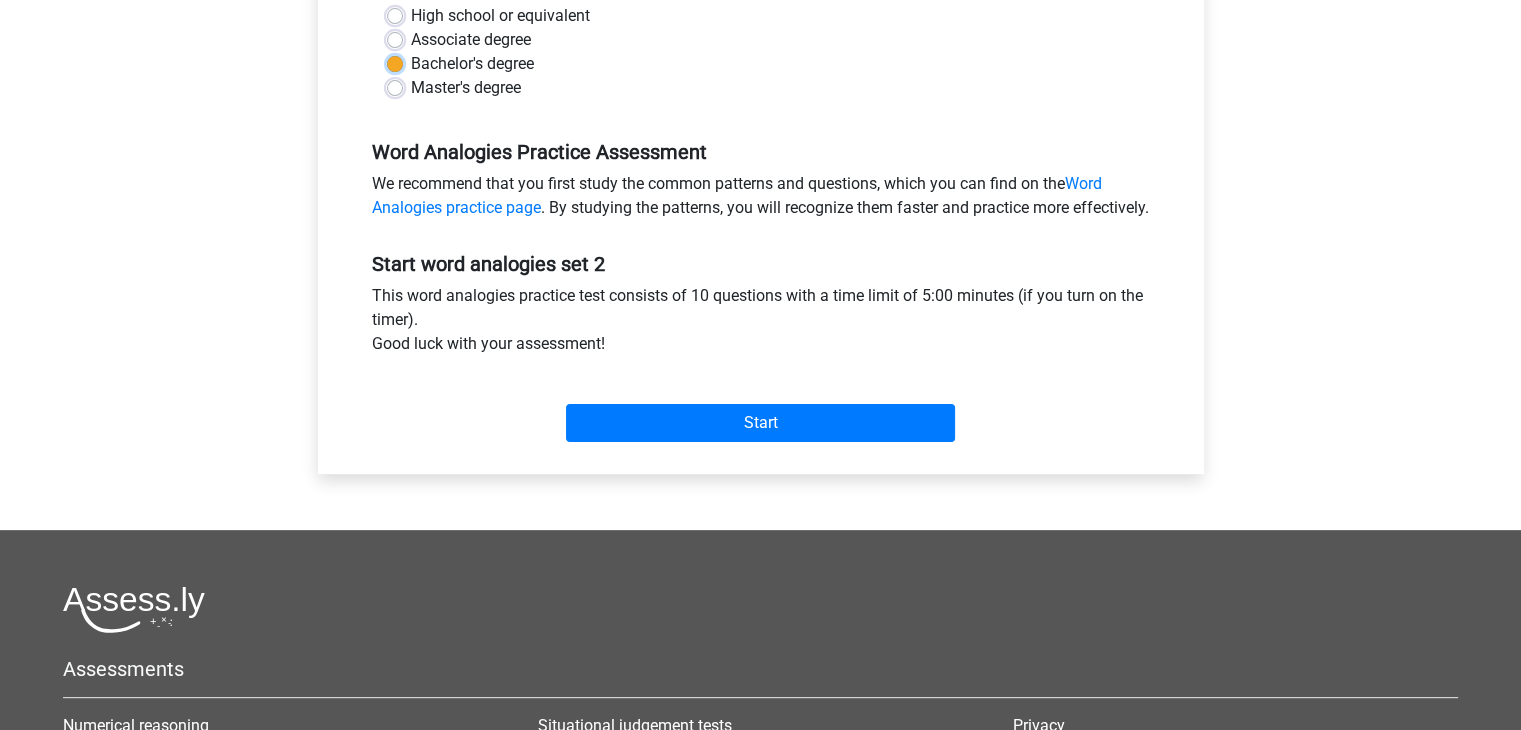scroll, scrollTop: 500, scrollLeft: 0, axis: vertical 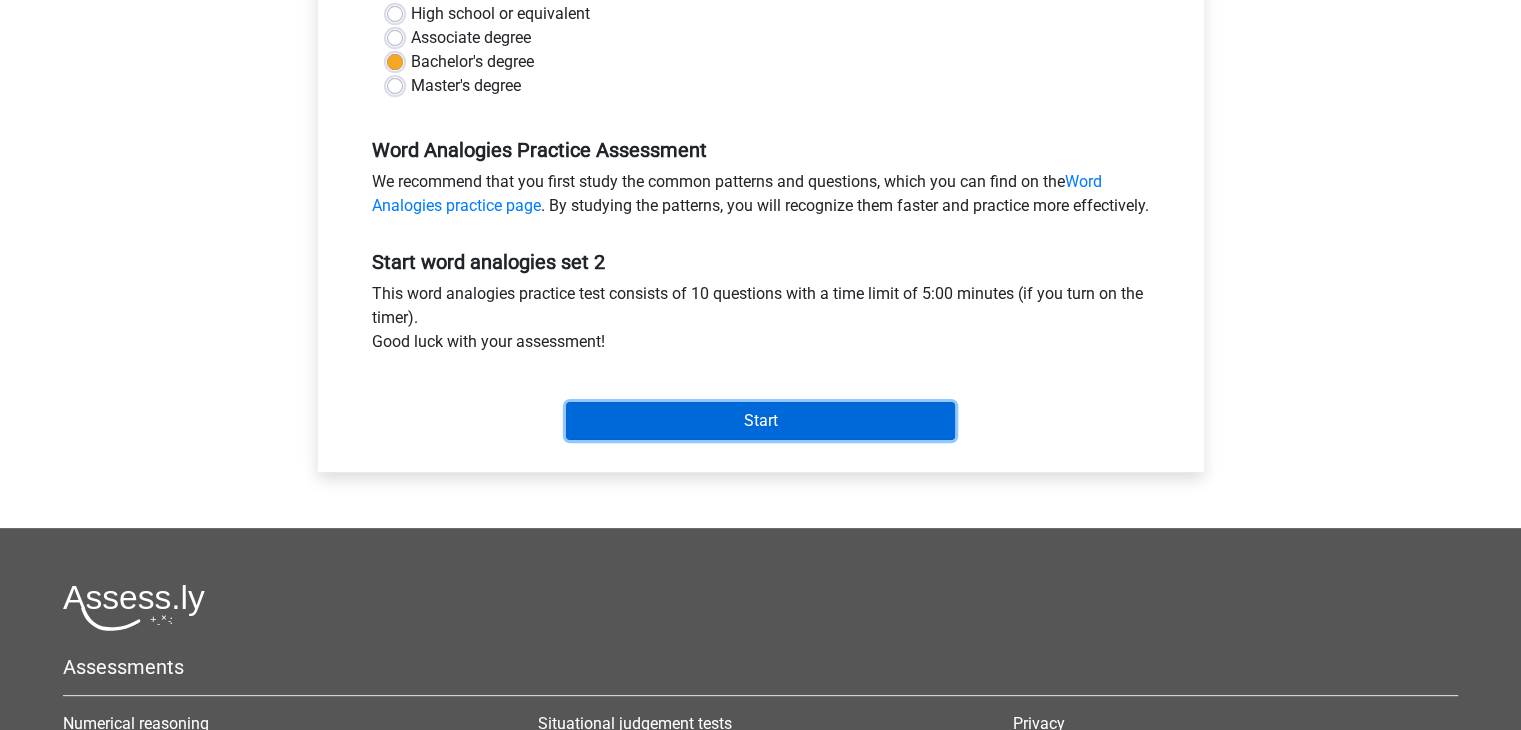 click on "Start" at bounding box center (760, 421) 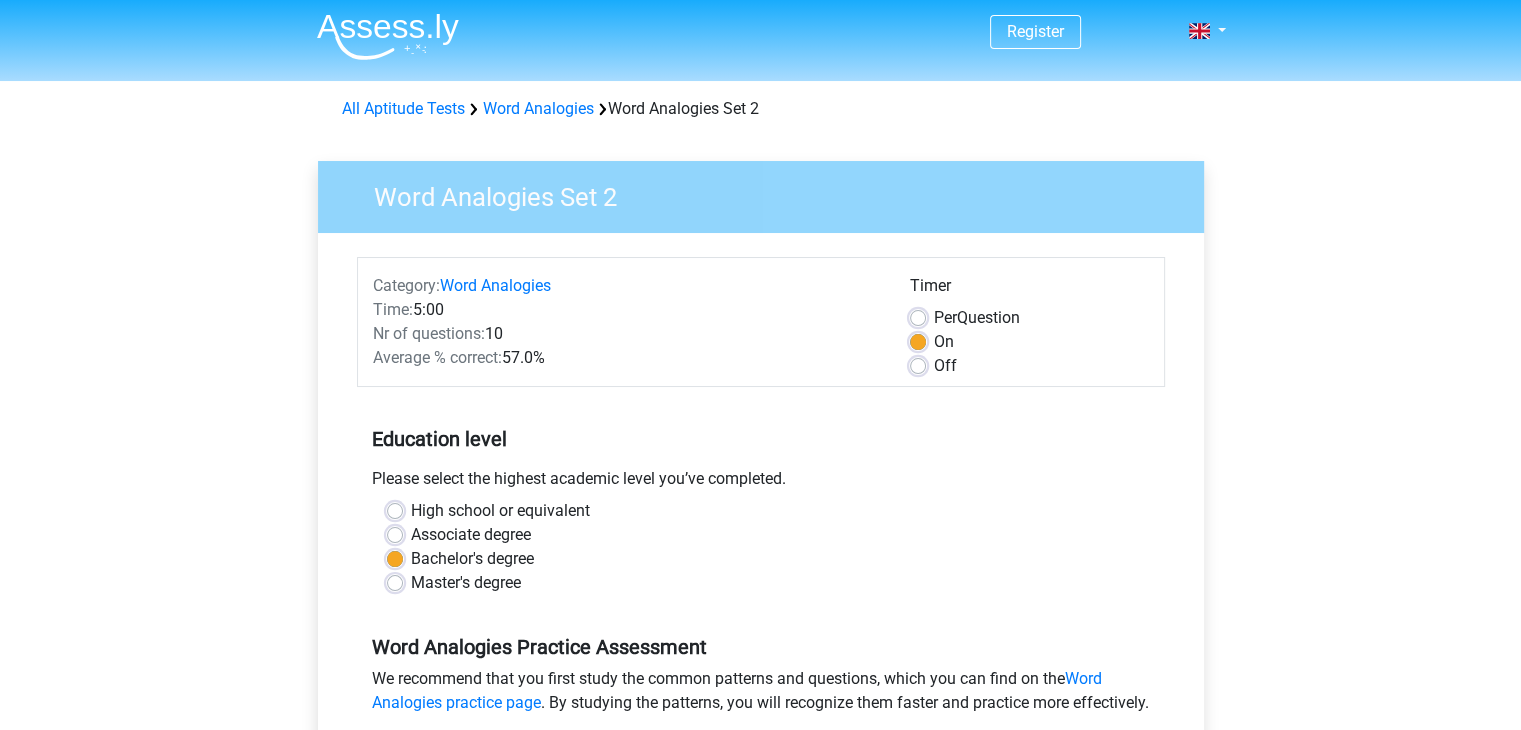 scroll, scrollTop: 0, scrollLeft: 0, axis: both 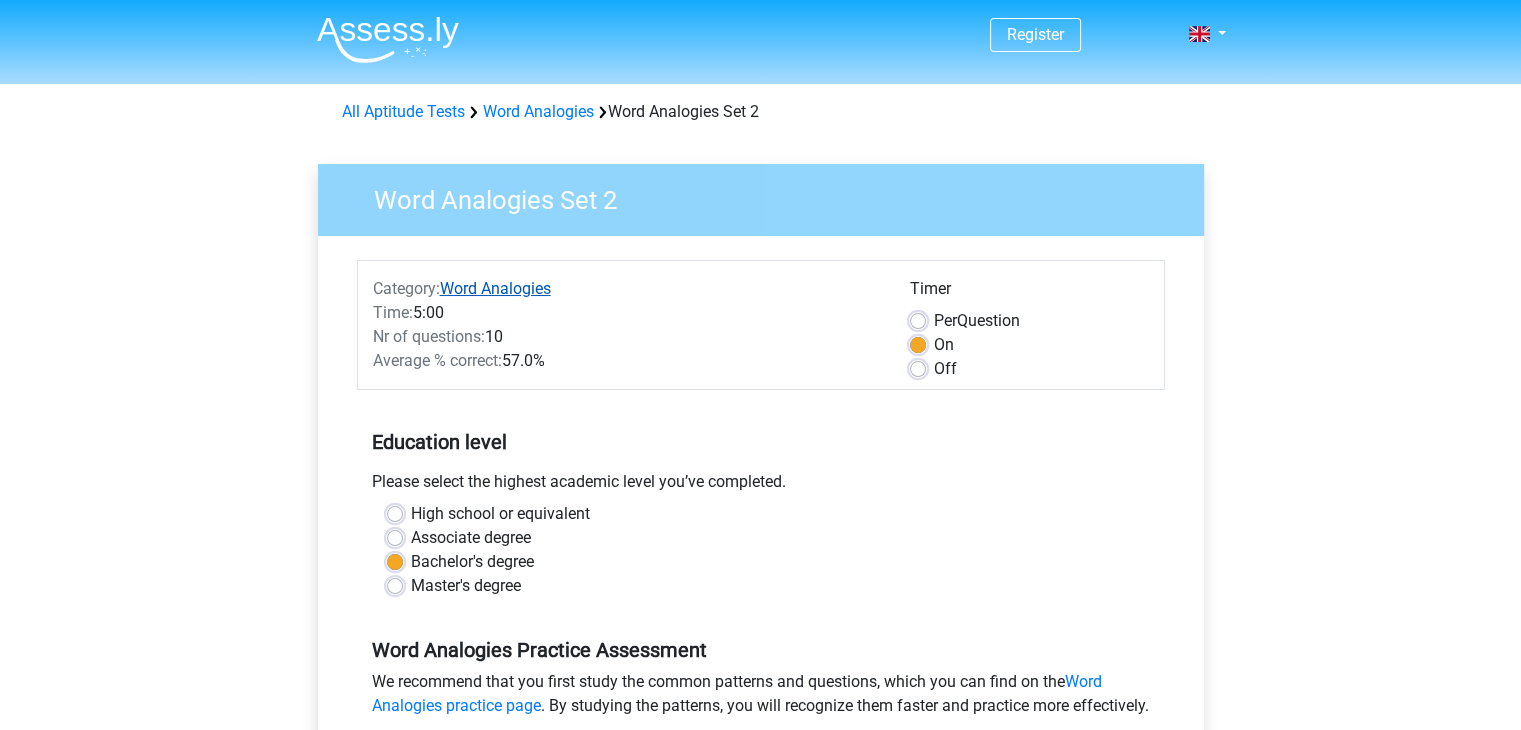 click on "Word Analogies" at bounding box center [495, 288] 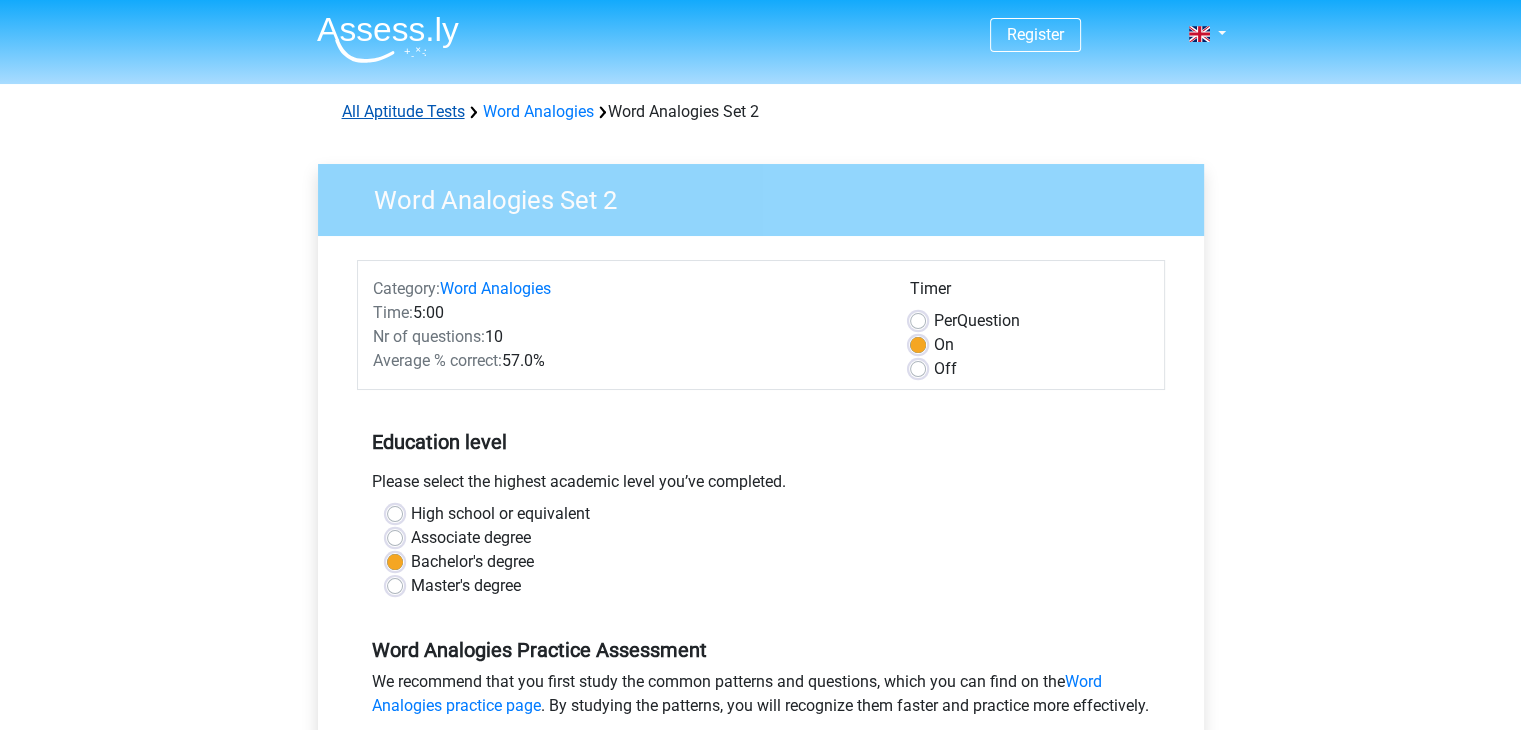 click on "All Aptitude Tests" at bounding box center (403, 111) 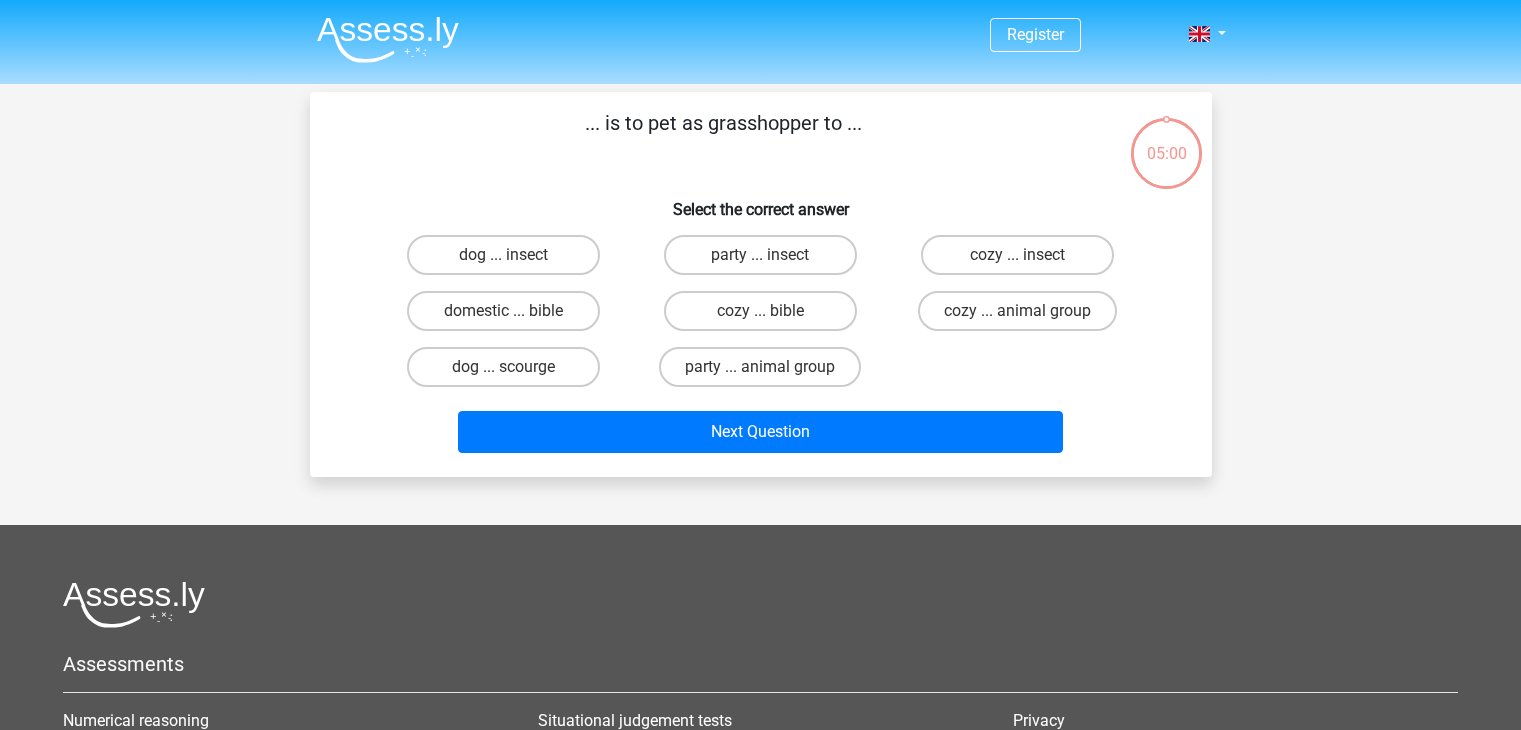 scroll, scrollTop: 0, scrollLeft: 0, axis: both 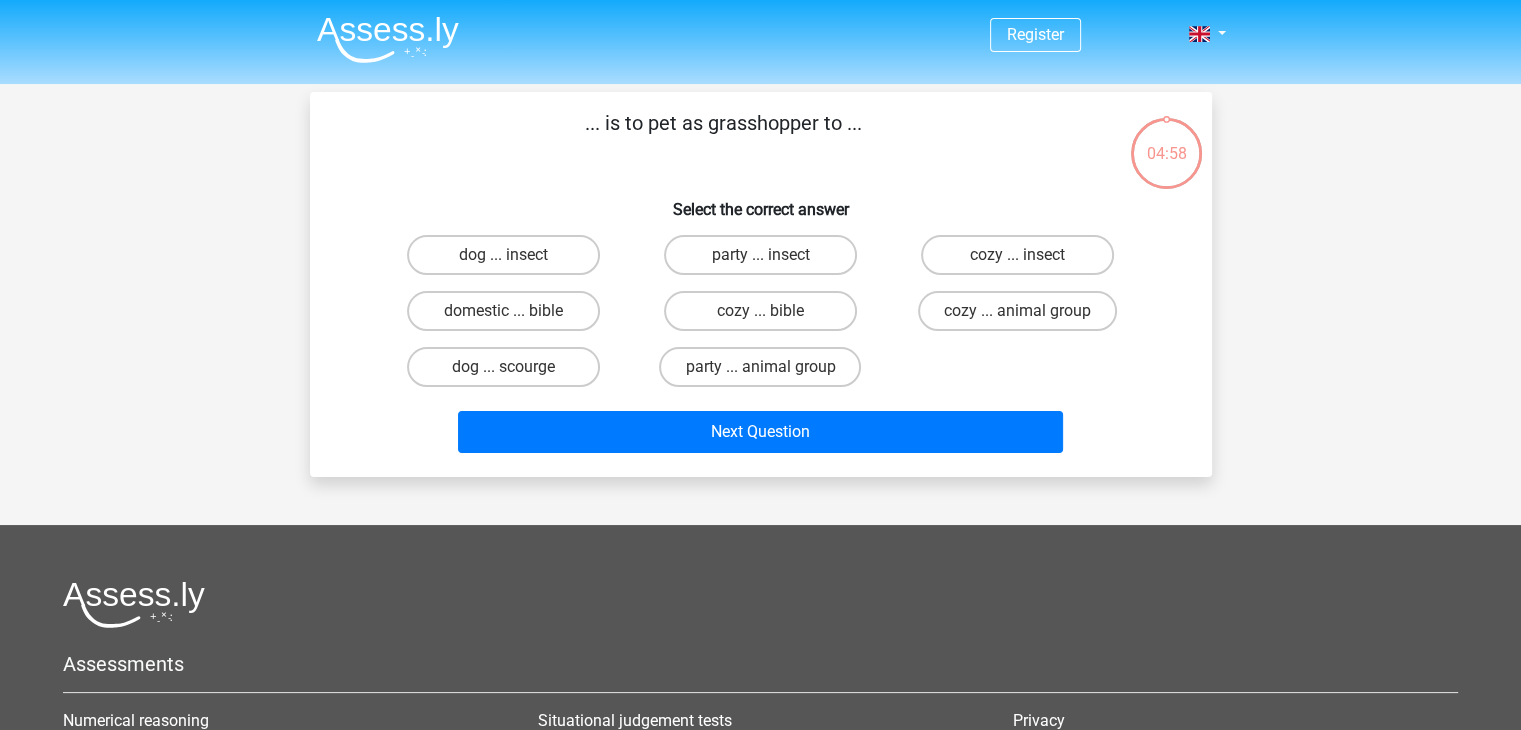 click on "Select the correct answer" at bounding box center (761, 201) 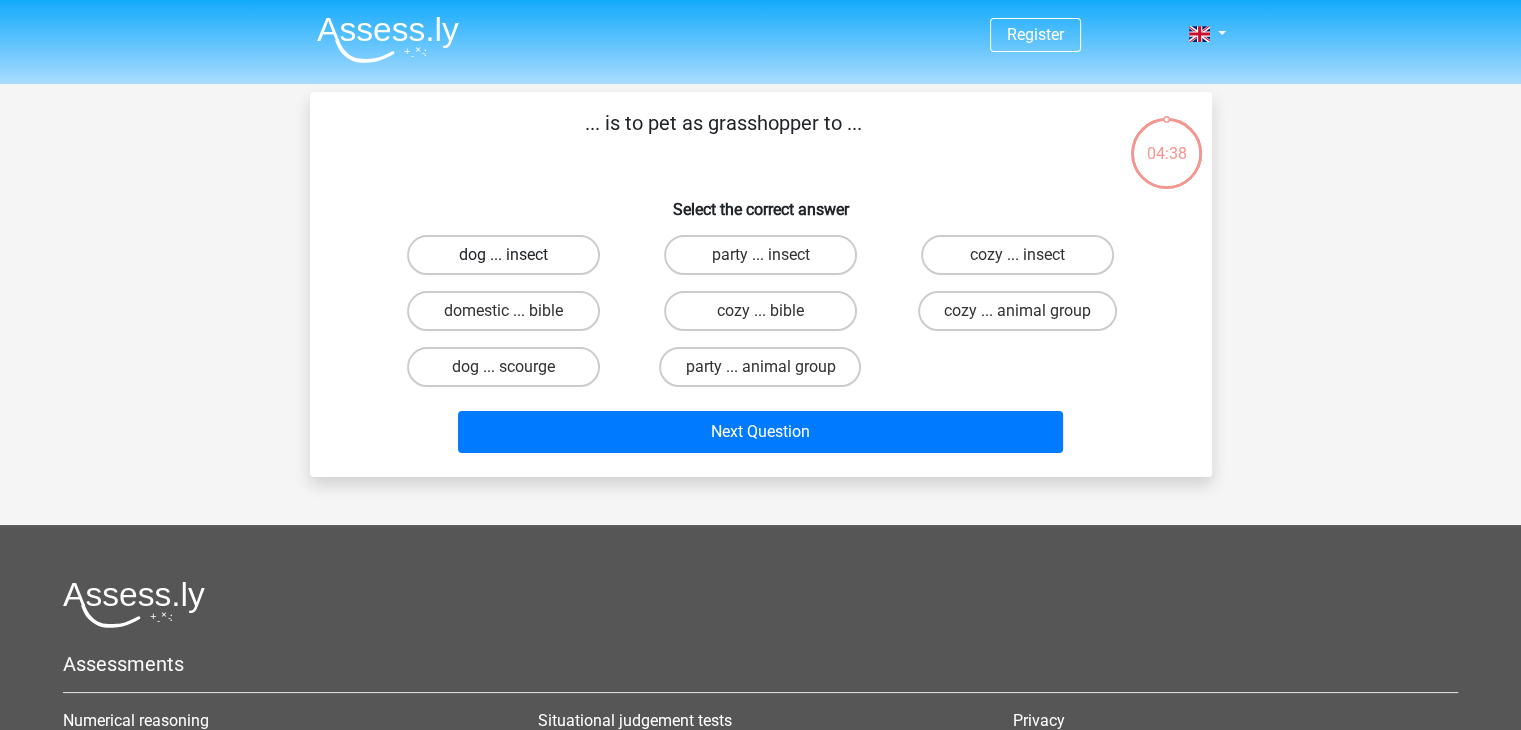 click on "dog ... insect" at bounding box center (503, 255) 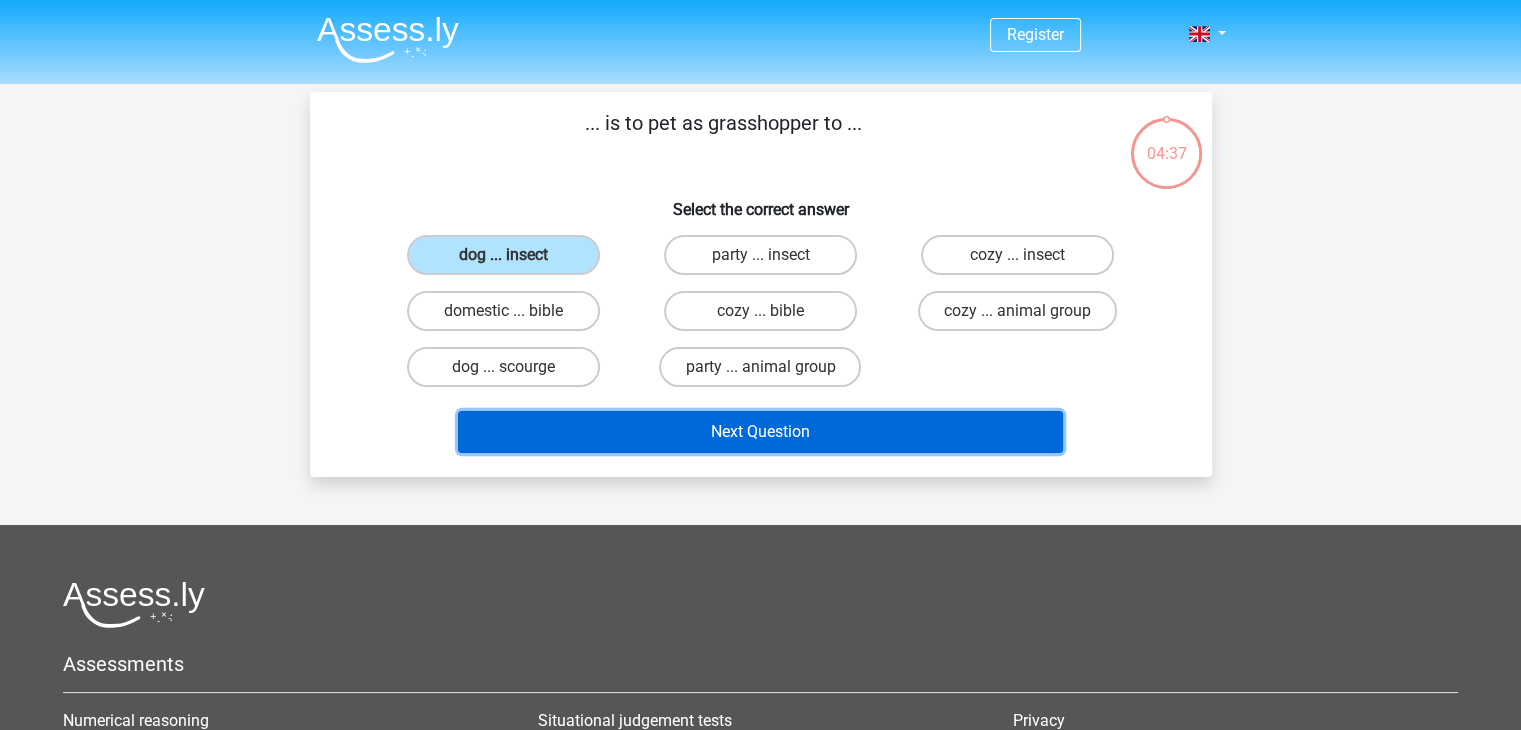 click on "Next Question" at bounding box center [760, 432] 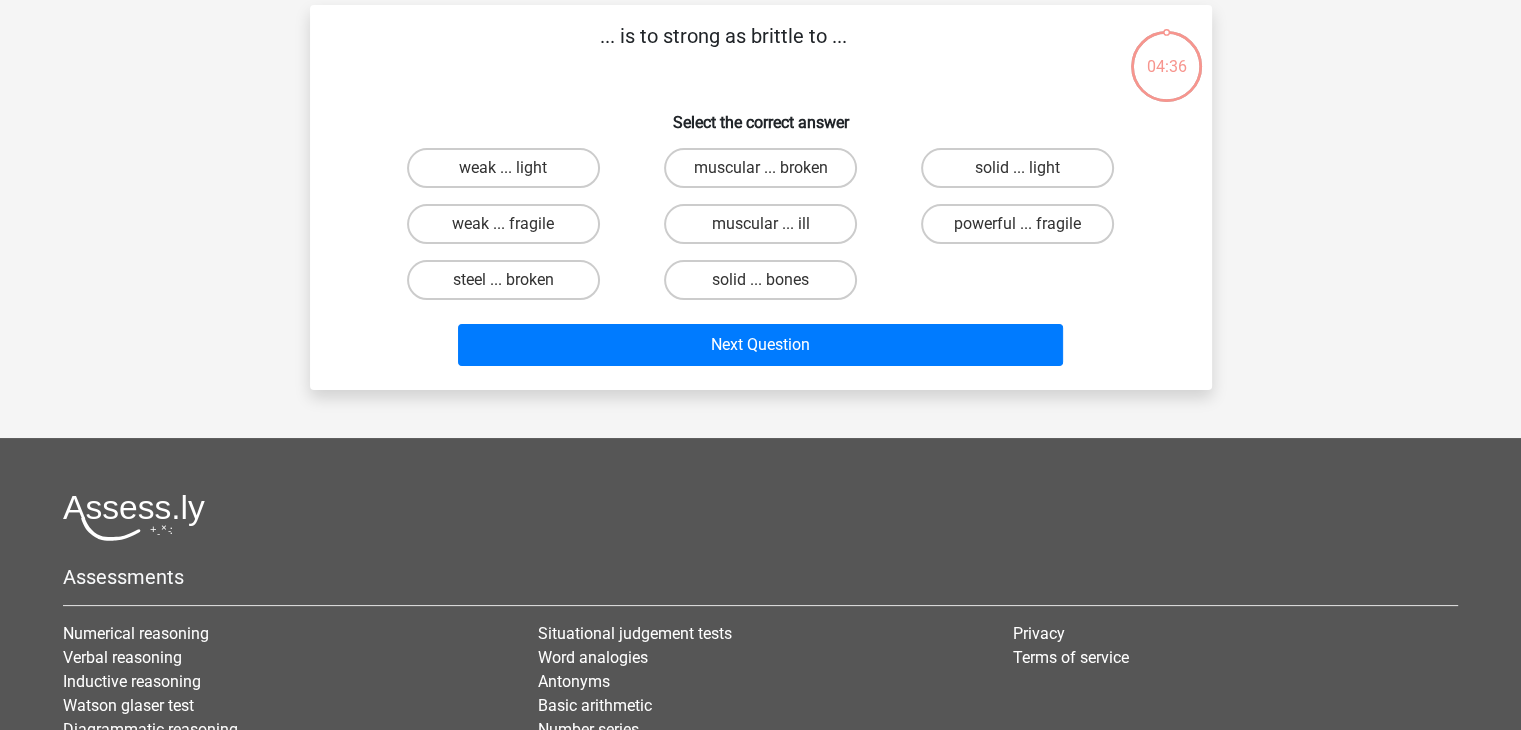 scroll, scrollTop: 92, scrollLeft: 0, axis: vertical 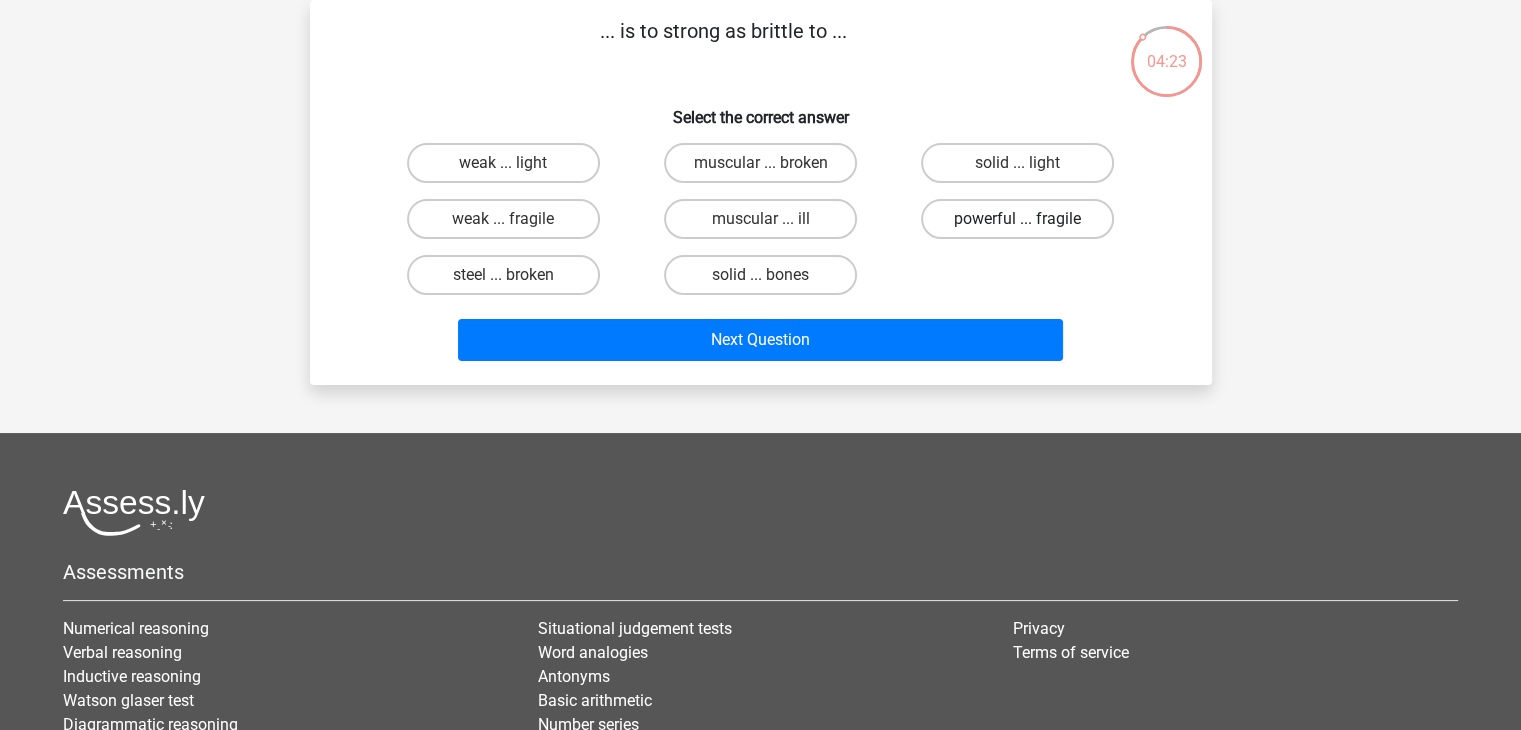 click on "powerful ... fragile" at bounding box center (1017, 219) 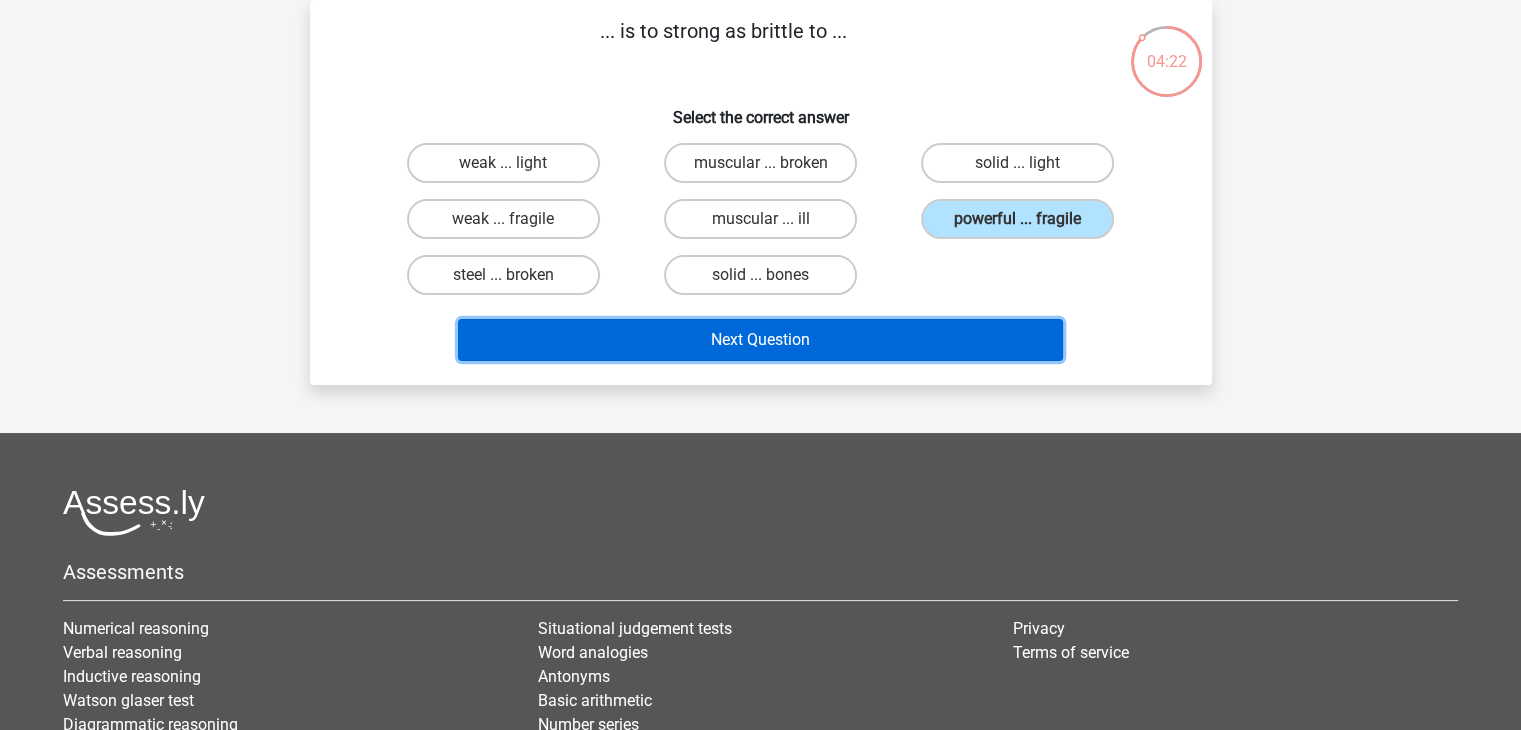 click on "Next Question" at bounding box center [760, 340] 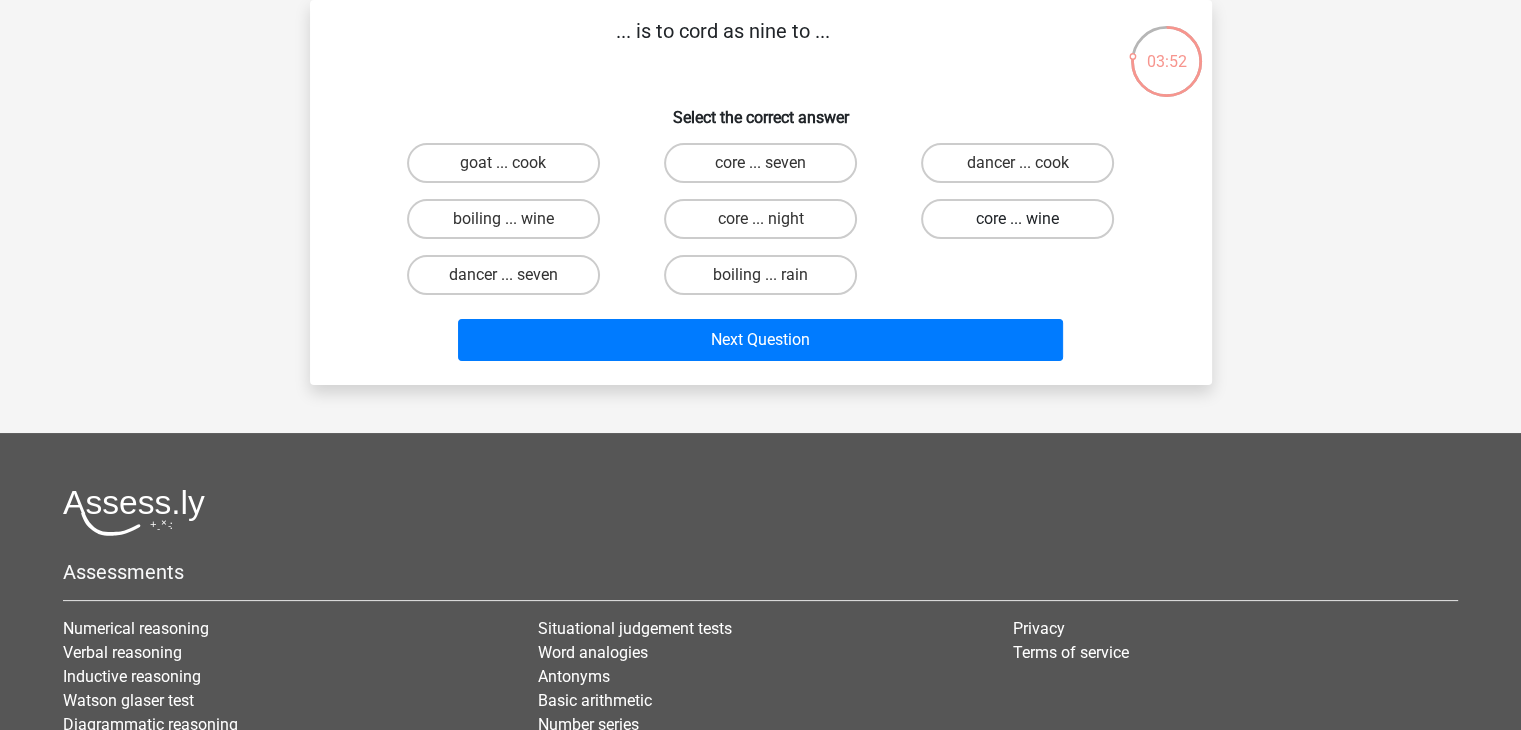 click on "core ... wine" at bounding box center [1017, 219] 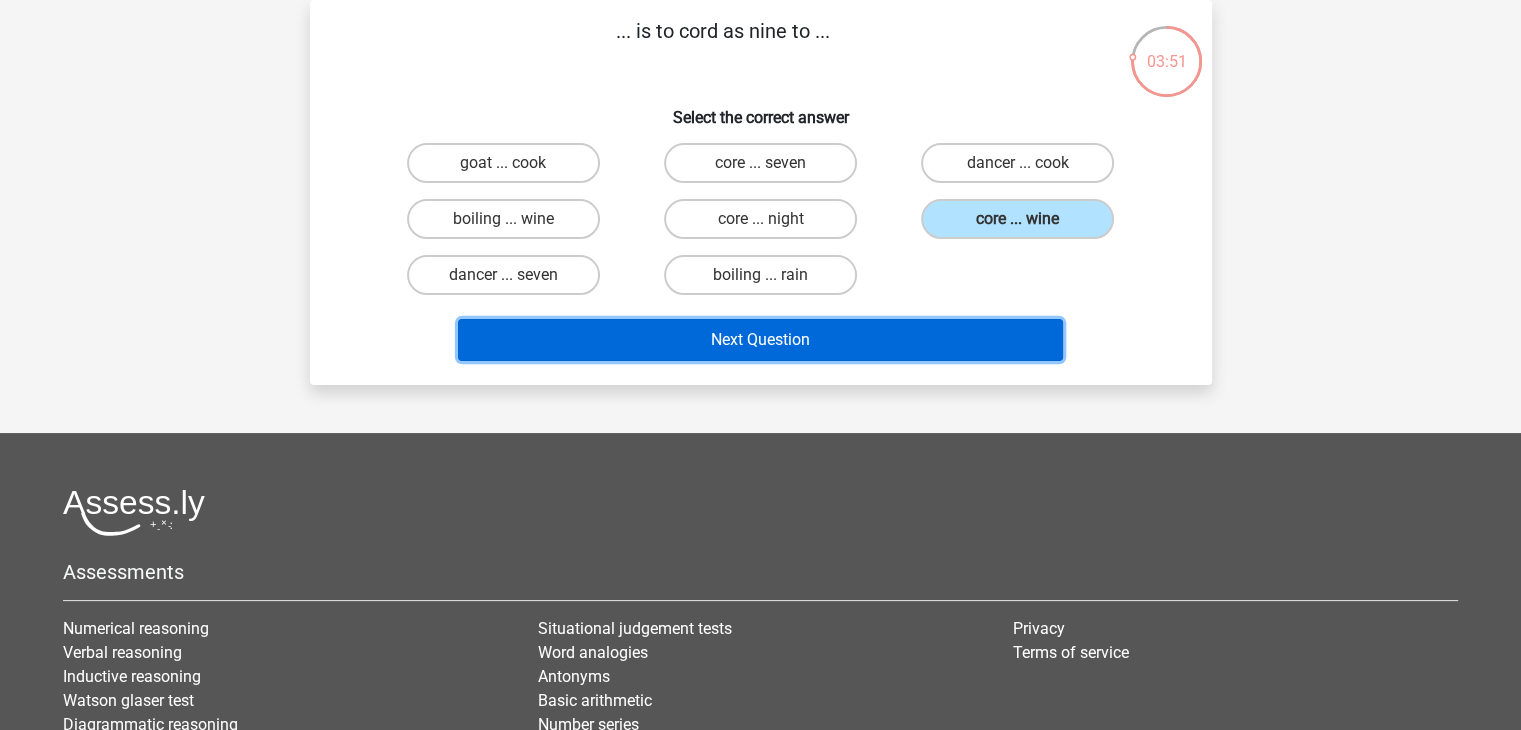 click on "Next Question" at bounding box center [760, 340] 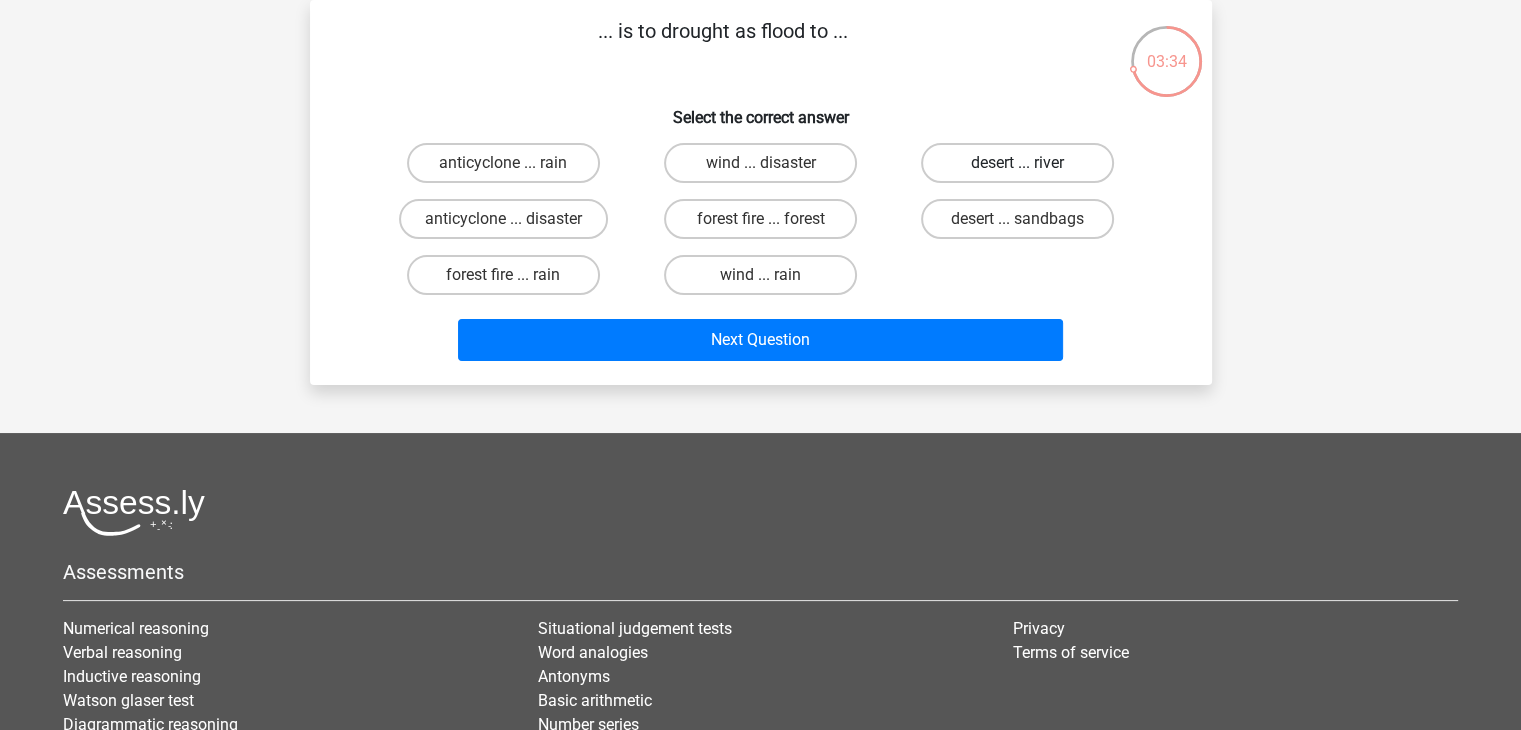 click on "desert ... river" at bounding box center [1017, 163] 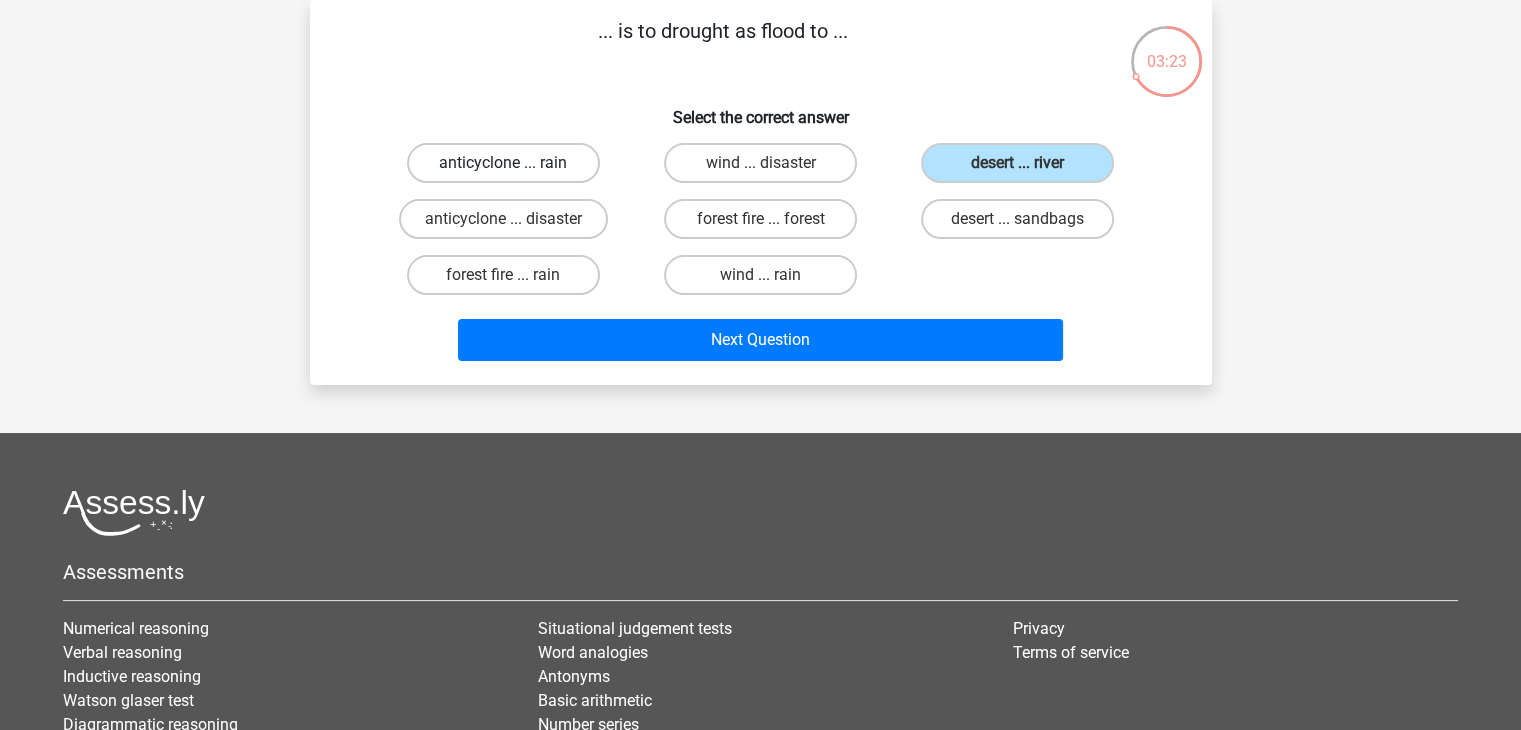 click on "anticyclone ... rain" at bounding box center (503, 163) 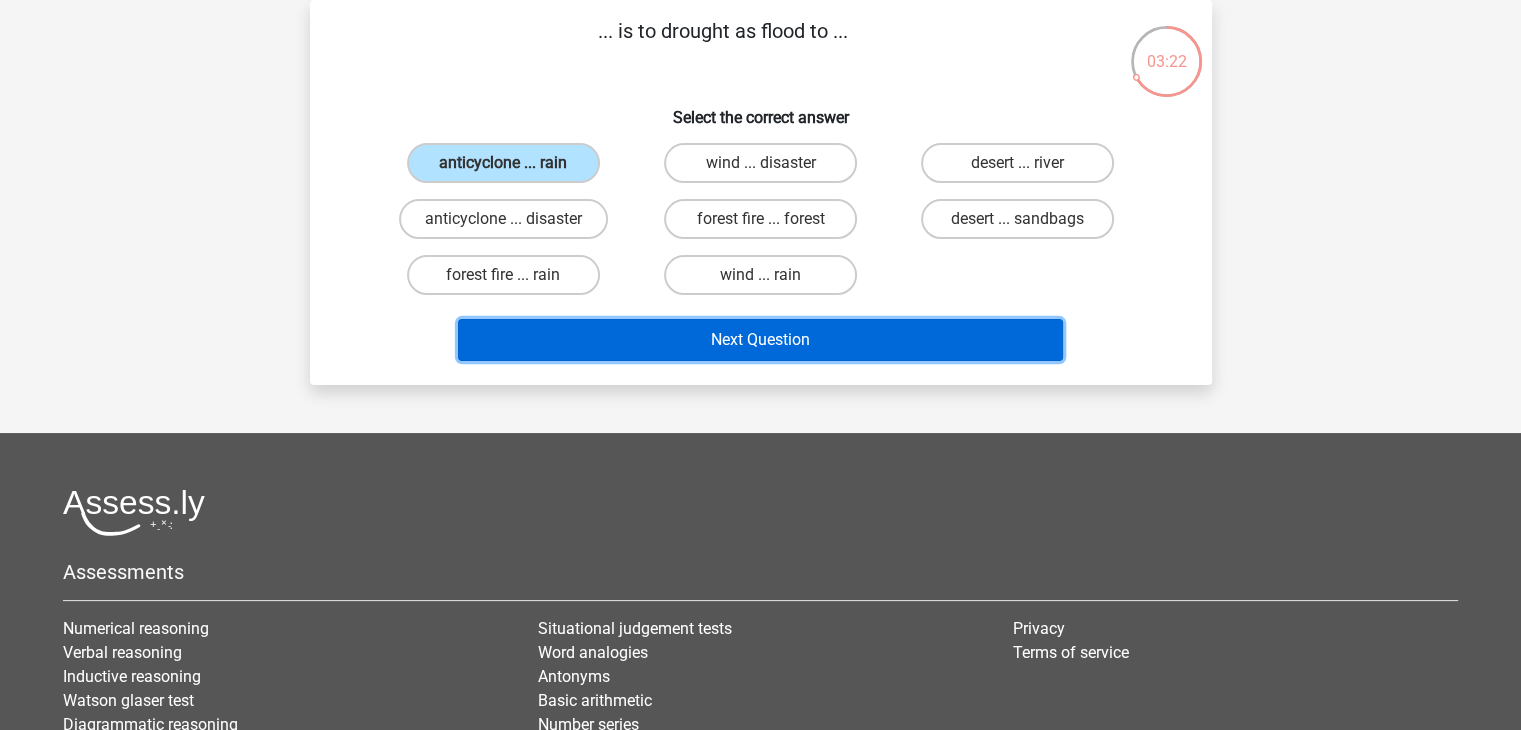 click on "Next Question" at bounding box center (760, 340) 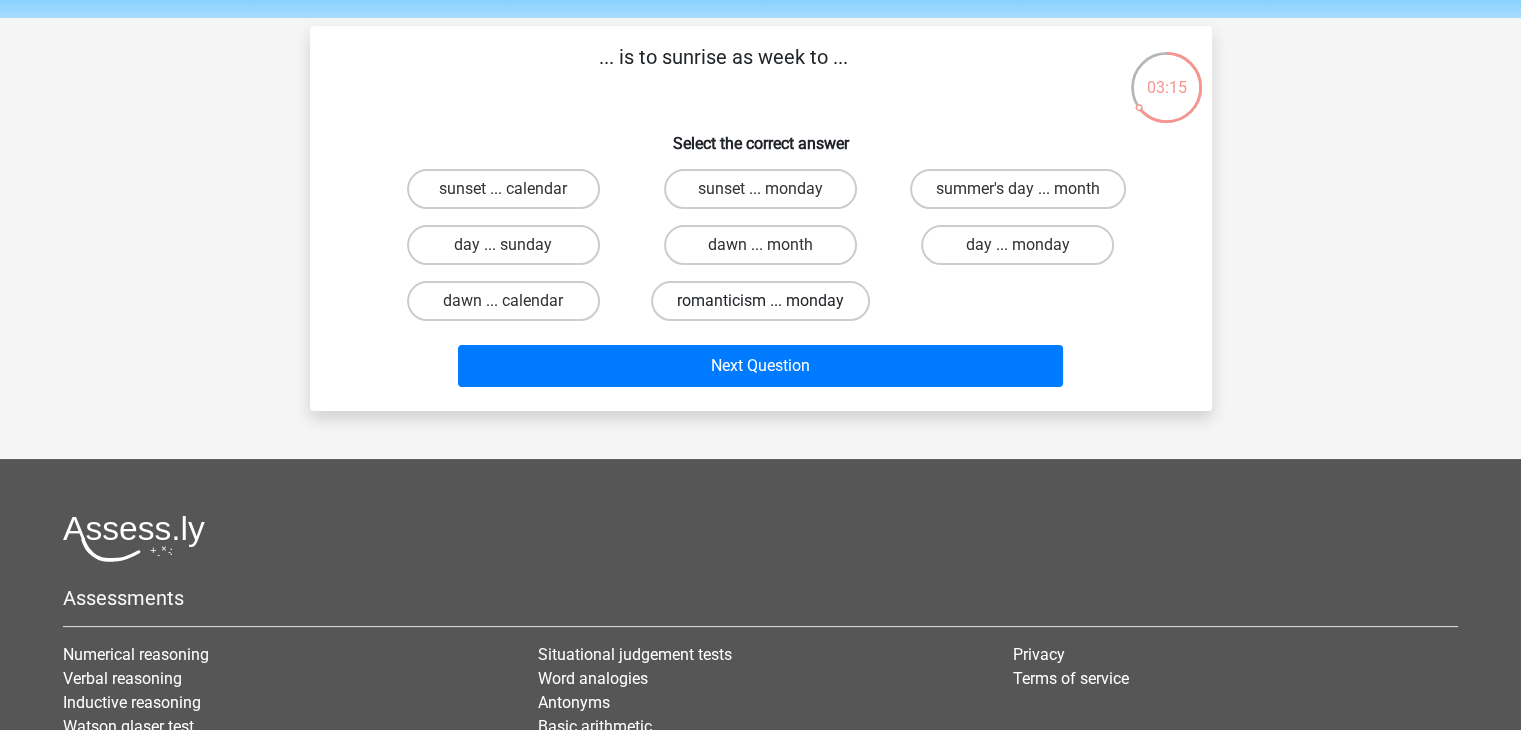 scroll, scrollTop: 100, scrollLeft: 0, axis: vertical 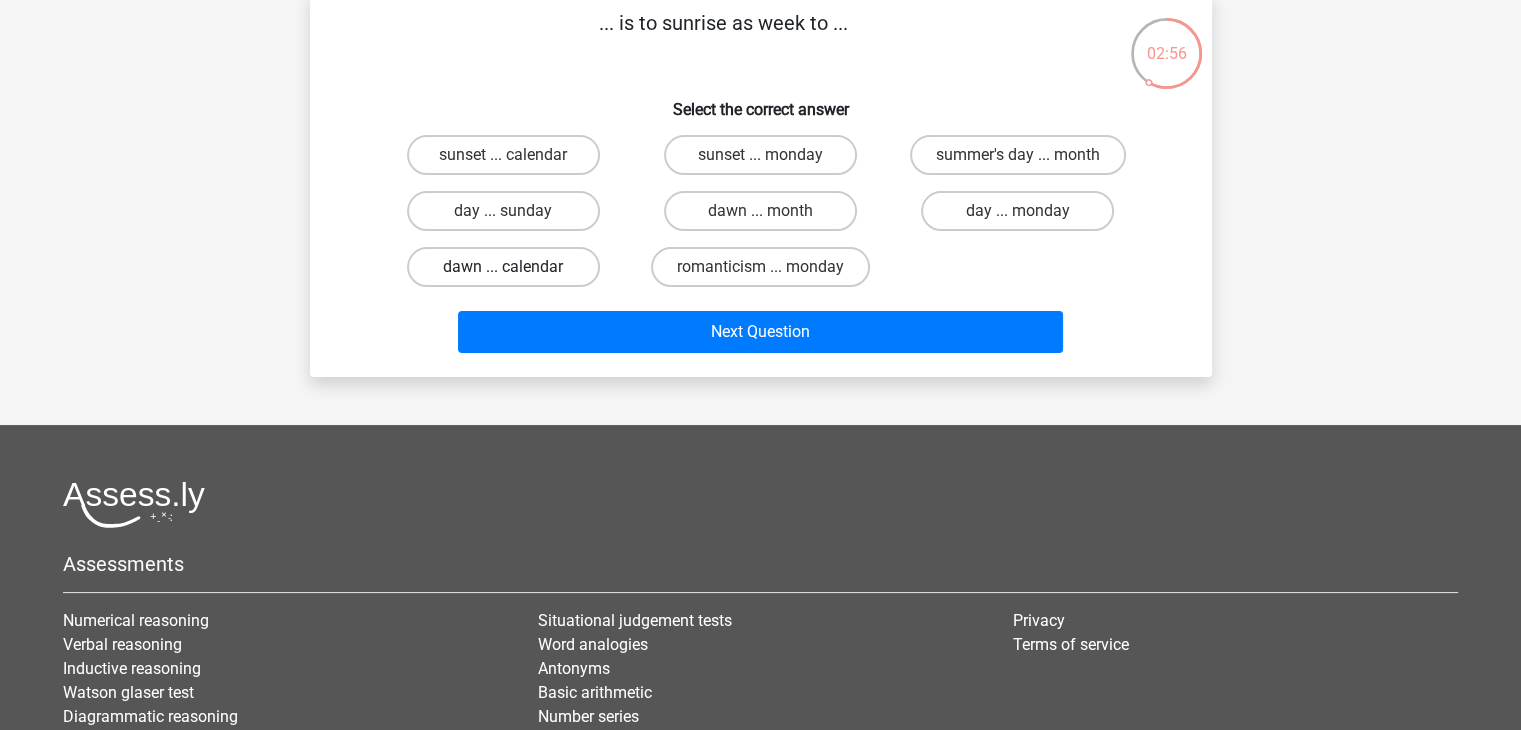 click on "dawn ... calendar" at bounding box center [503, 267] 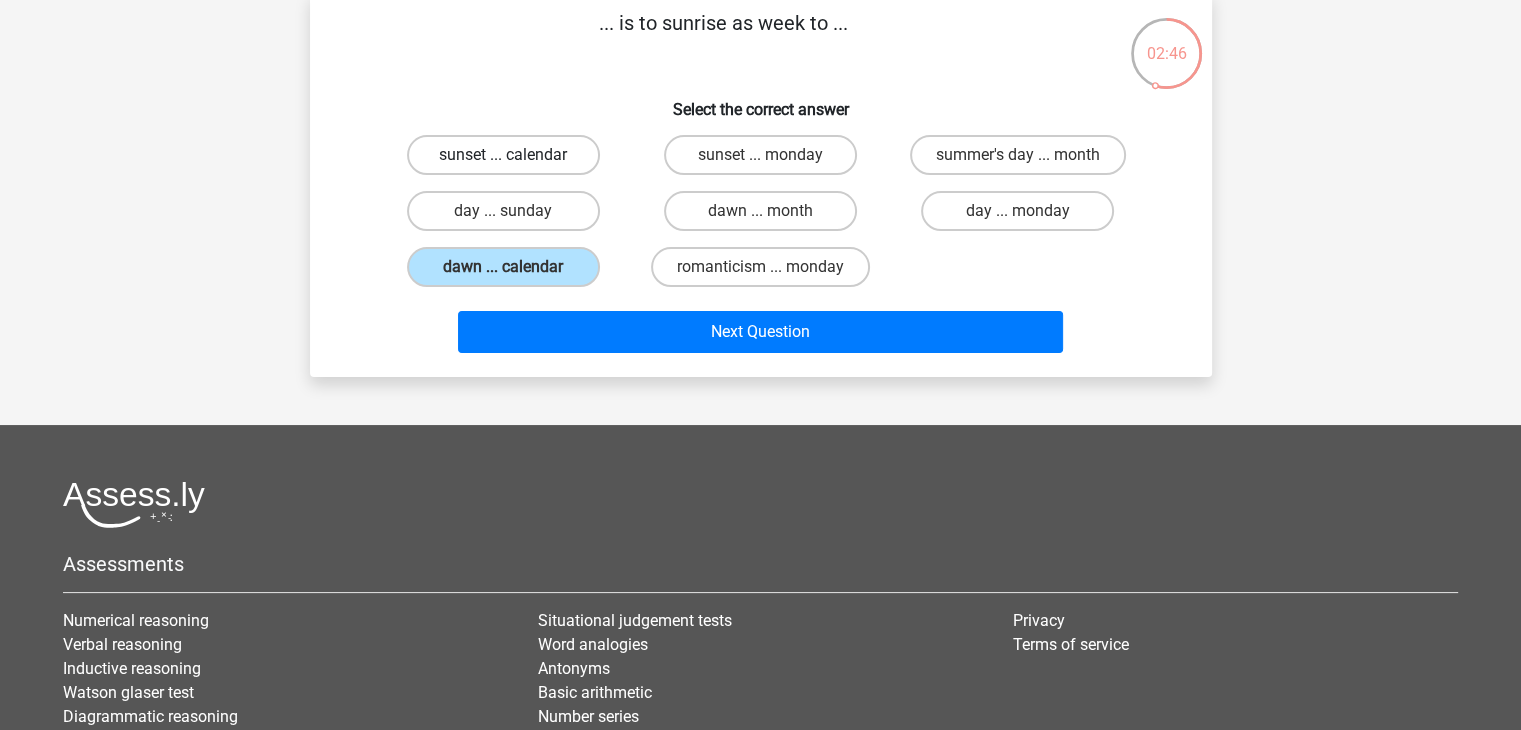 click on "sunset ... calendar" at bounding box center [503, 155] 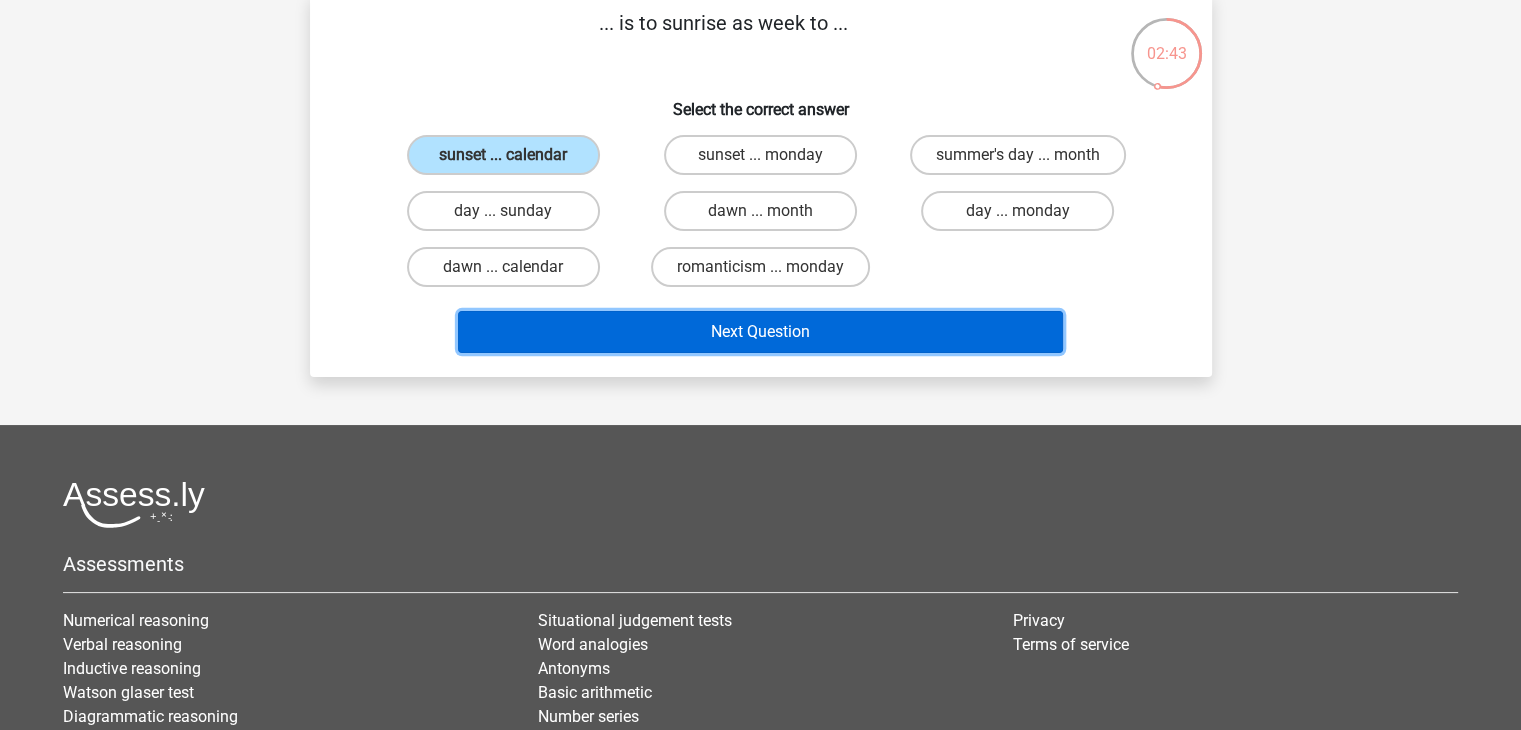 click on "Next Question" at bounding box center [760, 332] 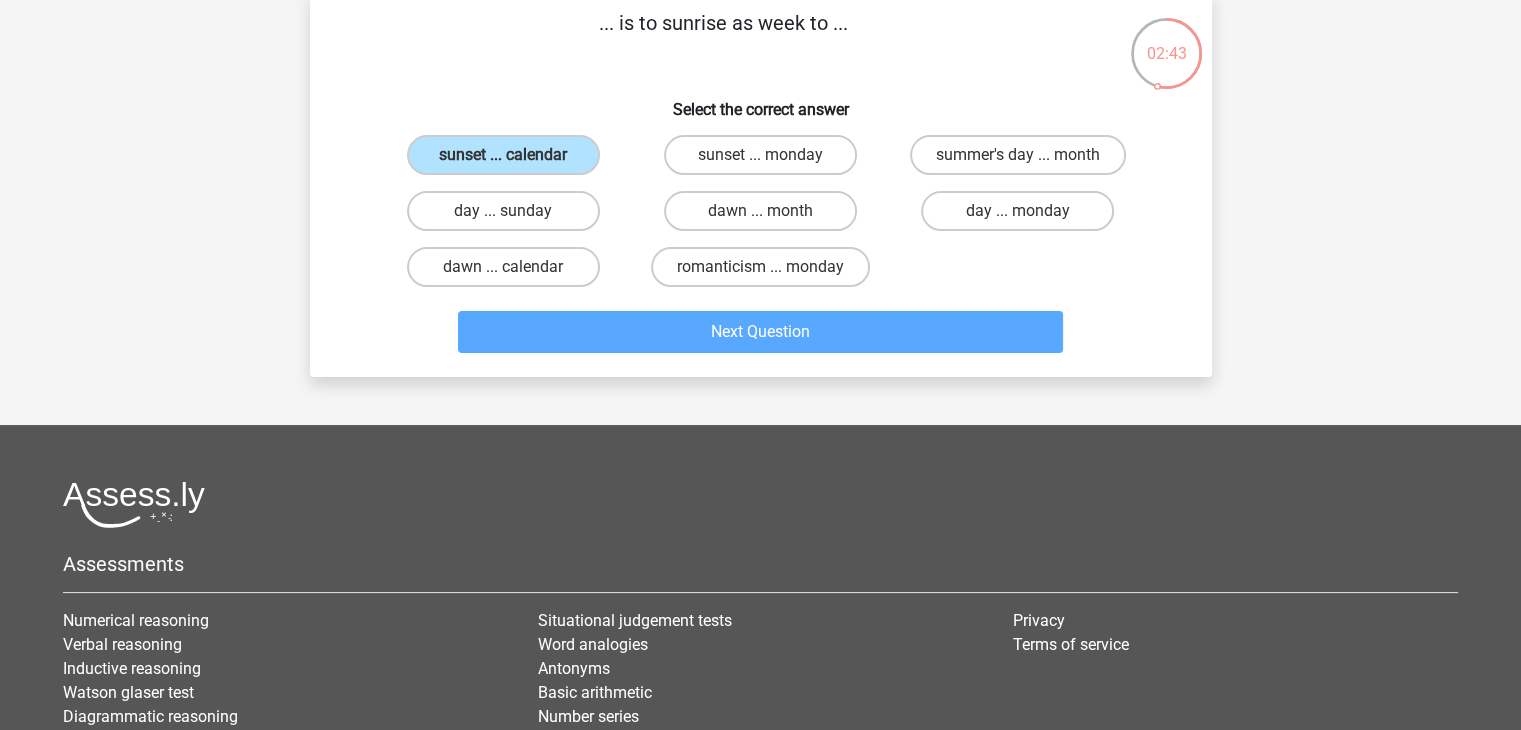 scroll, scrollTop: 92, scrollLeft: 0, axis: vertical 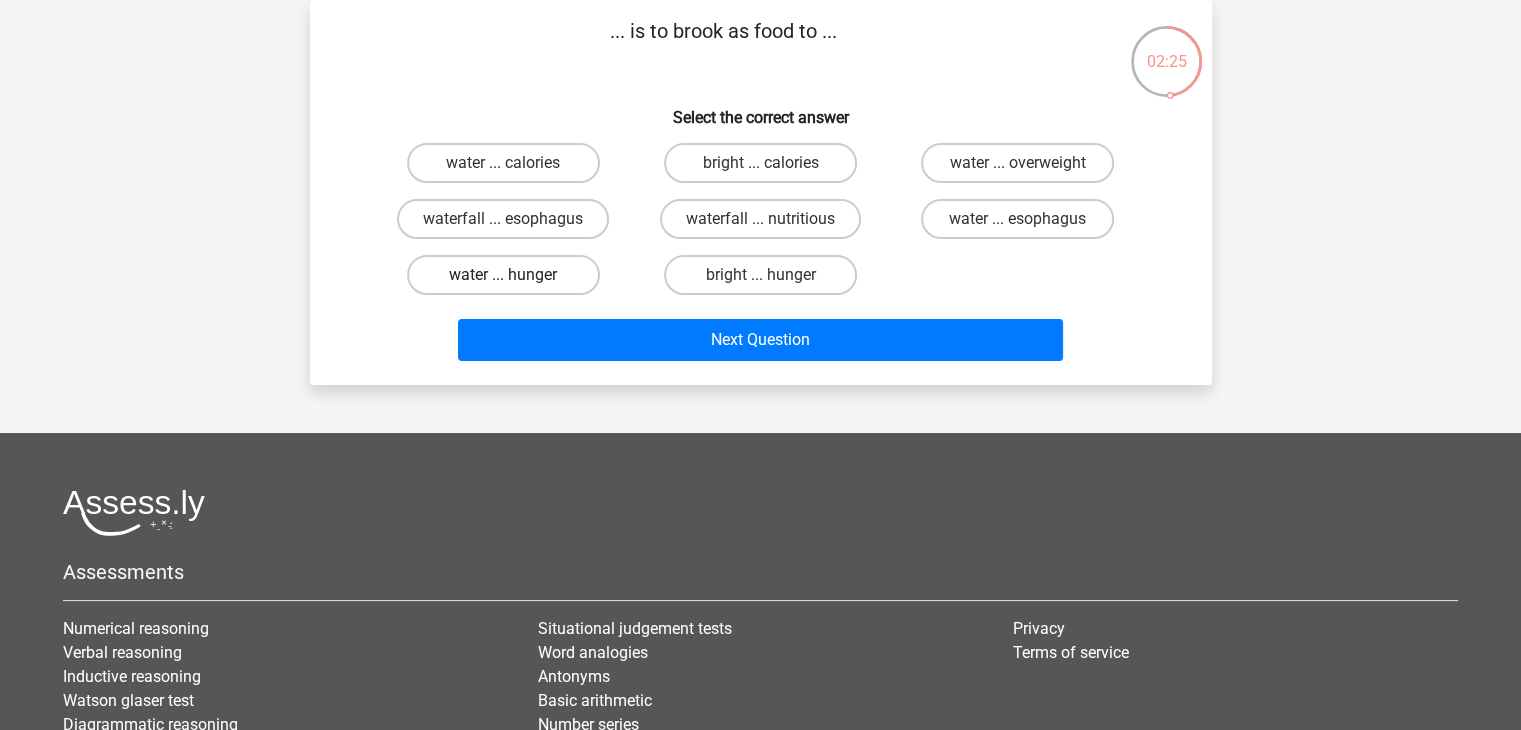 click on "water ... hunger" at bounding box center (503, 275) 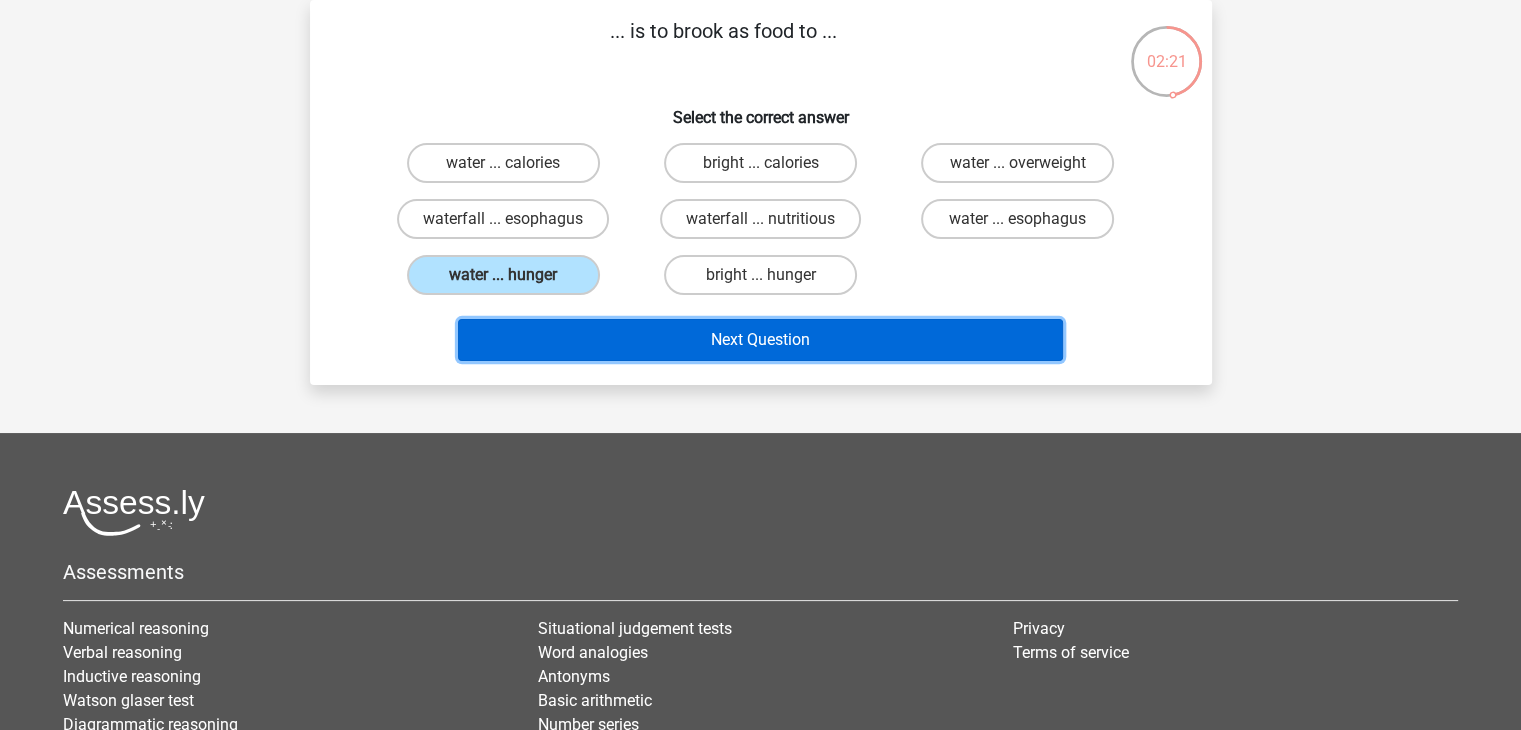 click on "Next Question" at bounding box center [760, 340] 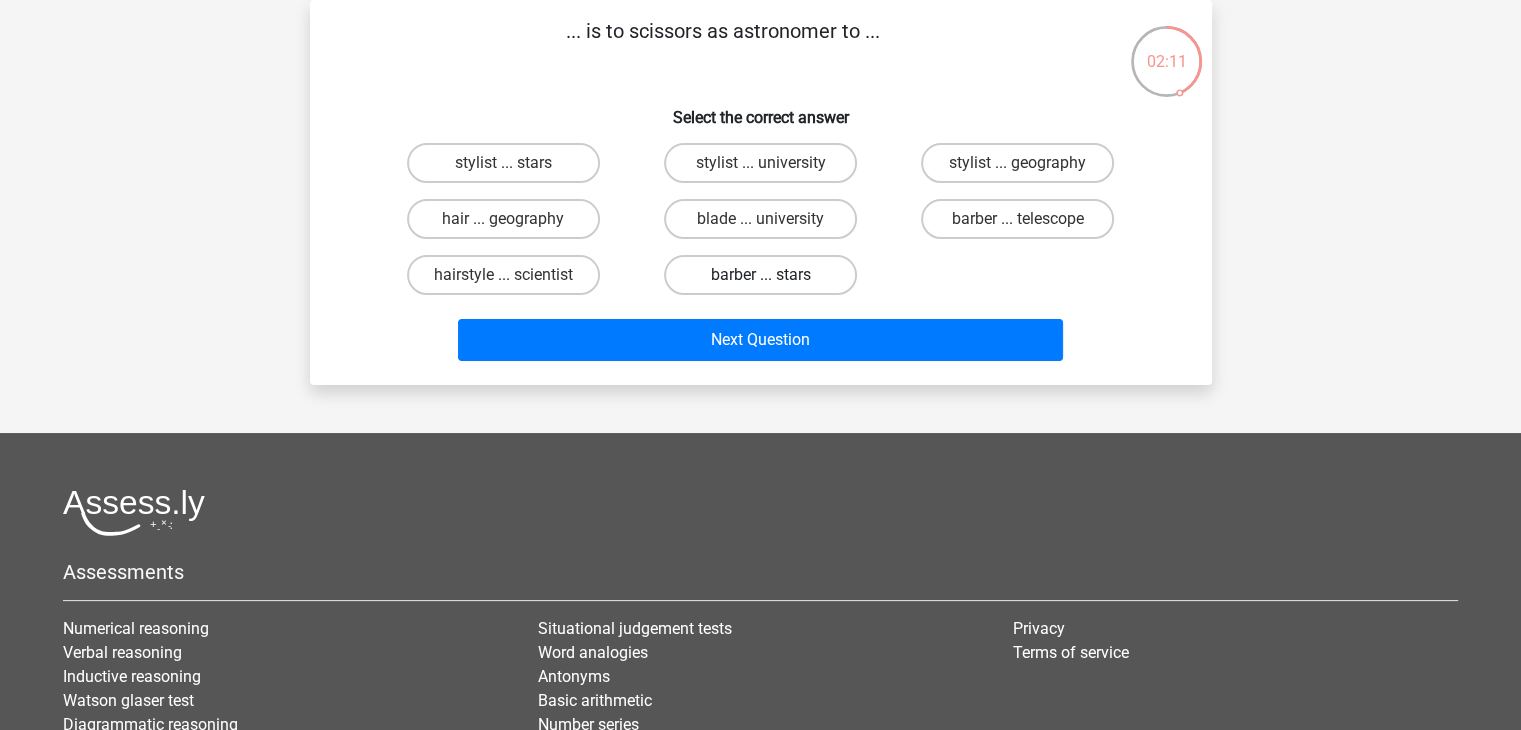 click on "barber ... stars" at bounding box center [760, 275] 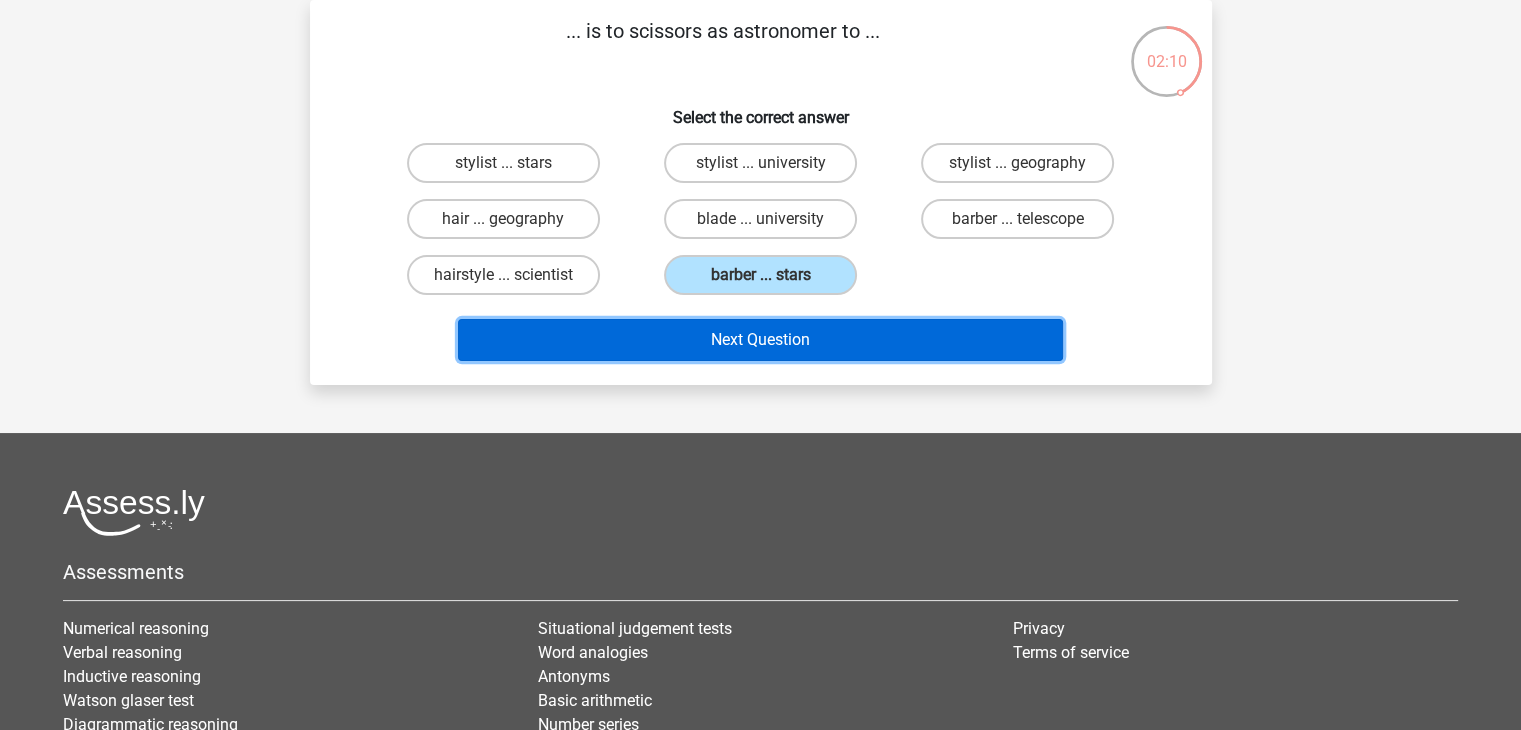 click on "Next Question" at bounding box center (760, 340) 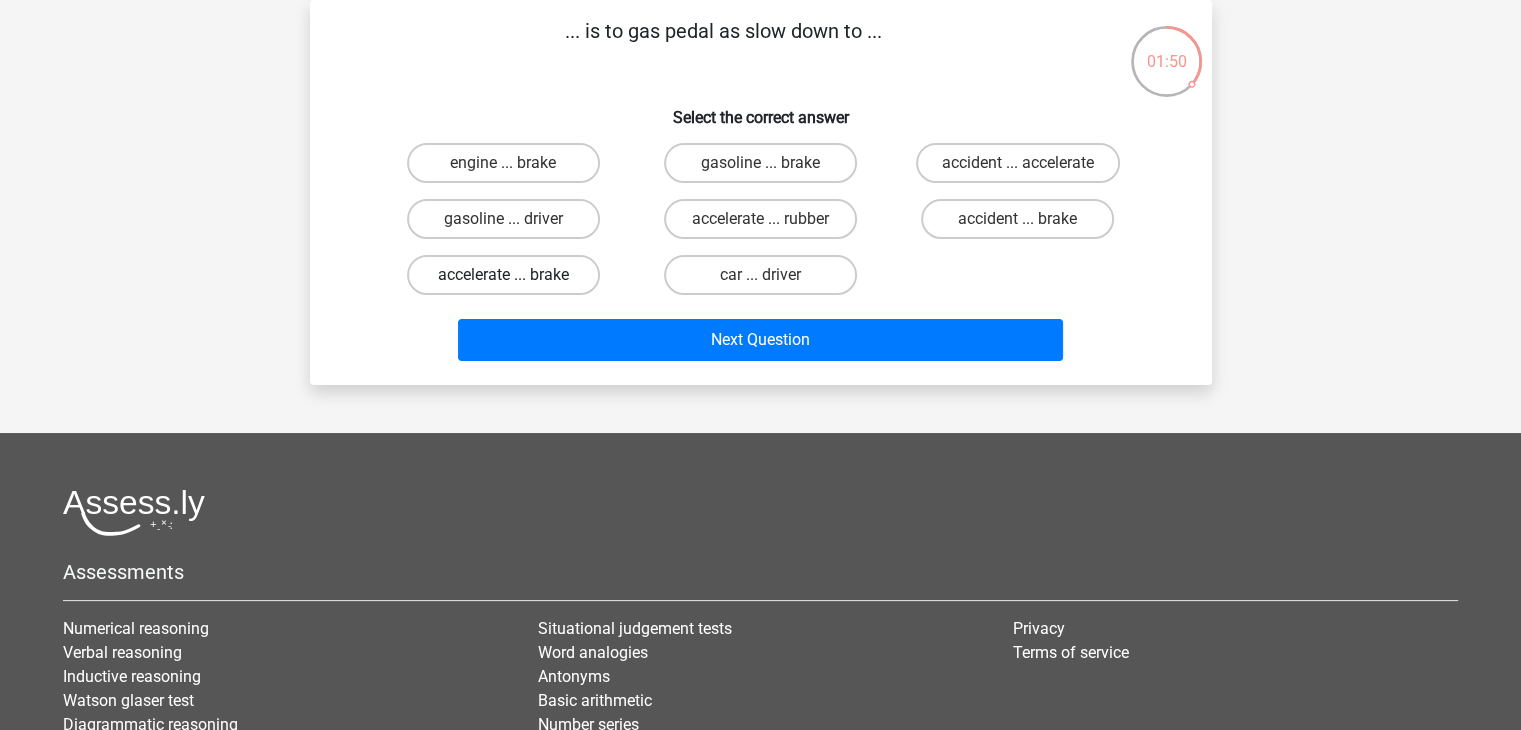 click on "accelerate ... brake" at bounding box center (503, 275) 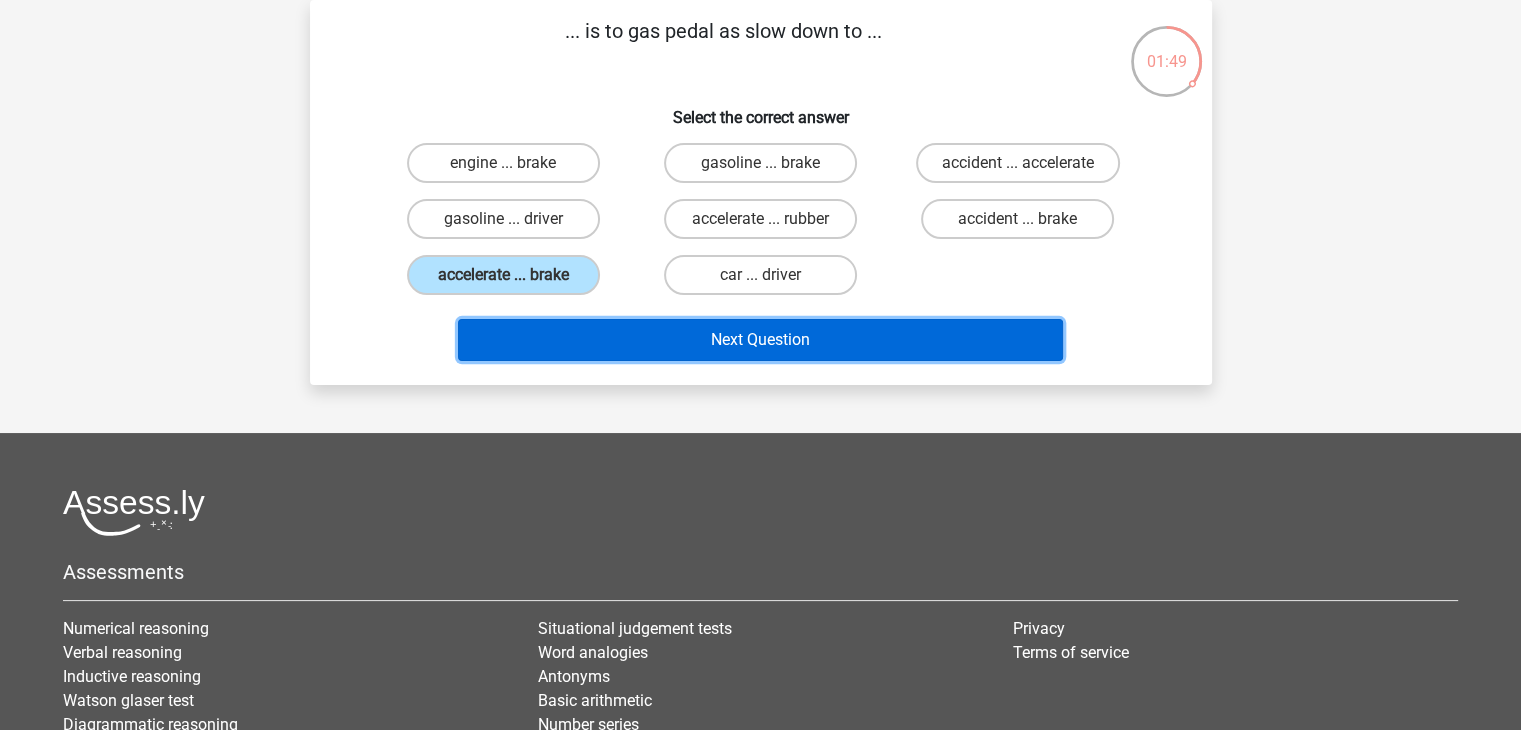 click on "Next Question" at bounding box center (760, 340) 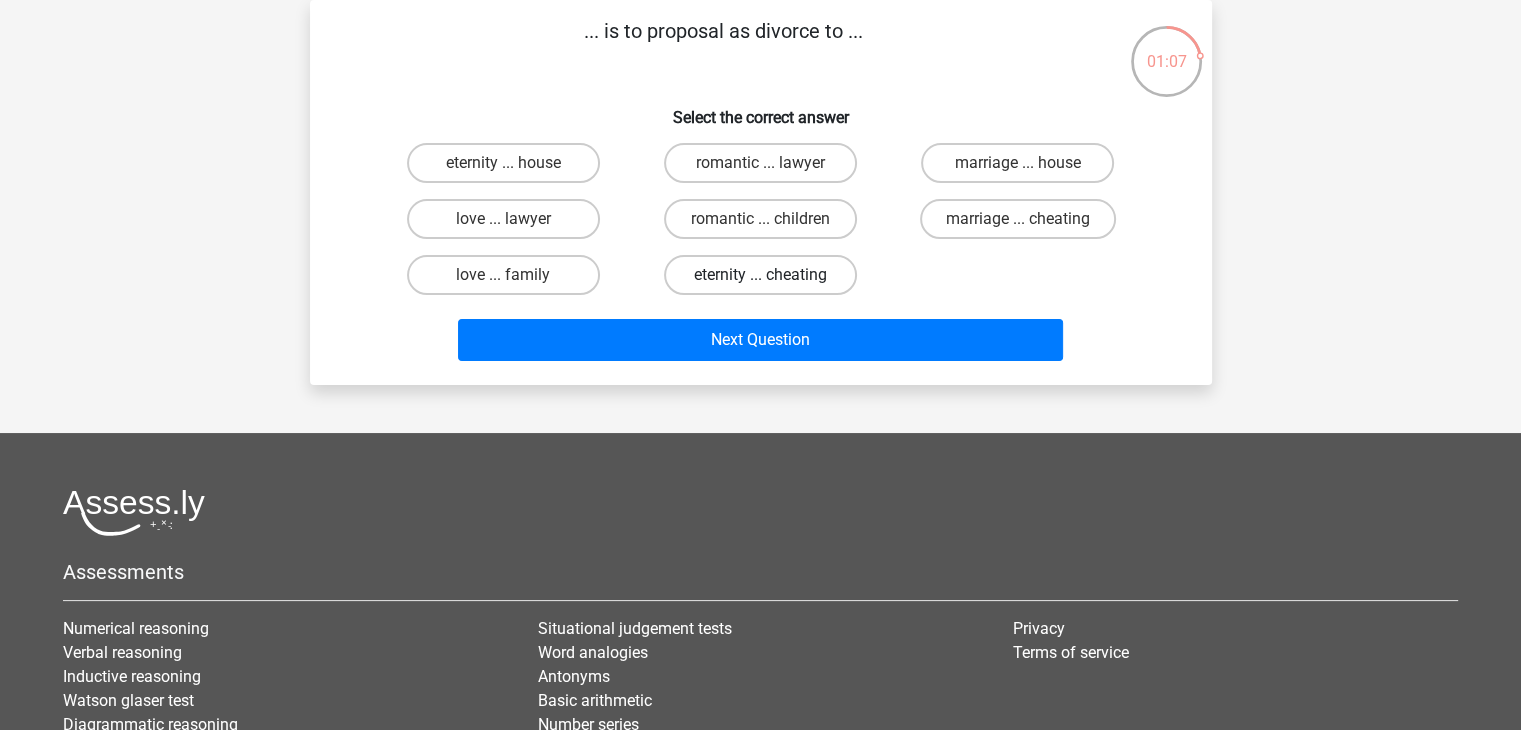 click on "eternity ... cheating" at bounding box center (760, 275) 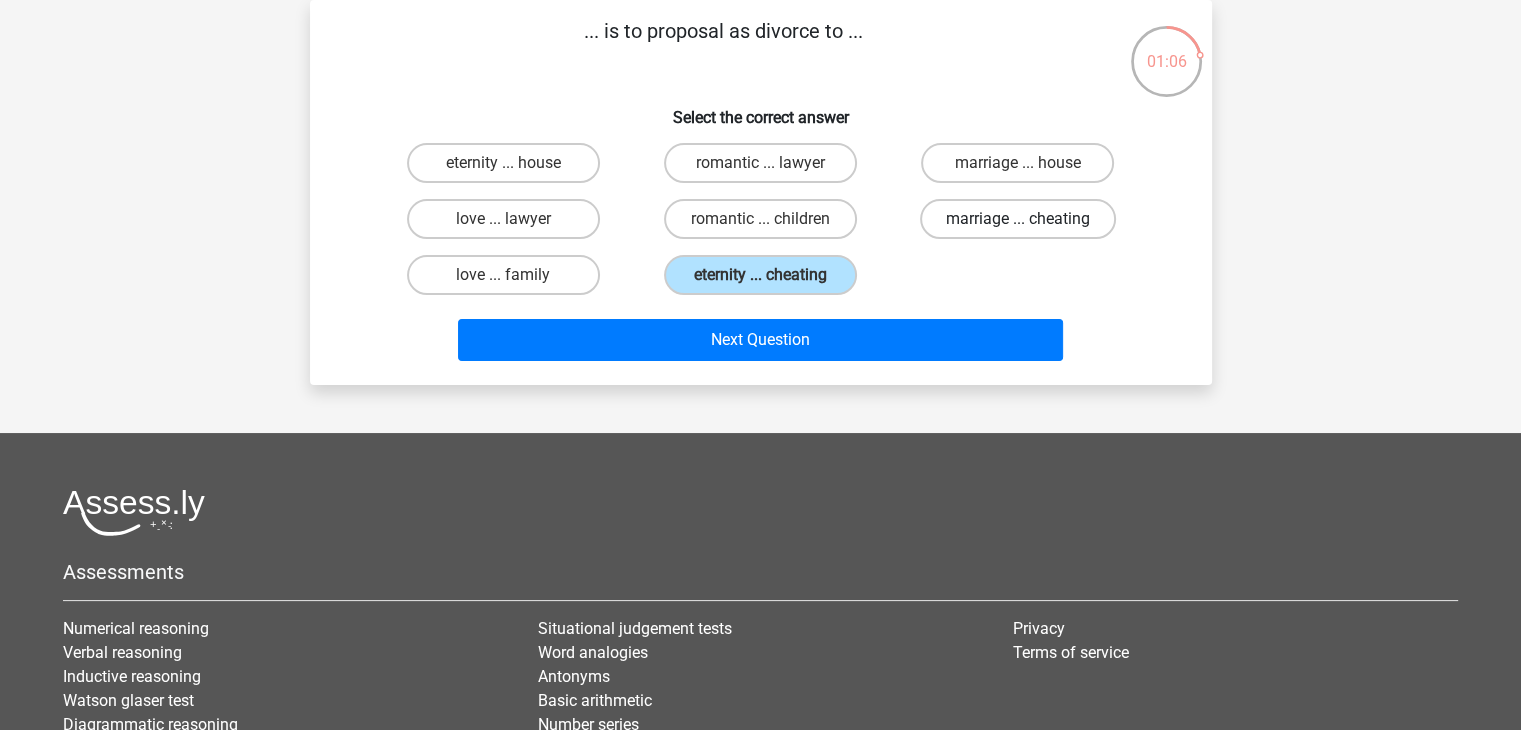 drag, startPoint x: 1020, startPoint y: 208, endPoint x: 987, endPoint y: 232, distance: 40.804413 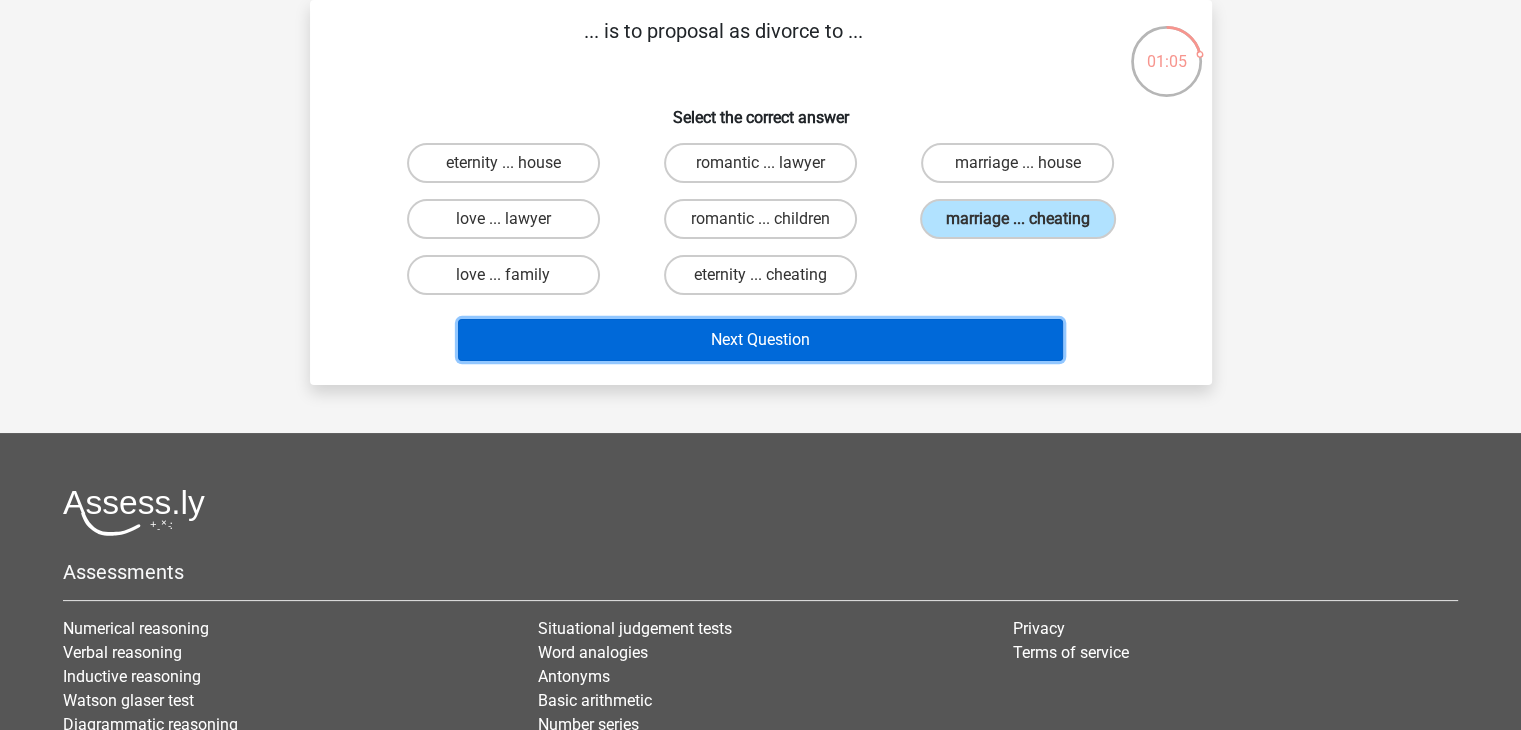 click on "Next Question" at bounding box center (760, 340) 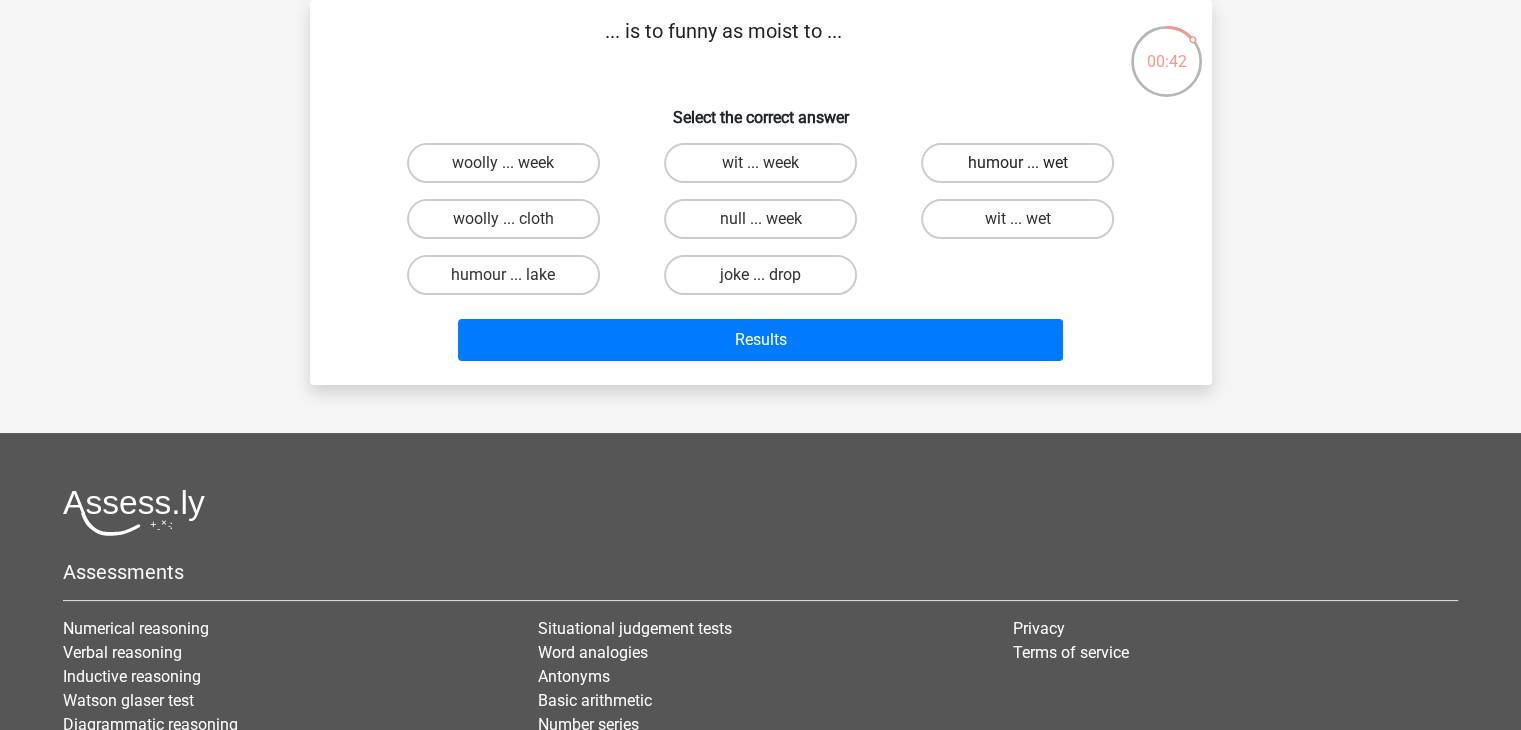 click on "humour ... wet" at bounding box center (1017, 163) 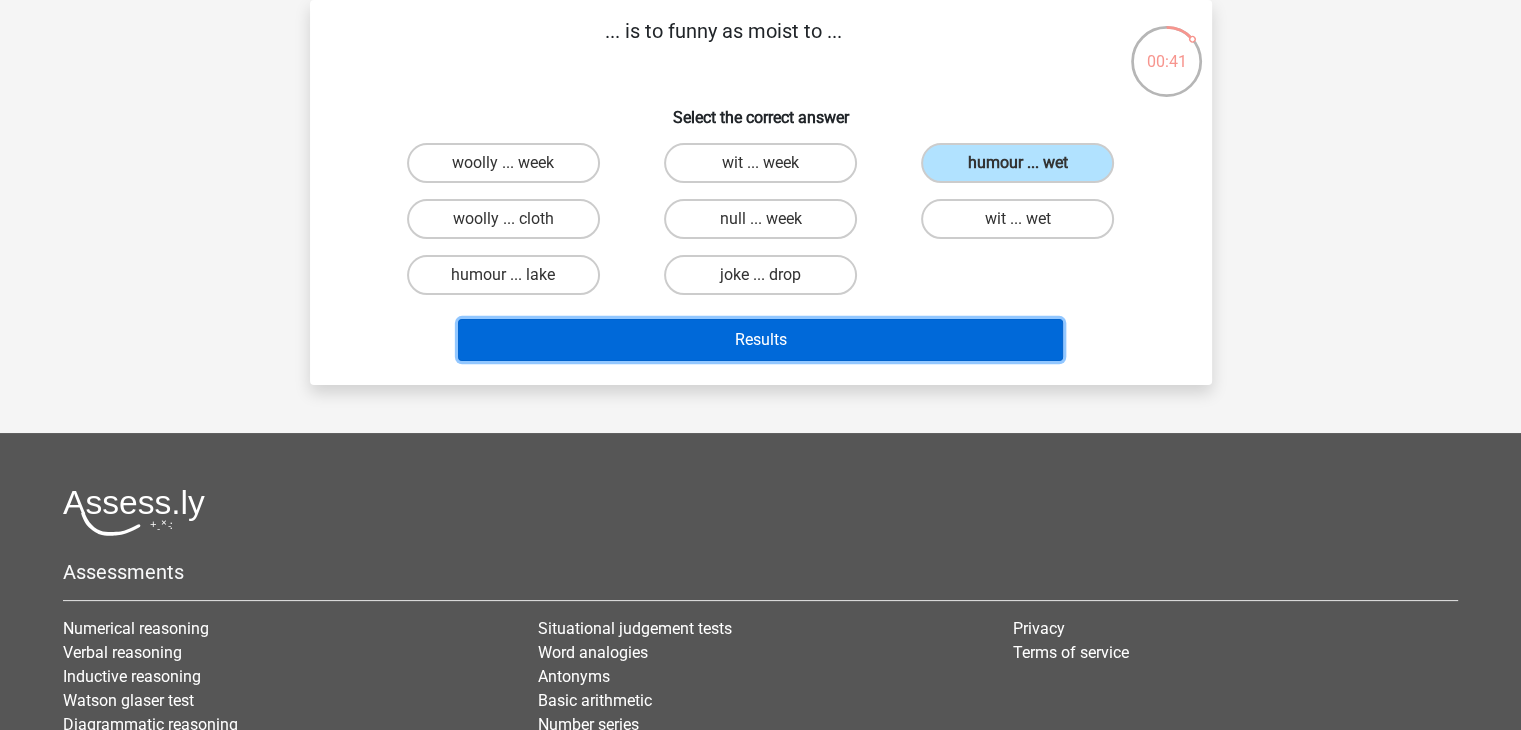 click on "Results" at bounding box center (760, 340) 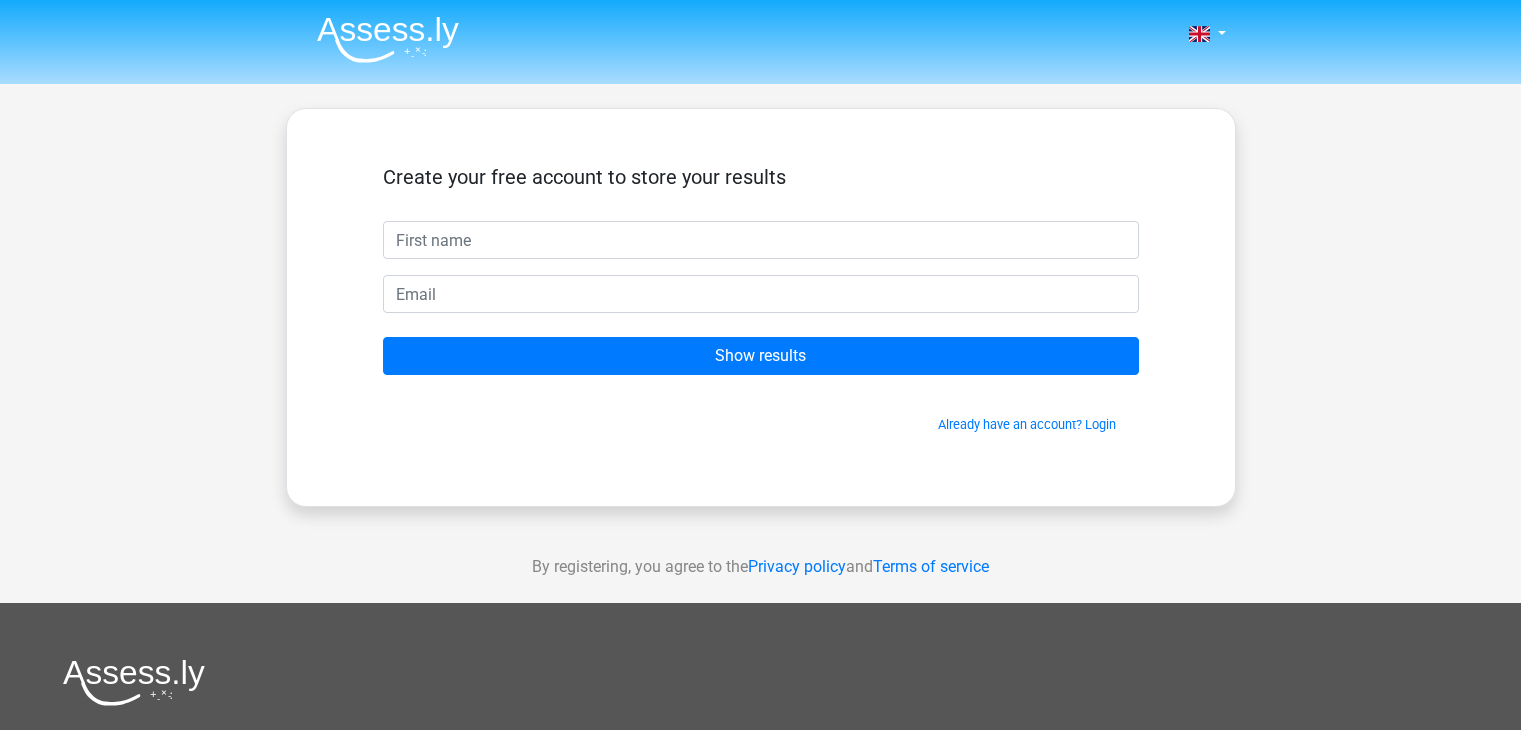 scroll, scrollTop: 0, scrollLeft: 0, axis: both 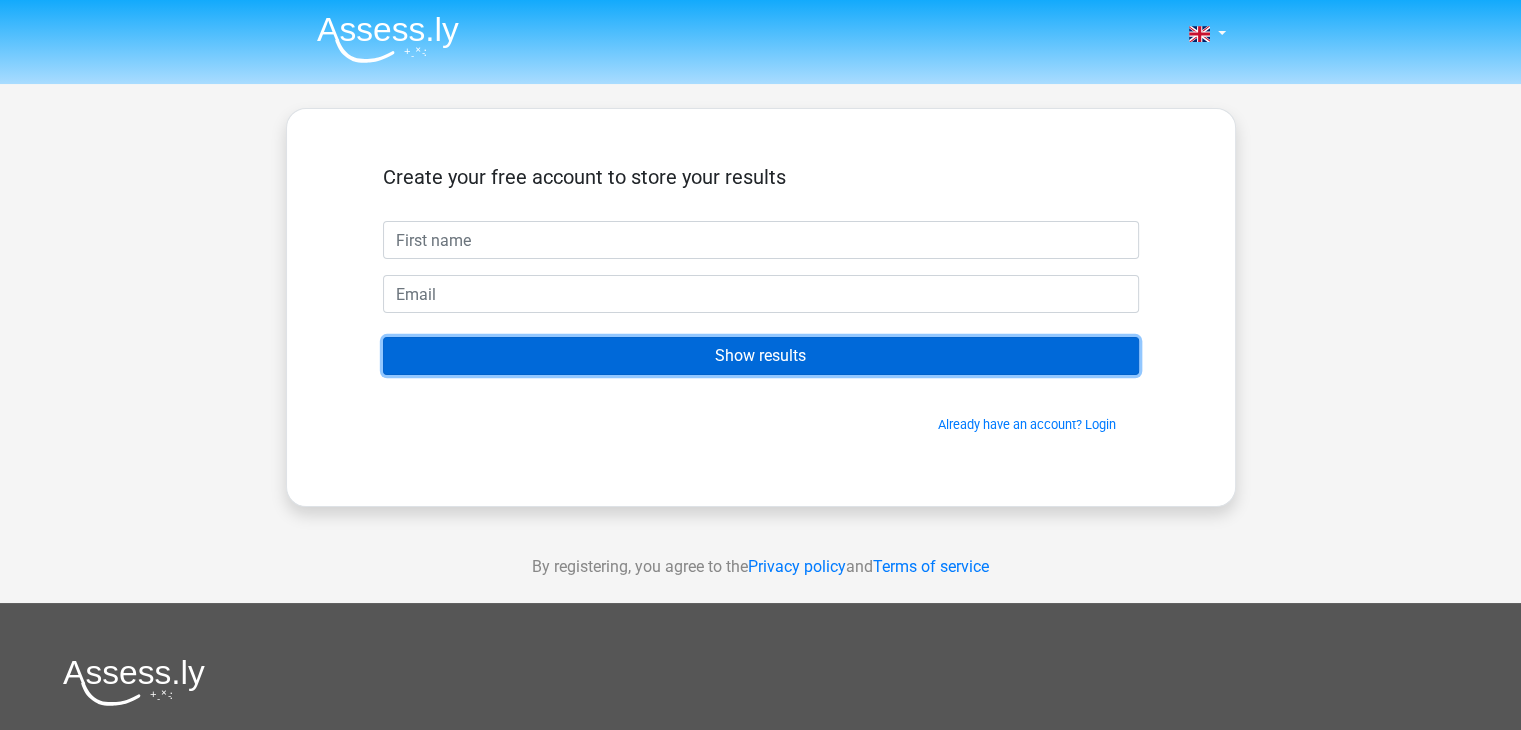 click on "Show results" at bounding box center [761, 356] 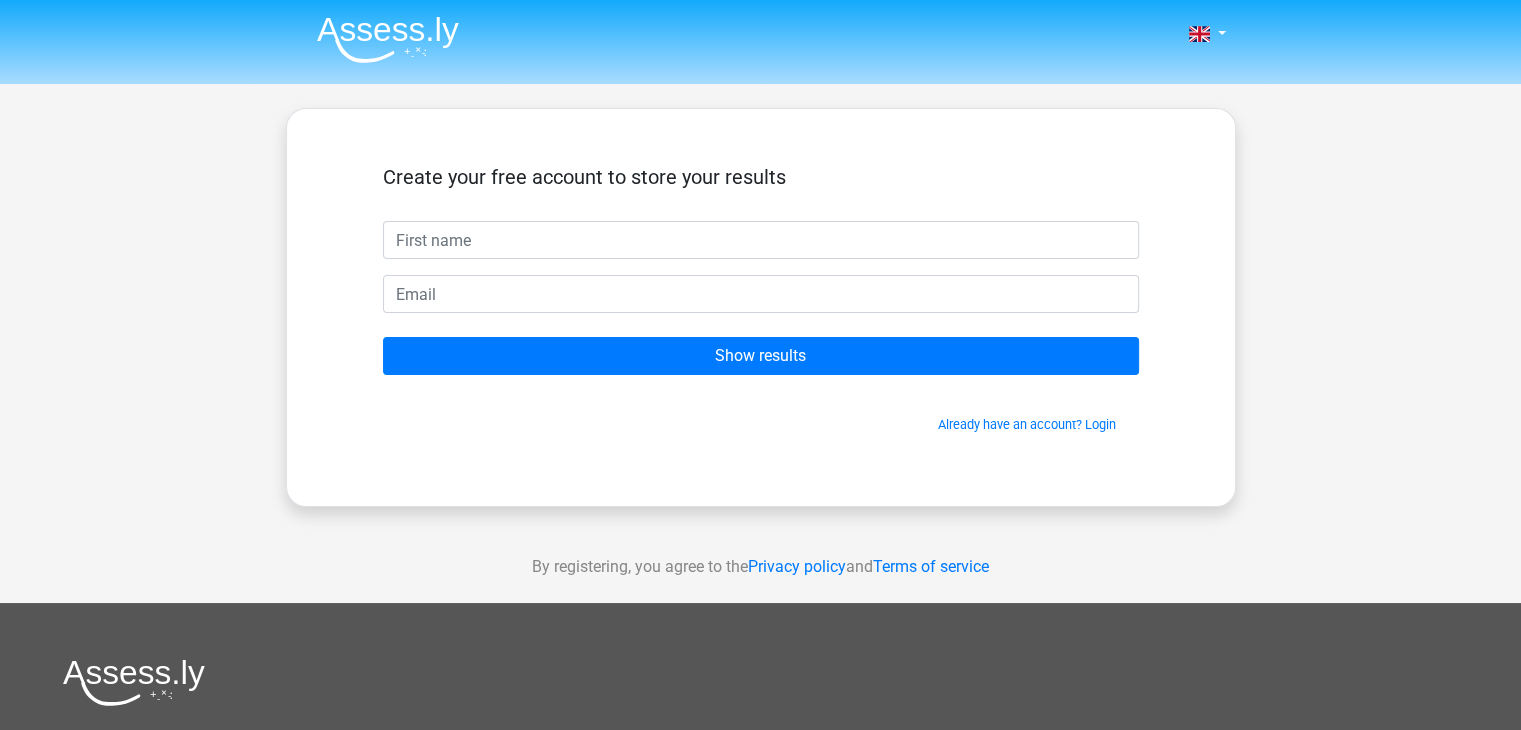 drag, startPoint x: 706, startPoint y: 241, endPoint x: 568, endPoint y: 434, distance: 237.26146 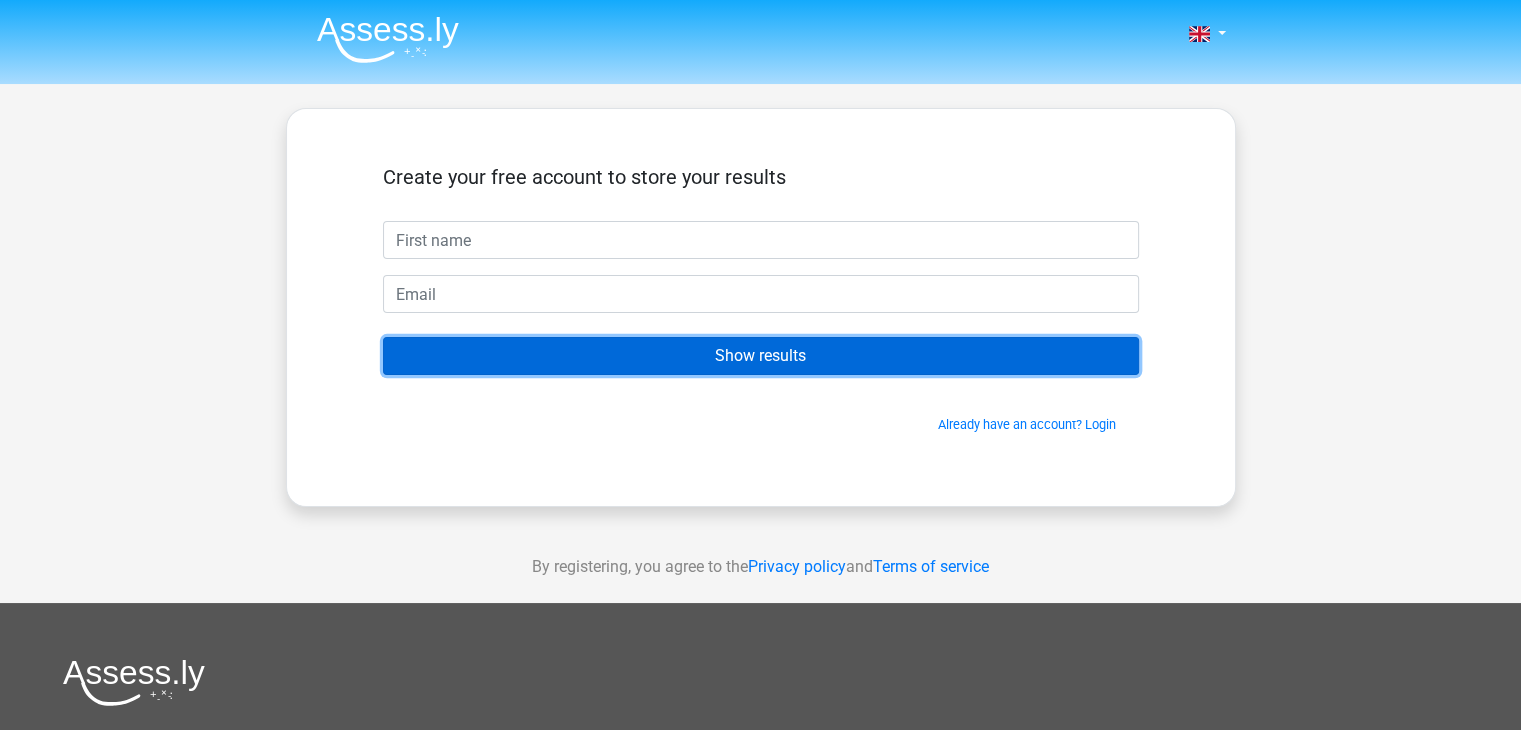 drag, startPoint x: 678, startPoint y: 355, endPoint x: 664, endPoint y: 416, distance: 62.58594 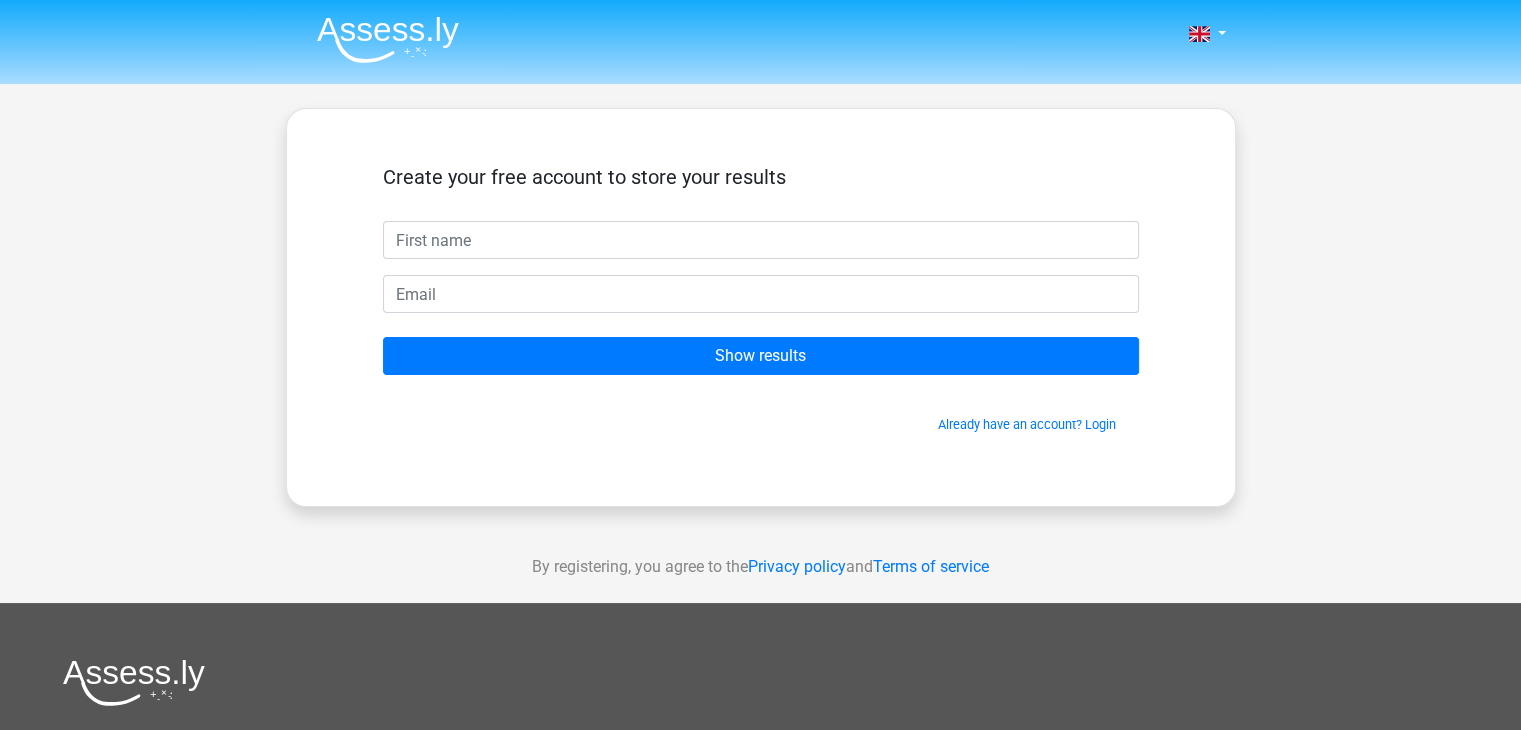 click on "Already have an account? Login" at bounding box center (761, 424) 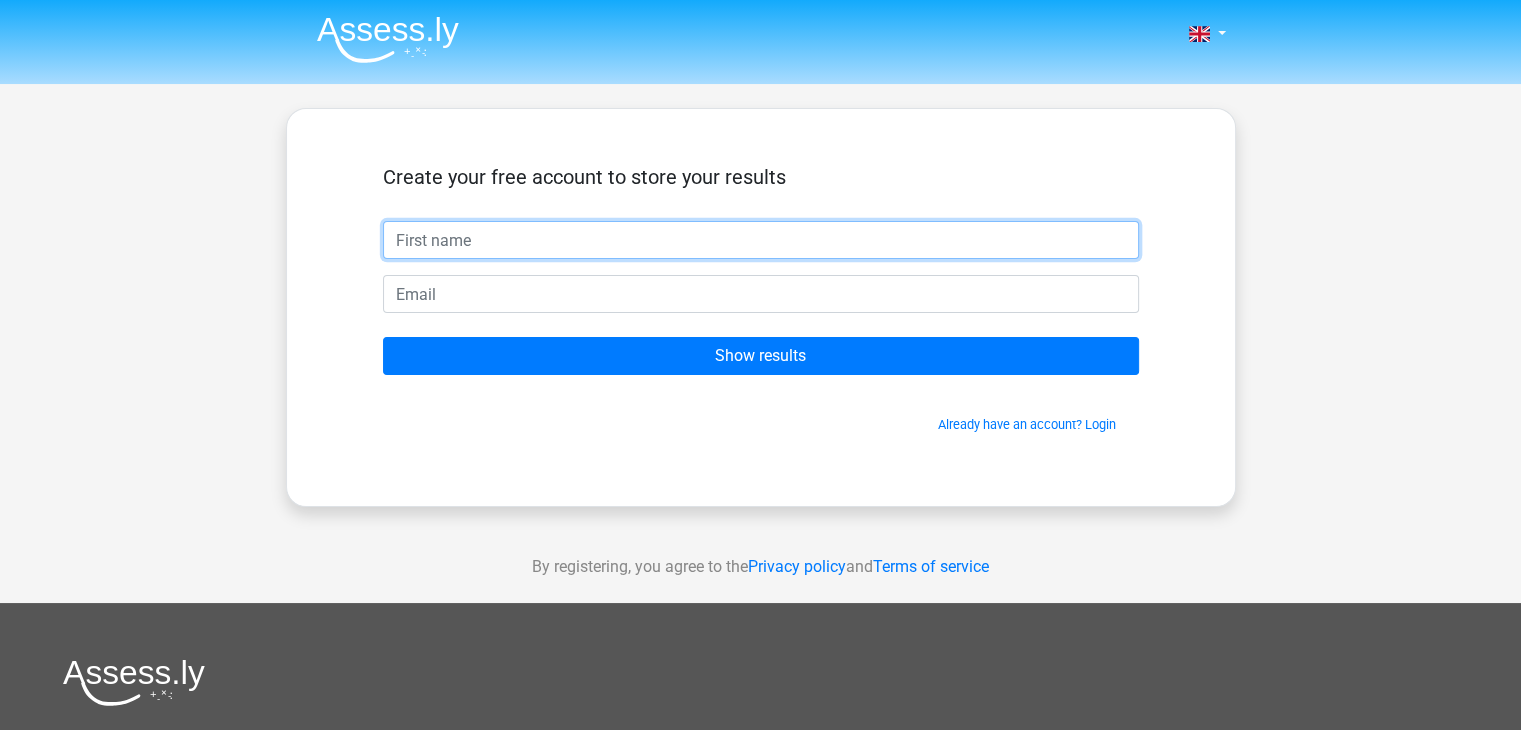 click at bounding box center (761, 240) 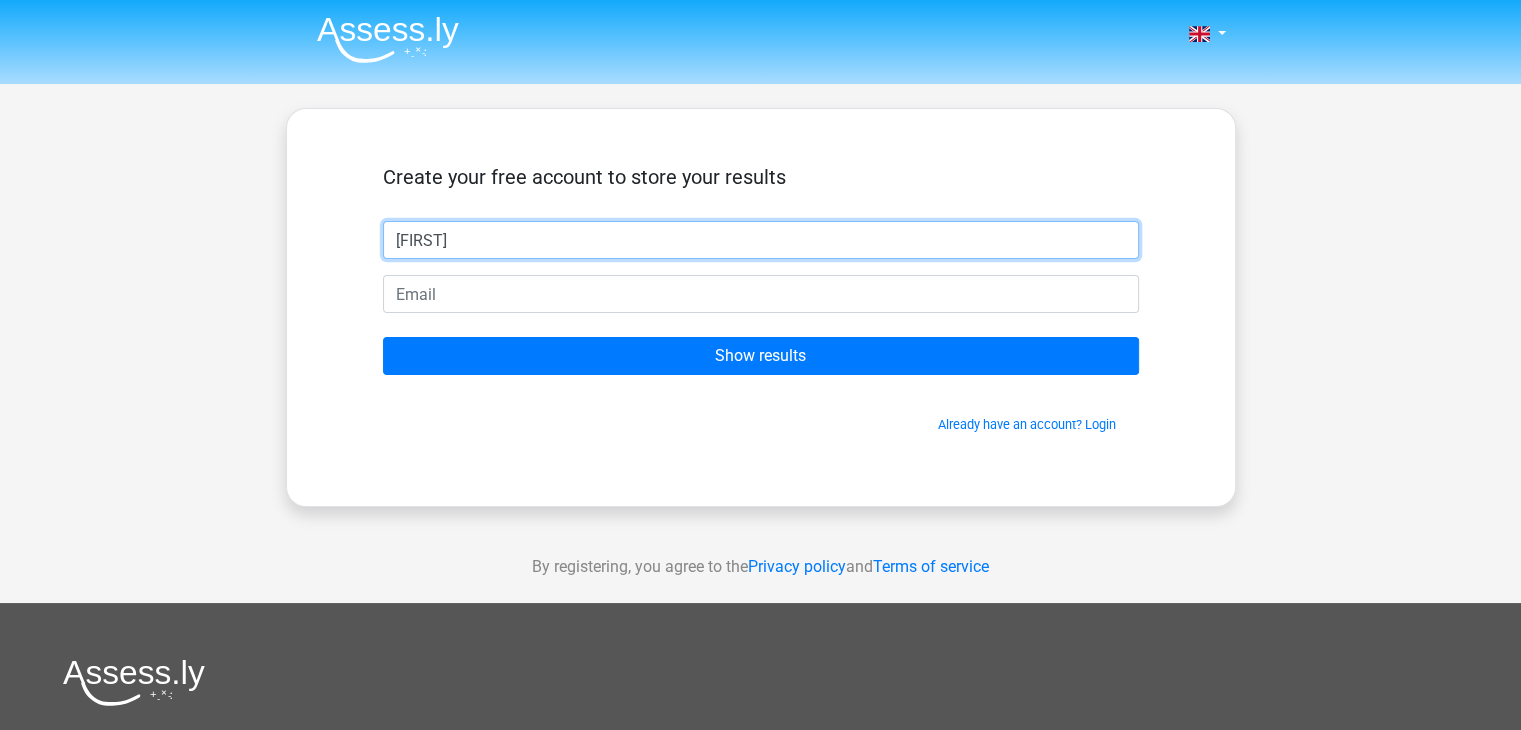 type on "A" 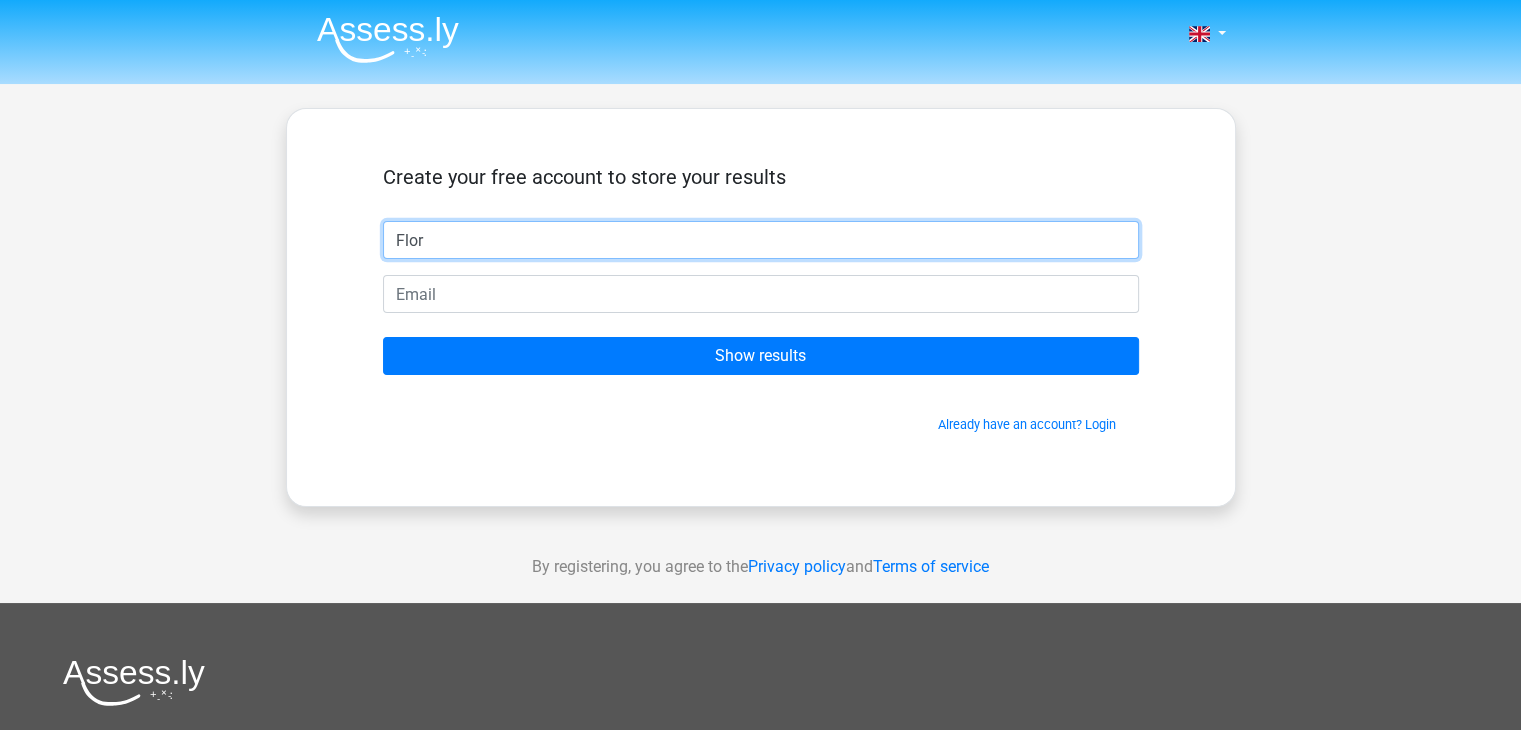 type on "Flor" 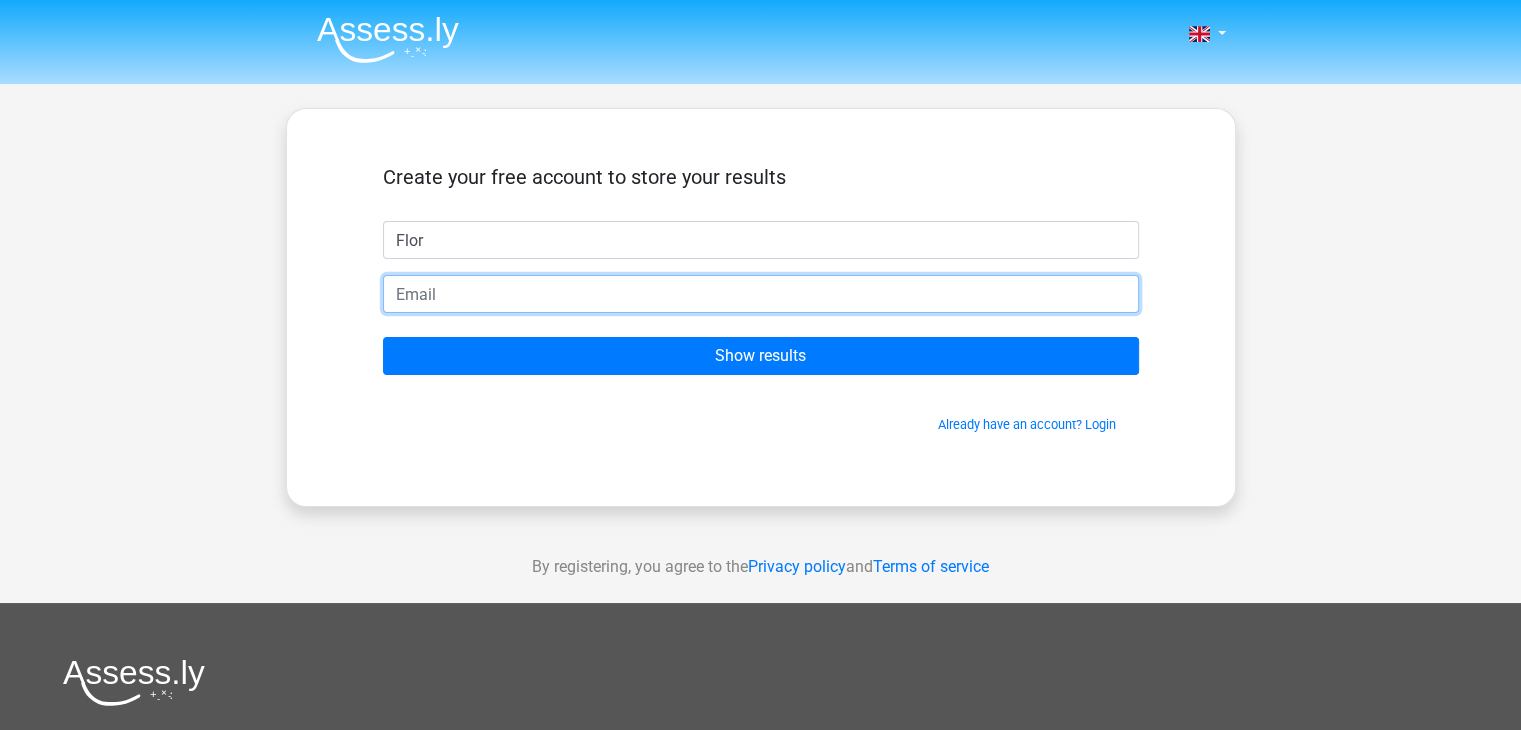 click at bounding box center (761, 294) 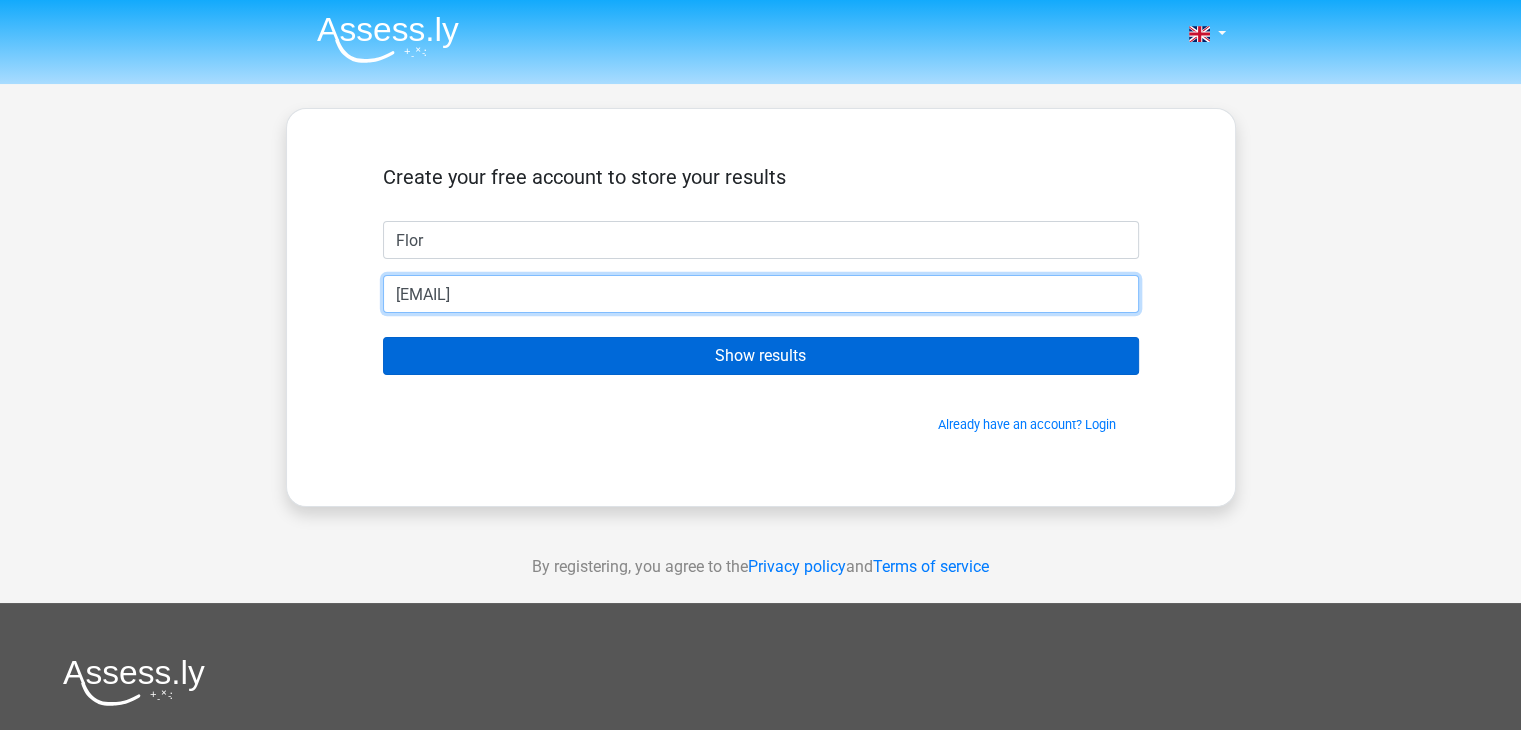 type on "[EMAIL]" 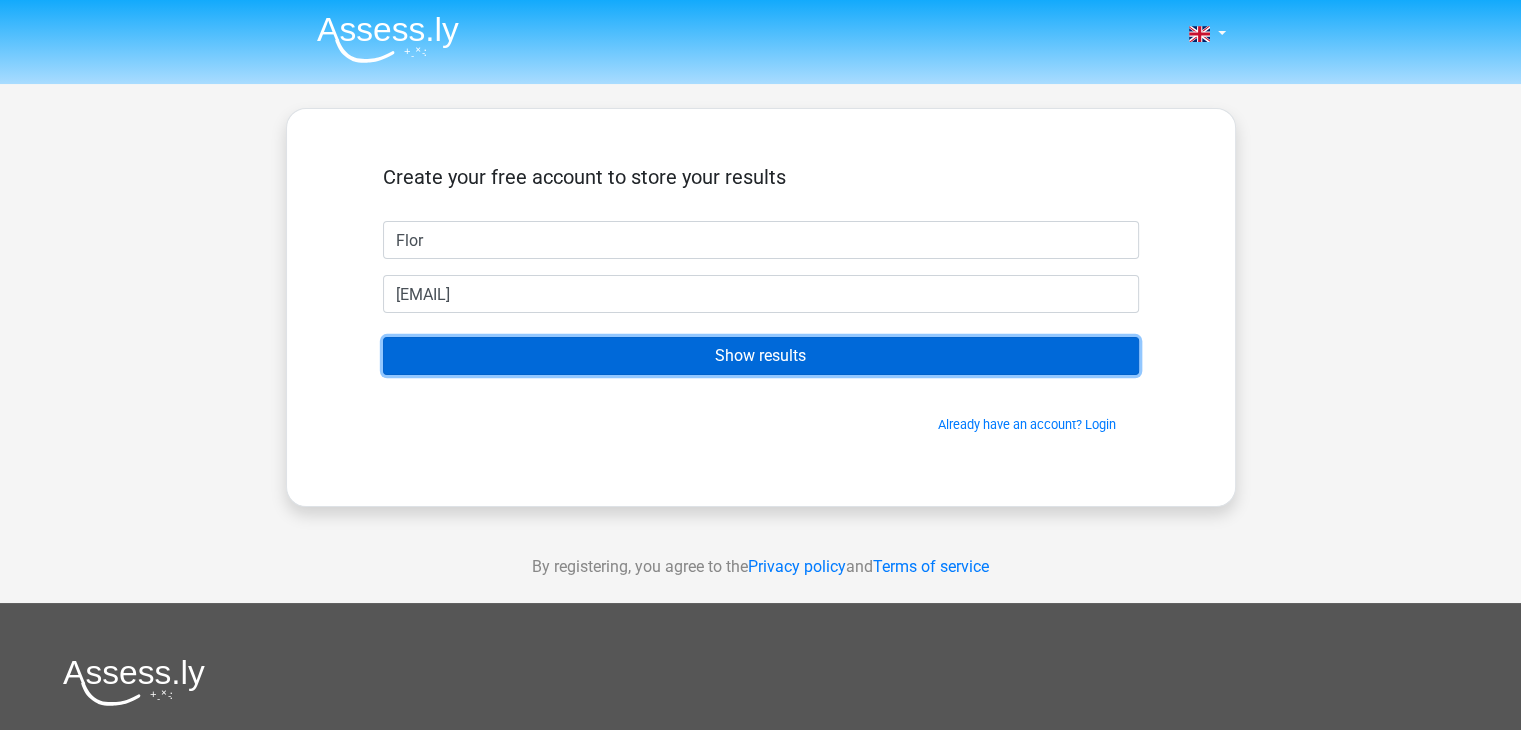 click on "Show results" at bounding box center [761, 356] 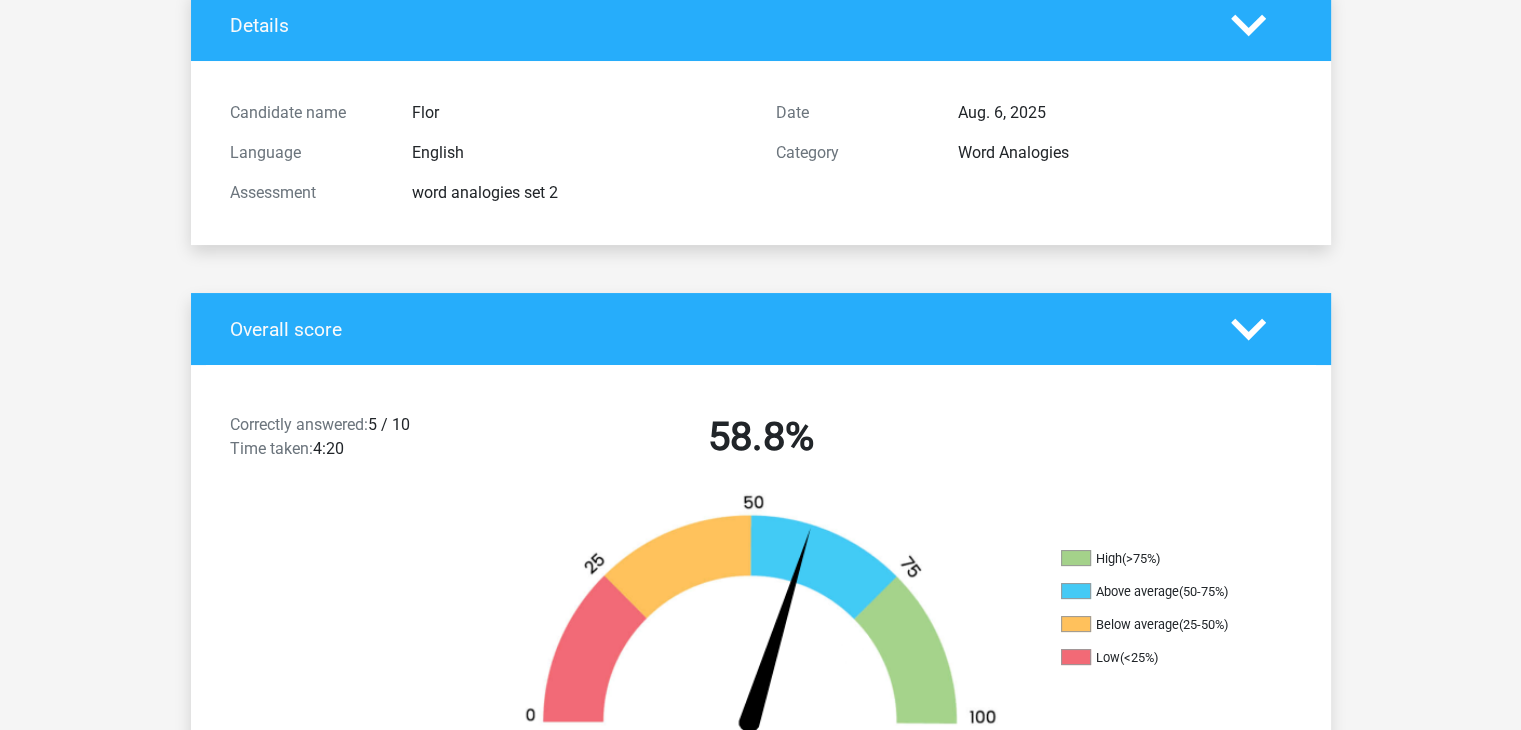 scroll, scrollTop: 0, scrollLeft: 0, axis: both 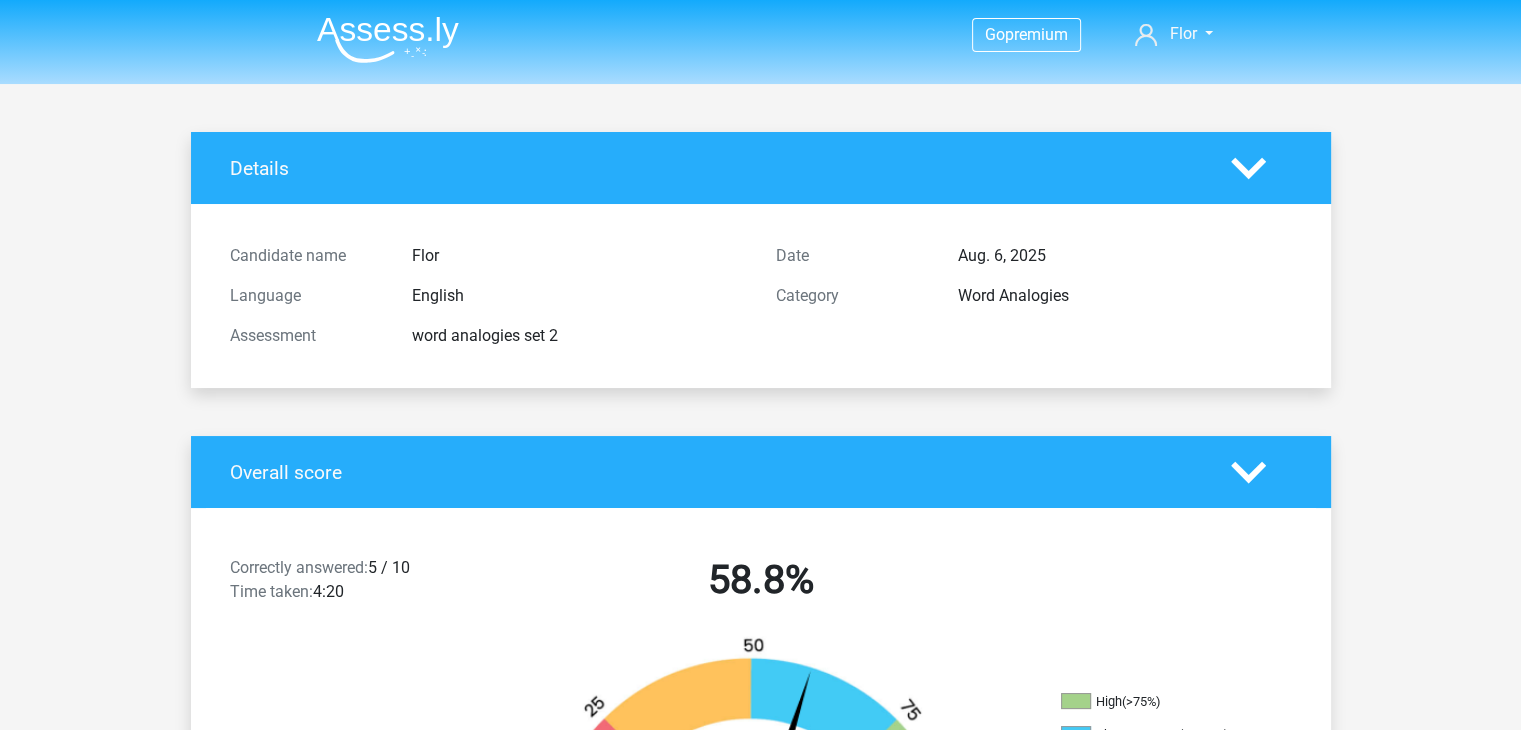 click on "Date" at bounding box center [852, 256] 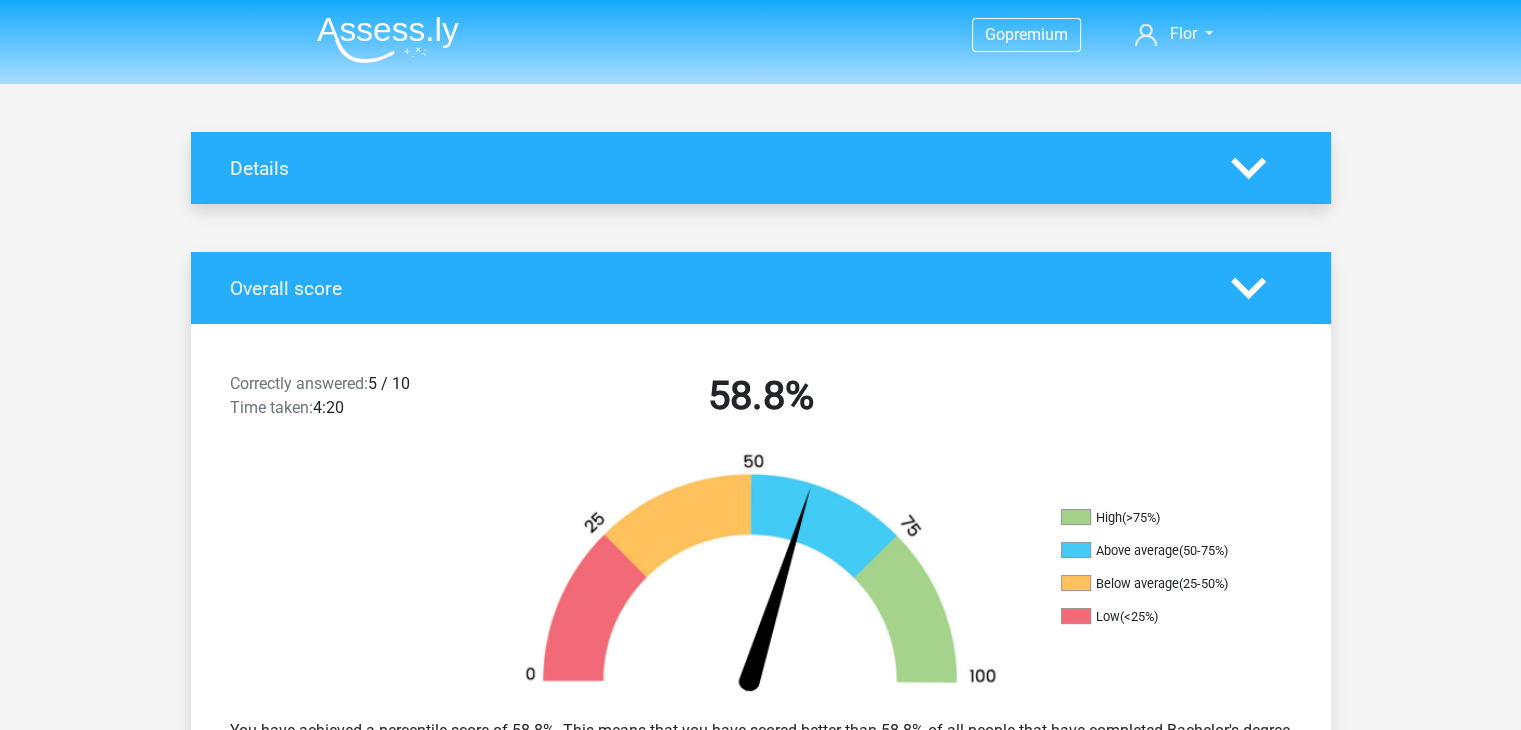 click at bounding box center (1261, 168) 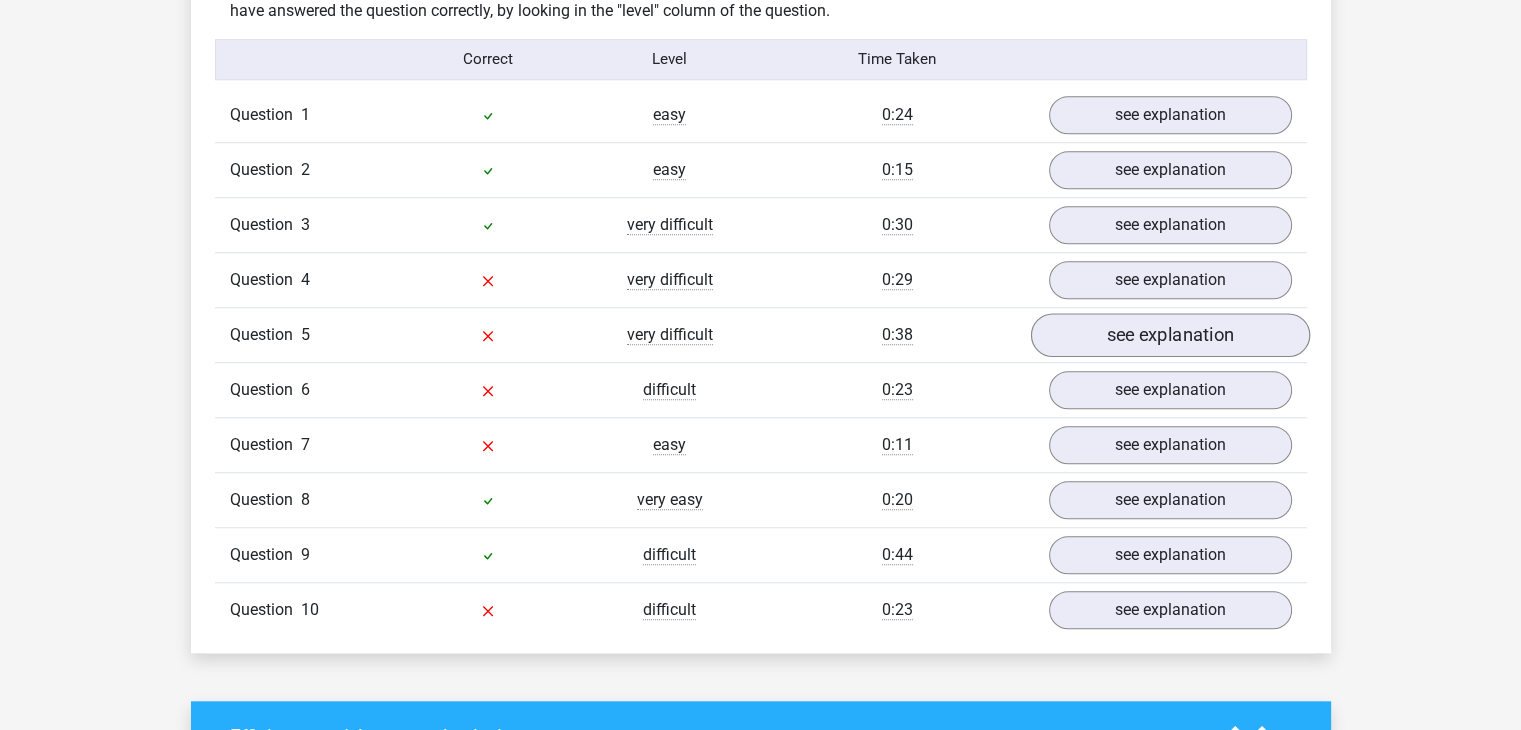 scroll, scrollTop: 1600, scrollLeft: 0, axis: vertical 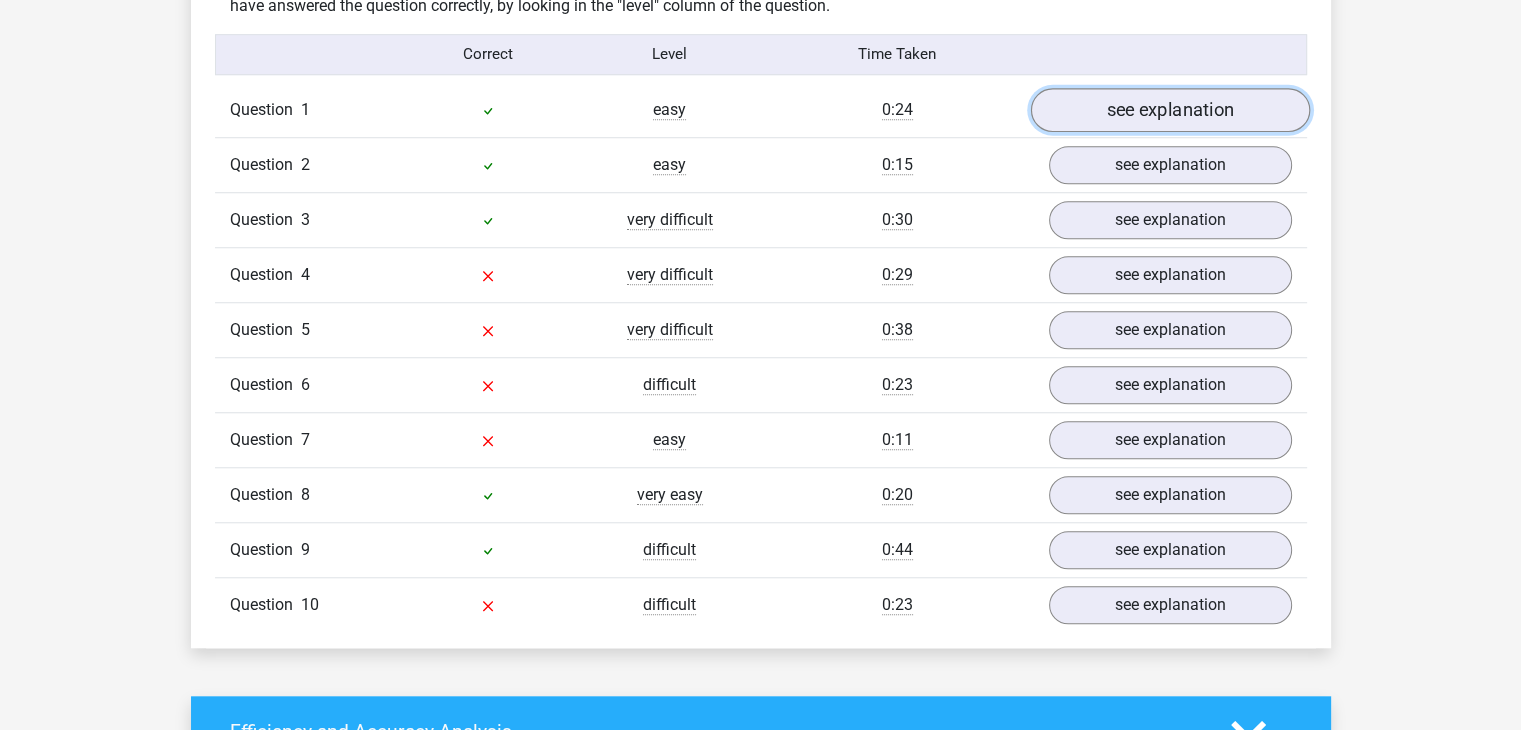 click on "see explanation" at bounding box center (1169, 110) 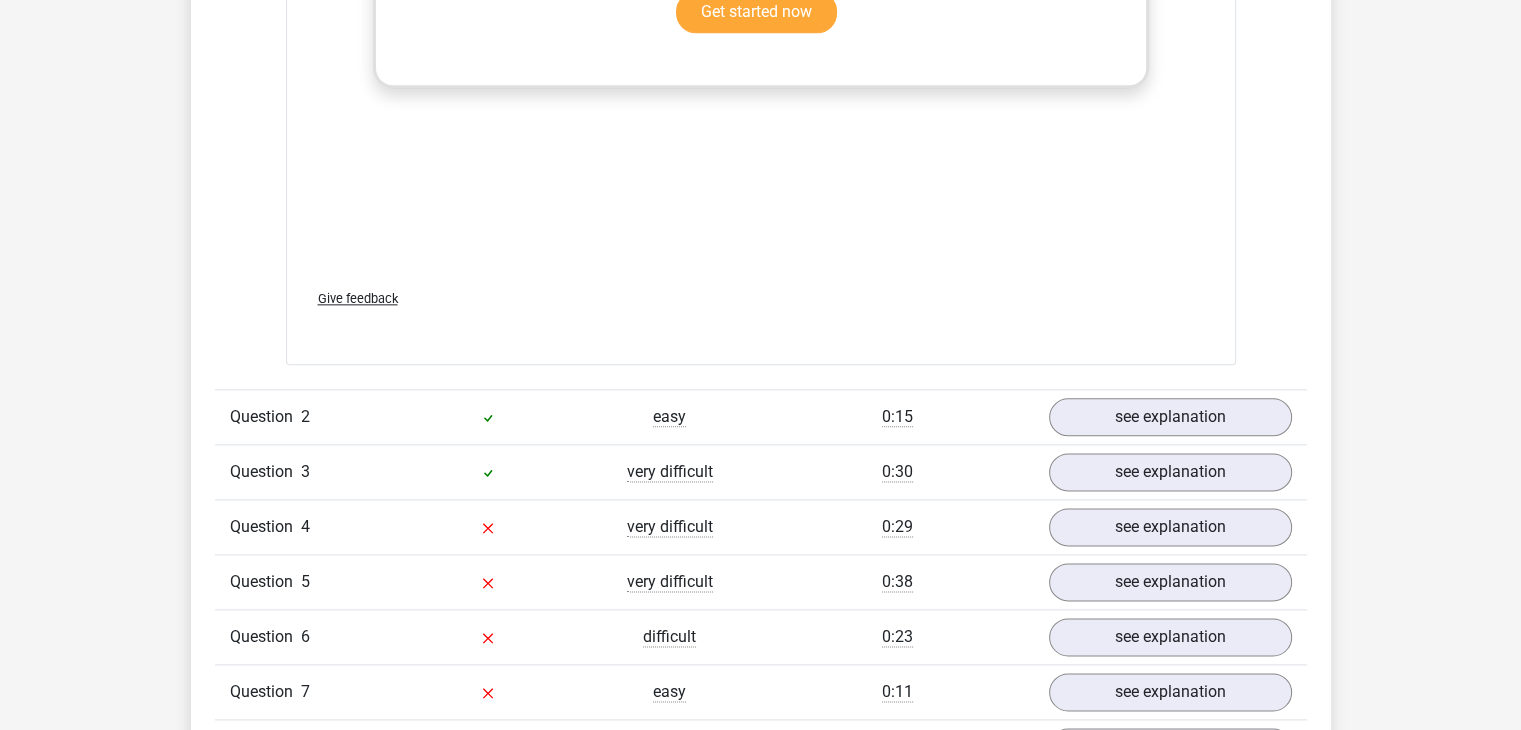 scroll, scrollTop: 2500, scrollLeft: 0, axis: vertical 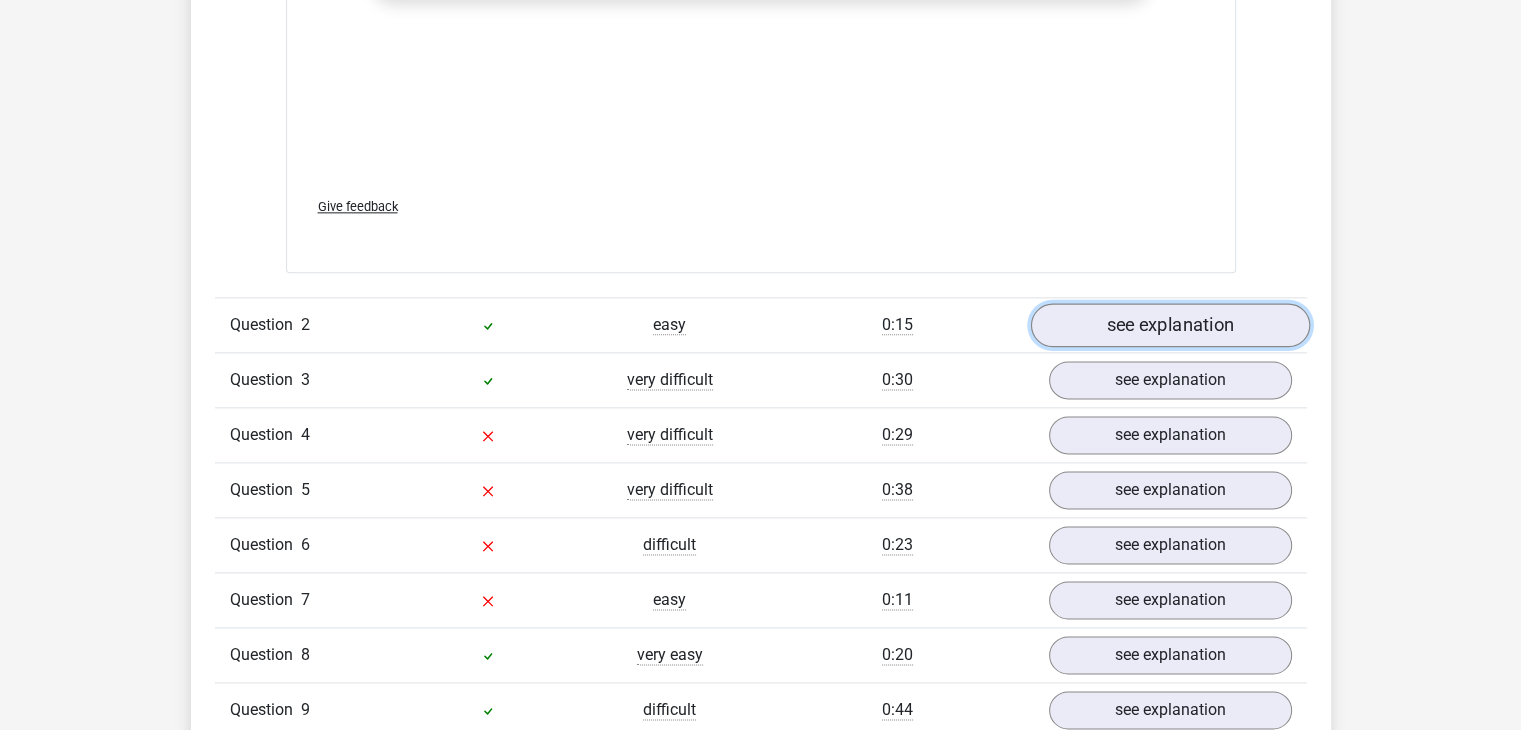 click on "see explanation" at bounding box center [1169, 325] 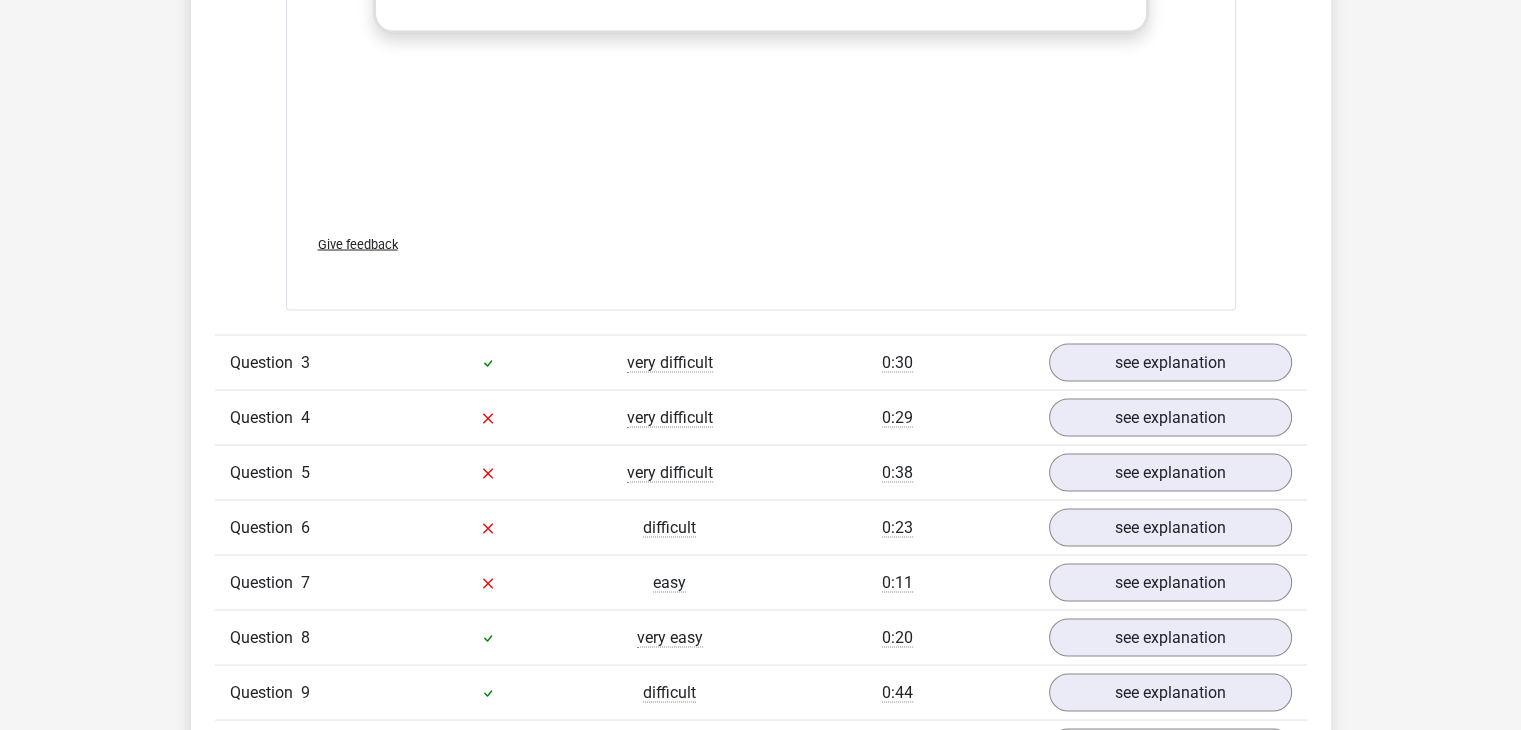scroll, scrollTop: 3700, scrollLeft: 0, axis: vertical 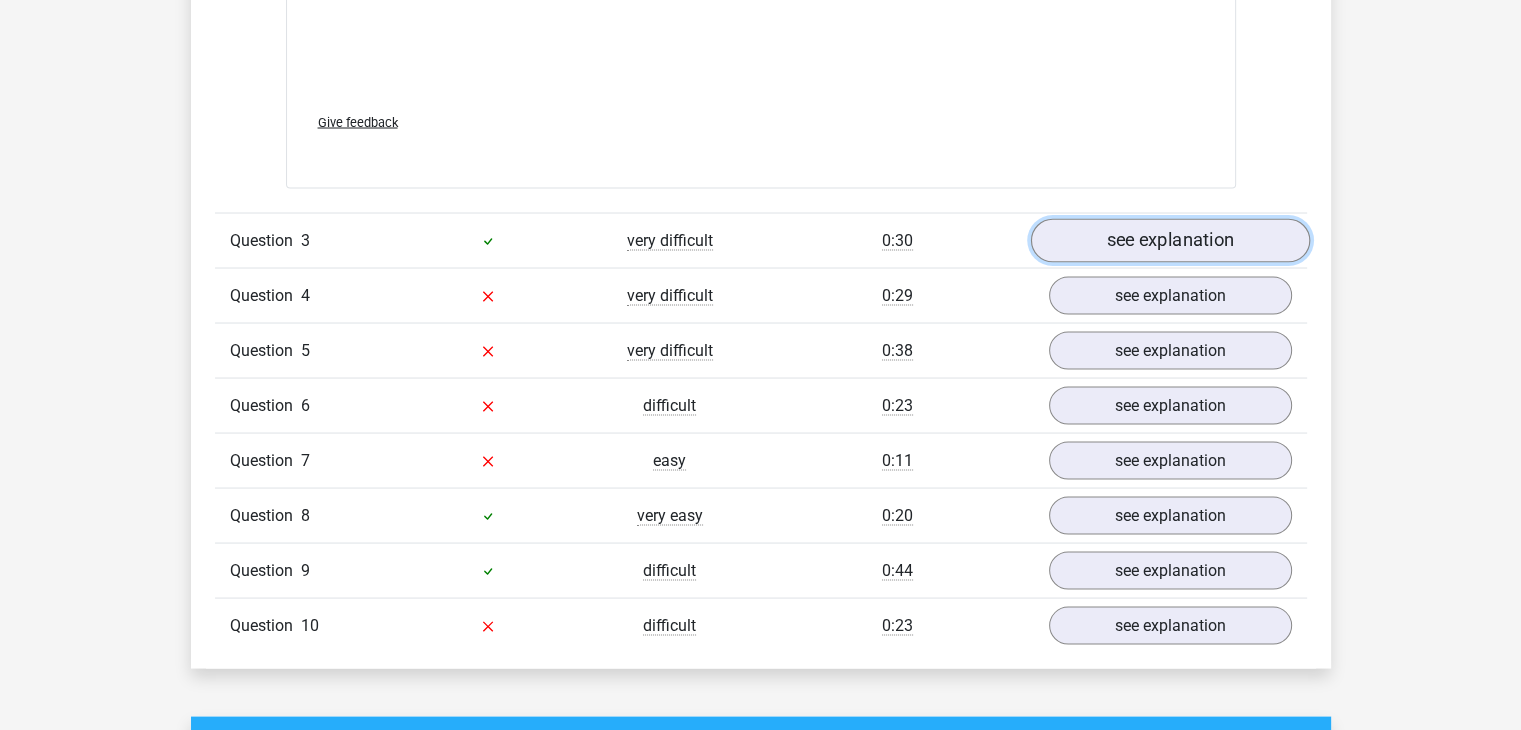 click on "see explanation" at bounding box center (1169, 241) 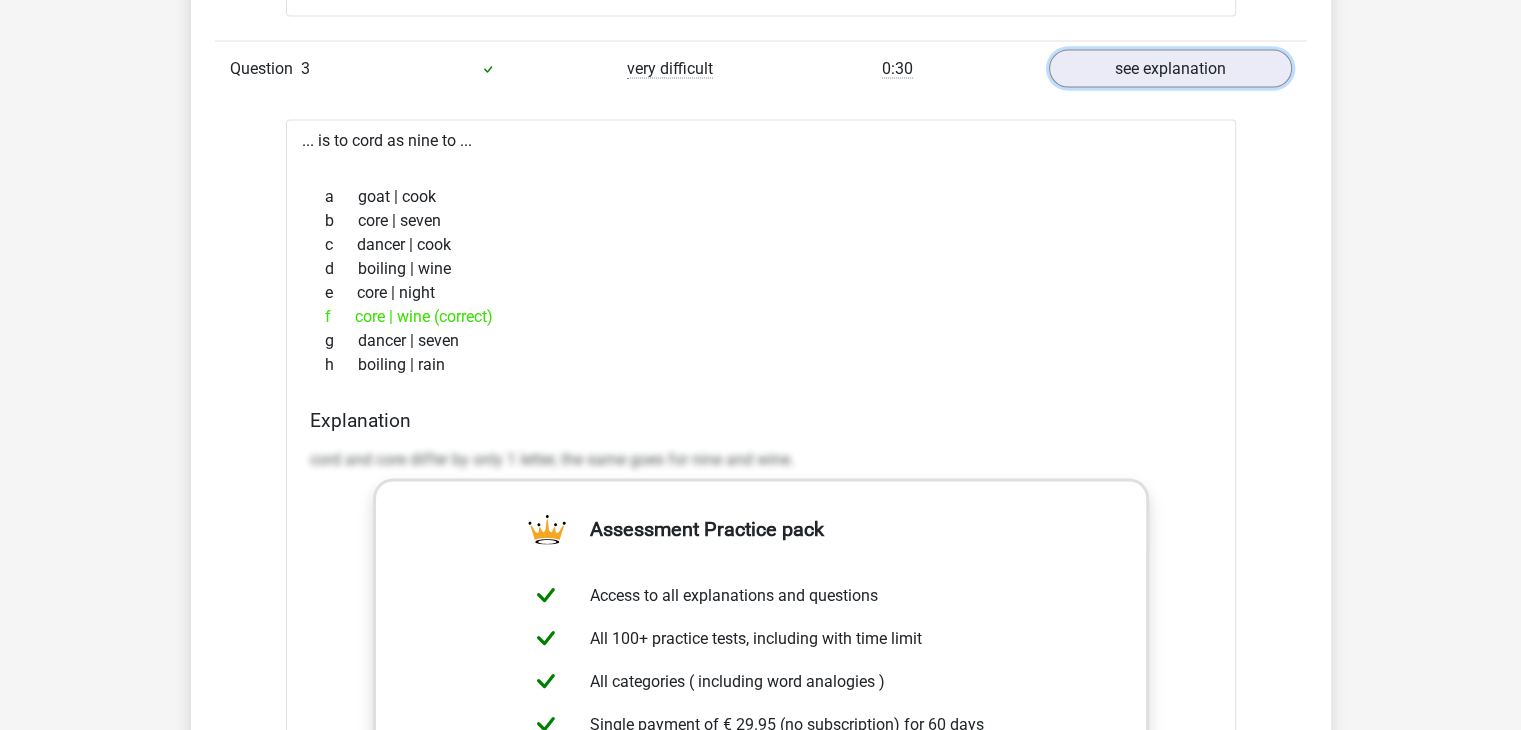 scroll, scrollTop: 4000, scrollLeft: 0, axis: vertical 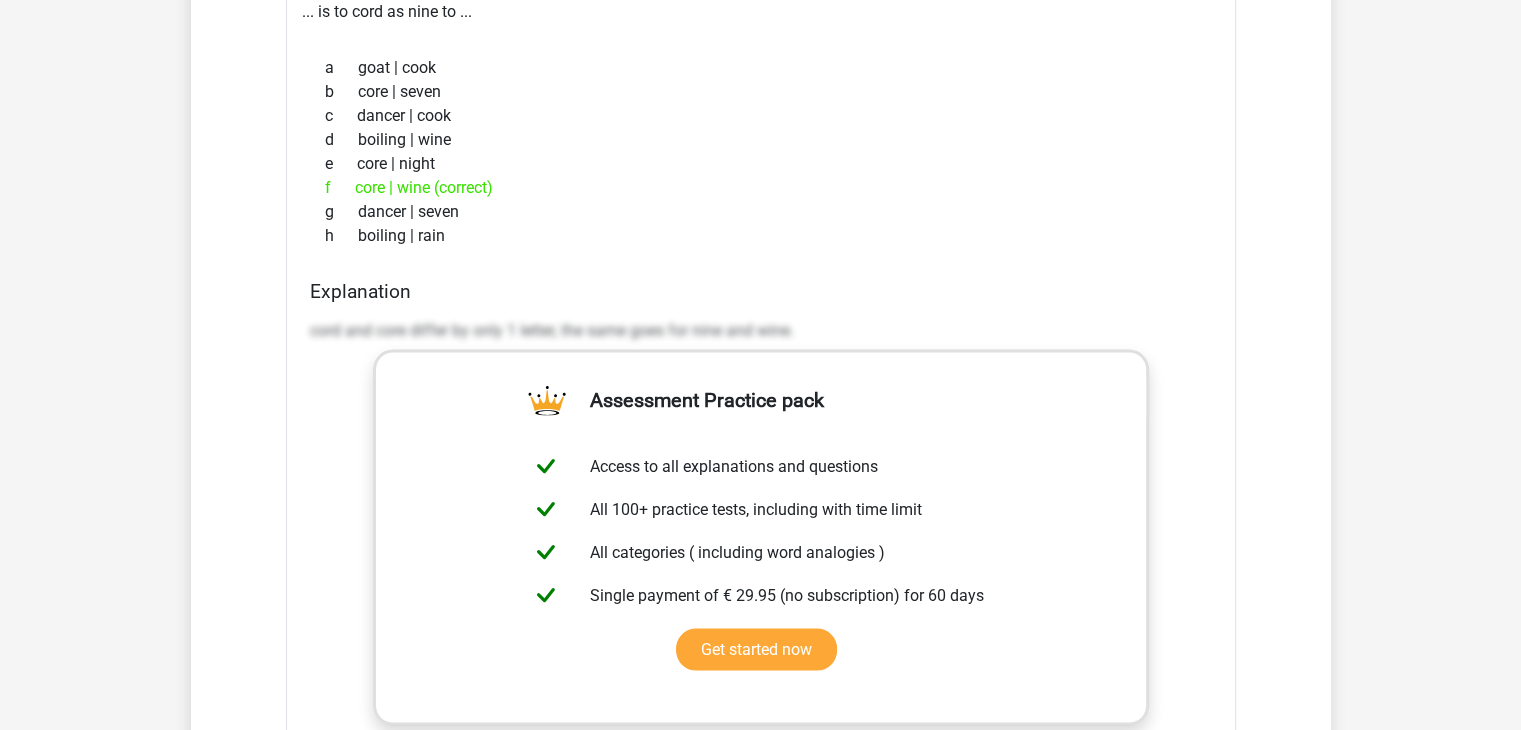 click on "cord and core differ by only 1 letter, the same goes for nine and wine." at bounding box center [761, 331] 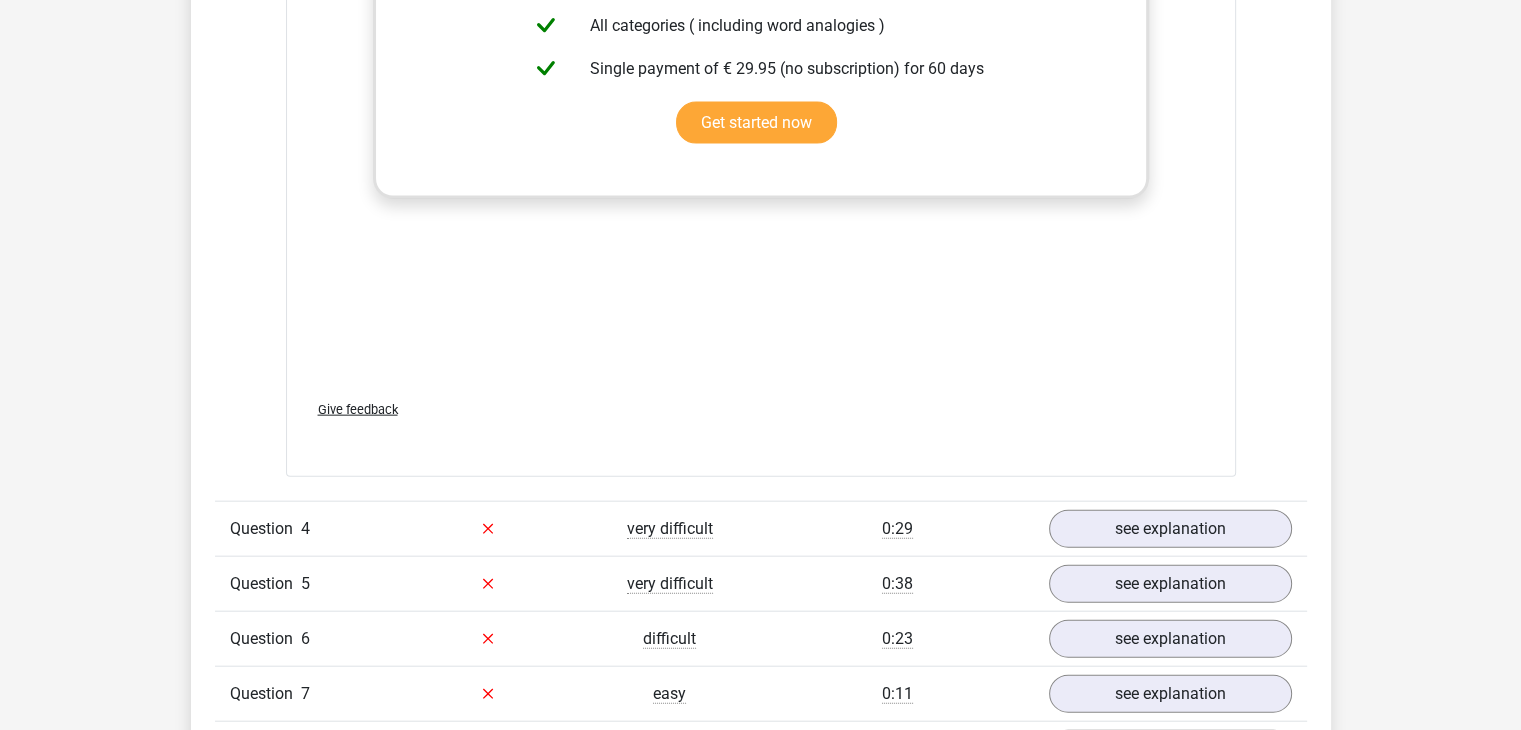 scroll, scrollTop: 4800, scrollLeft: 0, axis: vertical 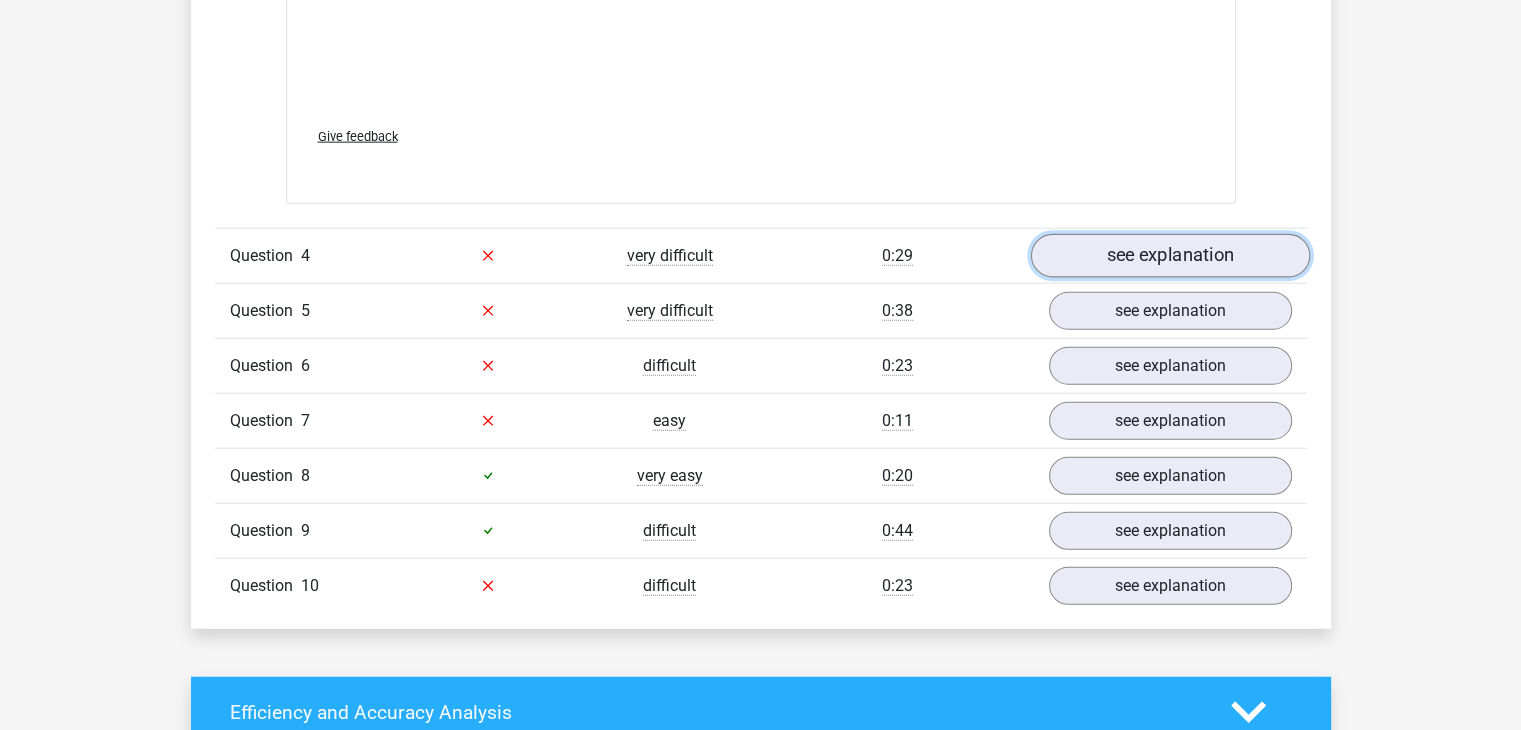 click on "see explanation" at bounding box center (1169, 256) 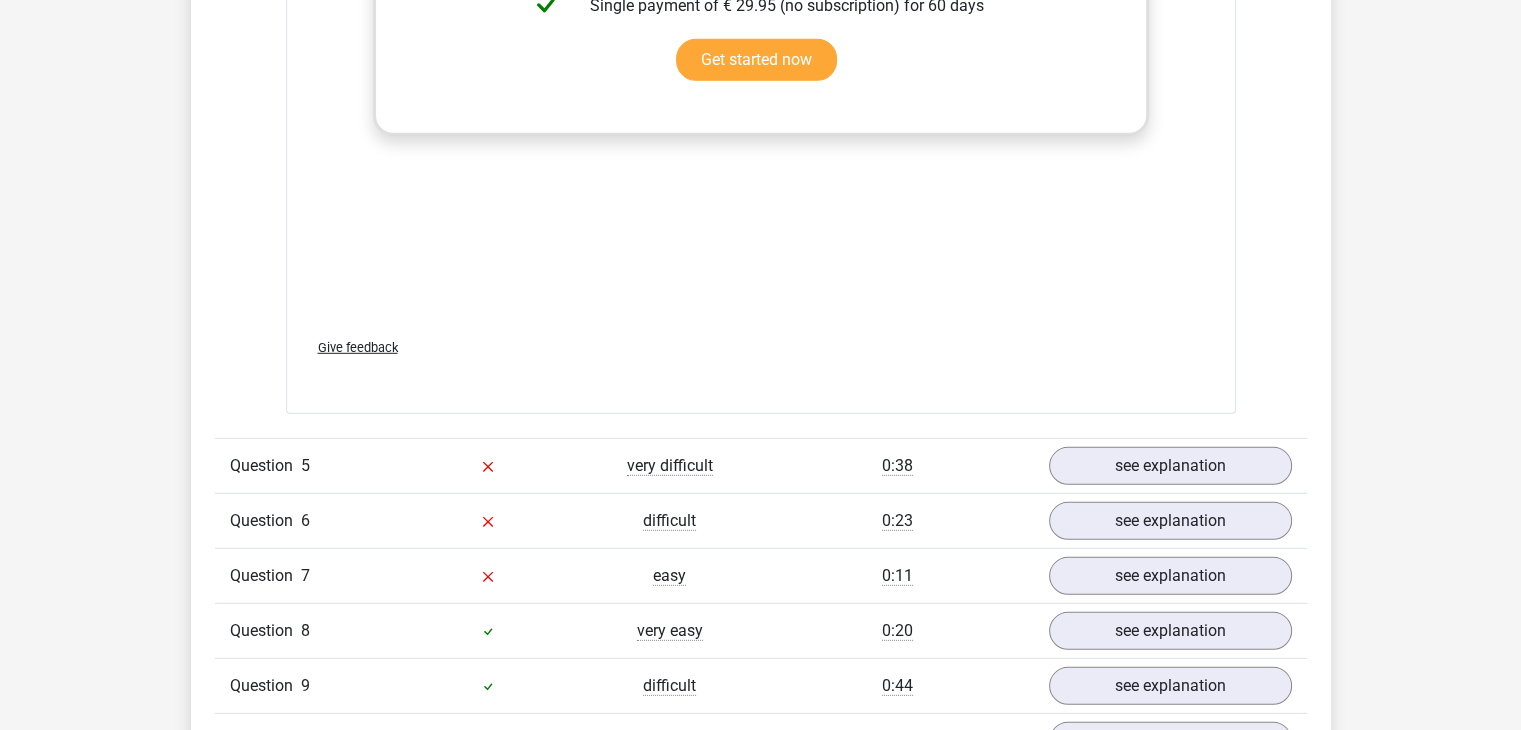 scroll, scrollTop: 6000, scrollLeft: 0, axis: vertical 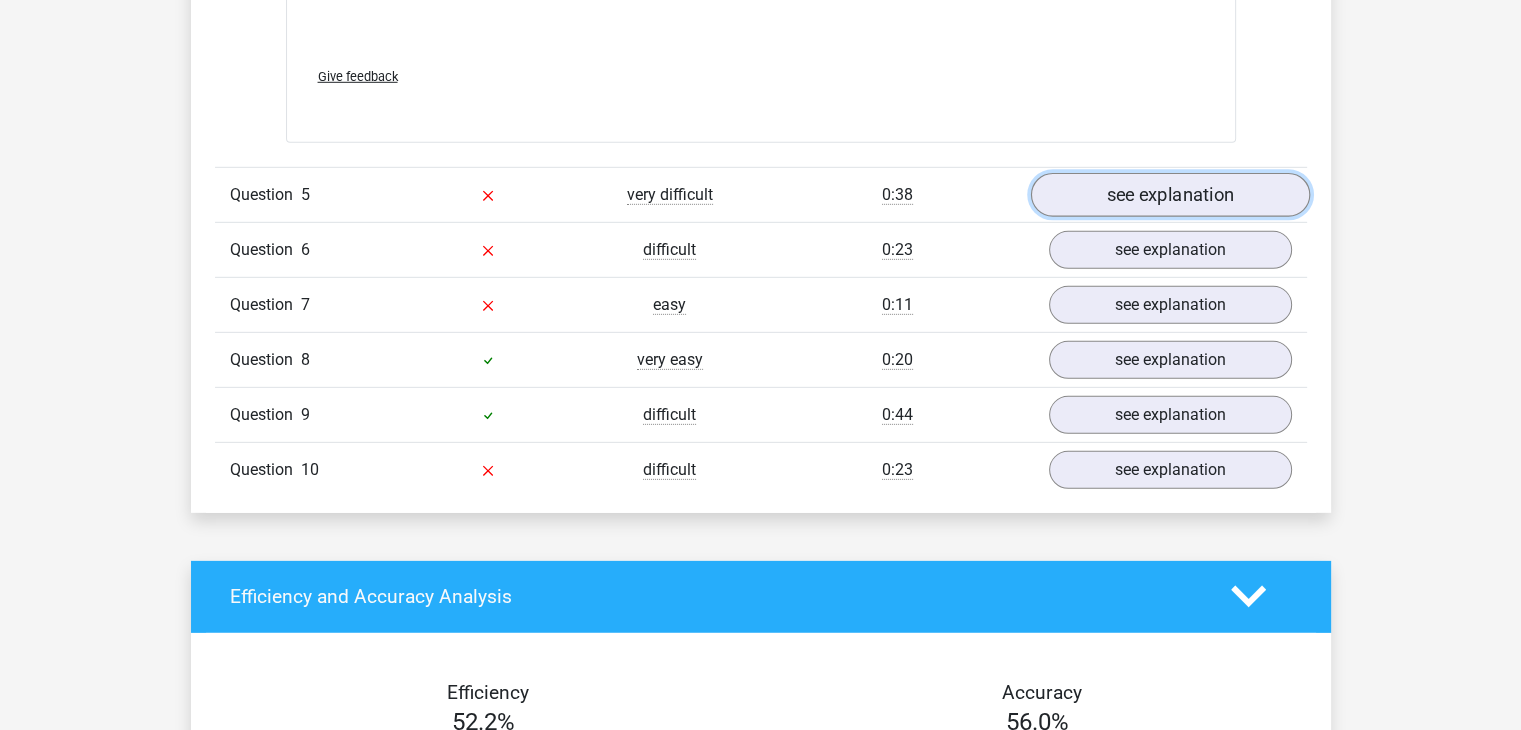 click on "see explanation" at bounding box center (1169, 195) 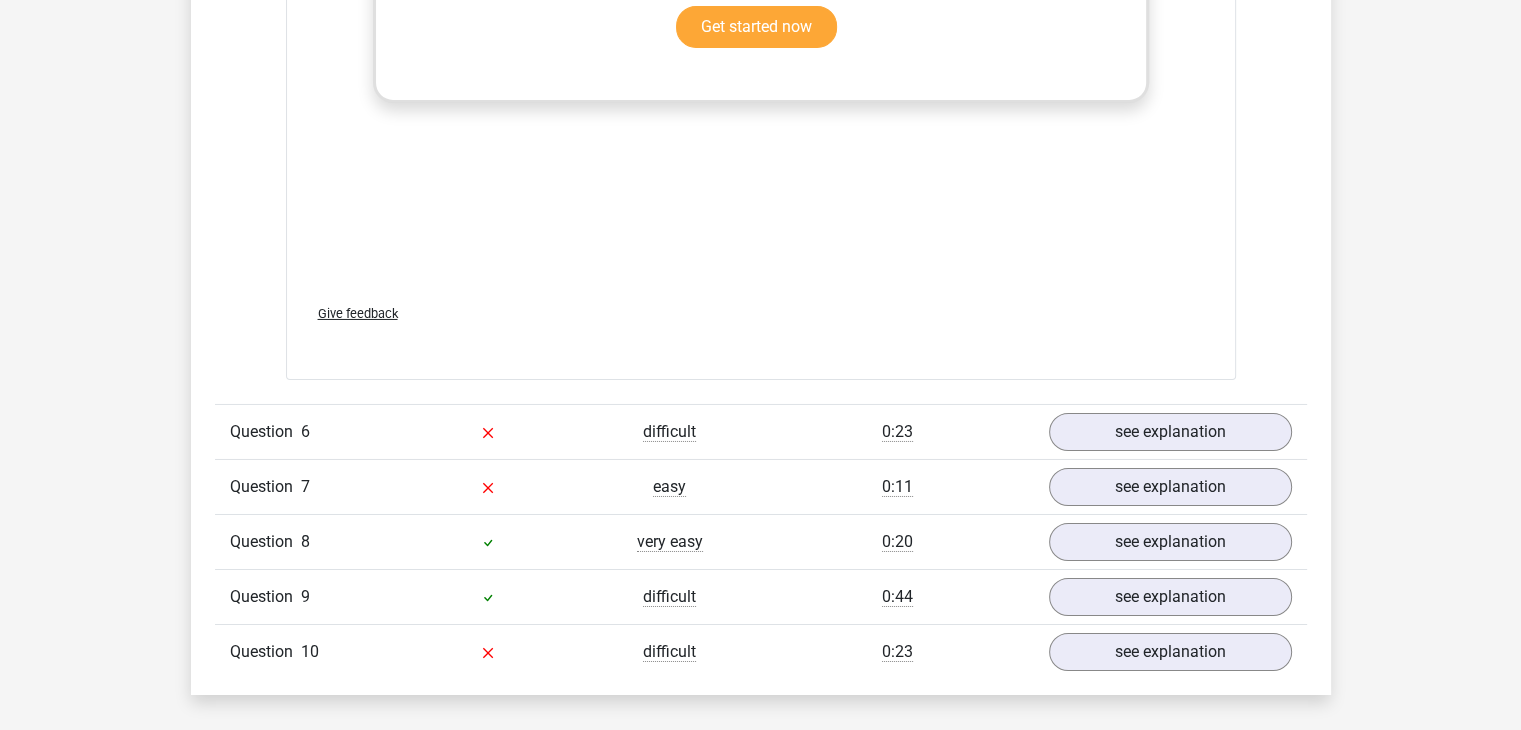 scroll, scrollTop: 7000, scrollLeft: 0, axis: vertical 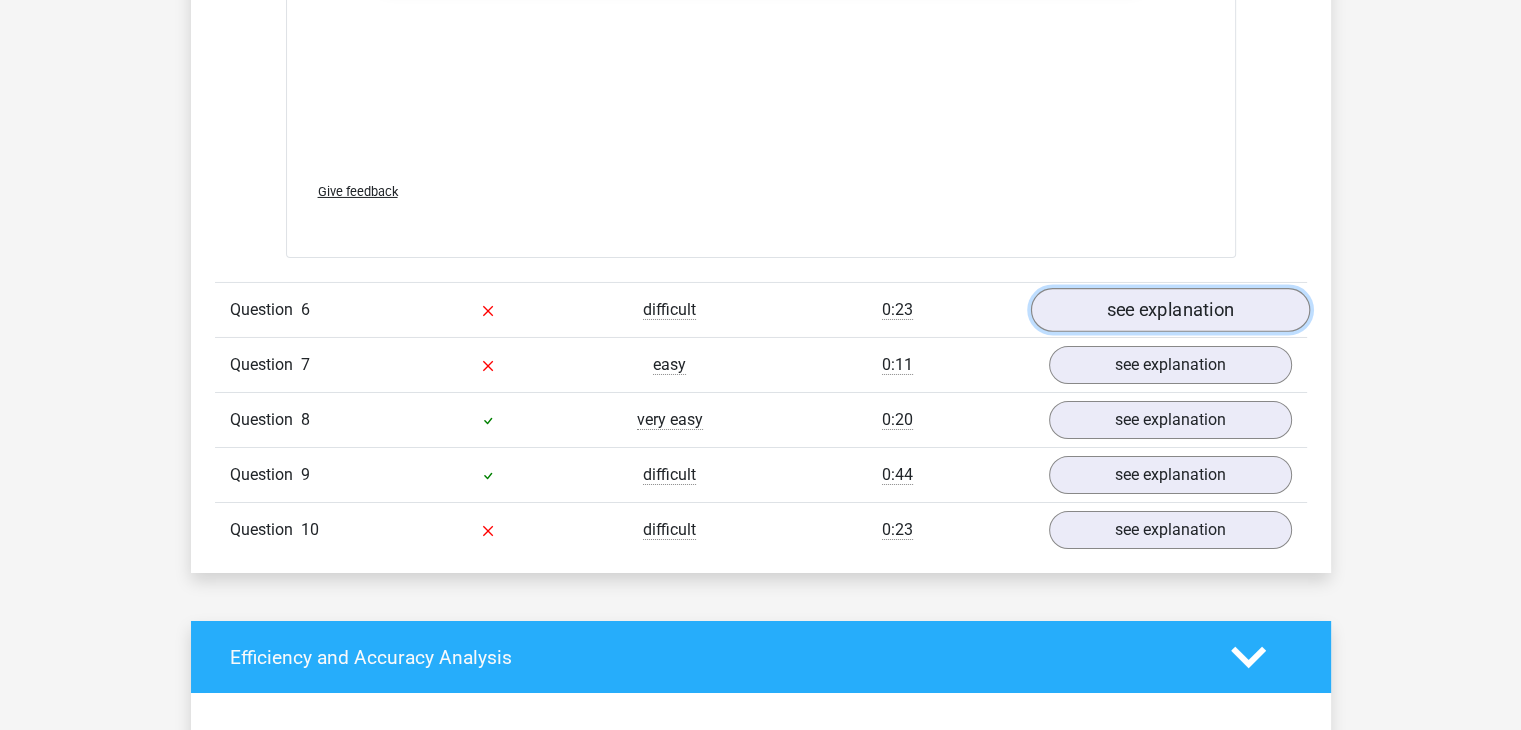click on "see explanation" at bounding box center [1169, 310] 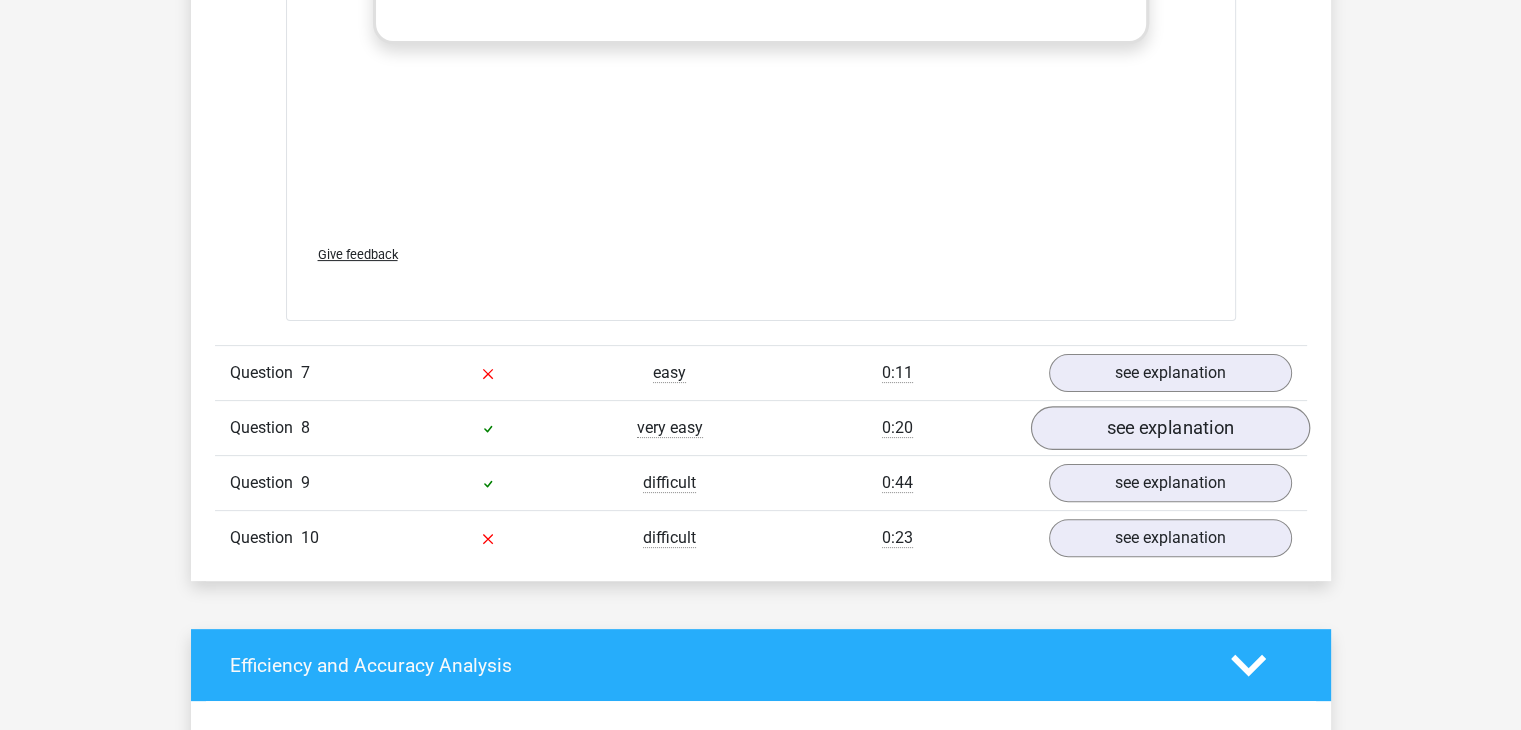 scroll, scrollTop: 8100, scrollLeft: 0, axis: vertical 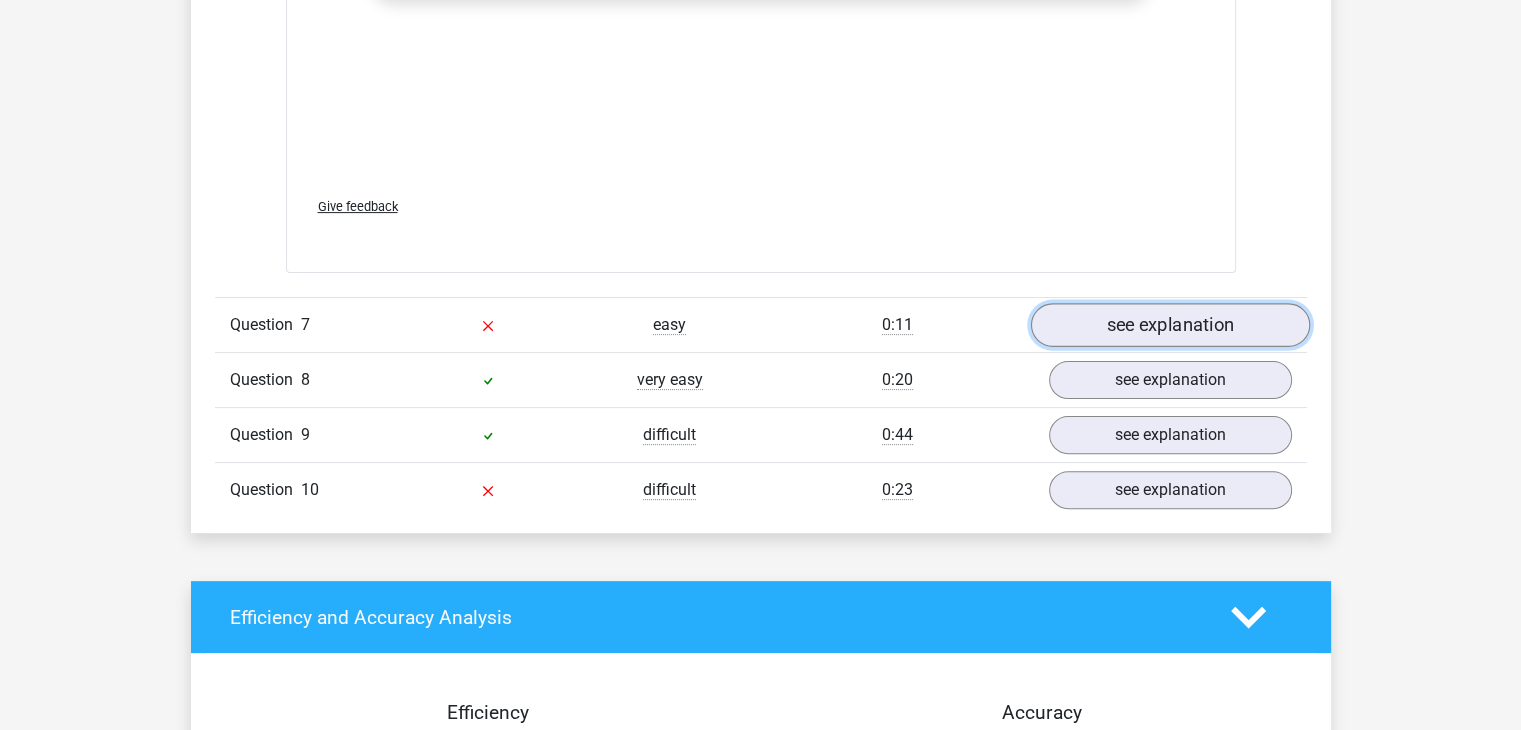 click on "see explanation" at bounding box center (1169, 325) 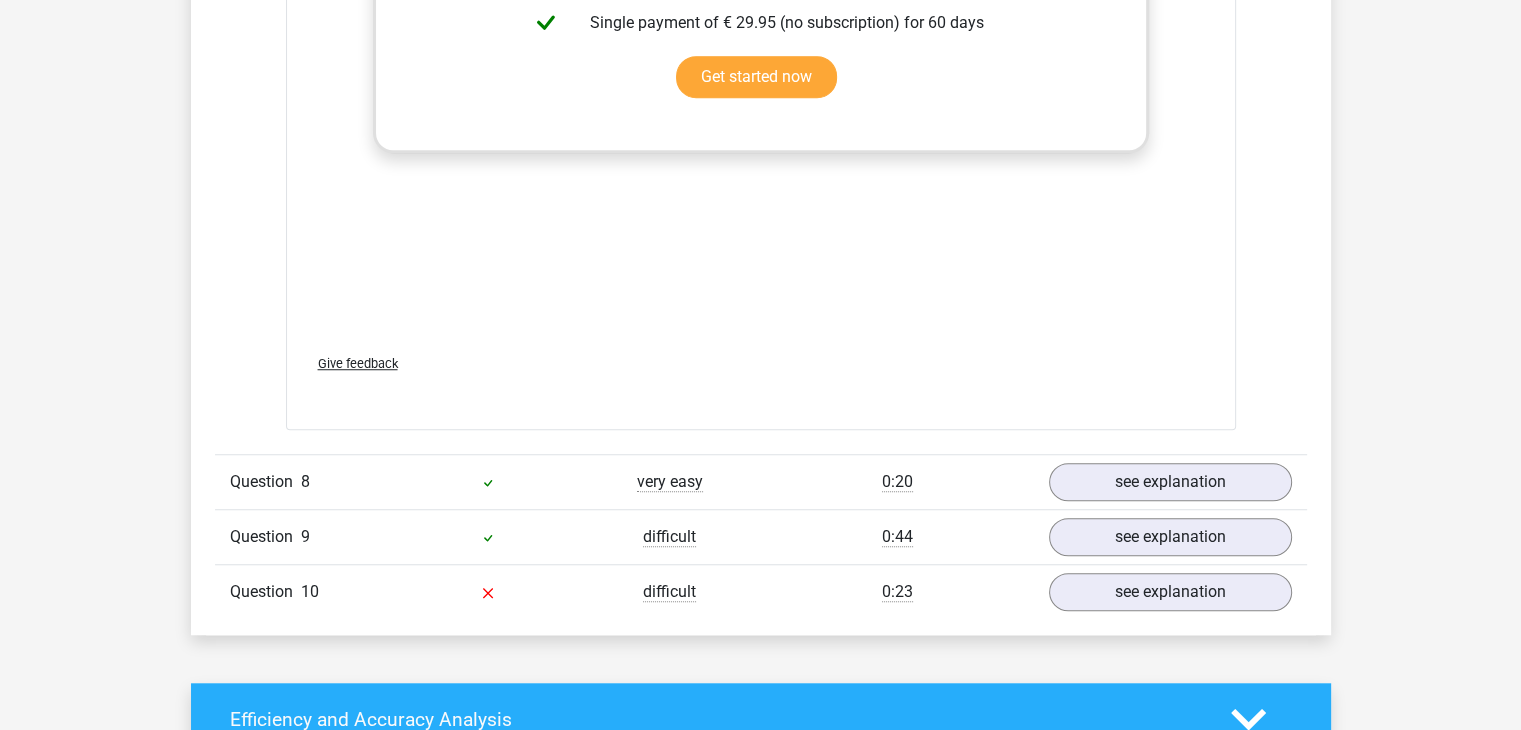 scroll, scrollTop: 9200, scrollLeft: 0, axis: vertical 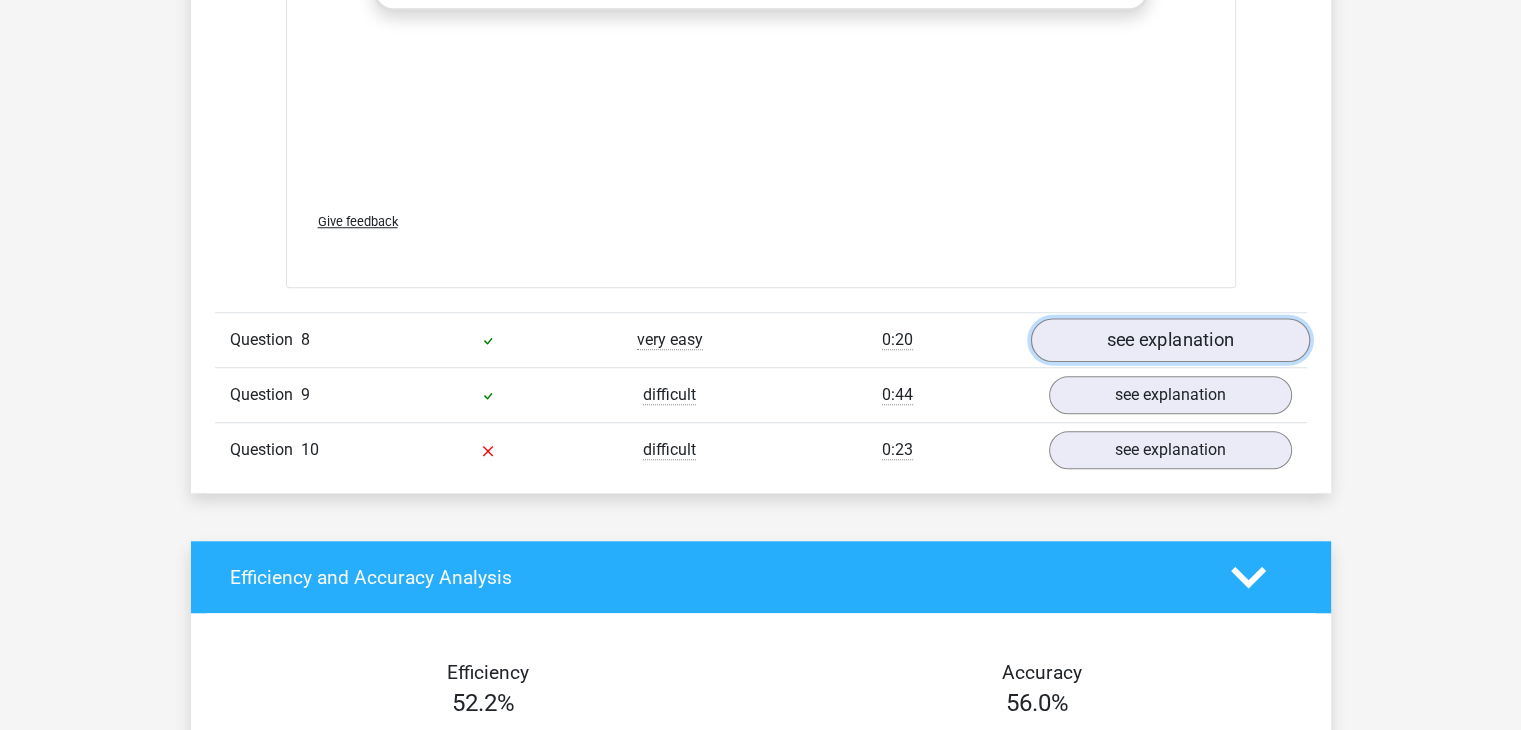 click on "see explanation" at bounding box center (1169, 341) 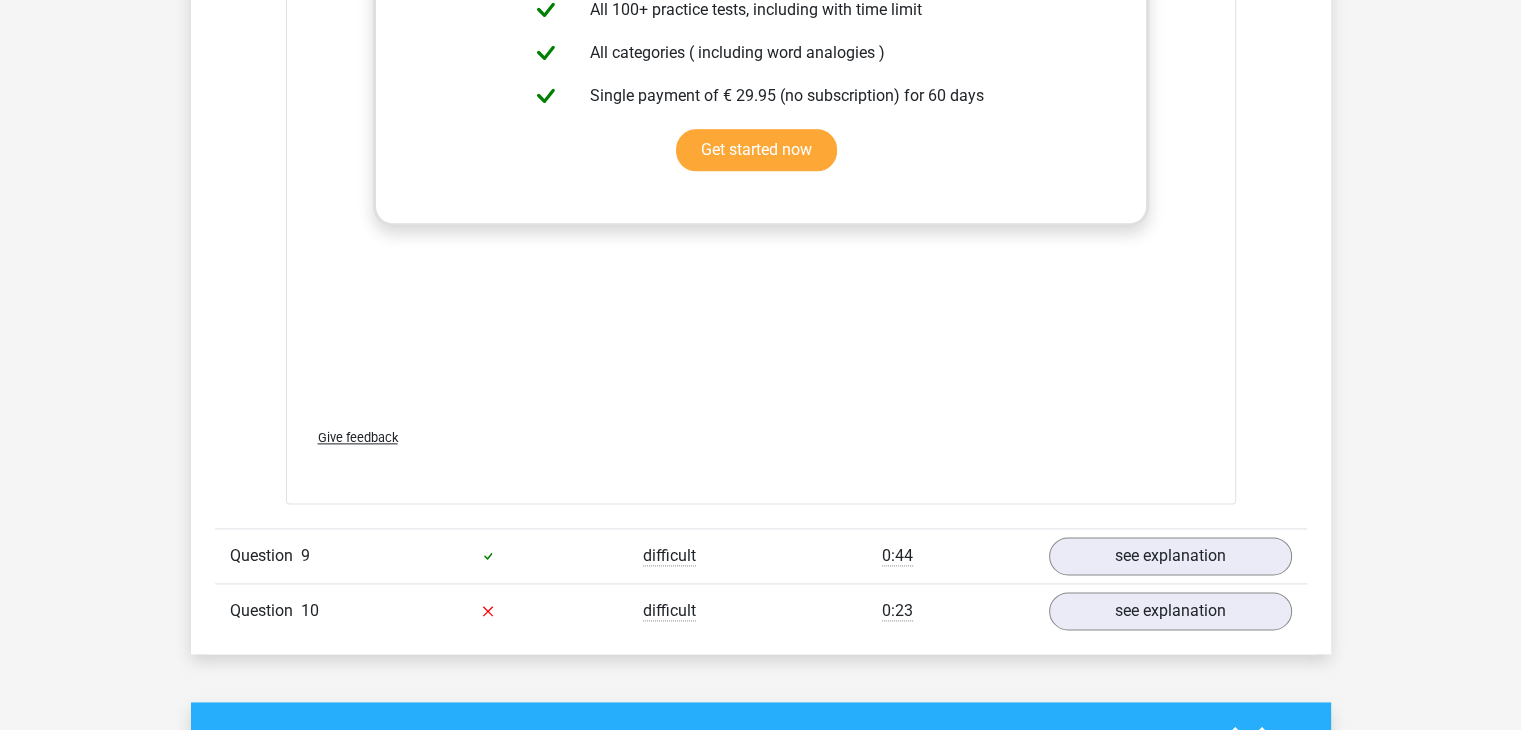 scroll, scrollTop: 10500, scrollLeft: 0, axis: vertical 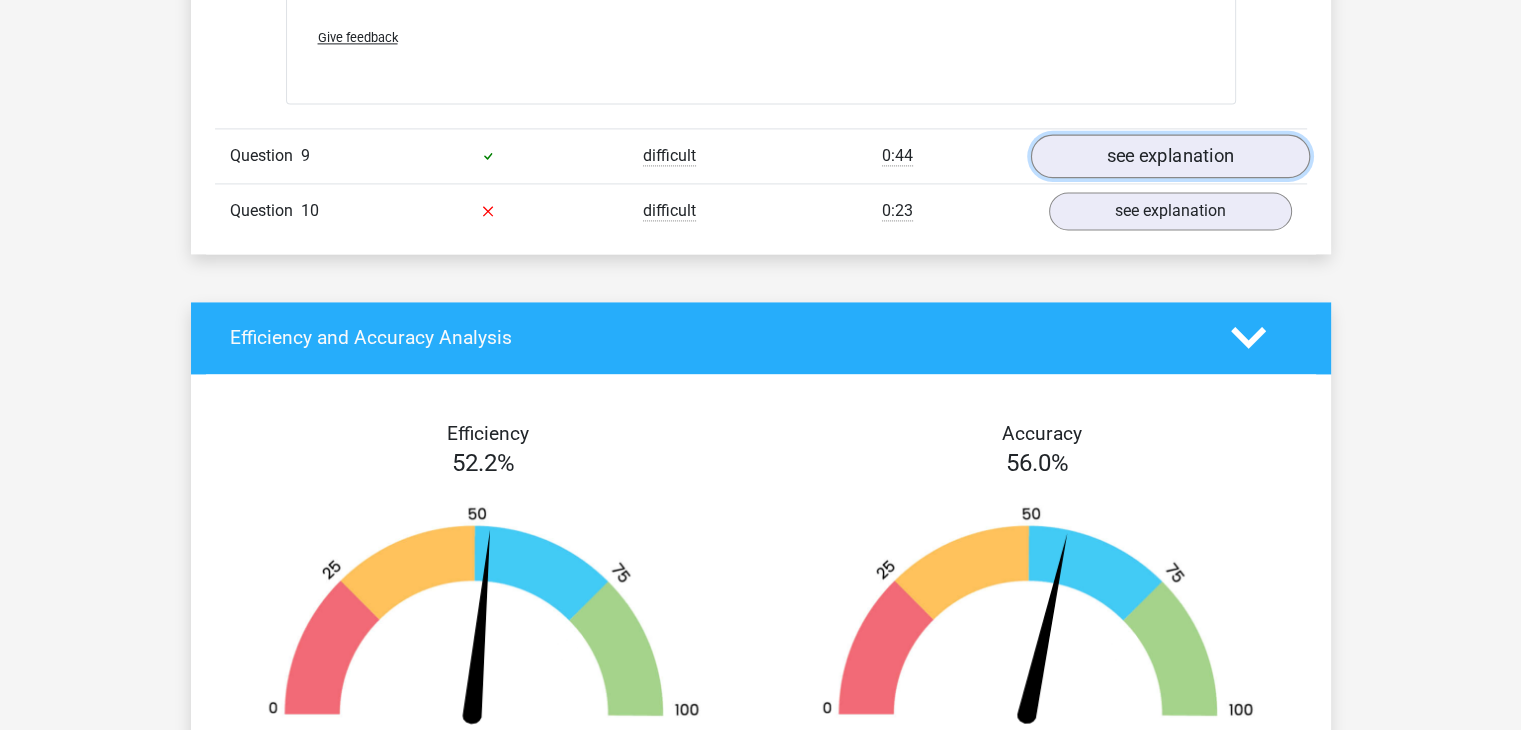 click on "see explanation" at bounding box center [1169, 156] 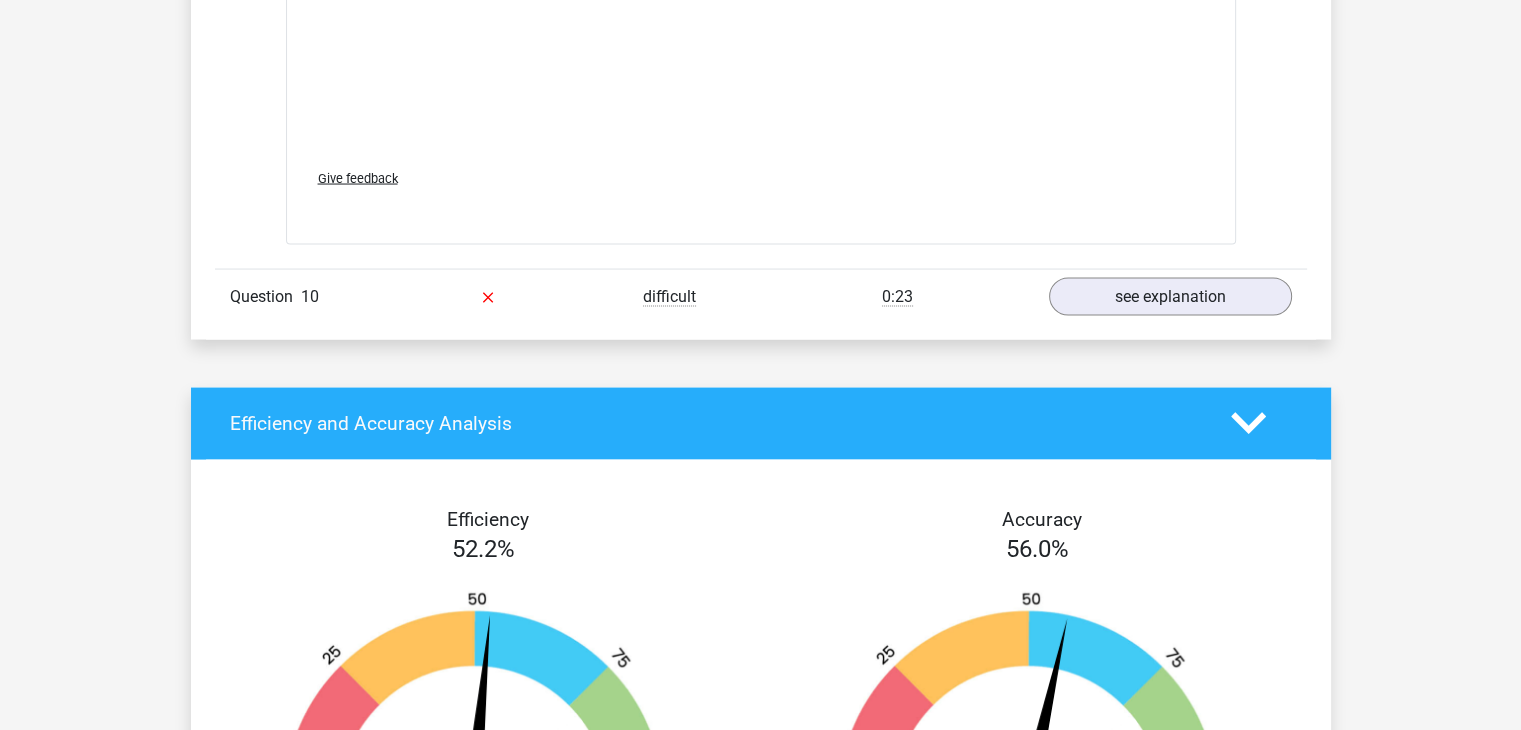 scroll, scrollTop: 11500, scrollLeft: 0, axis: vertical 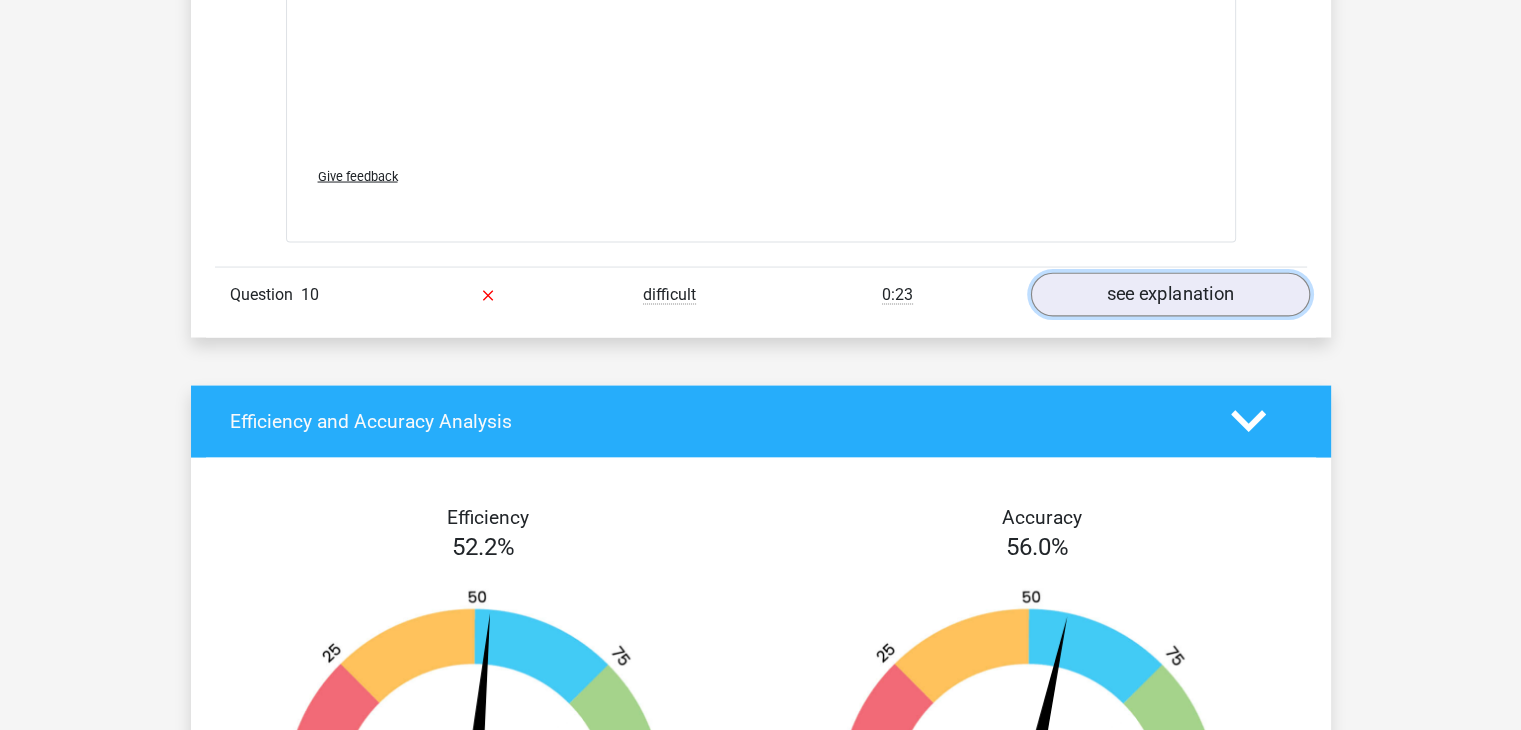 click on "see explanation" at bounding box center [1169, 295] 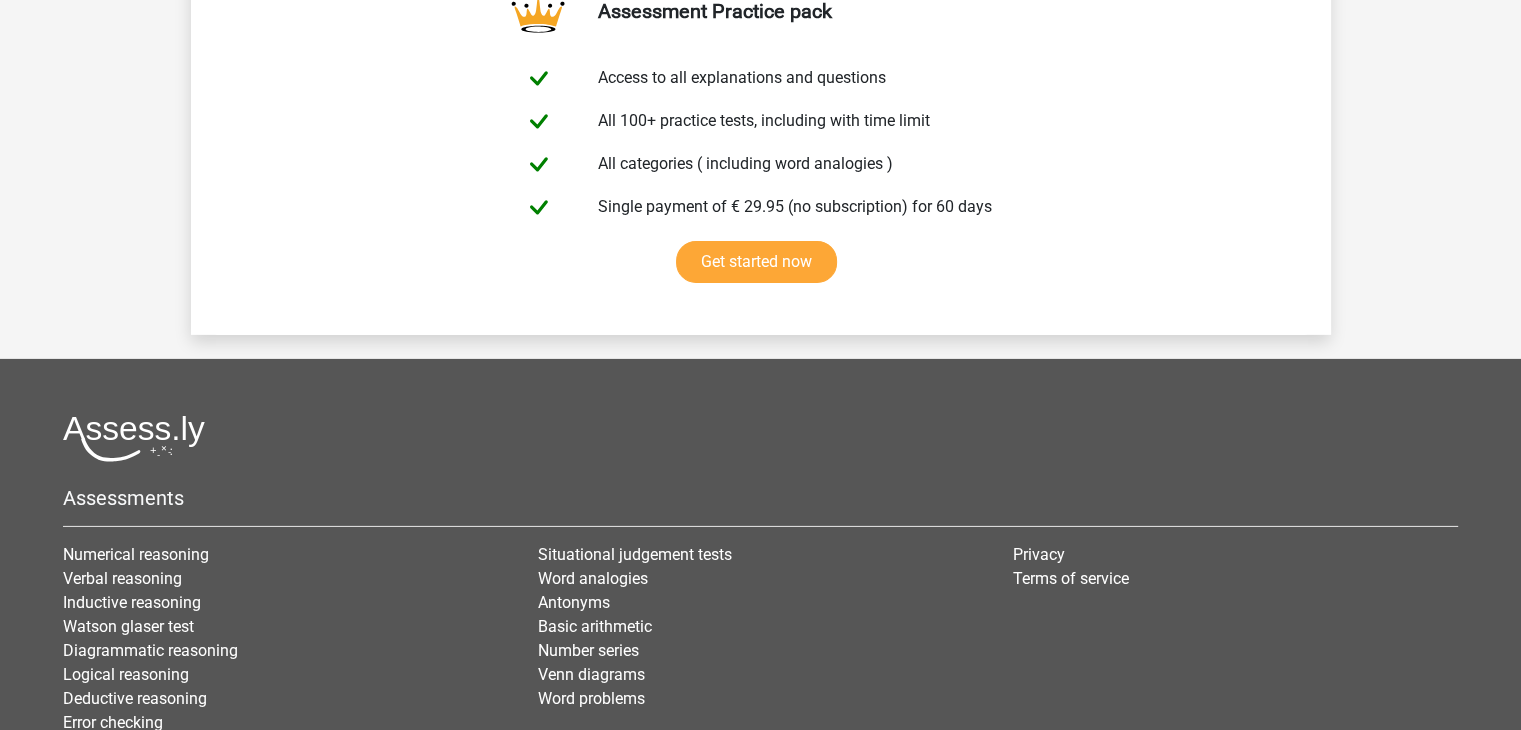 scroll, scrollTop: 13688, scrollLeft: 0, axis: vertical 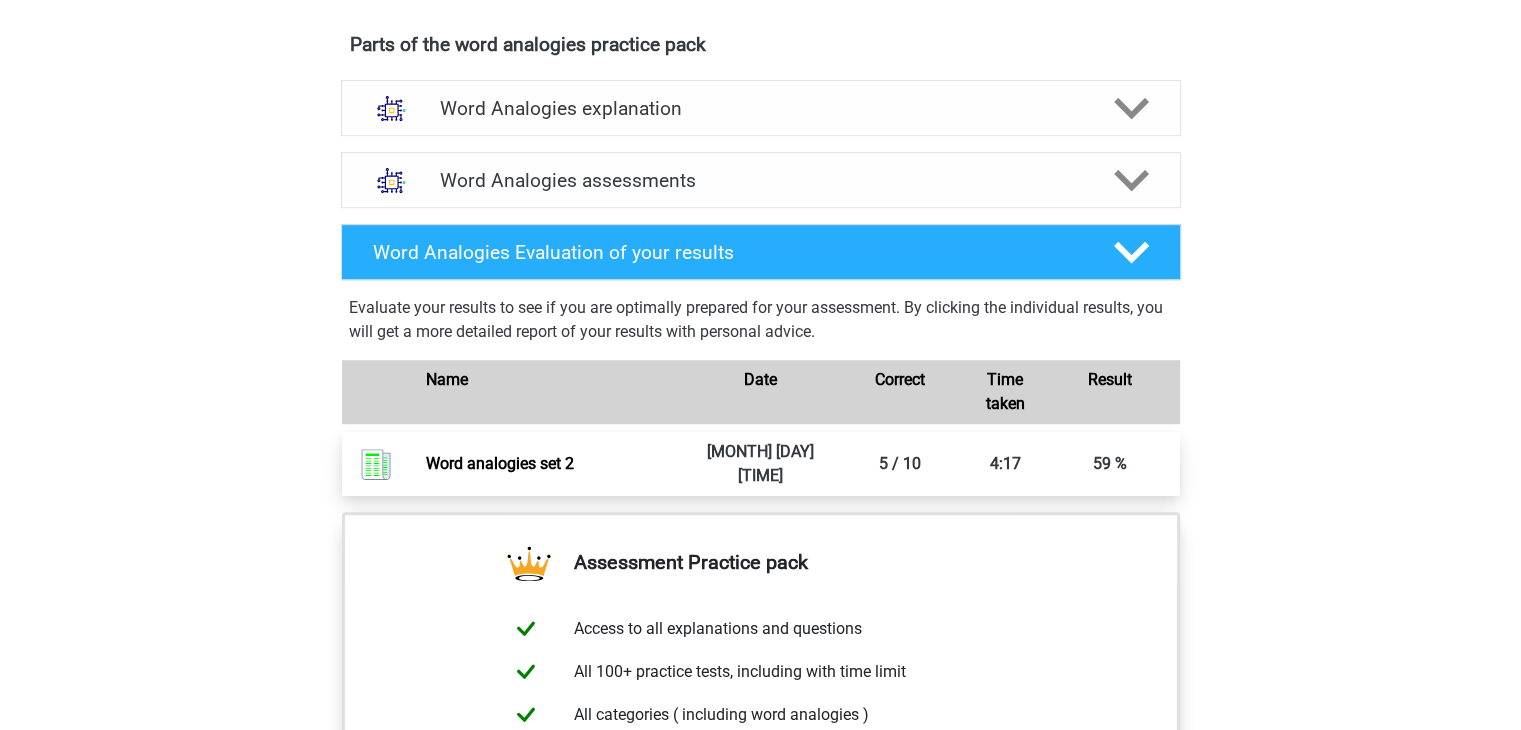 click on "Word analogies set 2" at bounding box center [500, 463] 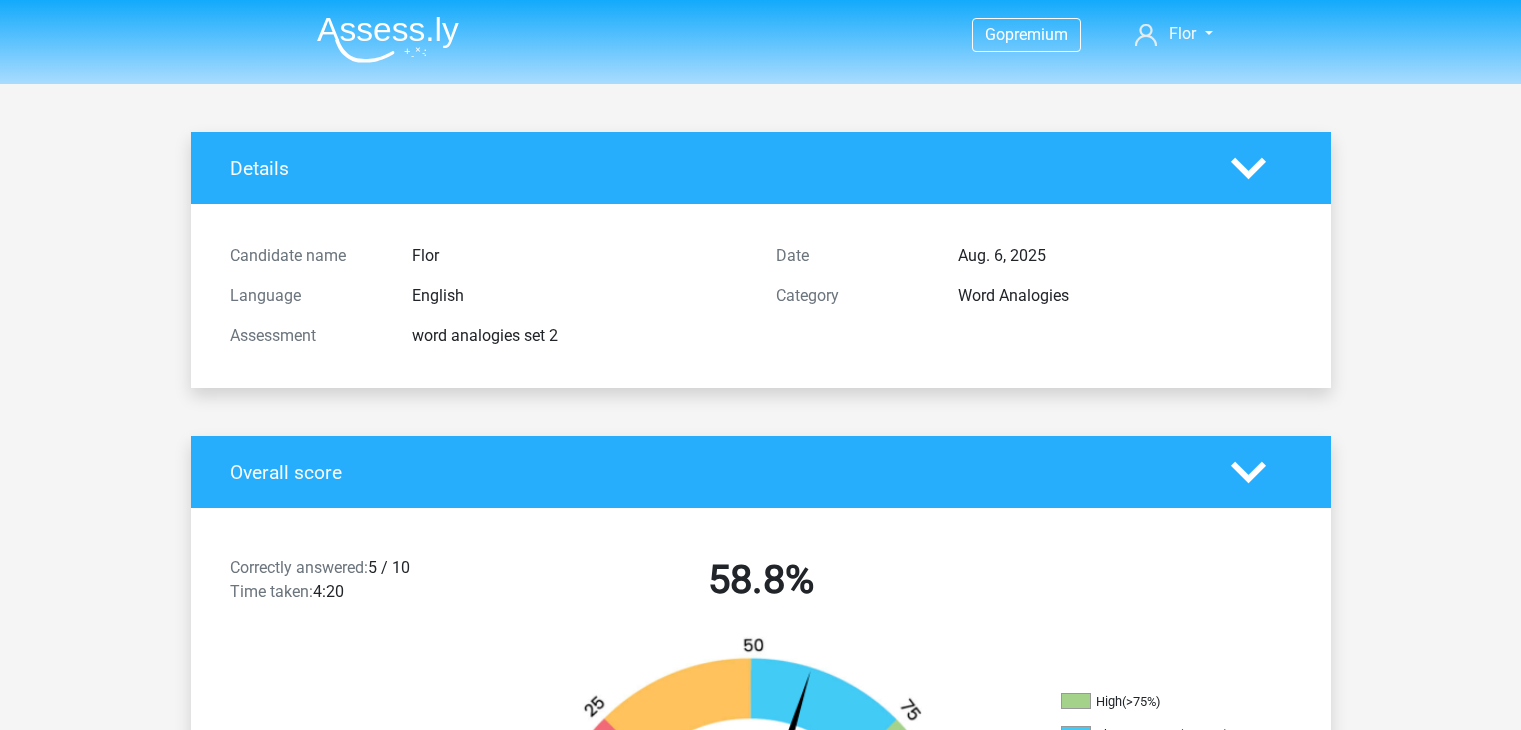 scroll, scrollTop: 0, scrollLeft: 0, axis: both 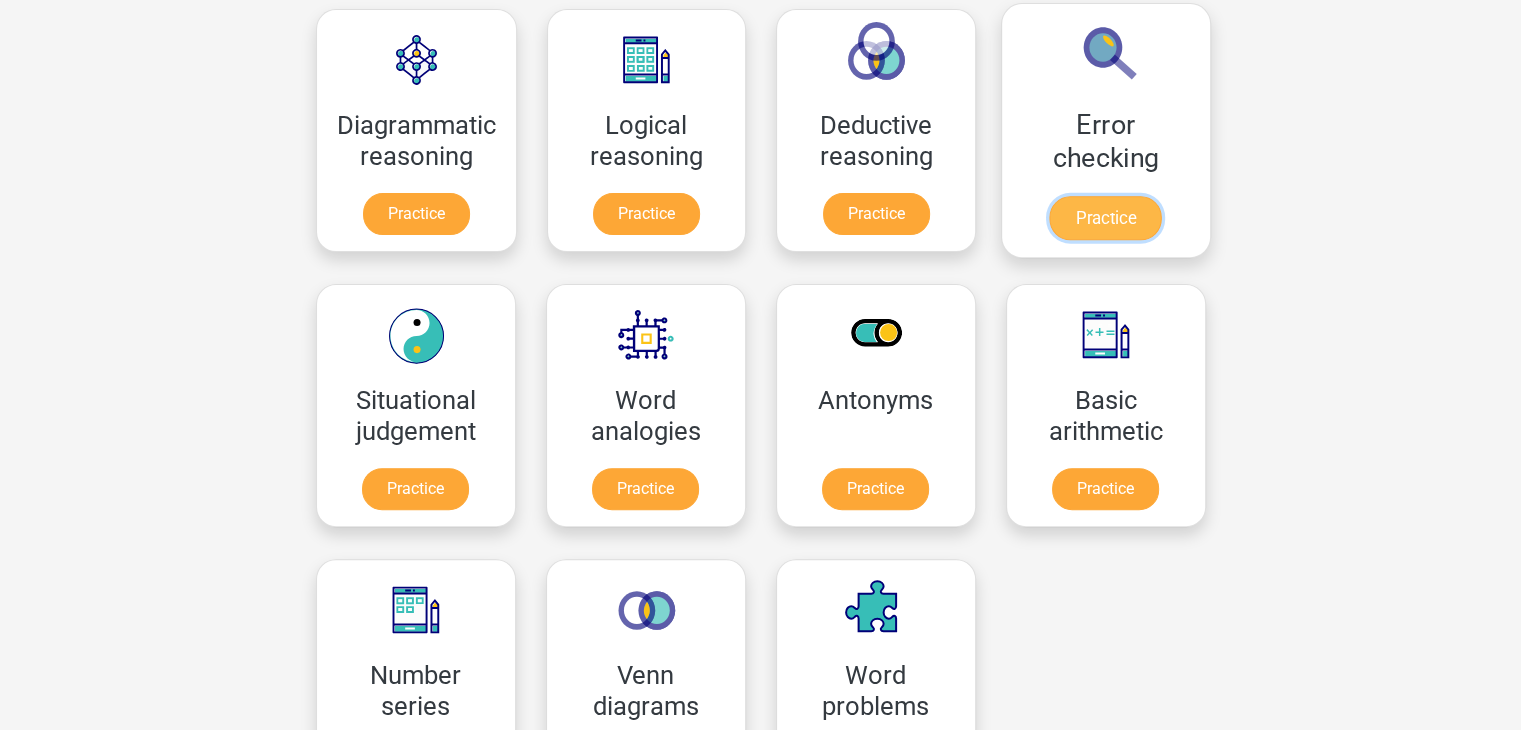 click on "Practice" at bounding box center (1105, 218) 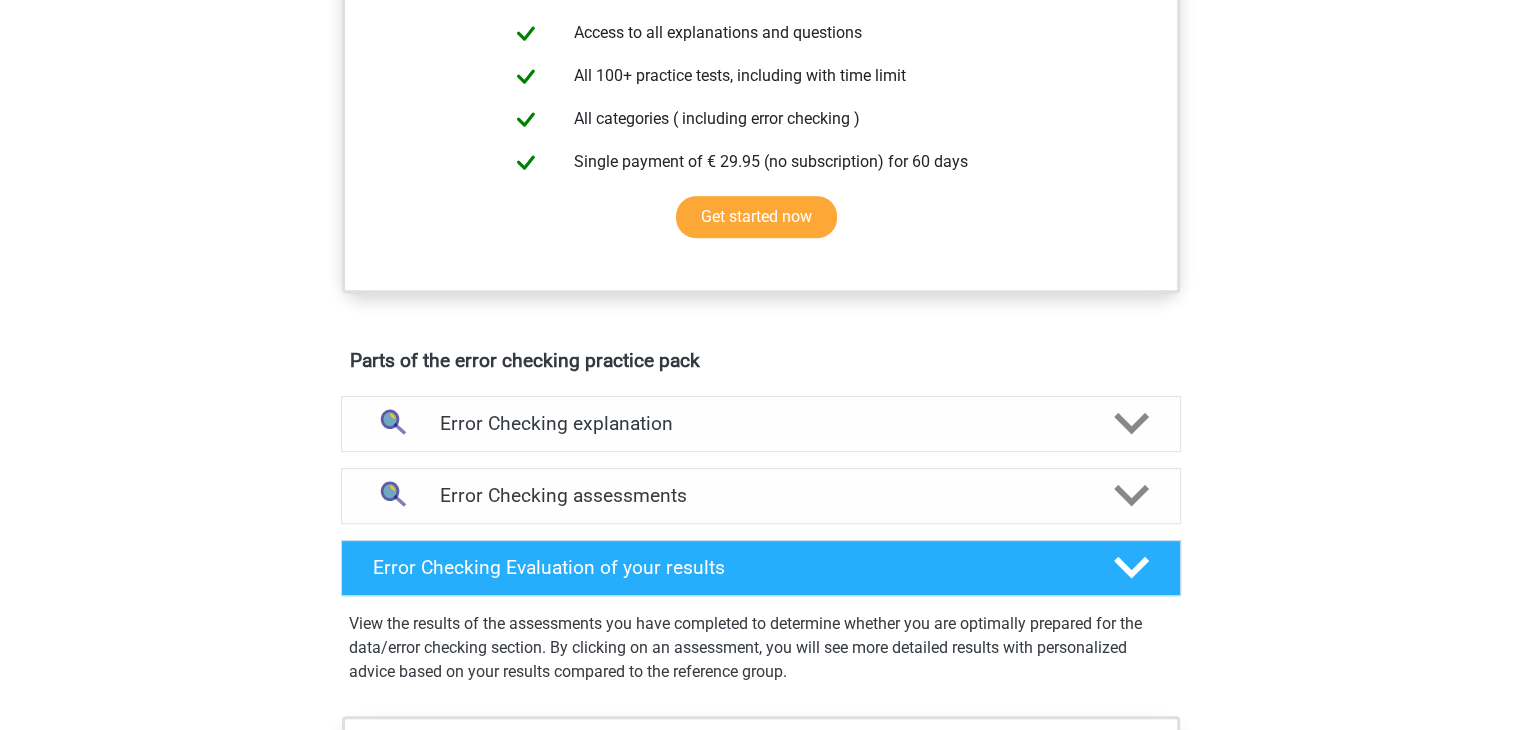 scroll, scrollTop: 900, scrollLeft: 0, axis: vertical 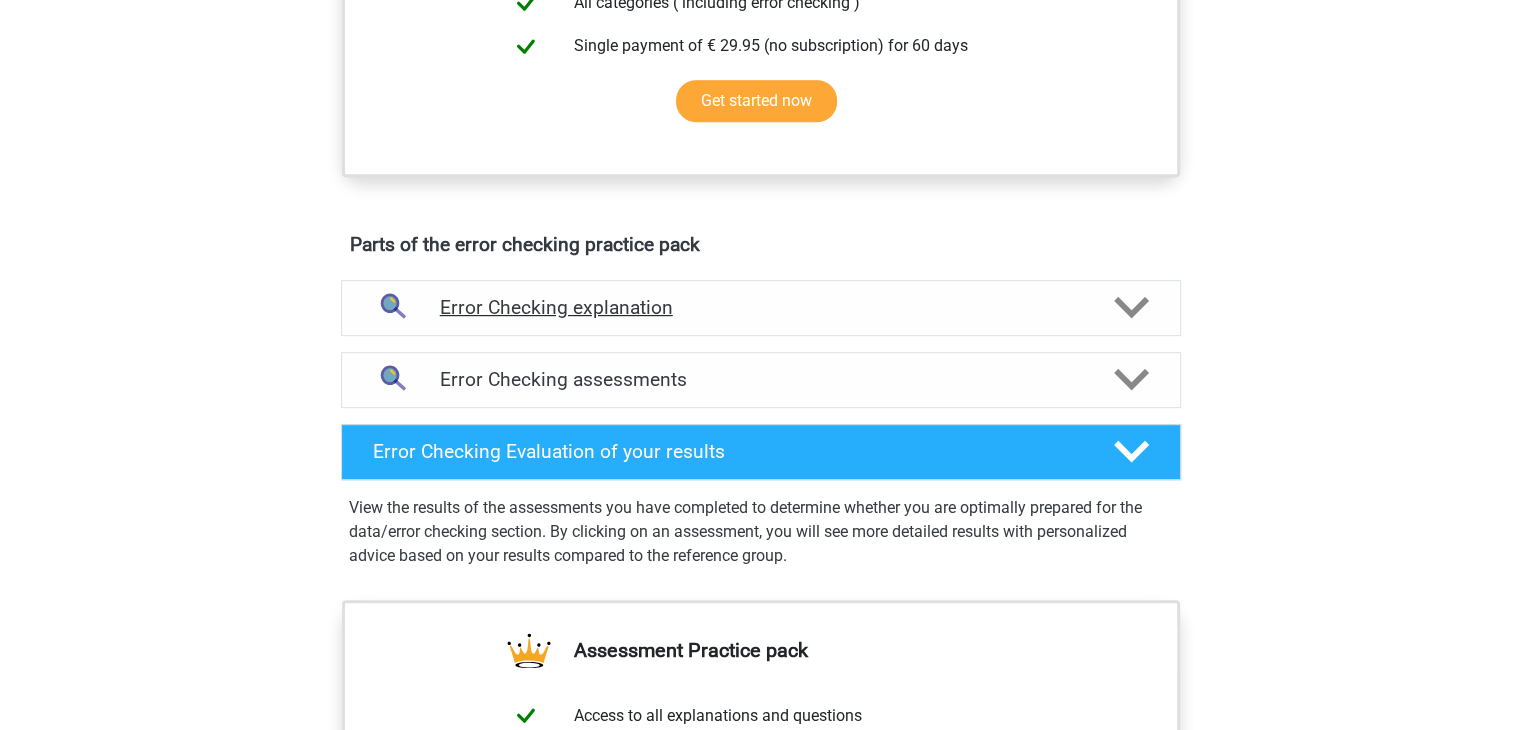 click on "Error Checking explanation" at bounding box center (761, 307) 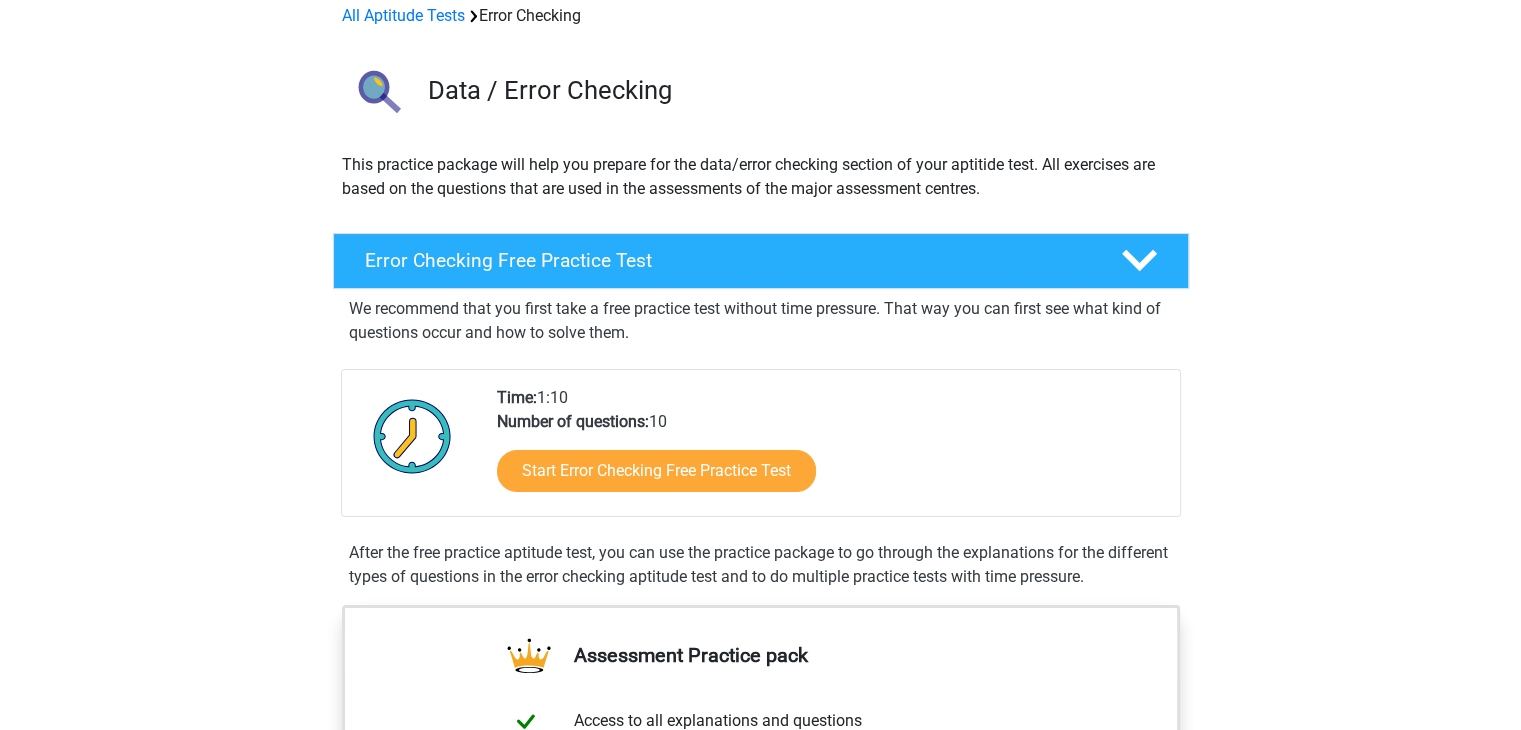 scroll, scrollTop: 0, scrollLeft: 0, axis: both 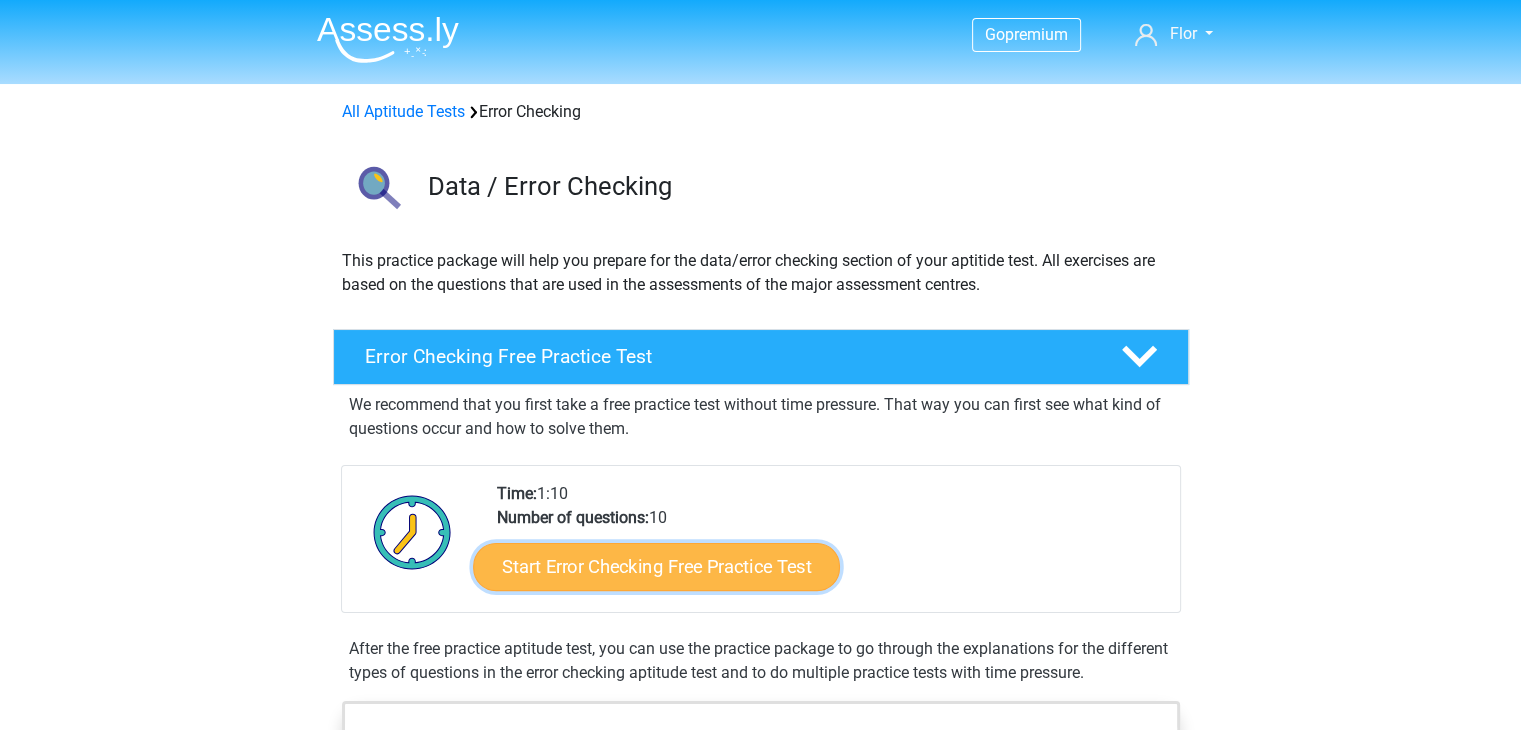 click on "Start Error Checking
Free Practice Test" at bounding box center (656, 567) 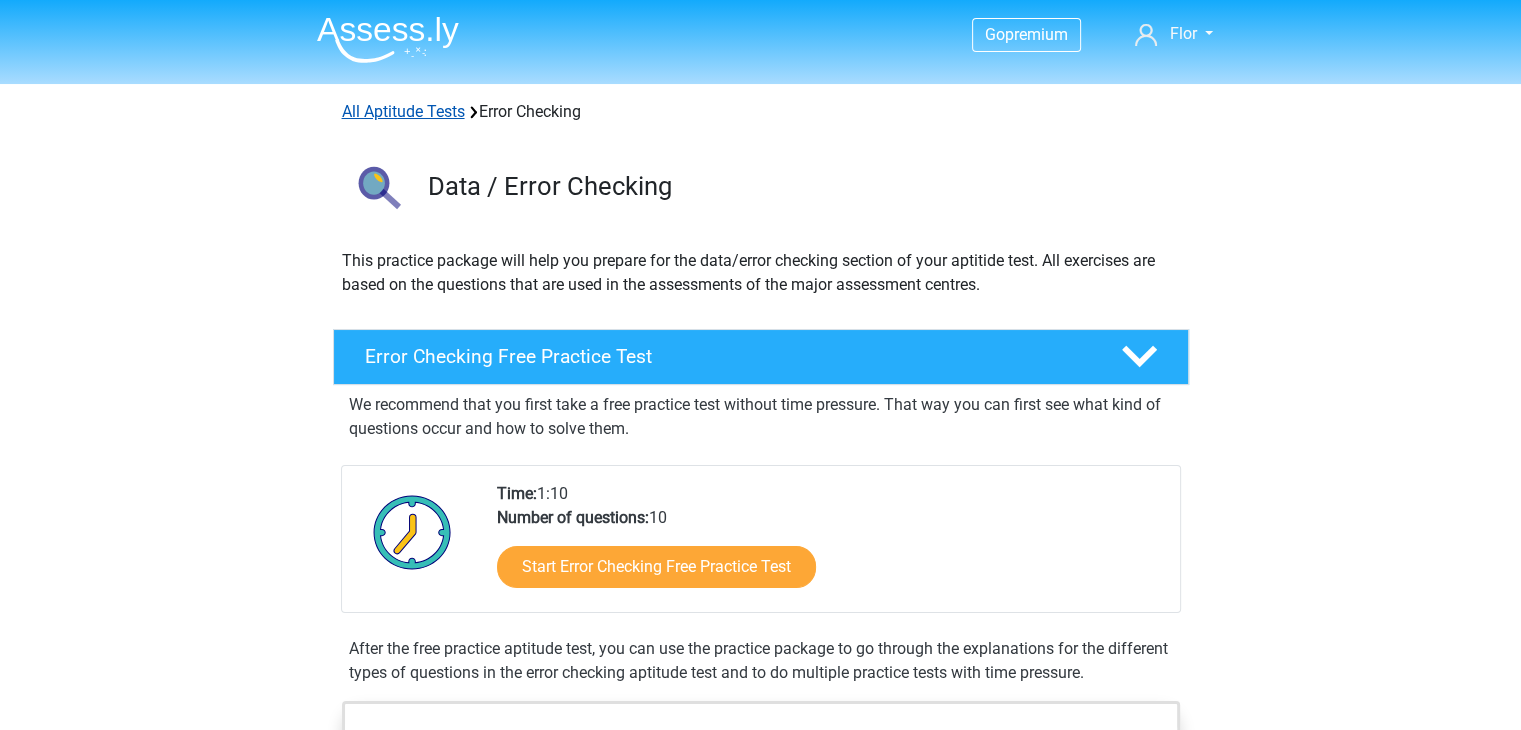 click on "All Aptitude Tests" at bounding box center [403, 111] 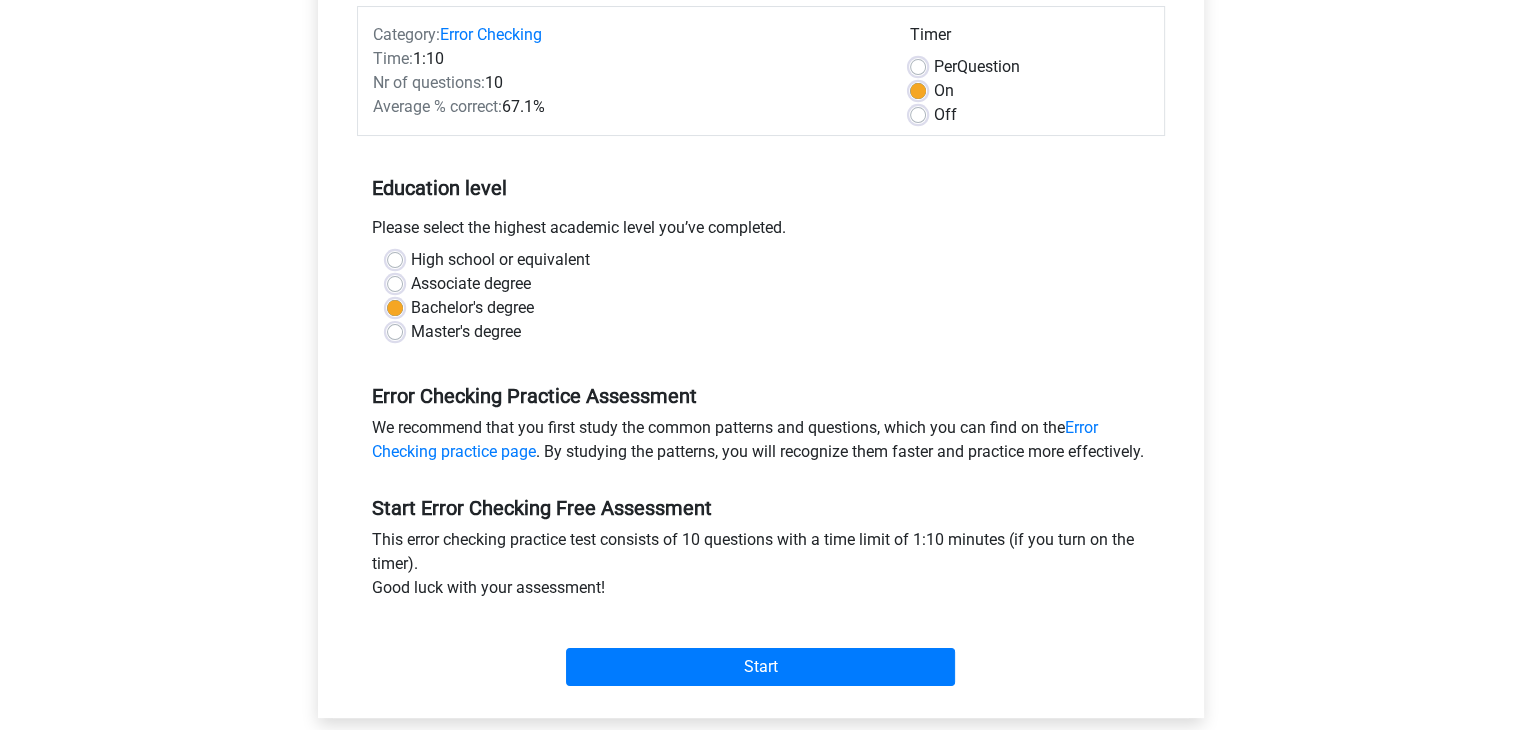 scroll, scrollTop: 300, scrollLeft: 0, axis: vertical 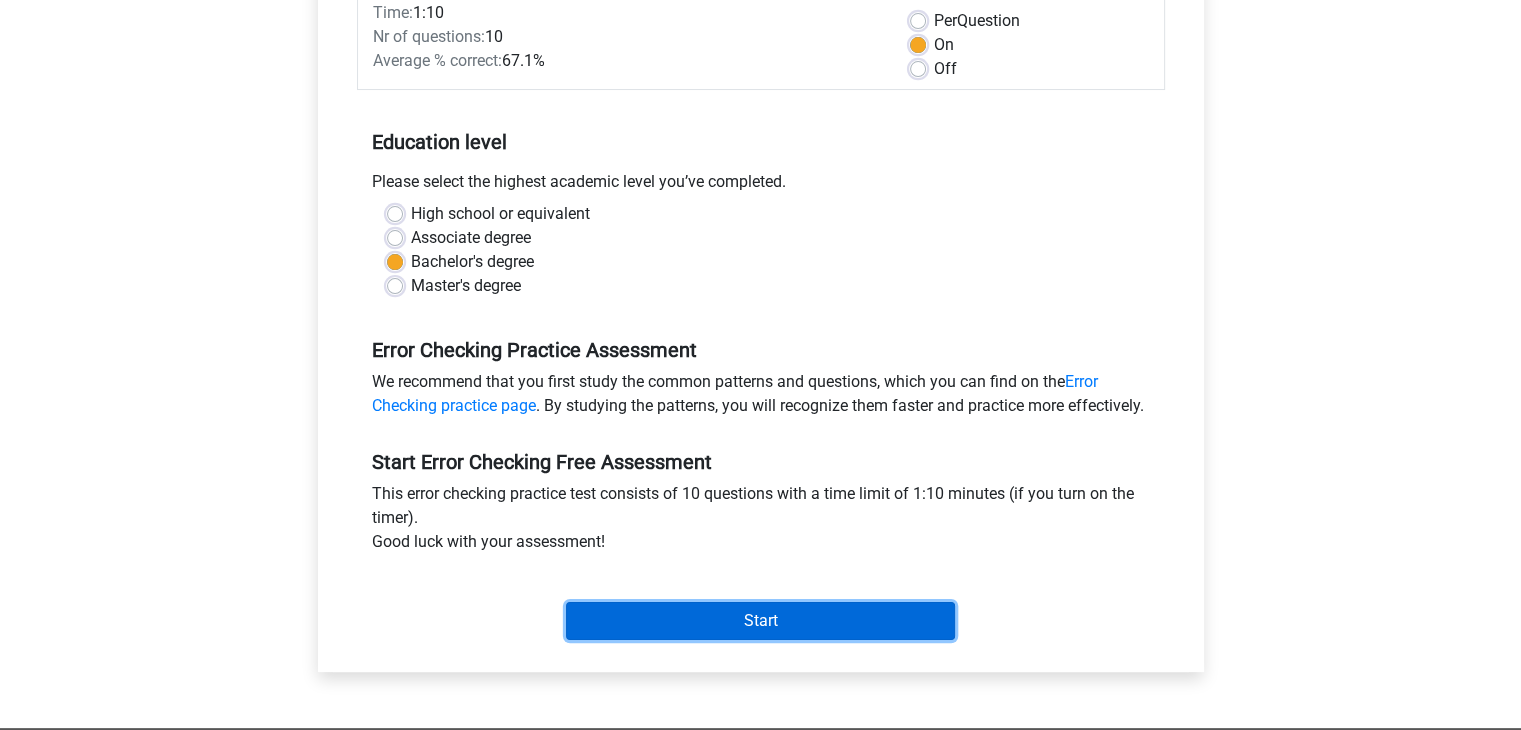 click on "Start" at bounding box center (760, 621) 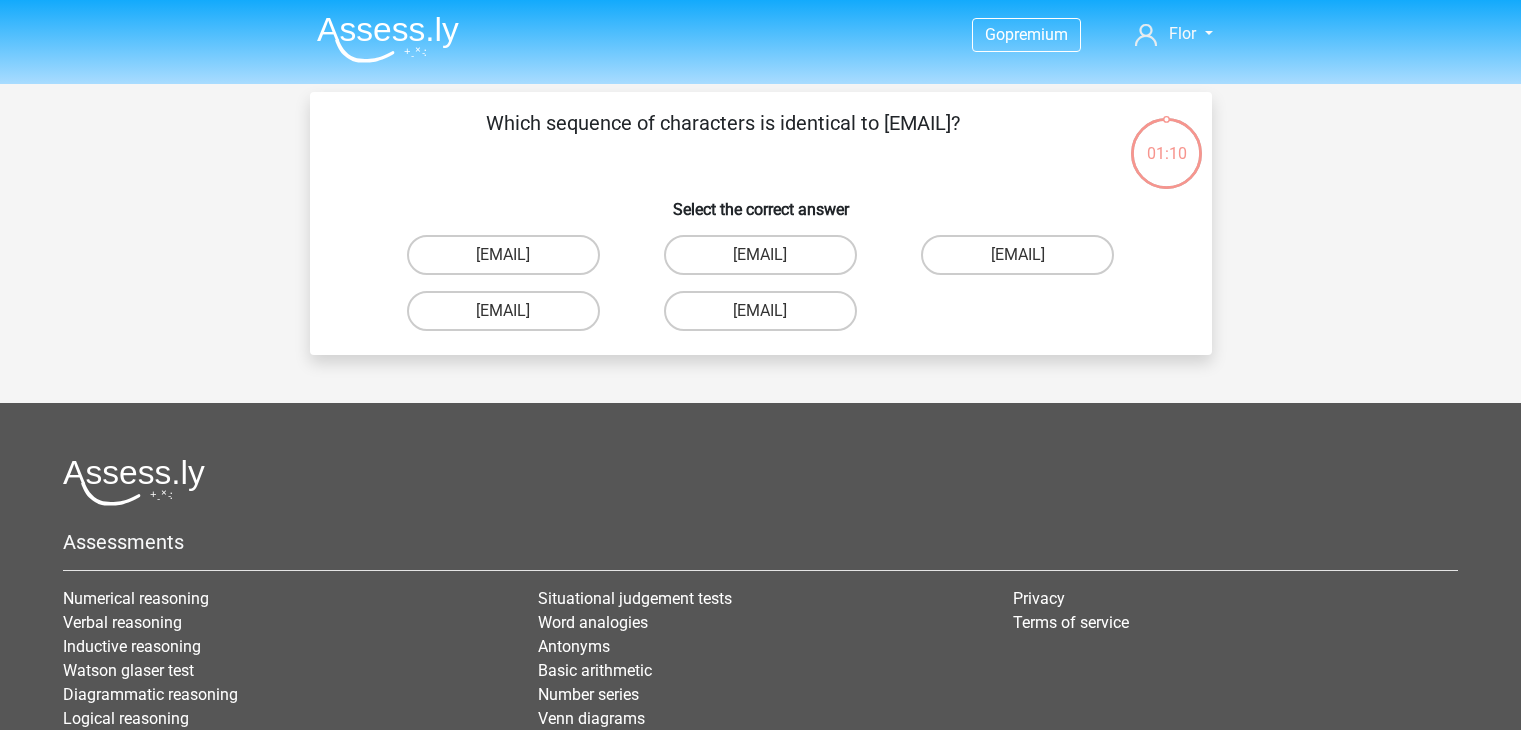 scroll, scrollTop: 0, scrollLeft: 0, axis: both 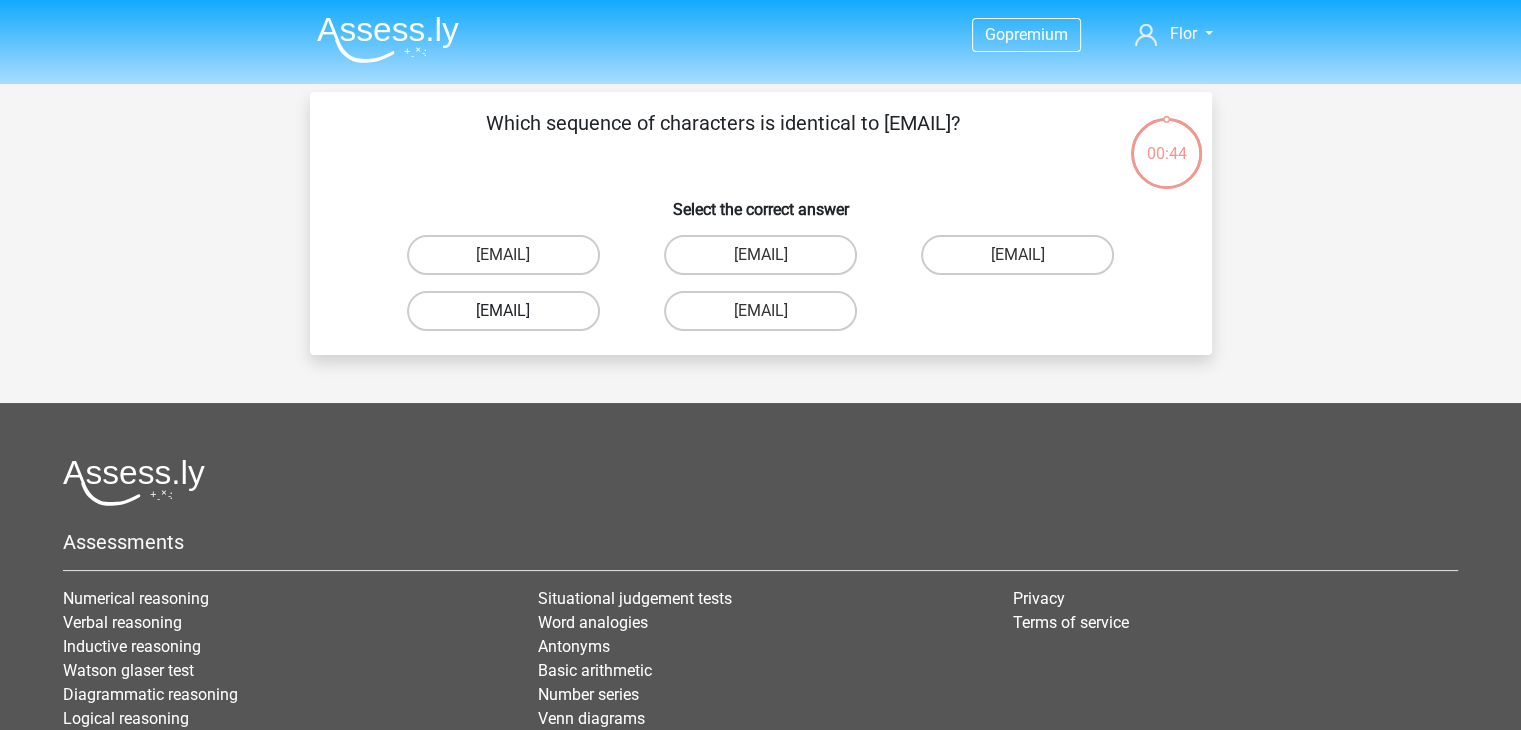 click on "[EMAIL]" at bounding box center (503, 311) 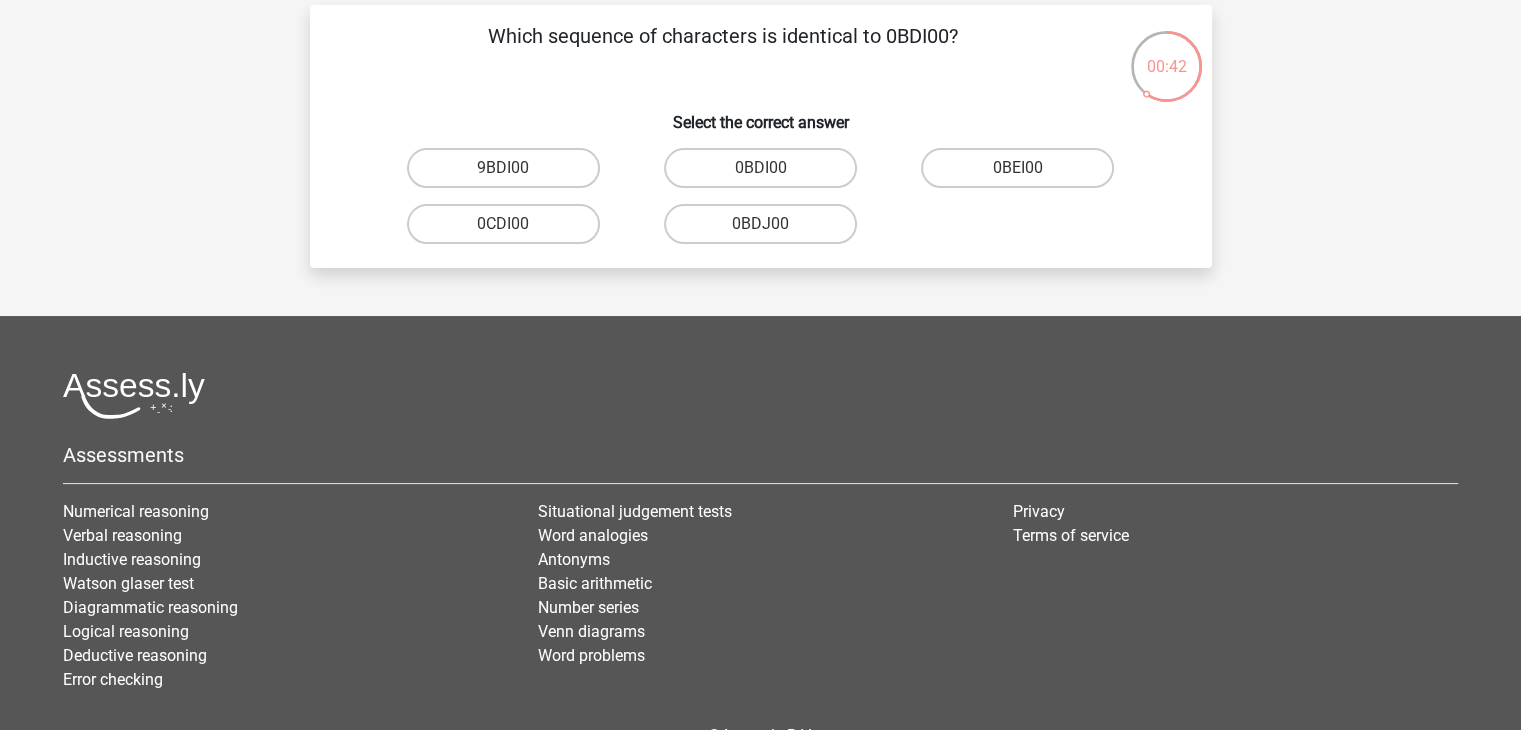 scroll, scrollTop: 0, scrollLeft: 0, axis: both 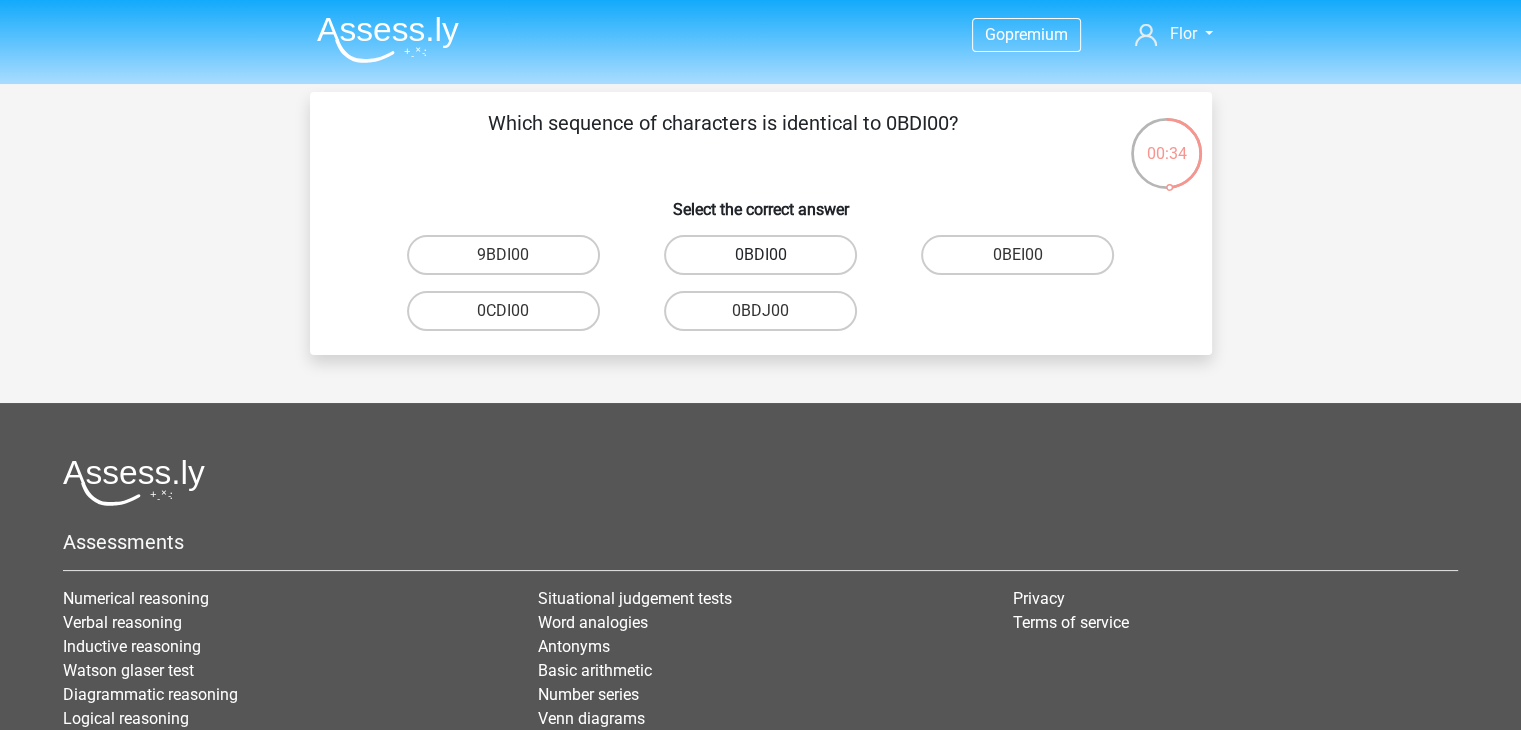 click on "0BDI00" at bounding box center (760, 255) 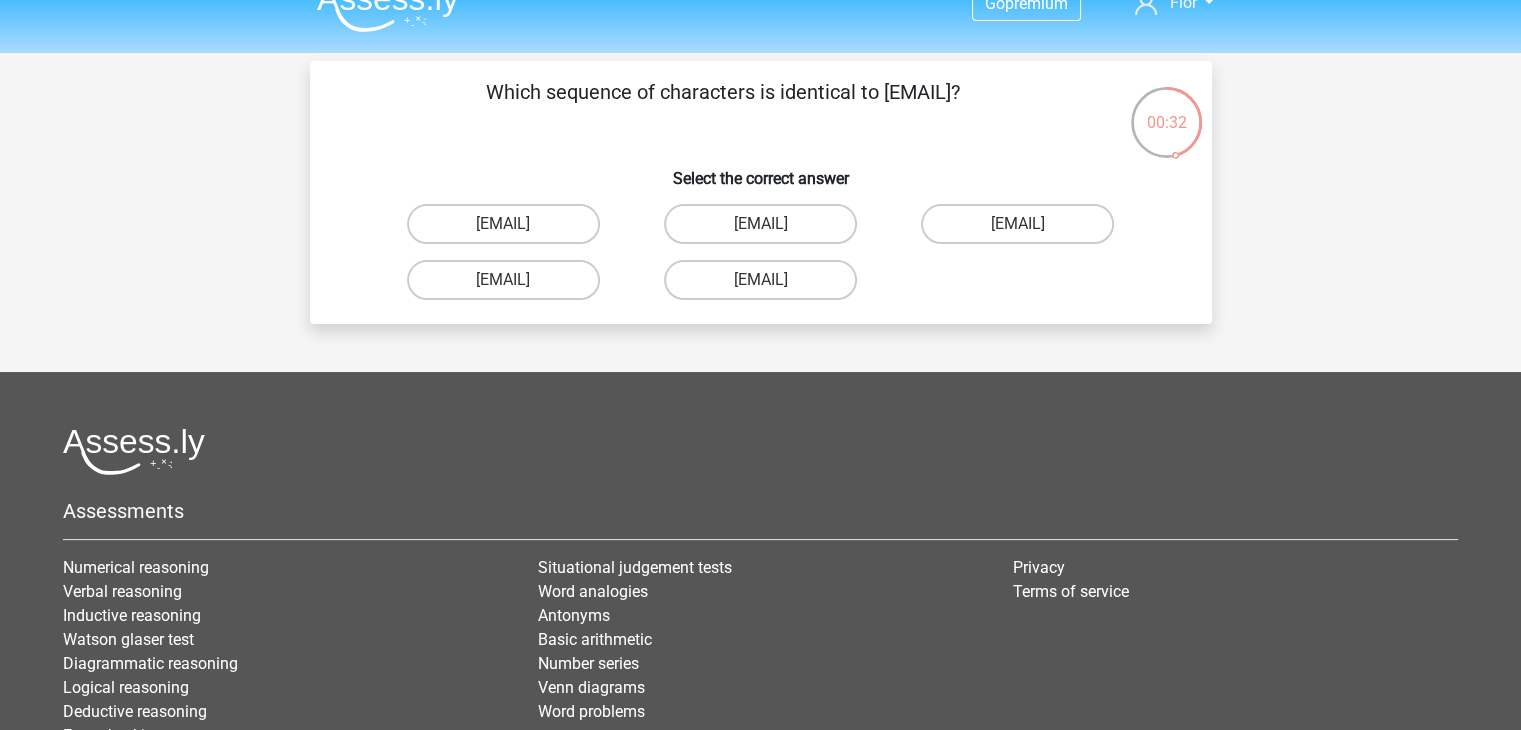 scroll, scrollTop: 0, scrollLeft: 0, axis: both 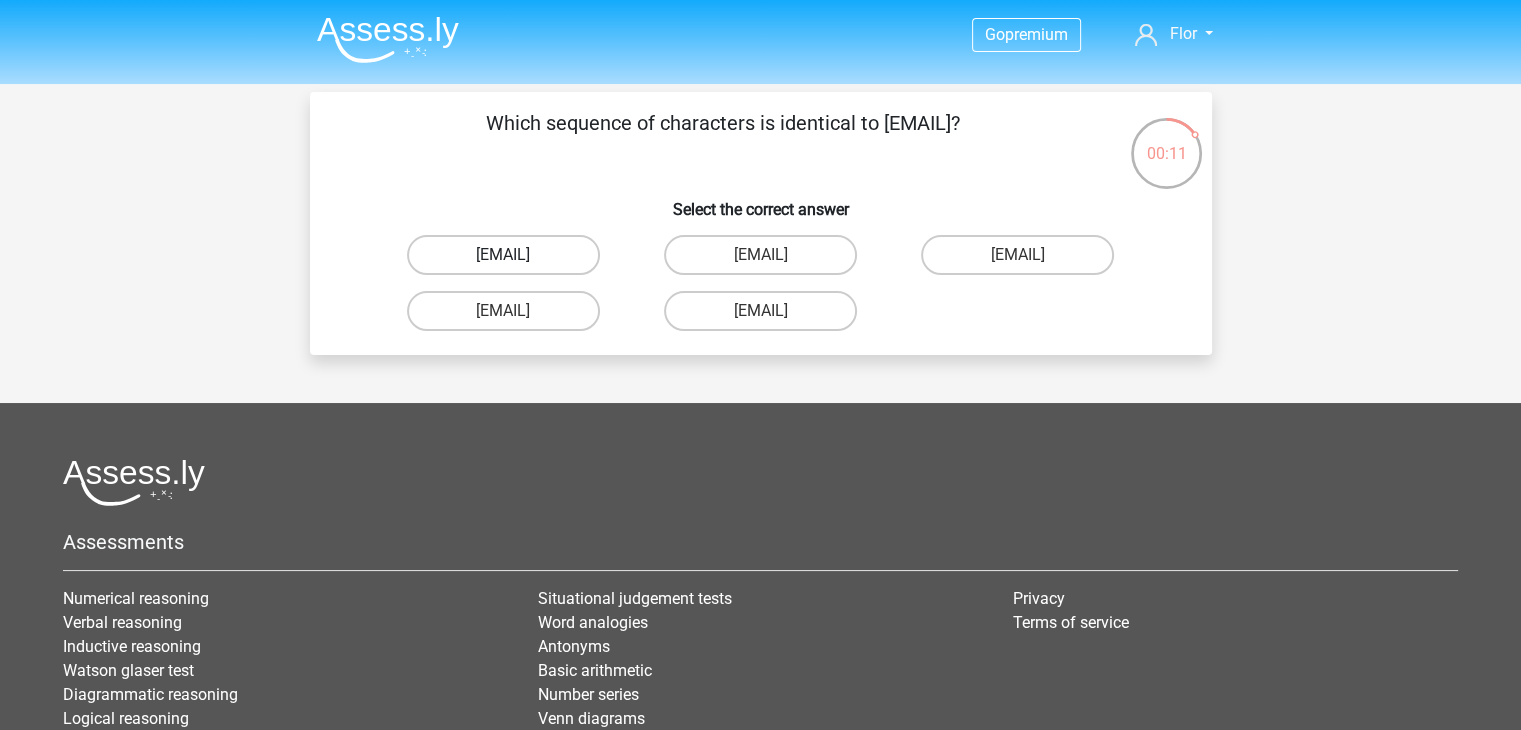 click on "[EMAIL]" at bounding box center (503, 255) 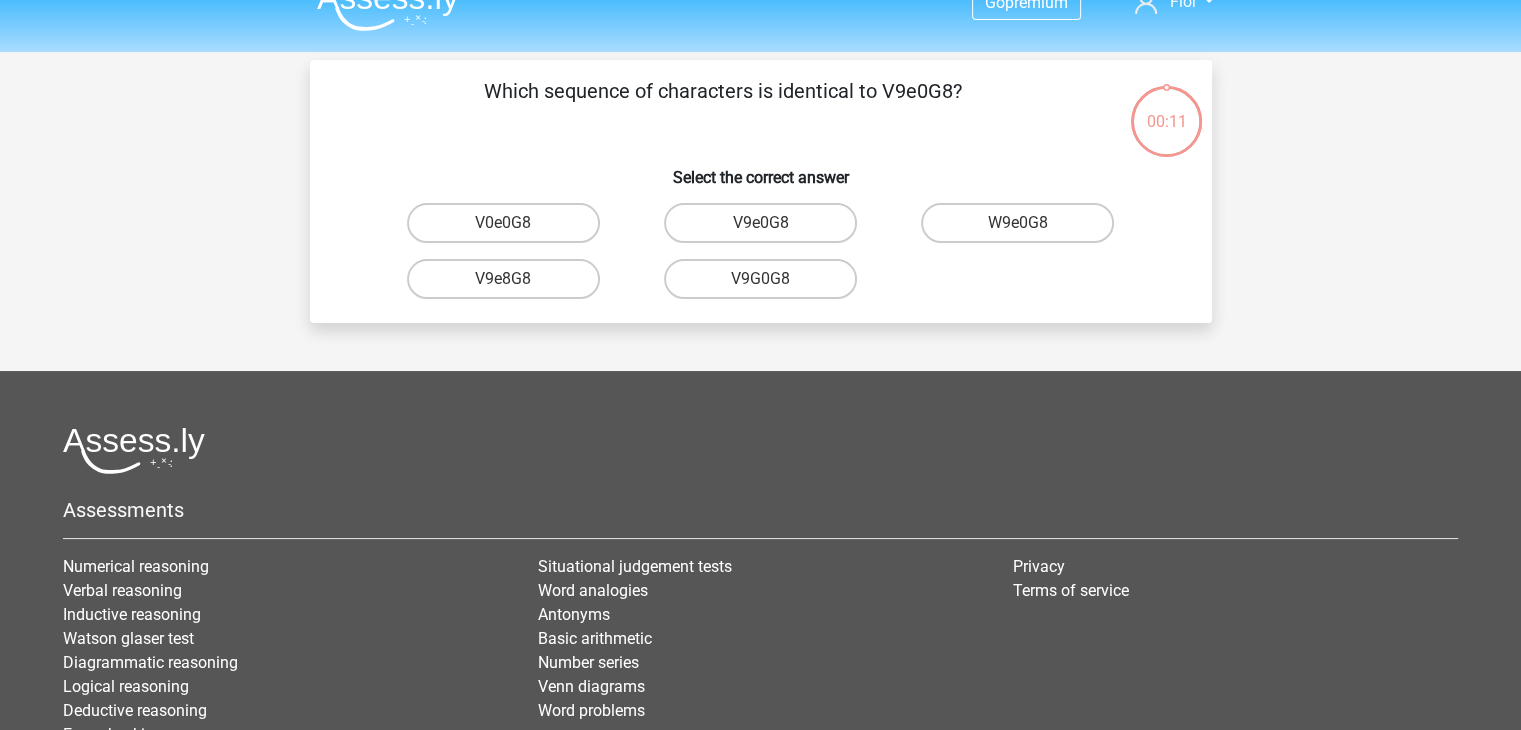 scroll, scrollTop: 0, scrollLeft: 0, axis: both 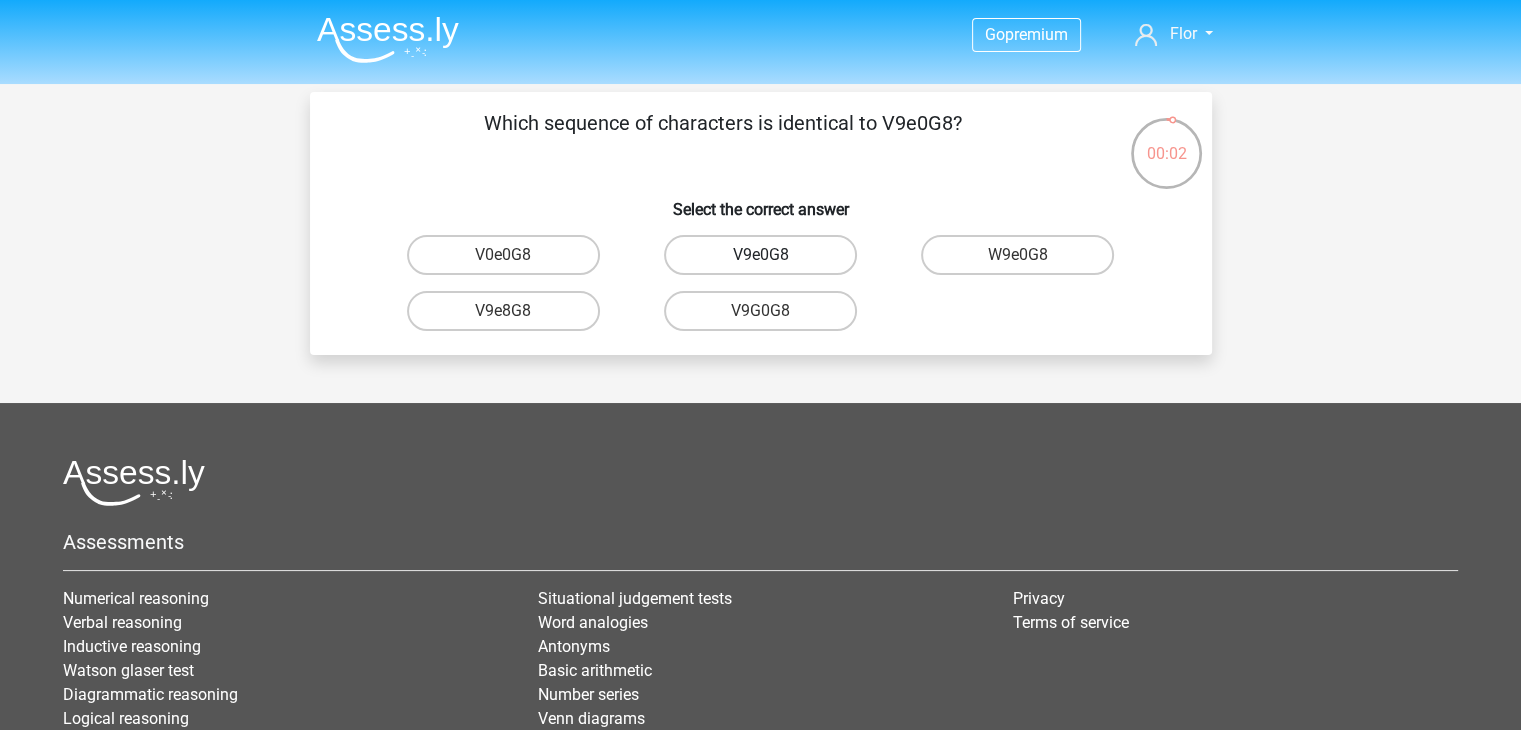 click on "V9e0G8" at bounding box center (760, 255) 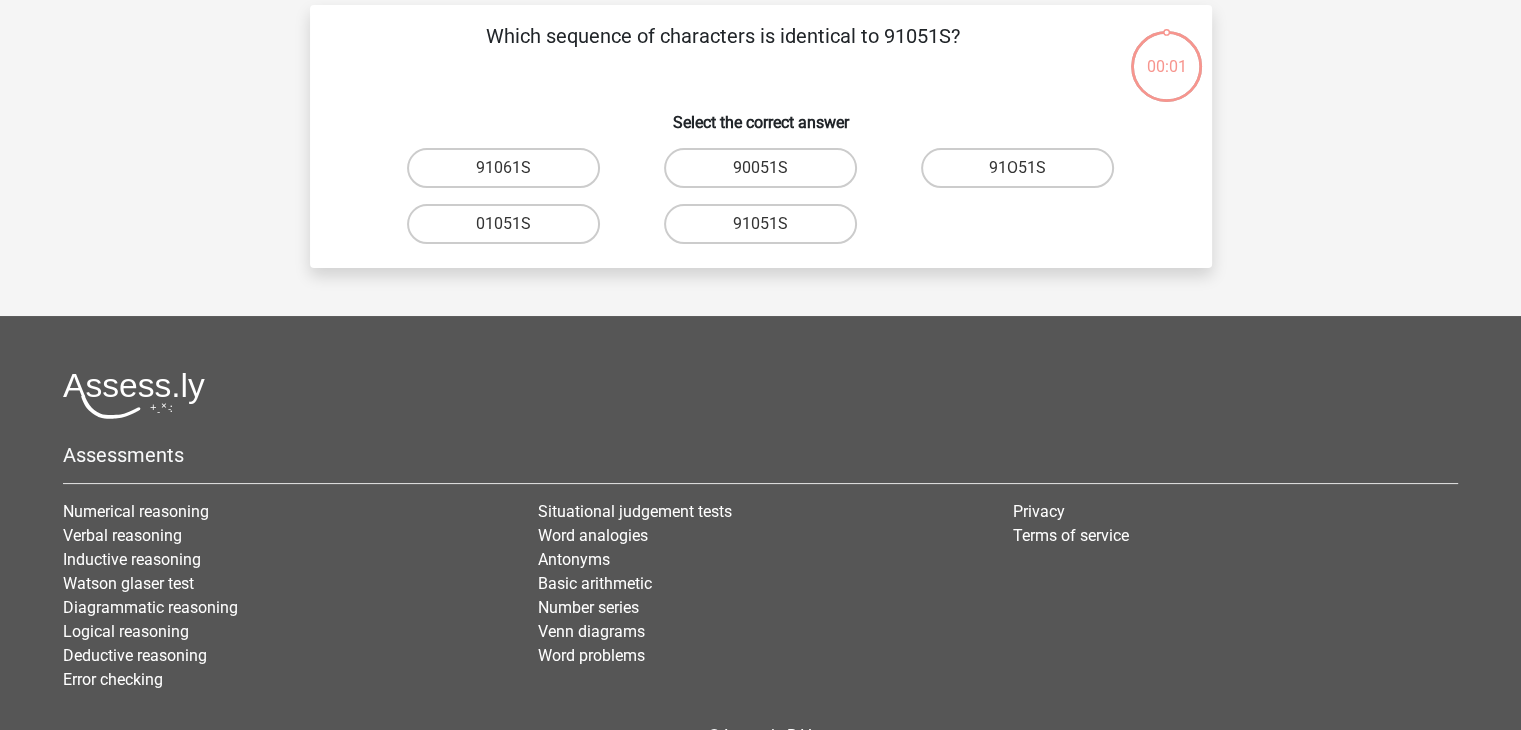 scroll, scrollTop: 92, scrollLeft: 0, axis: vertical 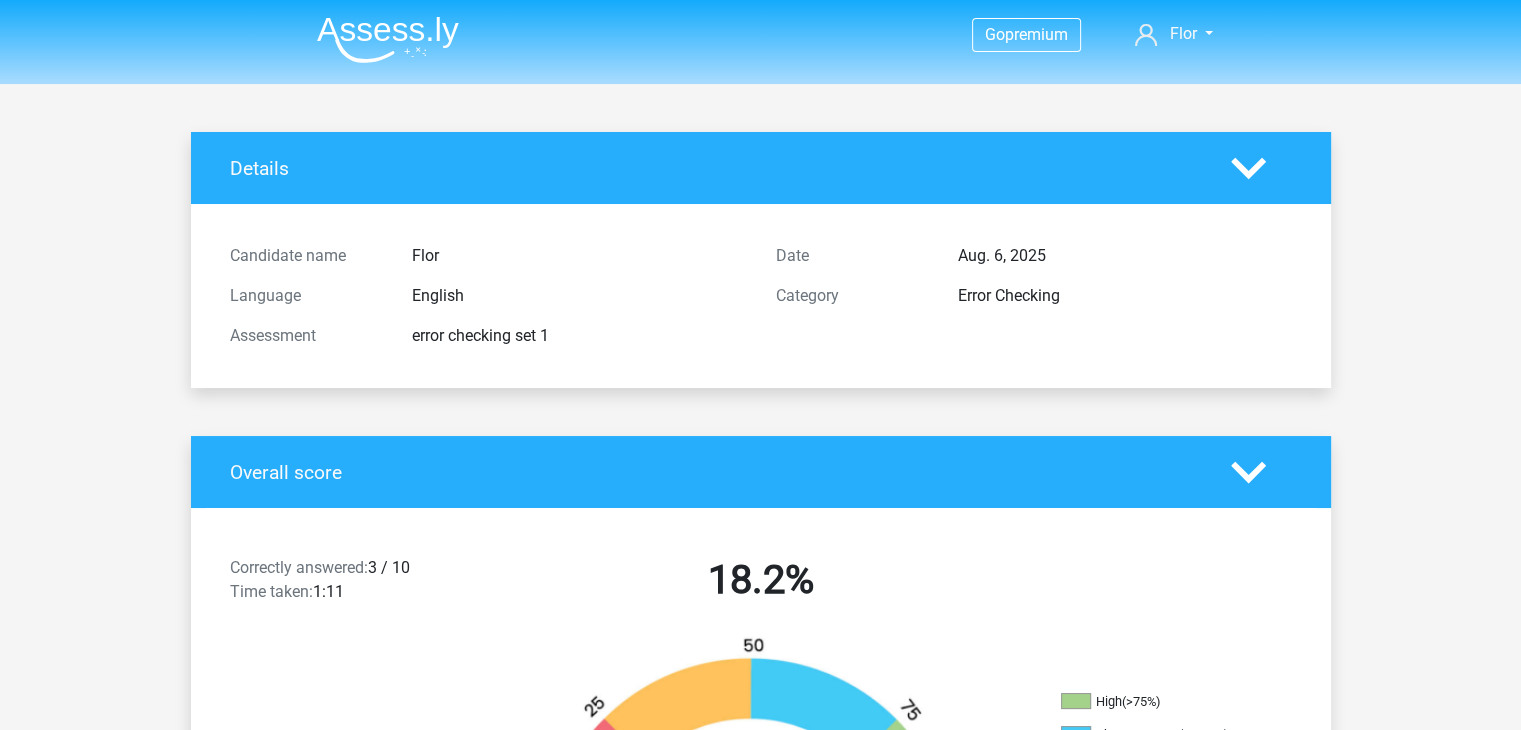 click on "Candidate name
[FIRST] [LAST]
Language
English
Assessment
error checking set 1
Date
Aug. 6, 2025
Category
Error Checking" at bounding box center [761, 296] 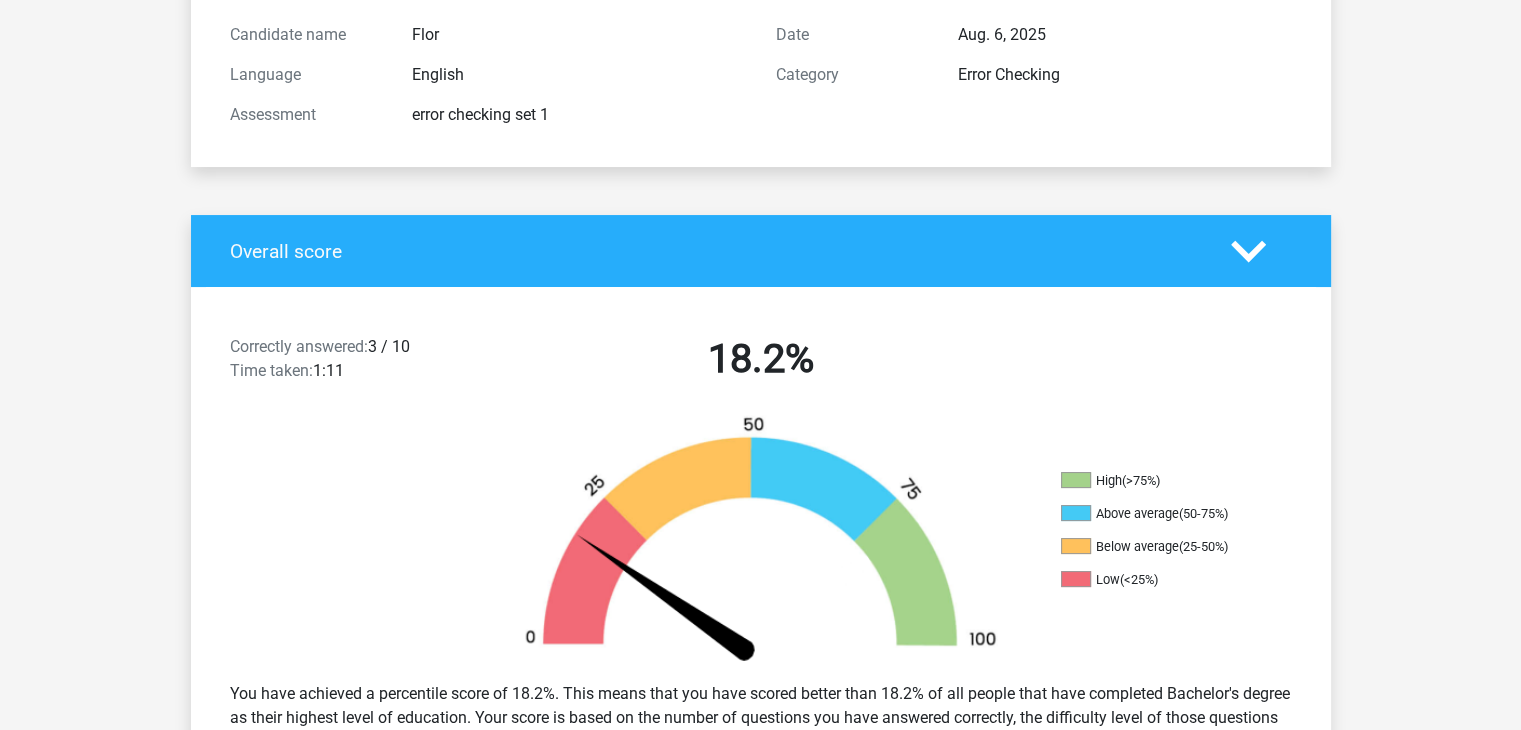 scroll, scrollTop: 100, scrollLeft: 0, axis: vertical 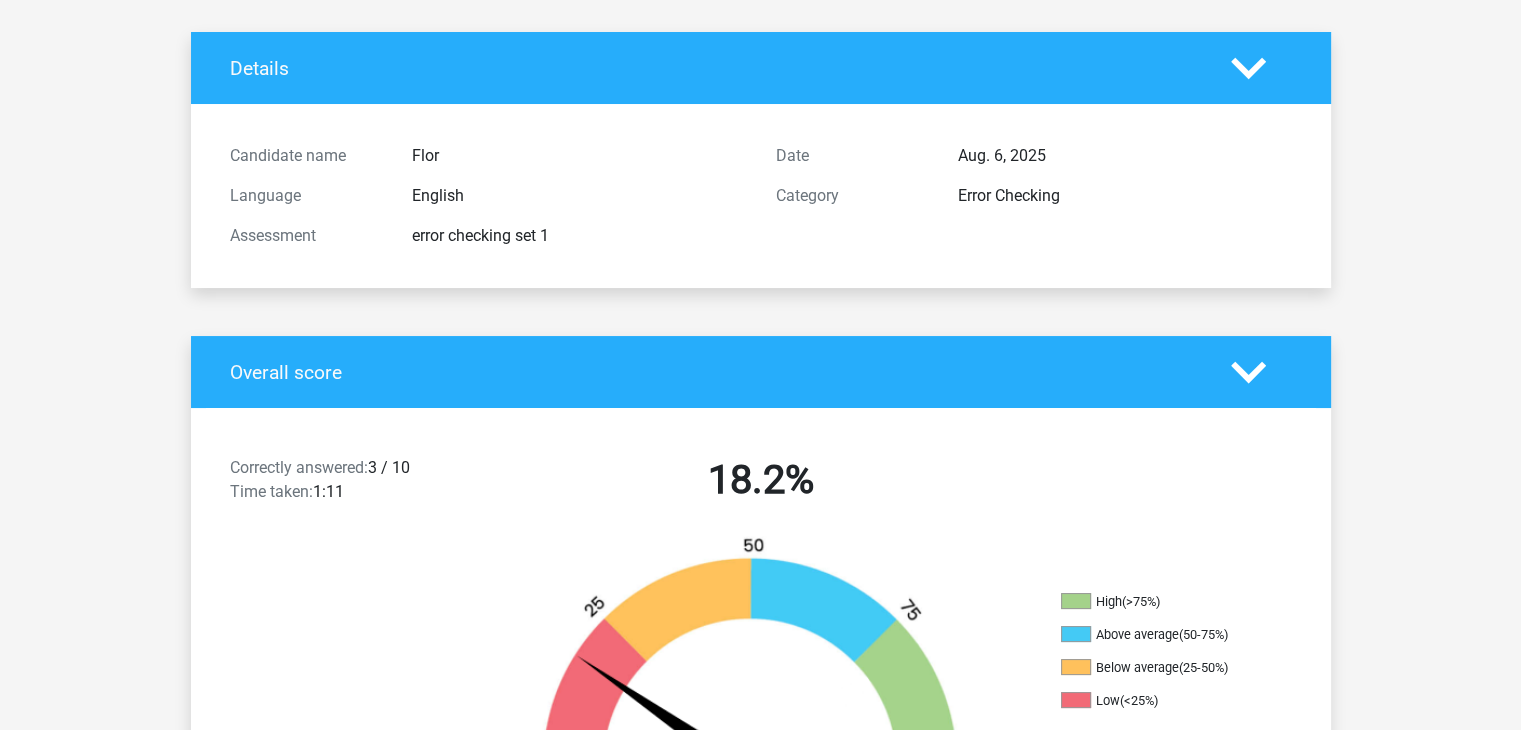 click 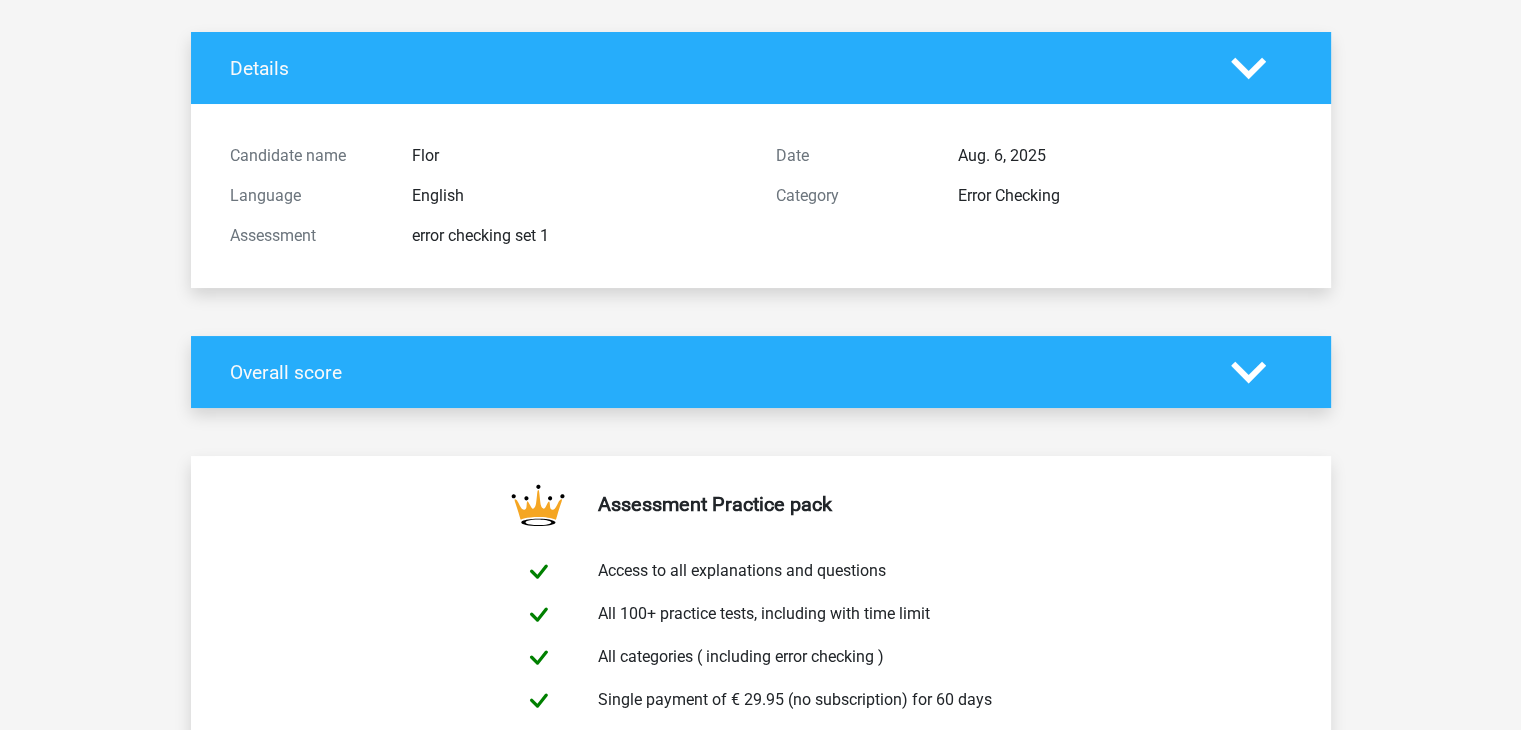 scroll, scrollTop: 0, scrollLeft: 0, axis: both 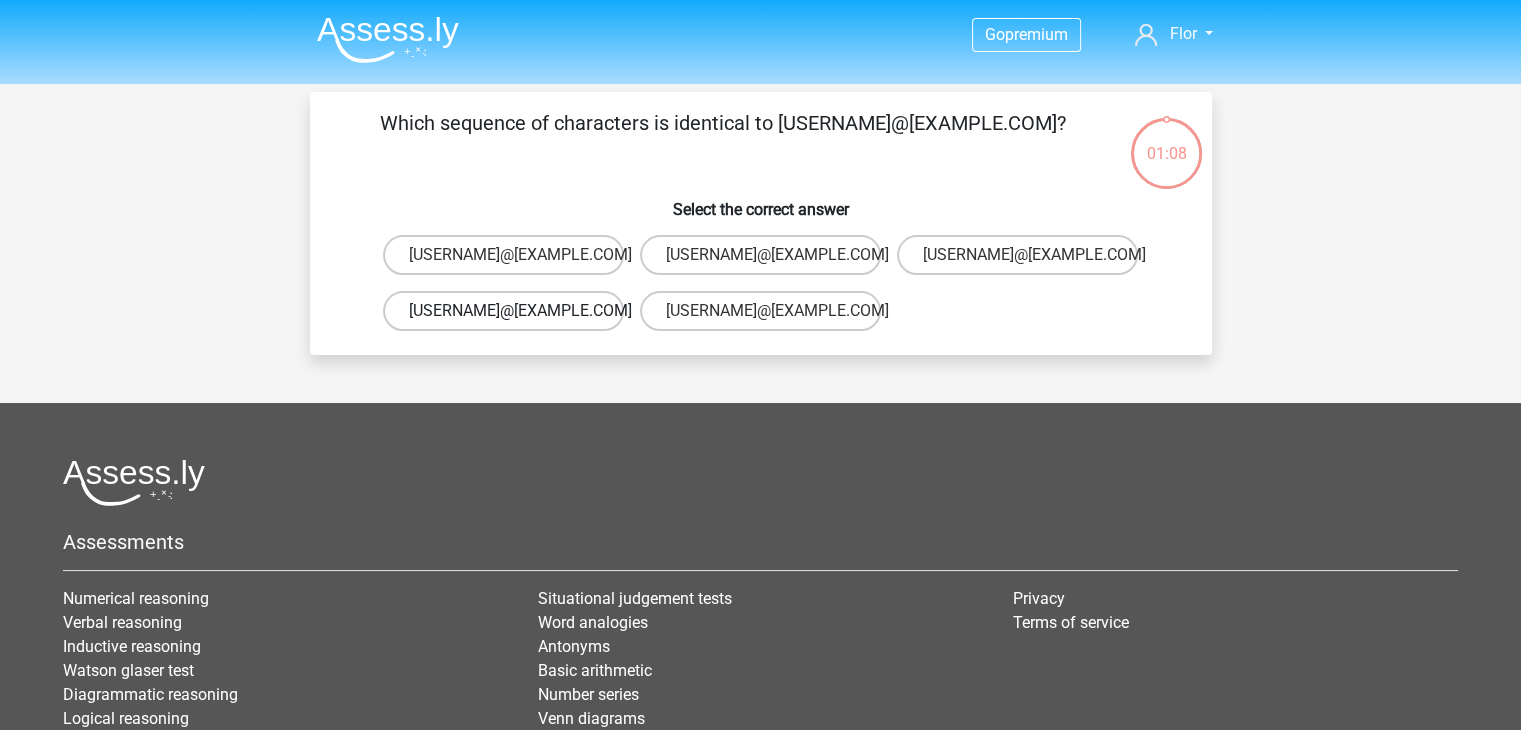 click on "[USERNAME]@[EXAMPLE.COM]" at bounding box center (503, 311) 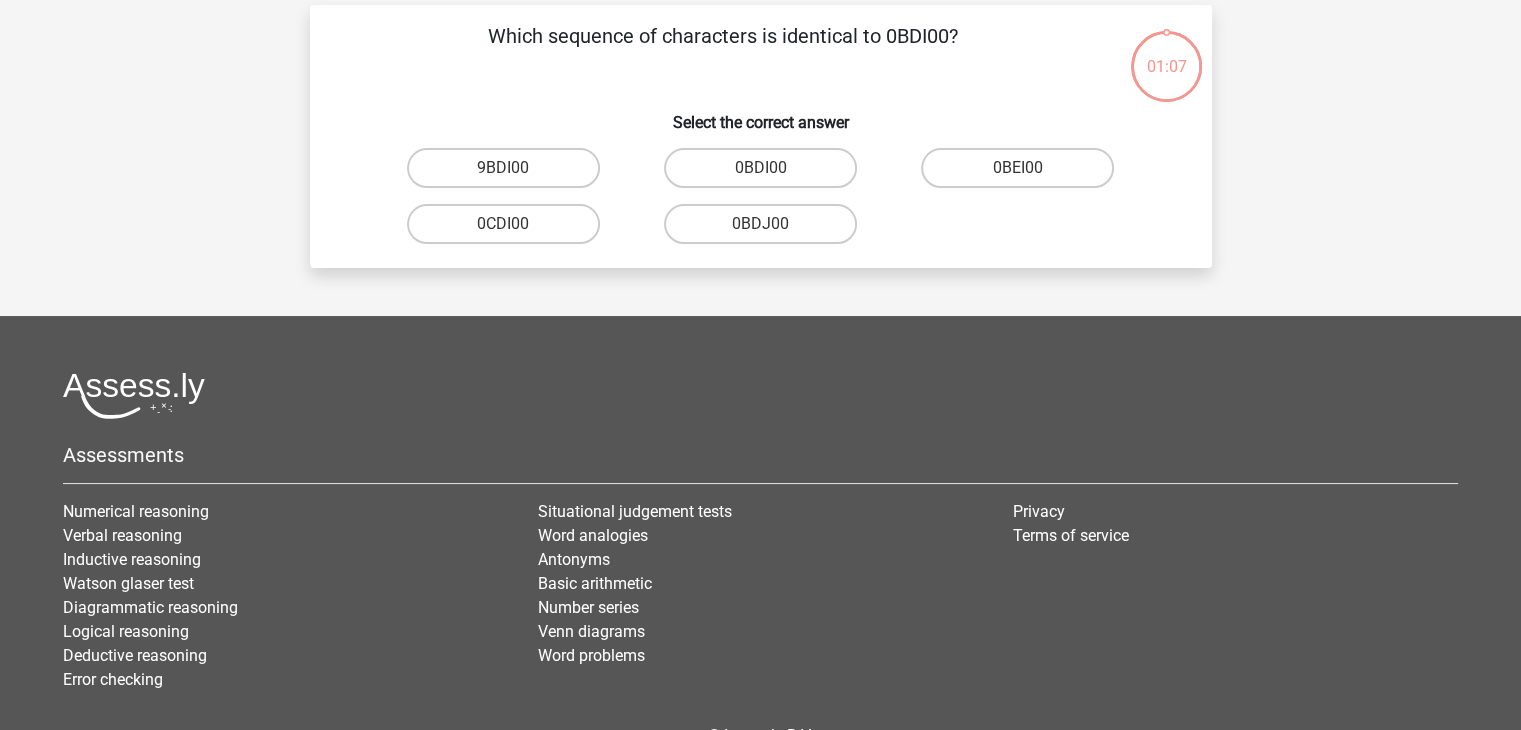 scroll, scrollTop: 92, scrollLeft: 0, axis: vertical 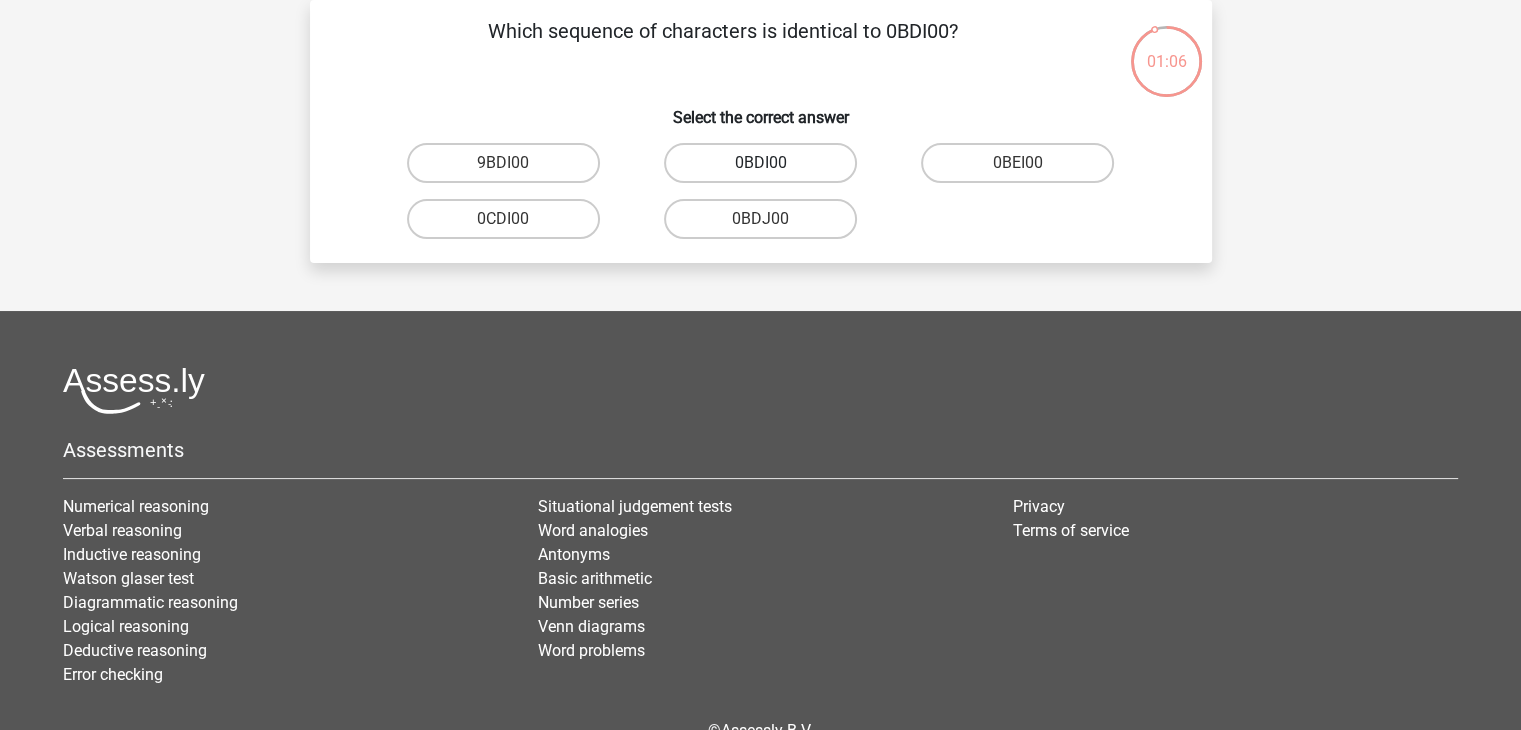 click on "0BDI00" at bounding box center [760, 163] 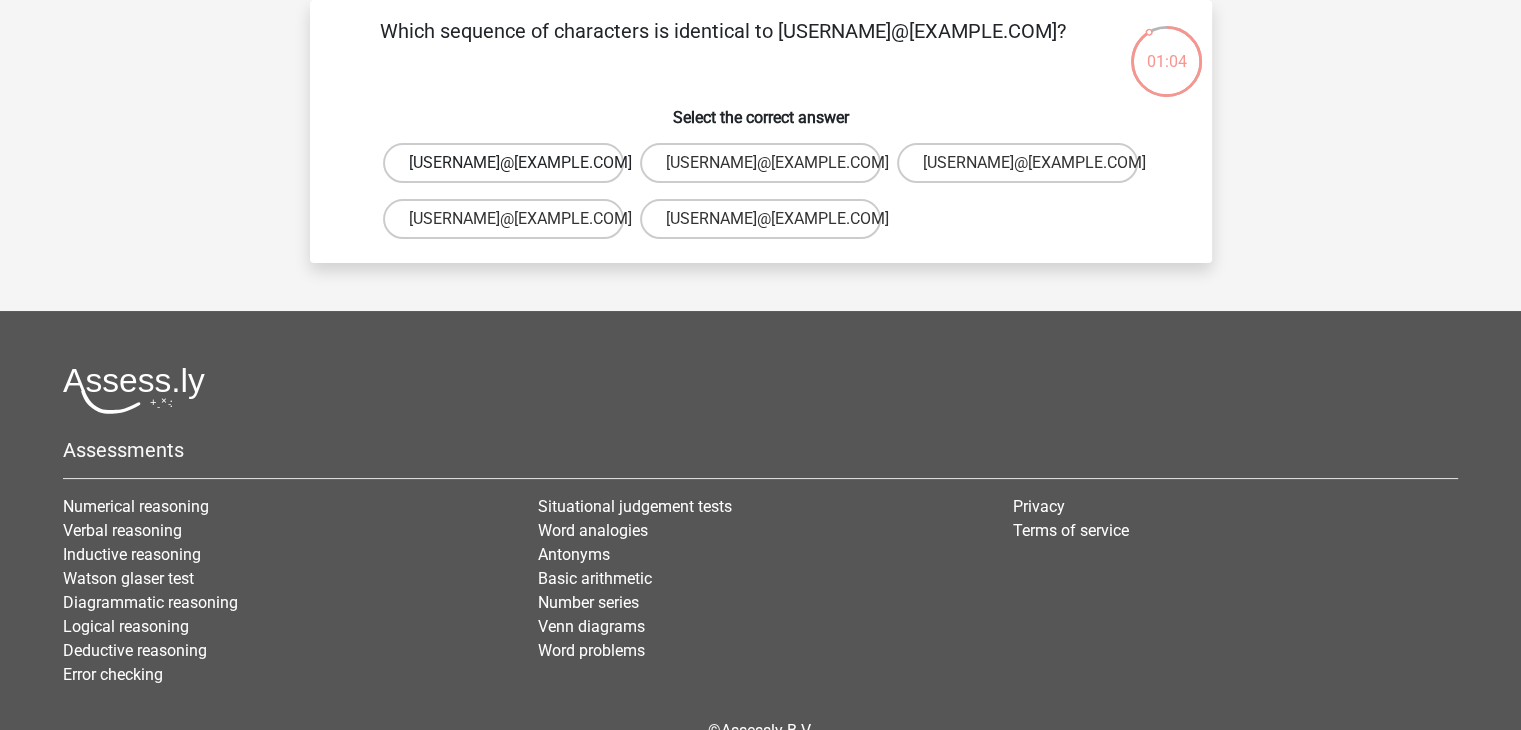 click on "Phoebe-Patterson@g_mail.gr" at bounding box center [503, 163] 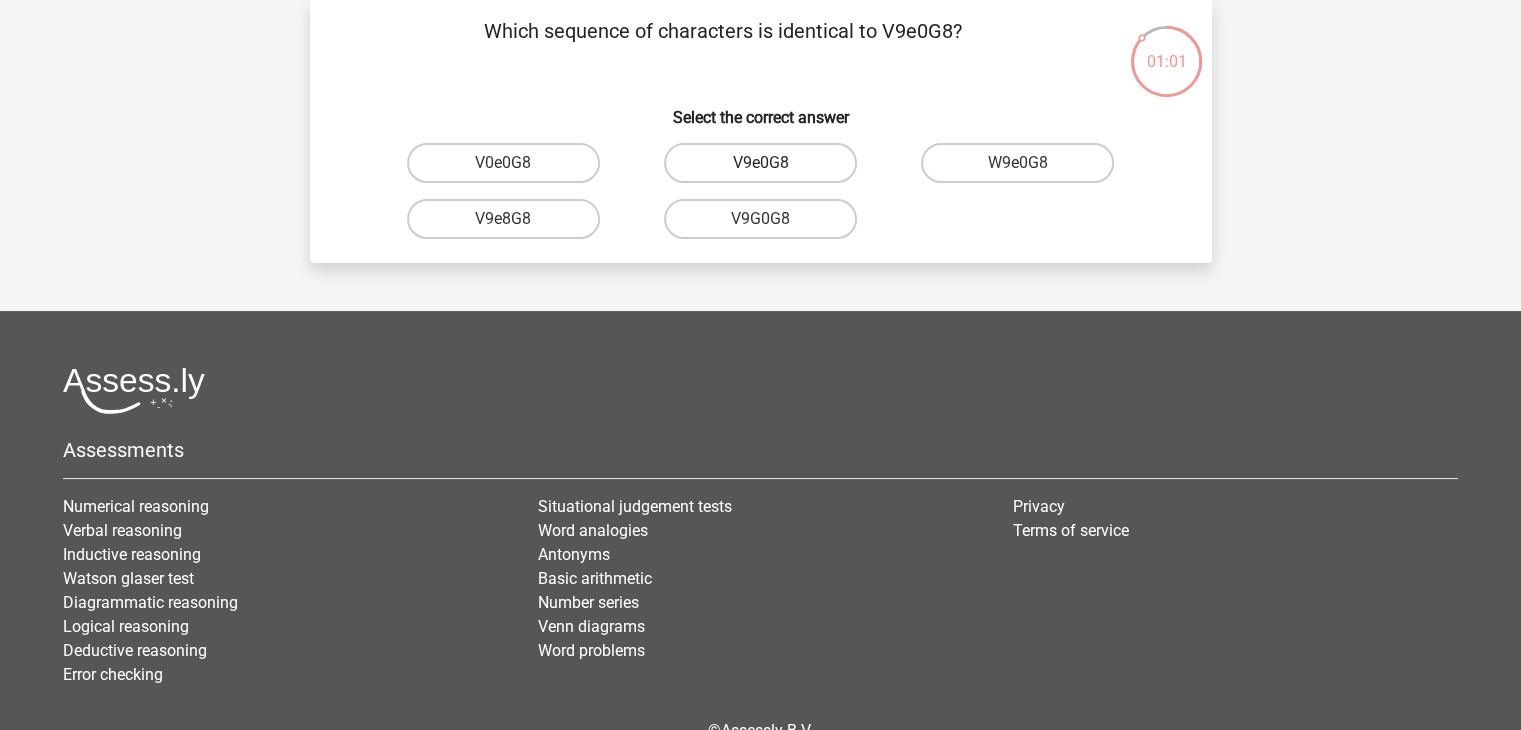 click on "V9e0G8" at bounding box center [760, 163] 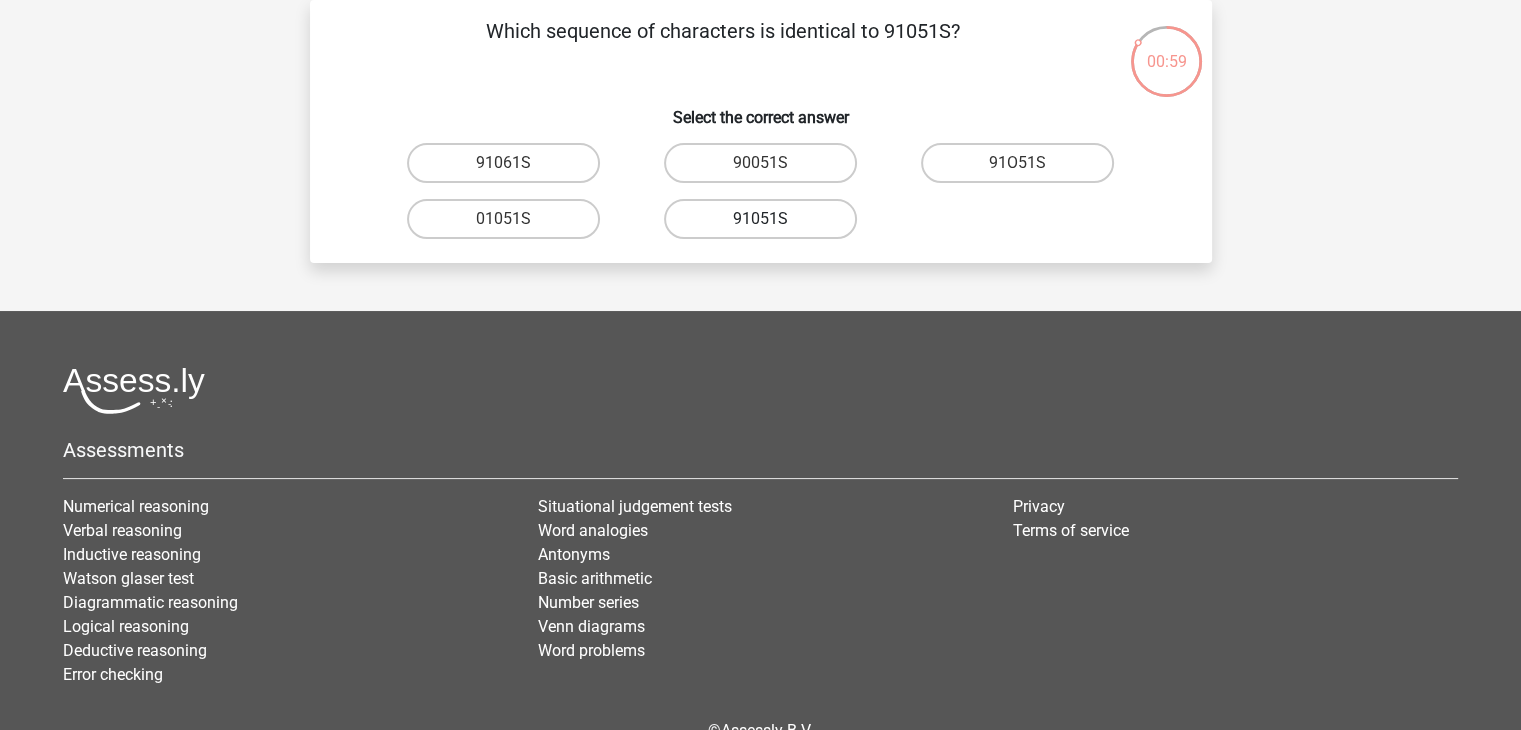 click on "91051S" at bounding box center (760, 219) 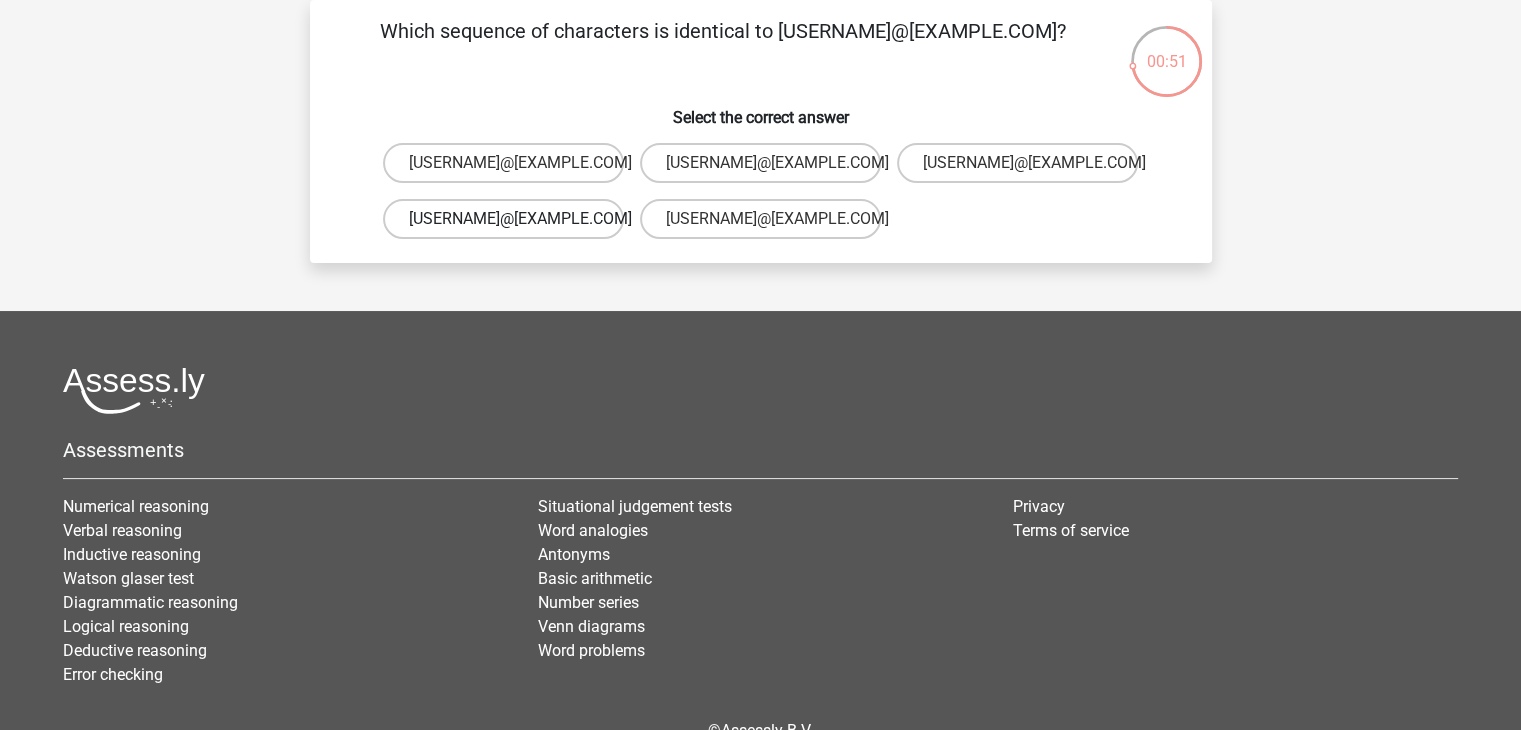 click on "Connor.Paterson@mailme.com" at bounding box center [503, 219] 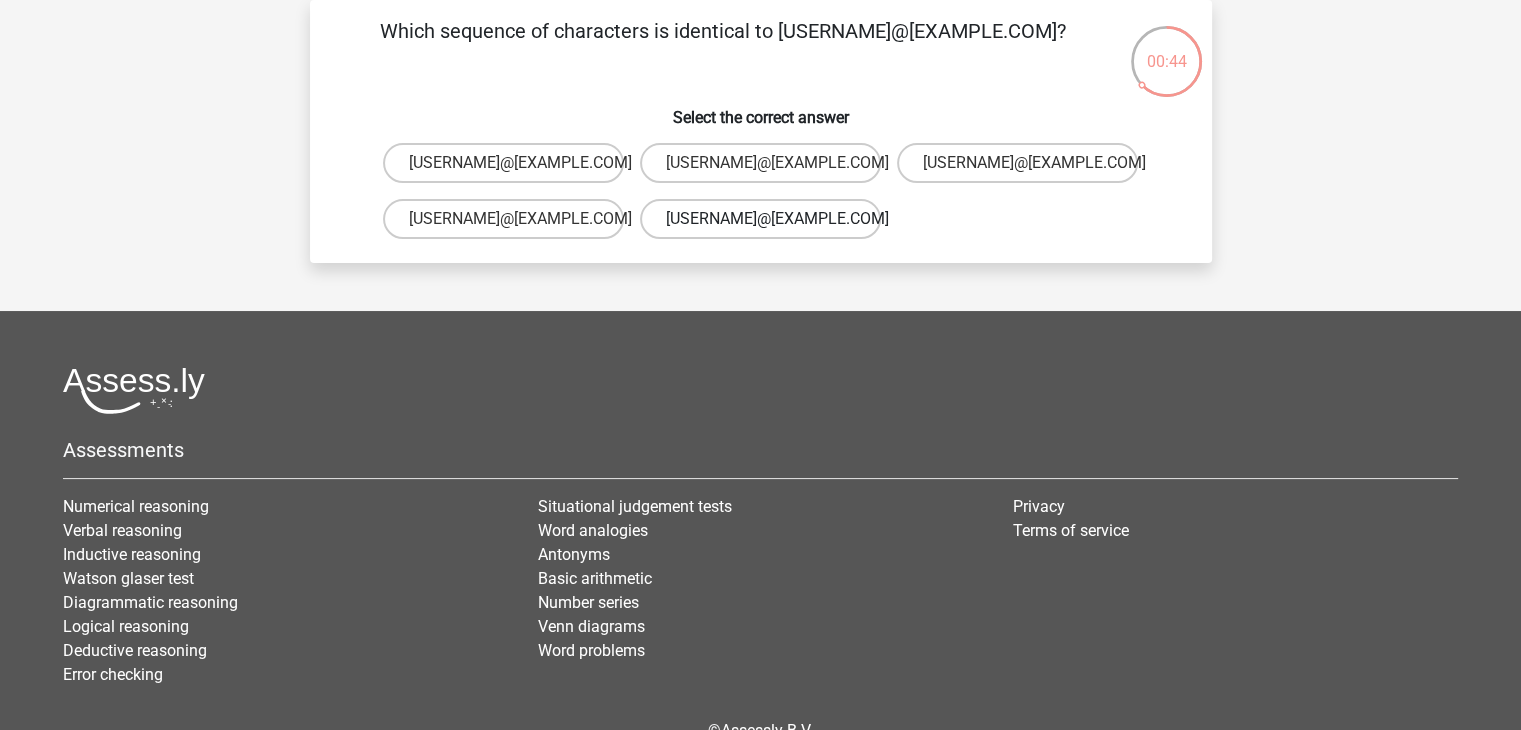 click on "Ave-Carroll@mailme.uk.com" at bounding box center (760, 219) 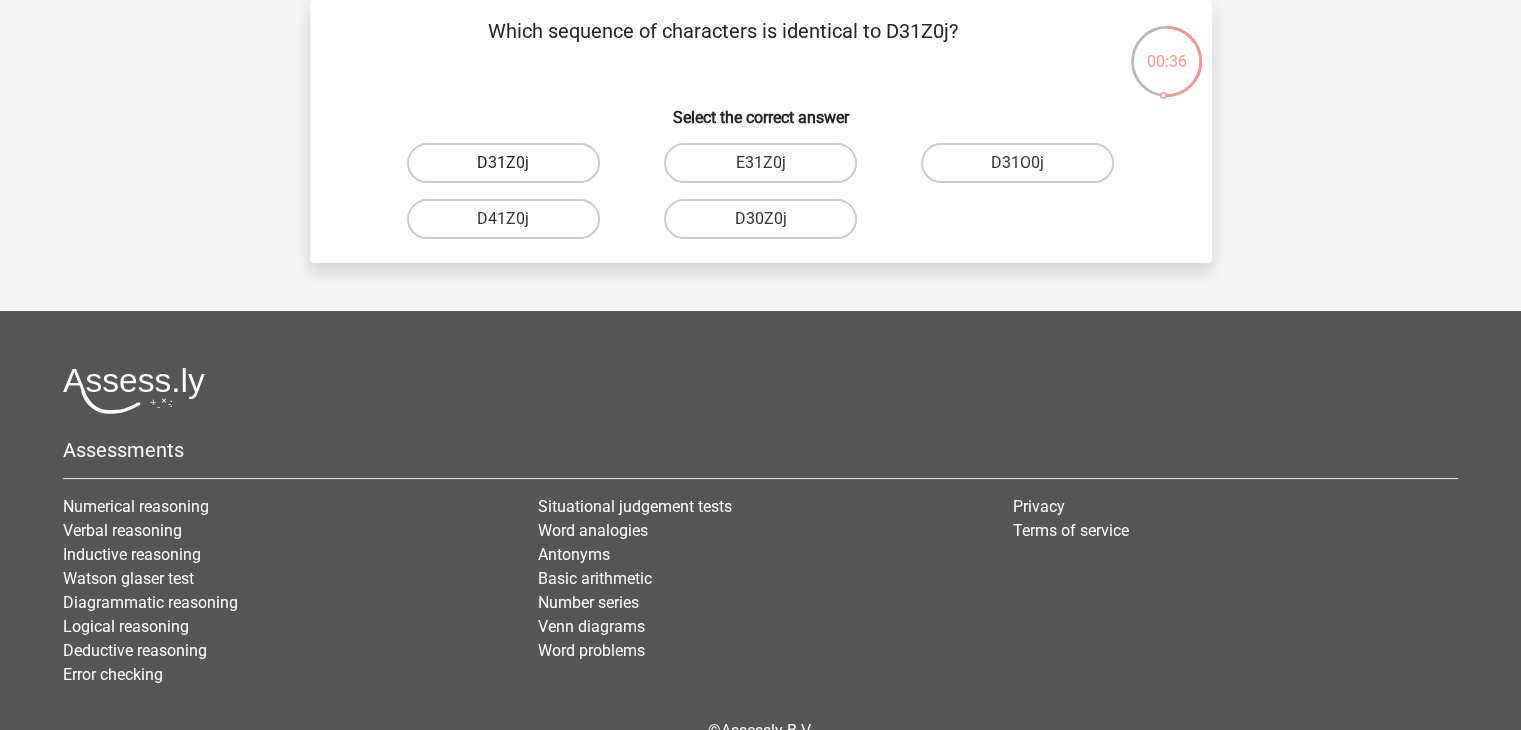 click on "D31Z0j" at bounding box center (503, 163) 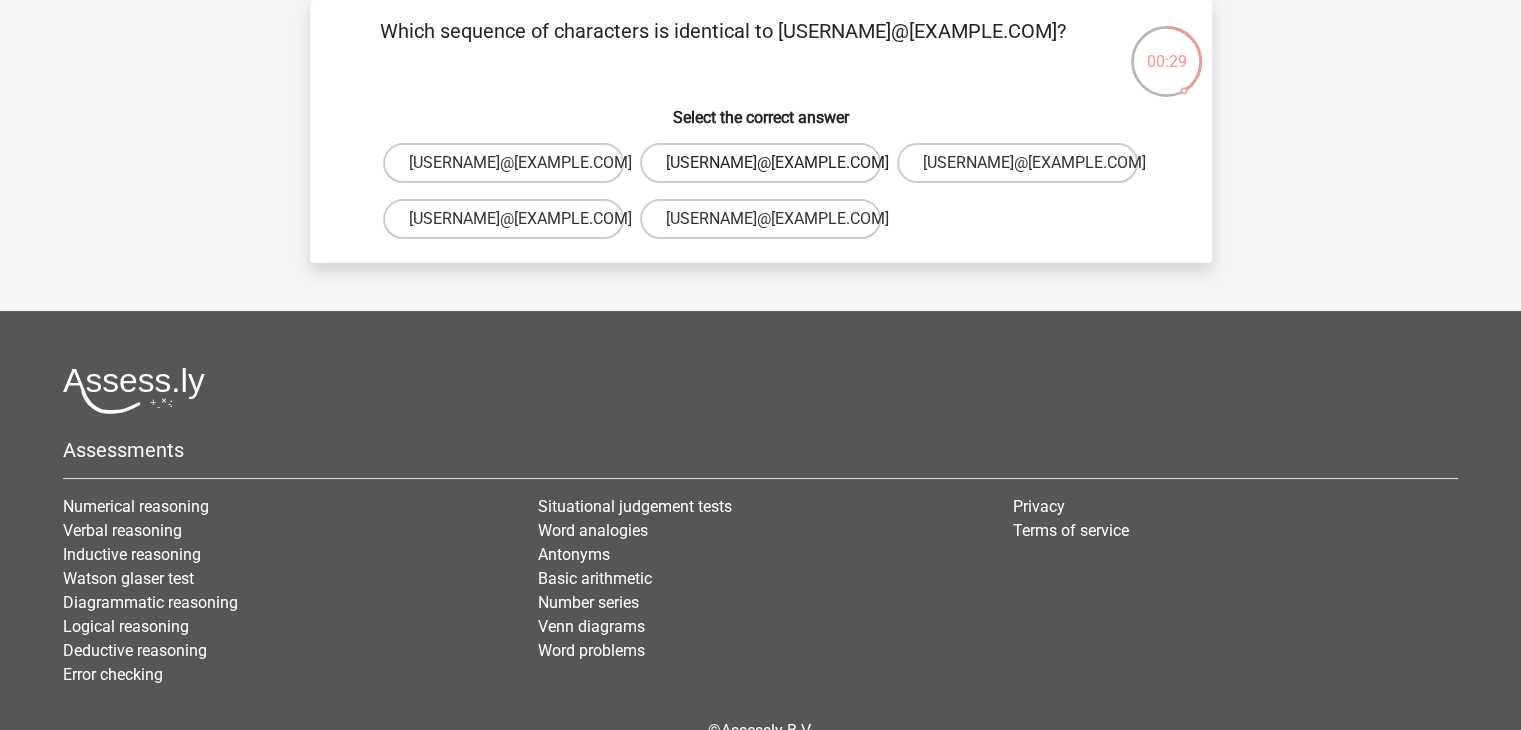 click on "Arthur.Bradley@mailme.coo" at bounding box center [760, 163] 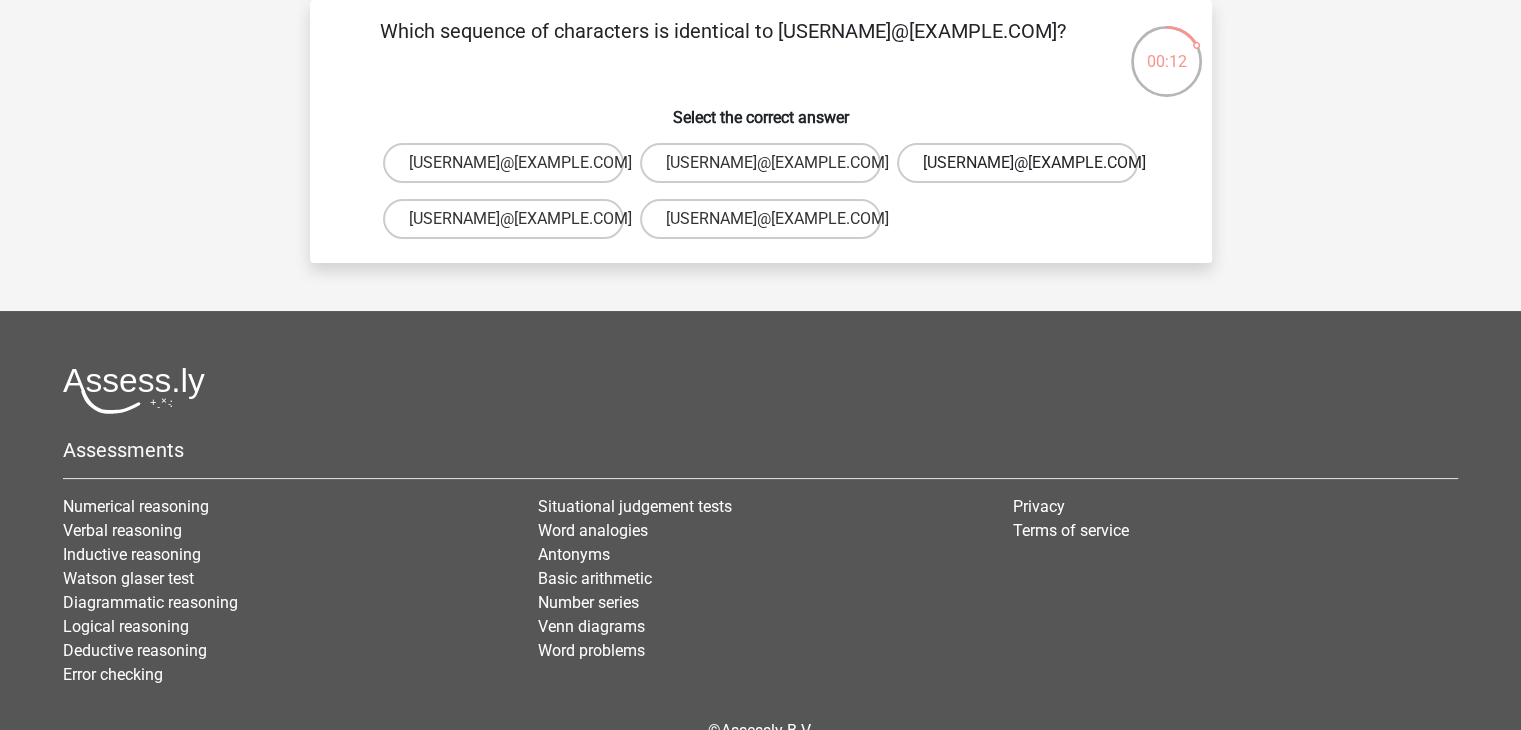 click on "Thea+Sadler@Gmail.uk.com" at bounding box center [1017, 163] 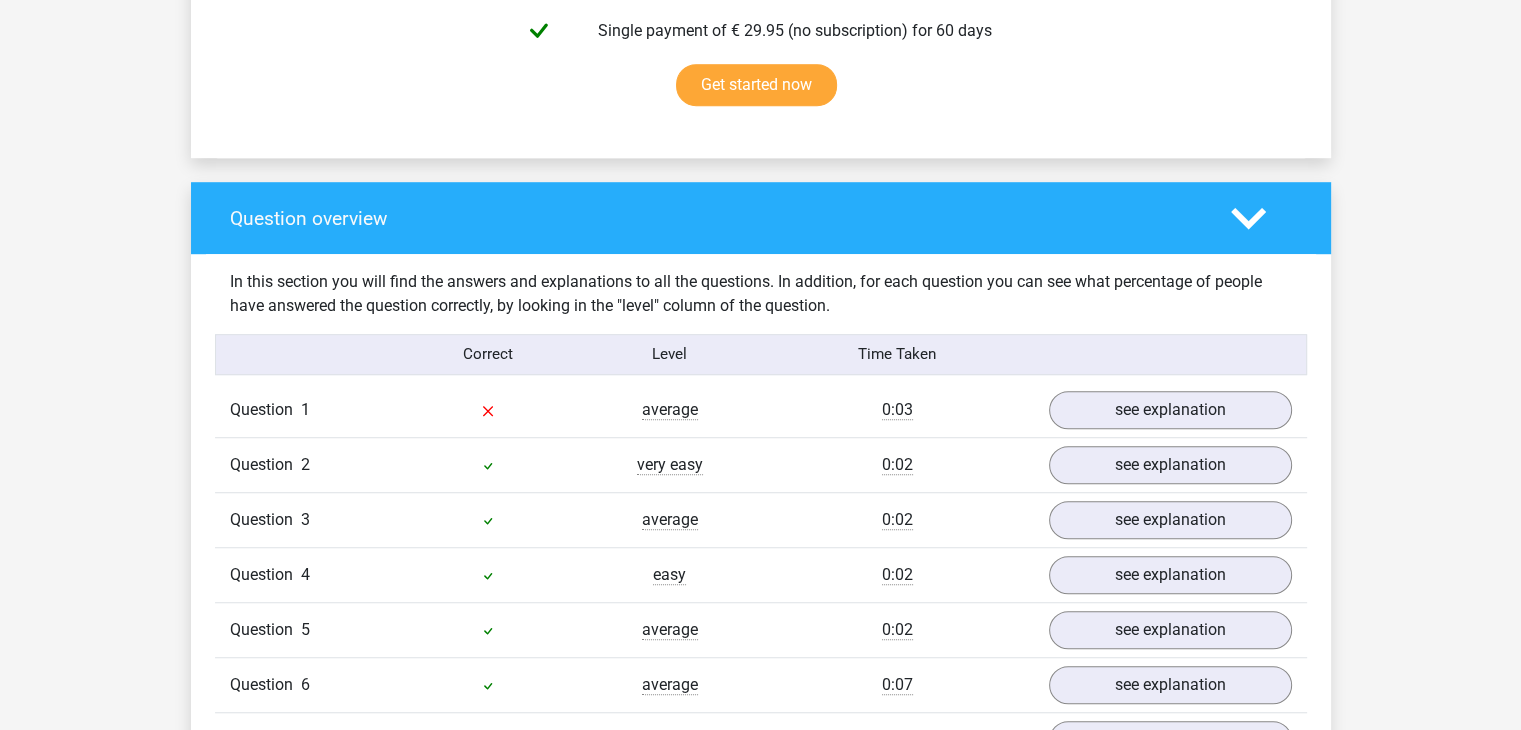 scroll, scrollTop: 1600, scrollLeft: 0, axis: vertical 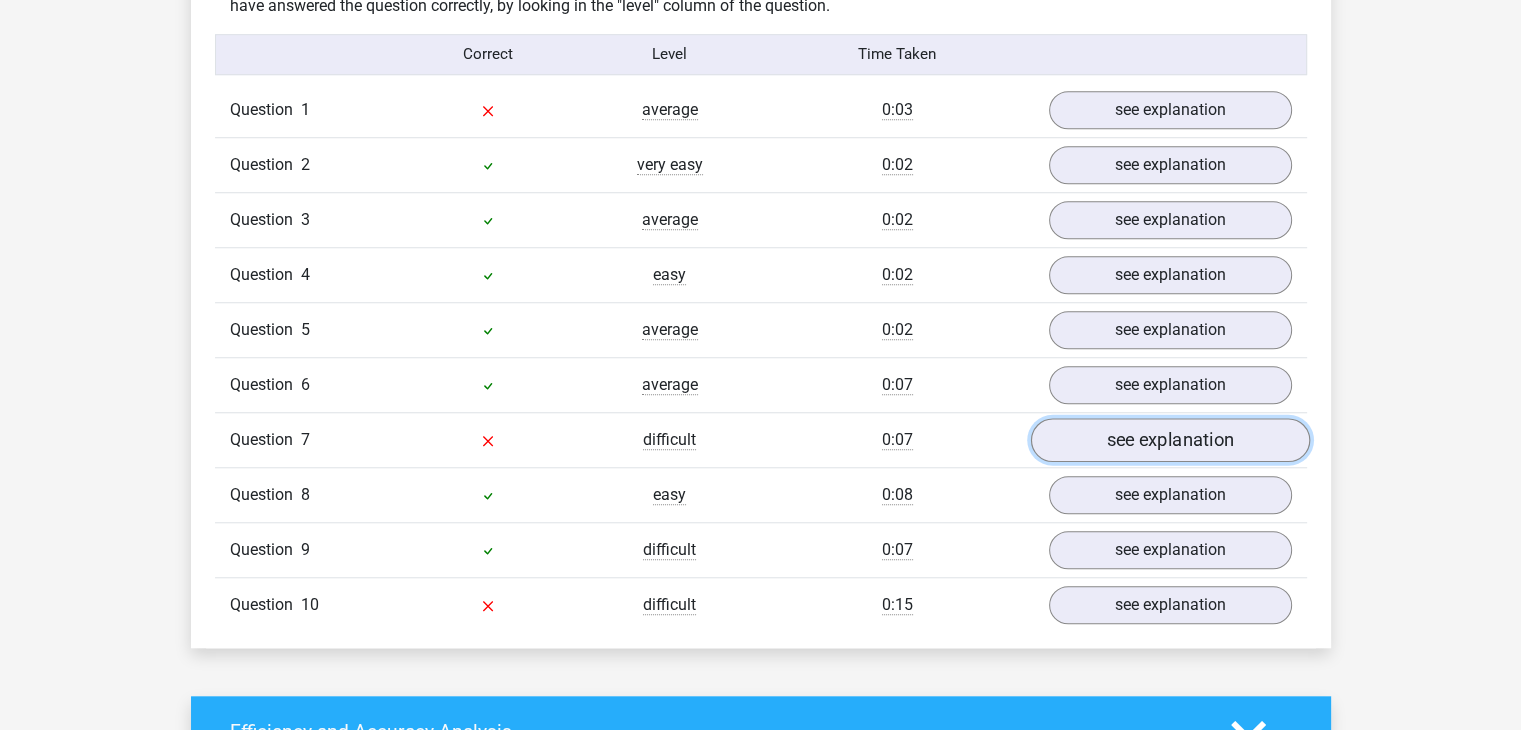 click on "see explanation" at bounding box center (1169, 440) 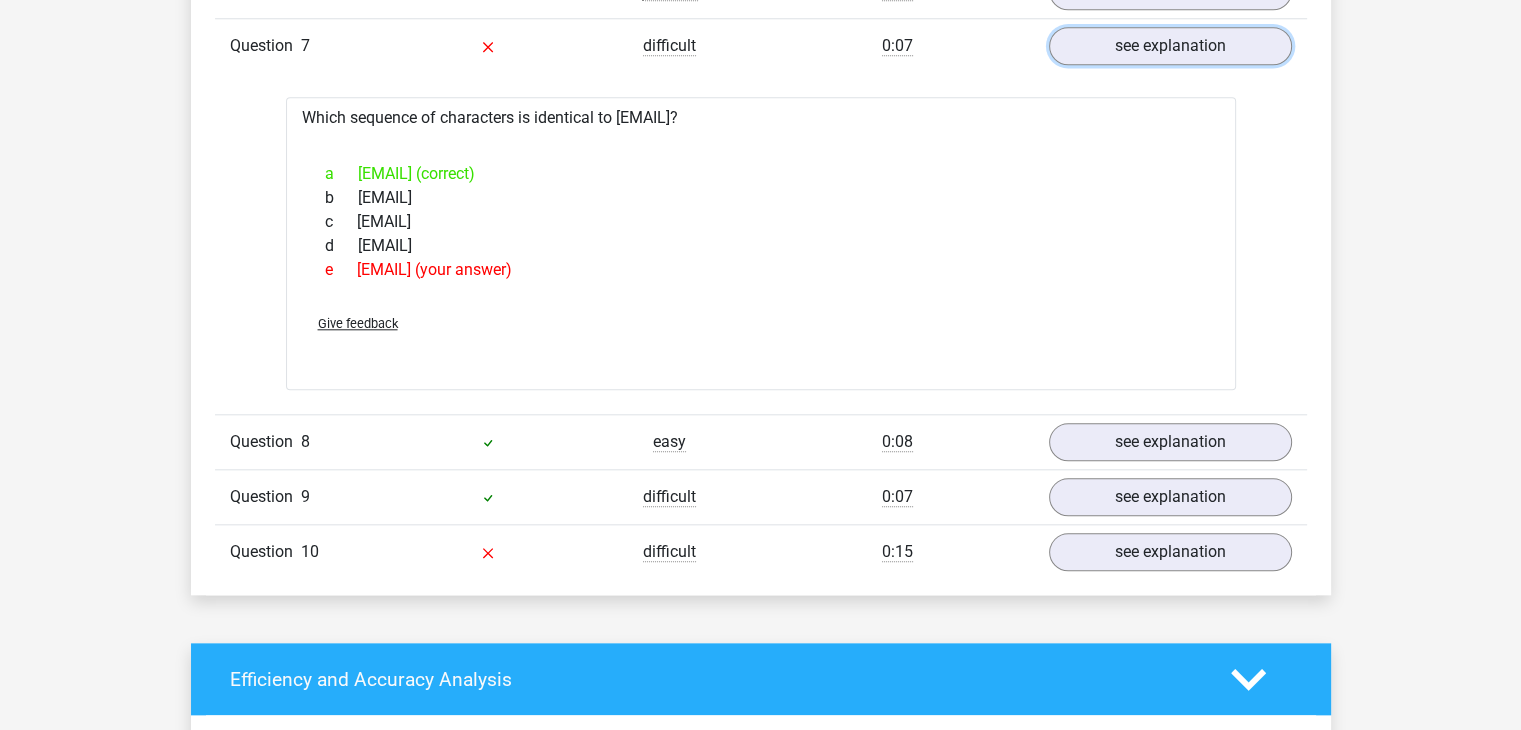scroll, scrollTop: 2000, scrollLeft: 0, axis: vertical 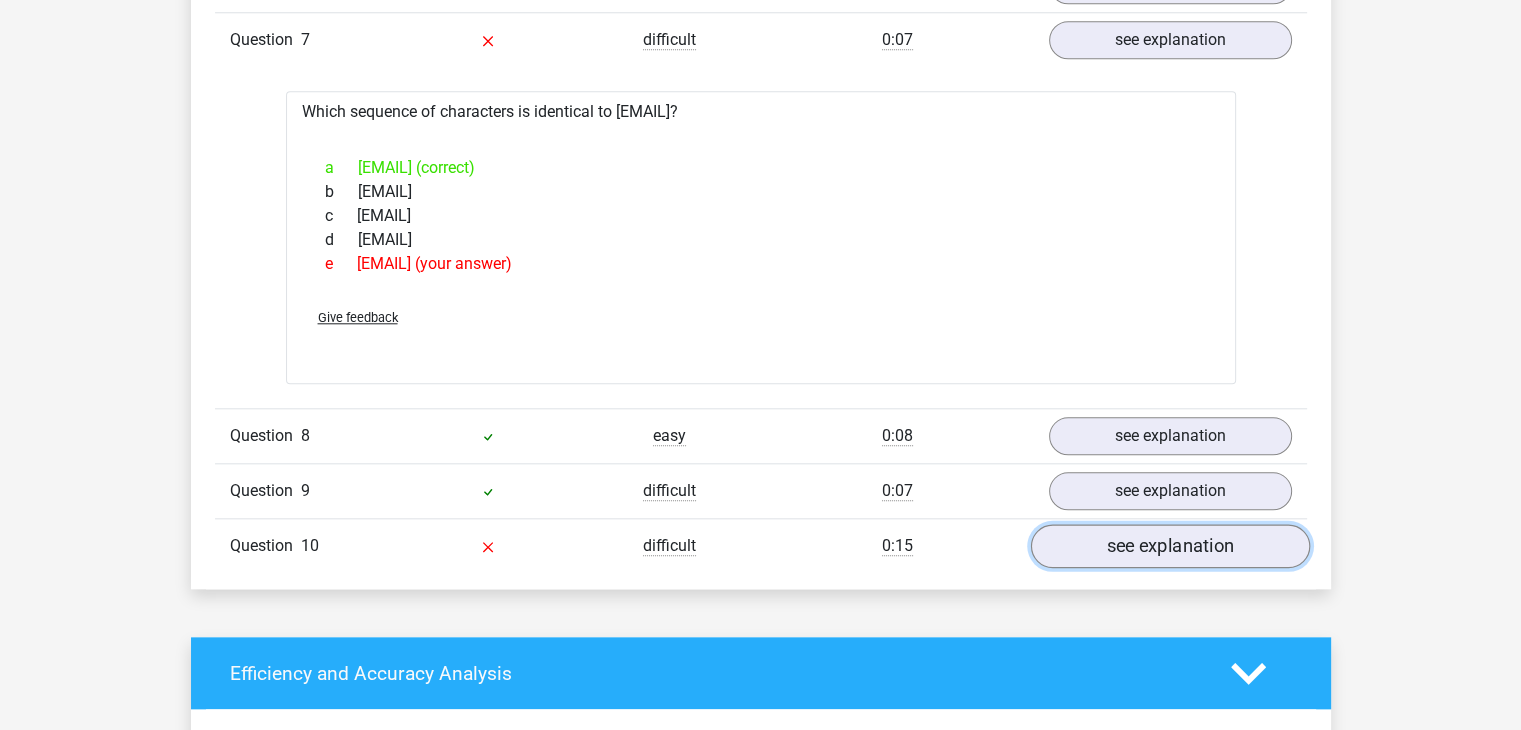 click on "see explanation" at bounding box center (1169, 546) 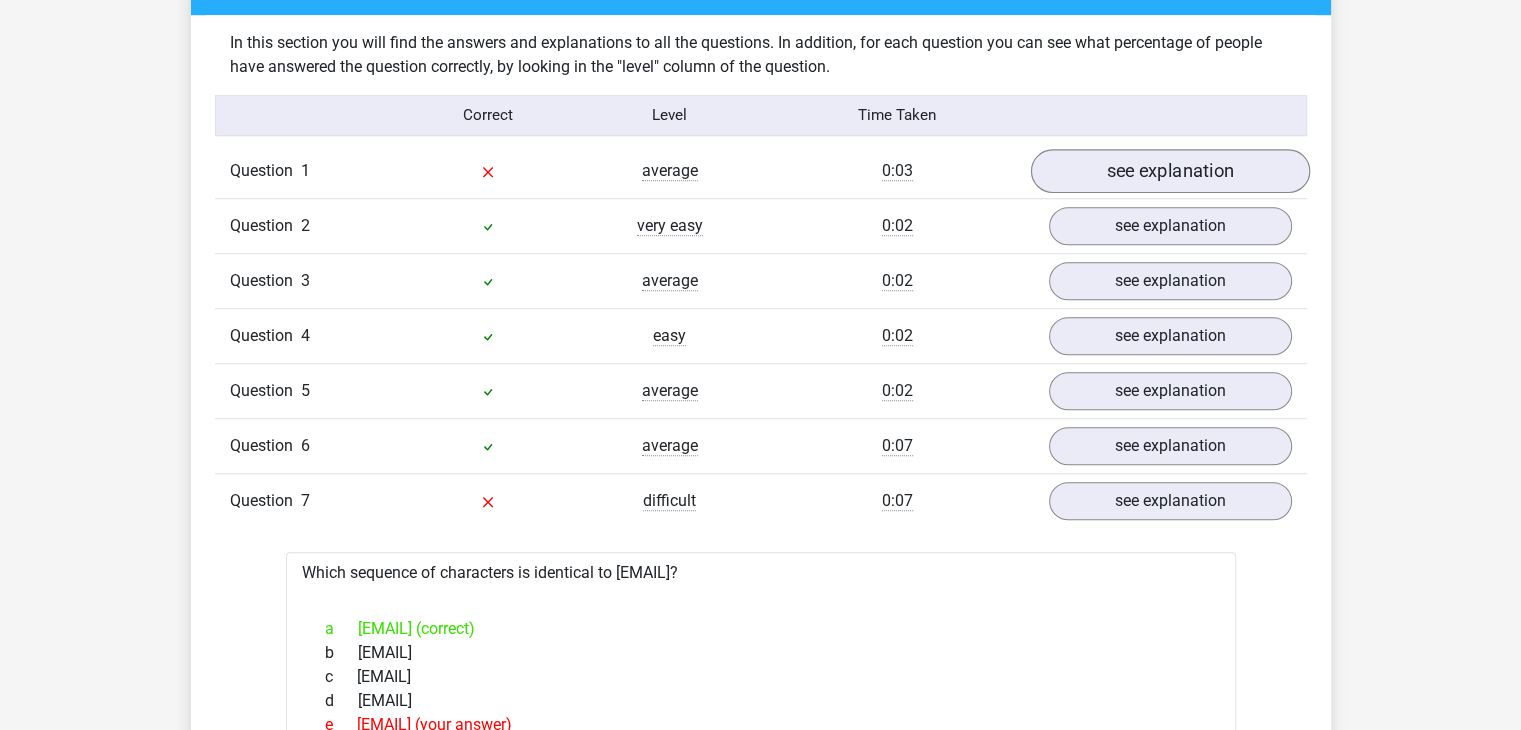scroll, scrollTop: 1300, scrollLeft: 0, axis: vertical 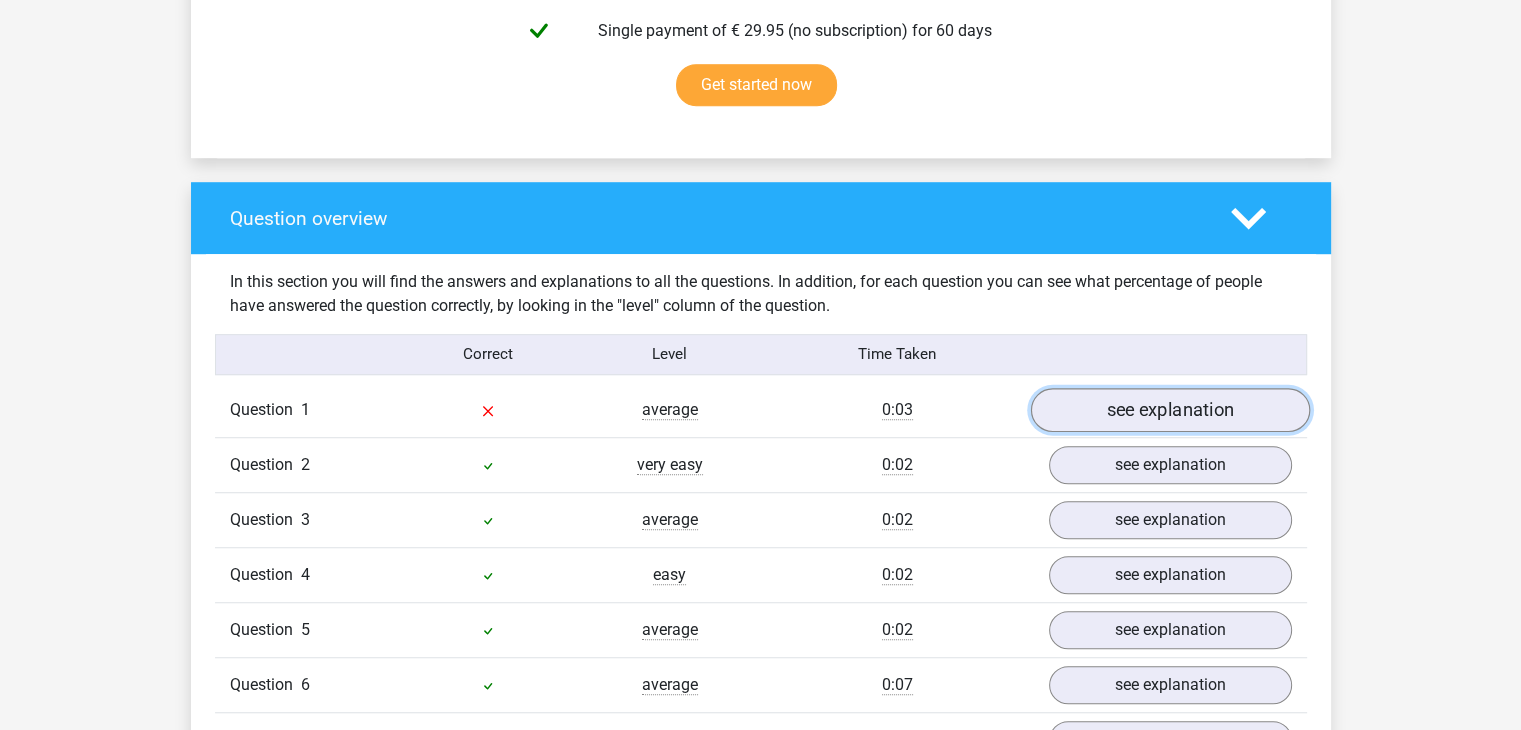 click on "see explanation" at bounding box center [1169, 410] 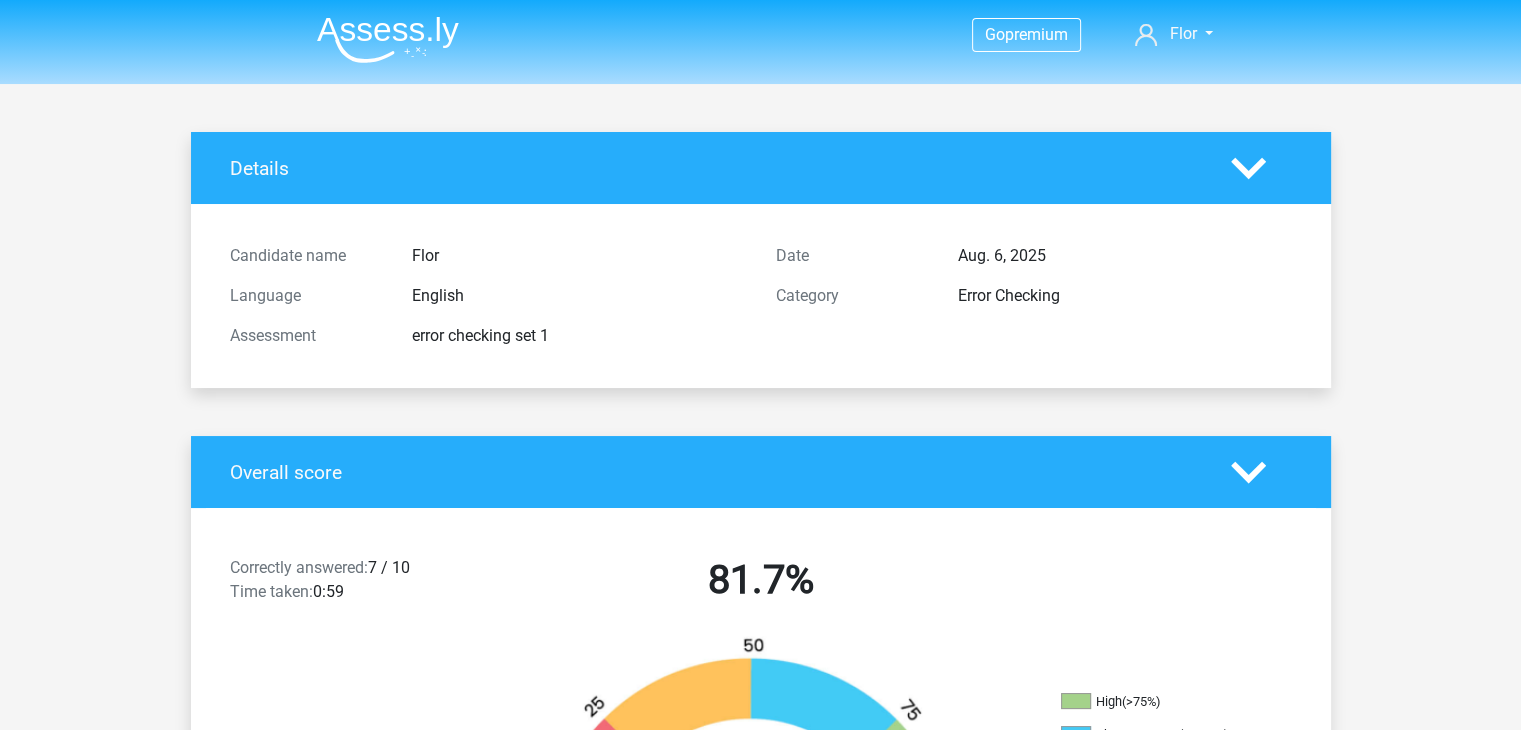 scroll, scrollTop: 0, scrollLeft: 0, axis: both 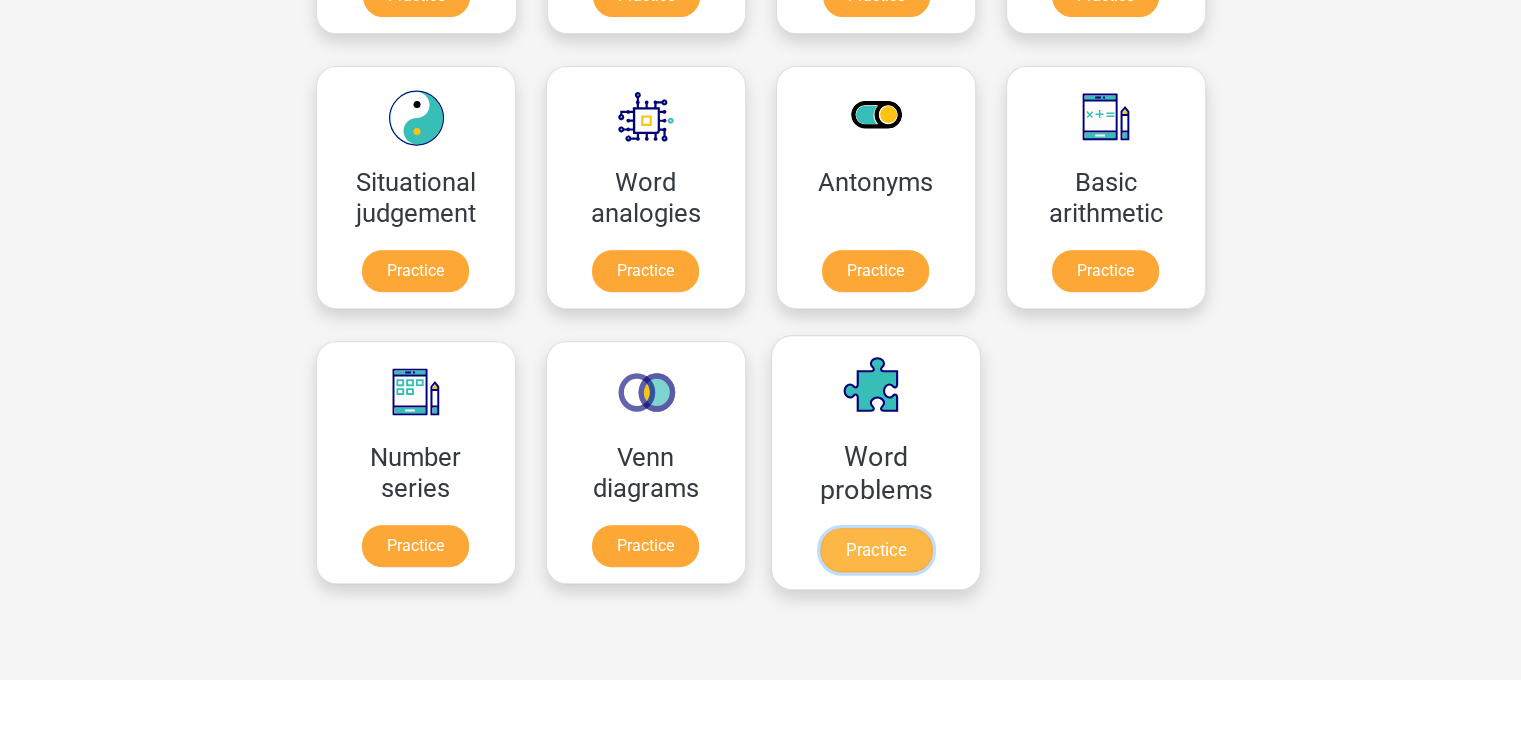 click on "Practice" at bounding box center (875, 550) 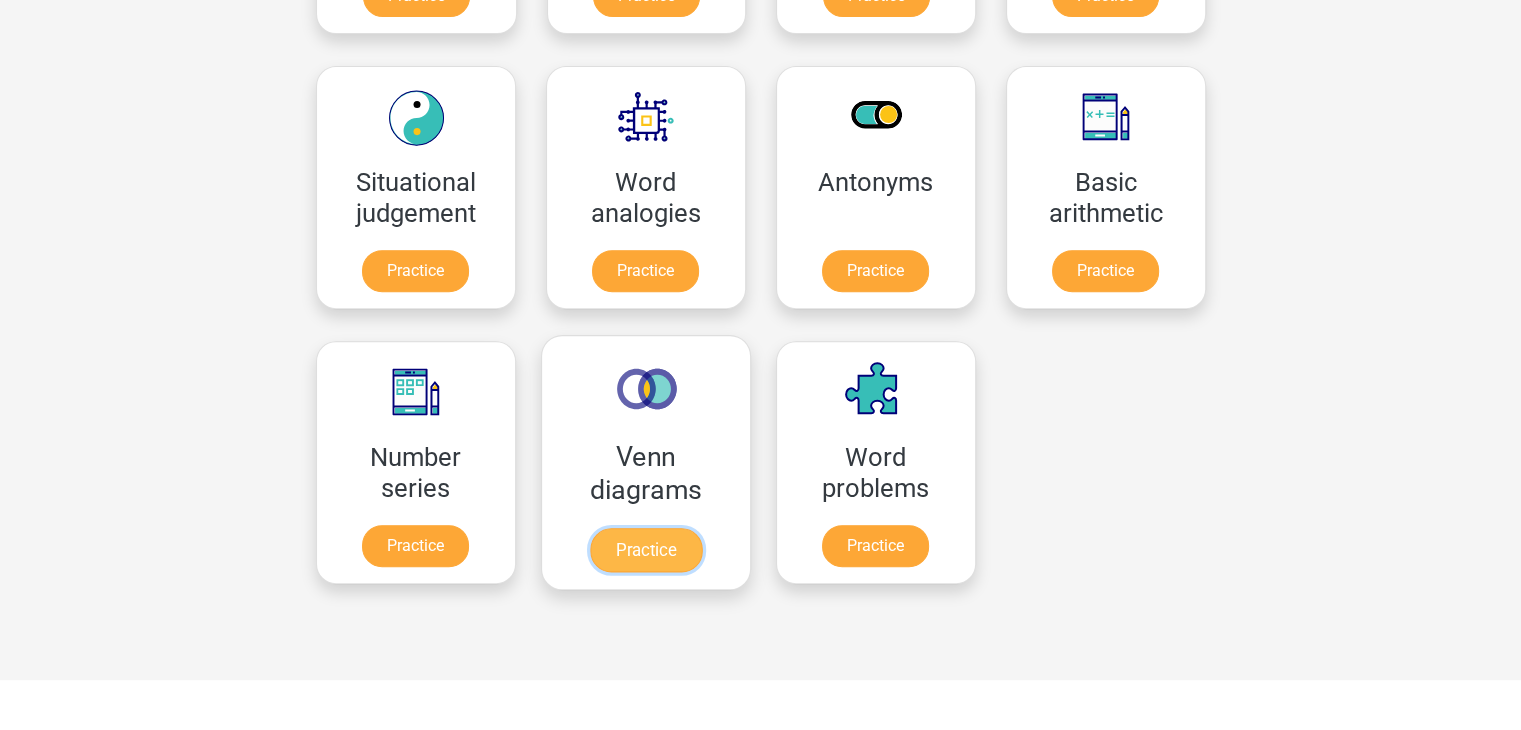 click on "Practice" at bounding box center [645, 550] 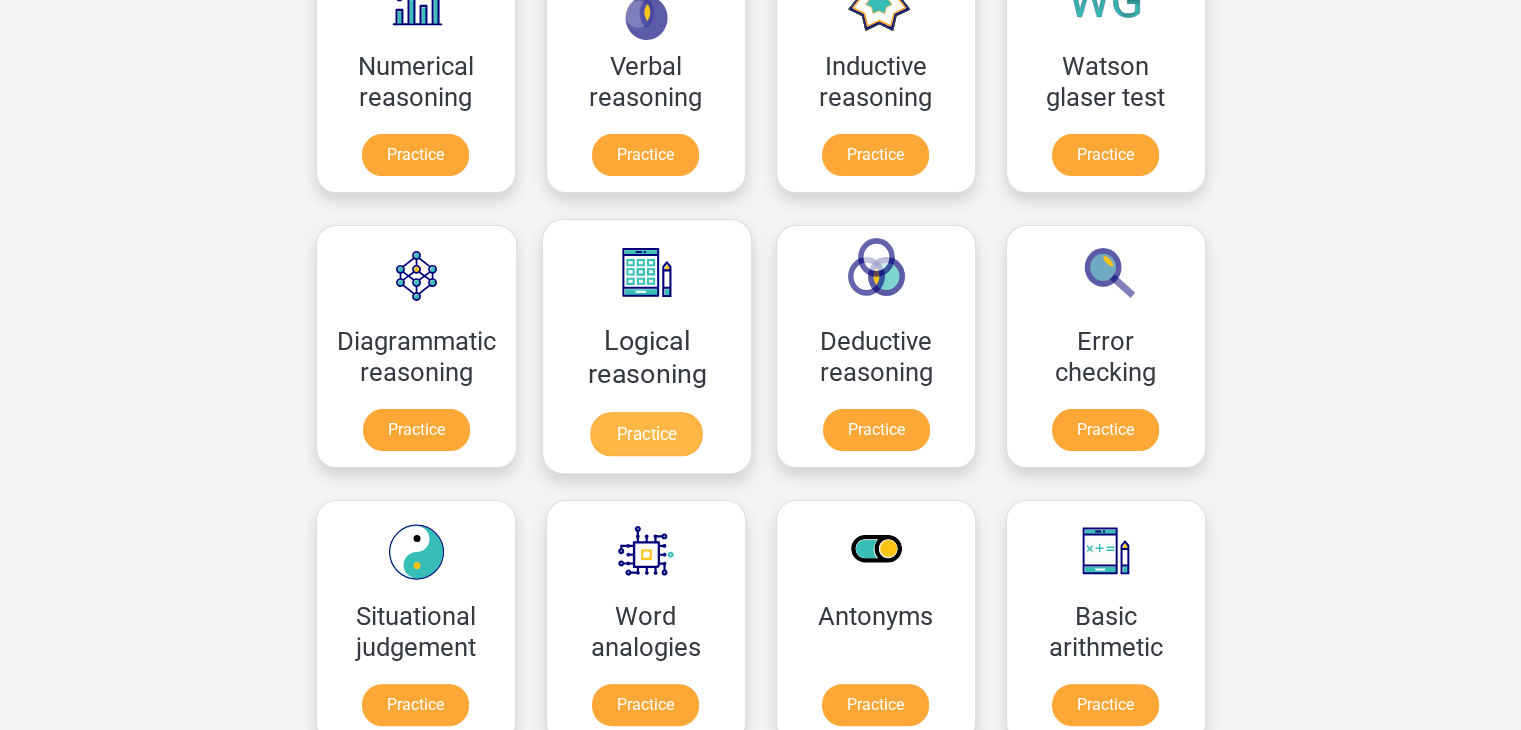 scroll, scrollTop: 418, scrollLeft: 0, axis: vertical 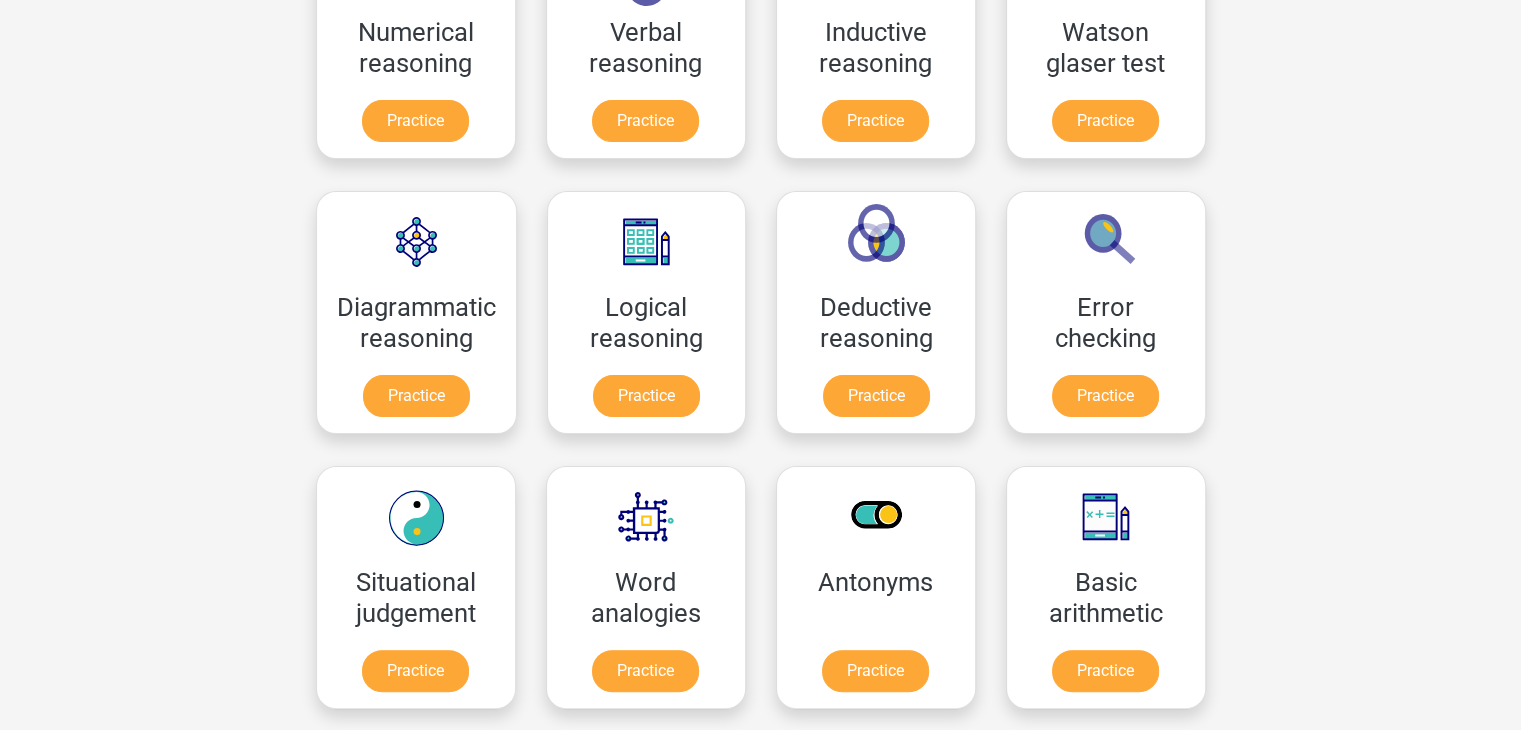 click on "Word analogies
Practice" at bounding box center [646, 587] 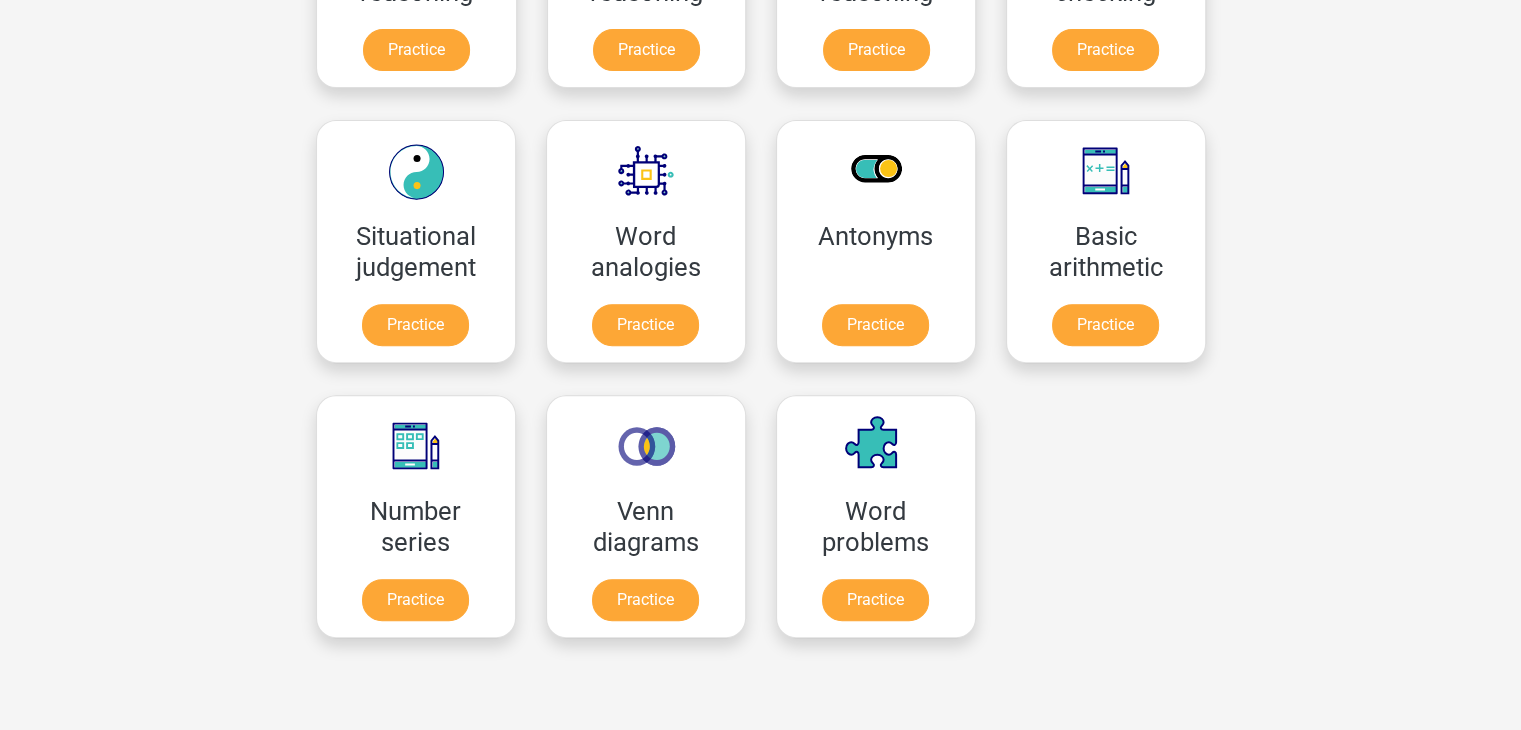 scroll, scrollTop: 818, scrollLeft: 0, axis: vertical 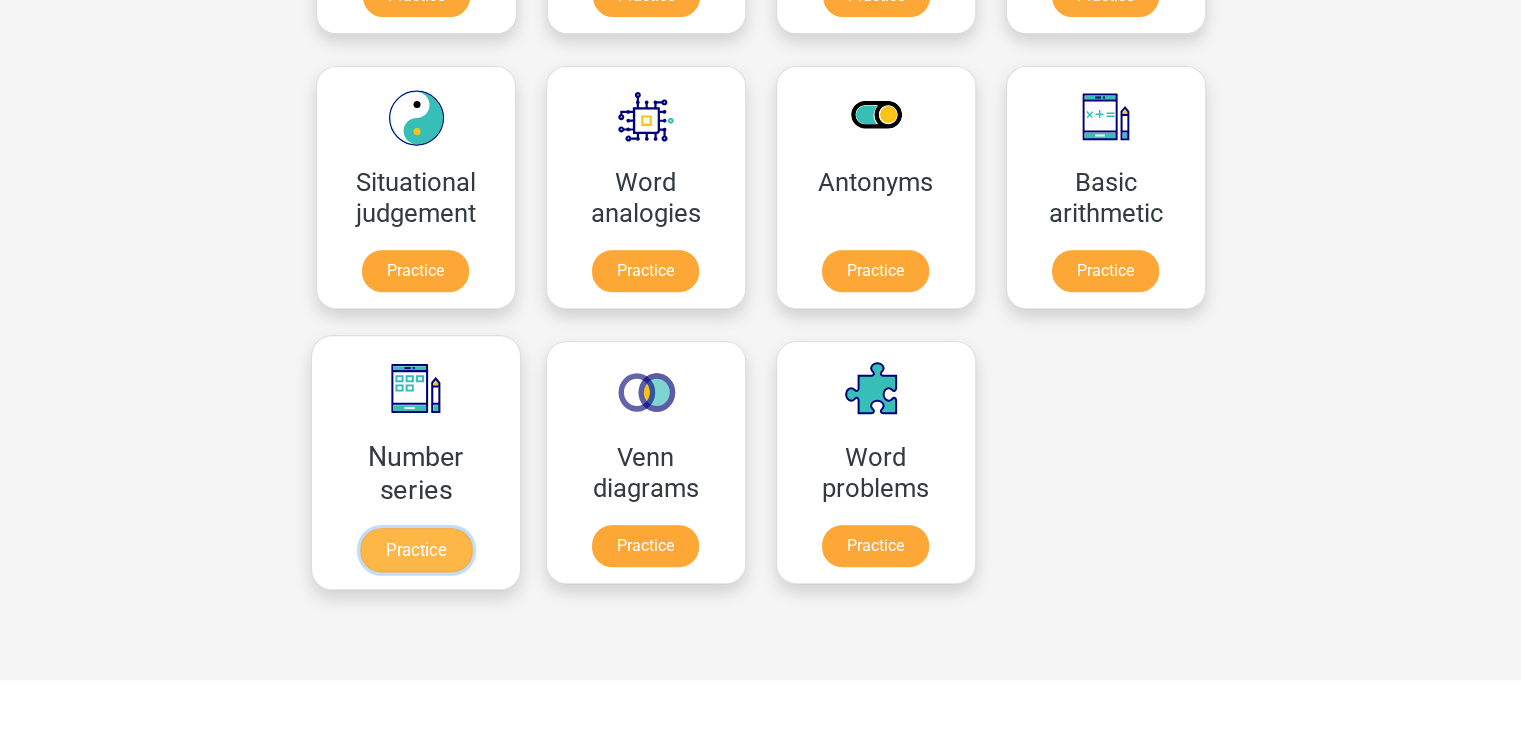 click on "Practice" at bounding box center [415, 550] 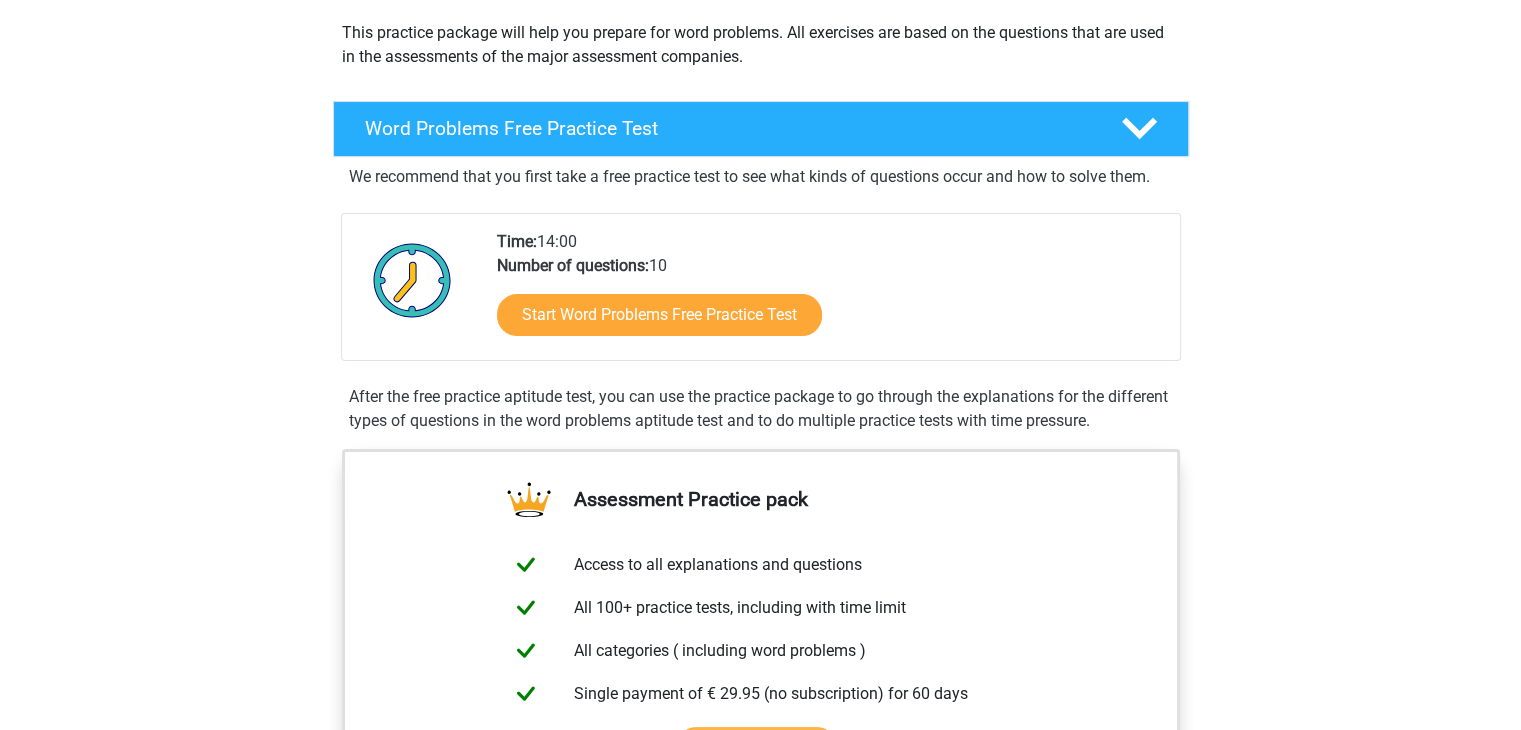 scroll, scrollTop: 300, scrollLeft: 0, axis: vertical 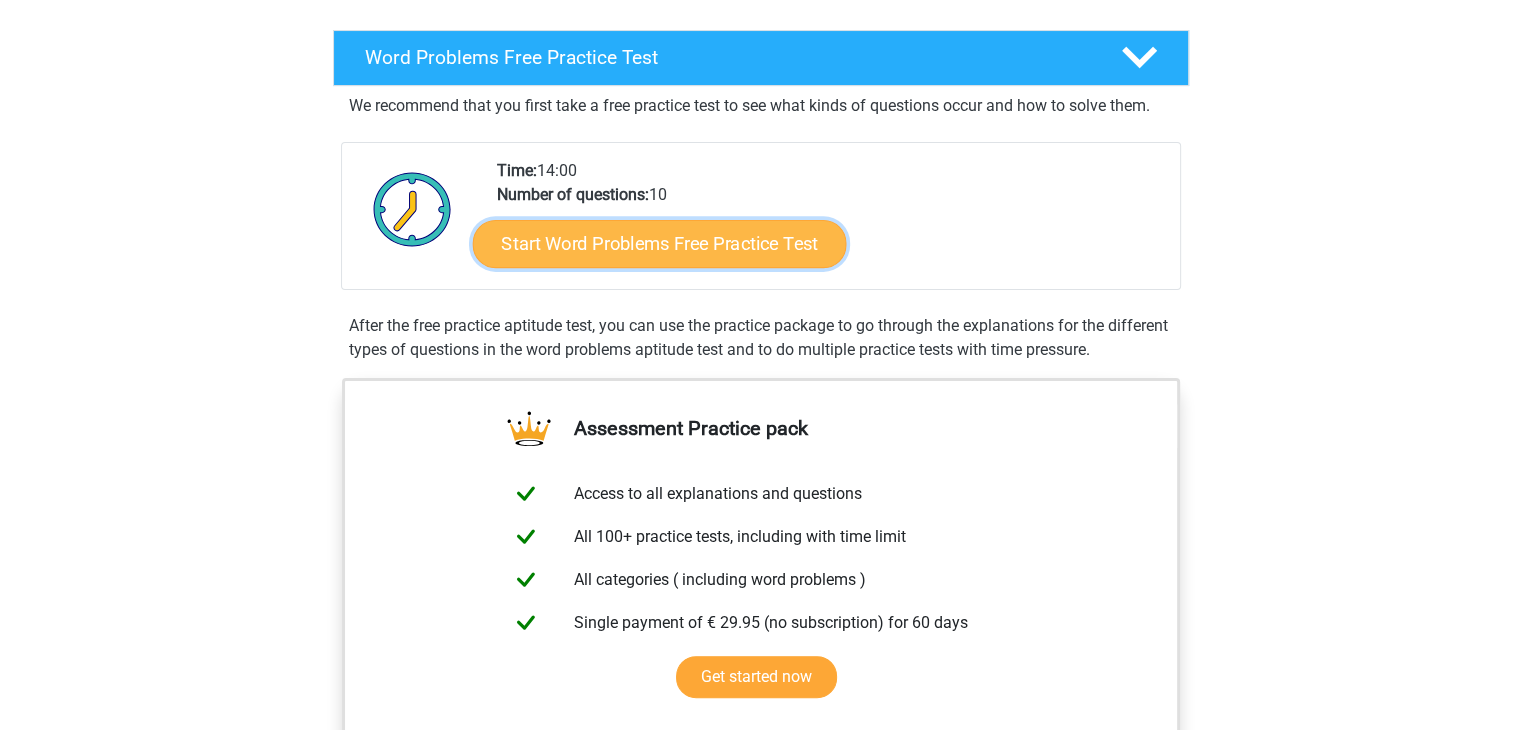 click on "Start Word Problems
Free Practice Test" at bounding box center (659, 243) 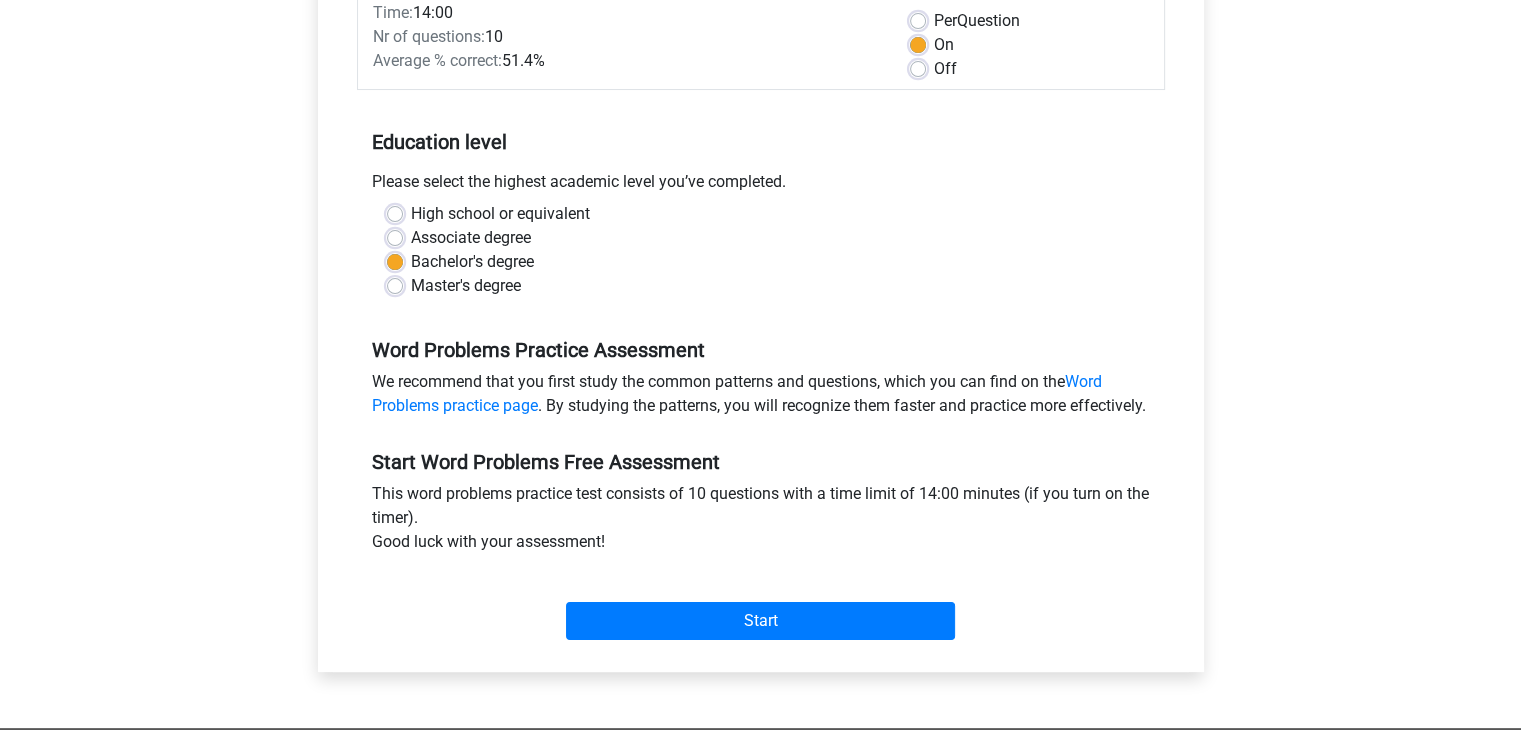 scroll, scrollTop: 500, scrollLeft: 0, axis: vertical 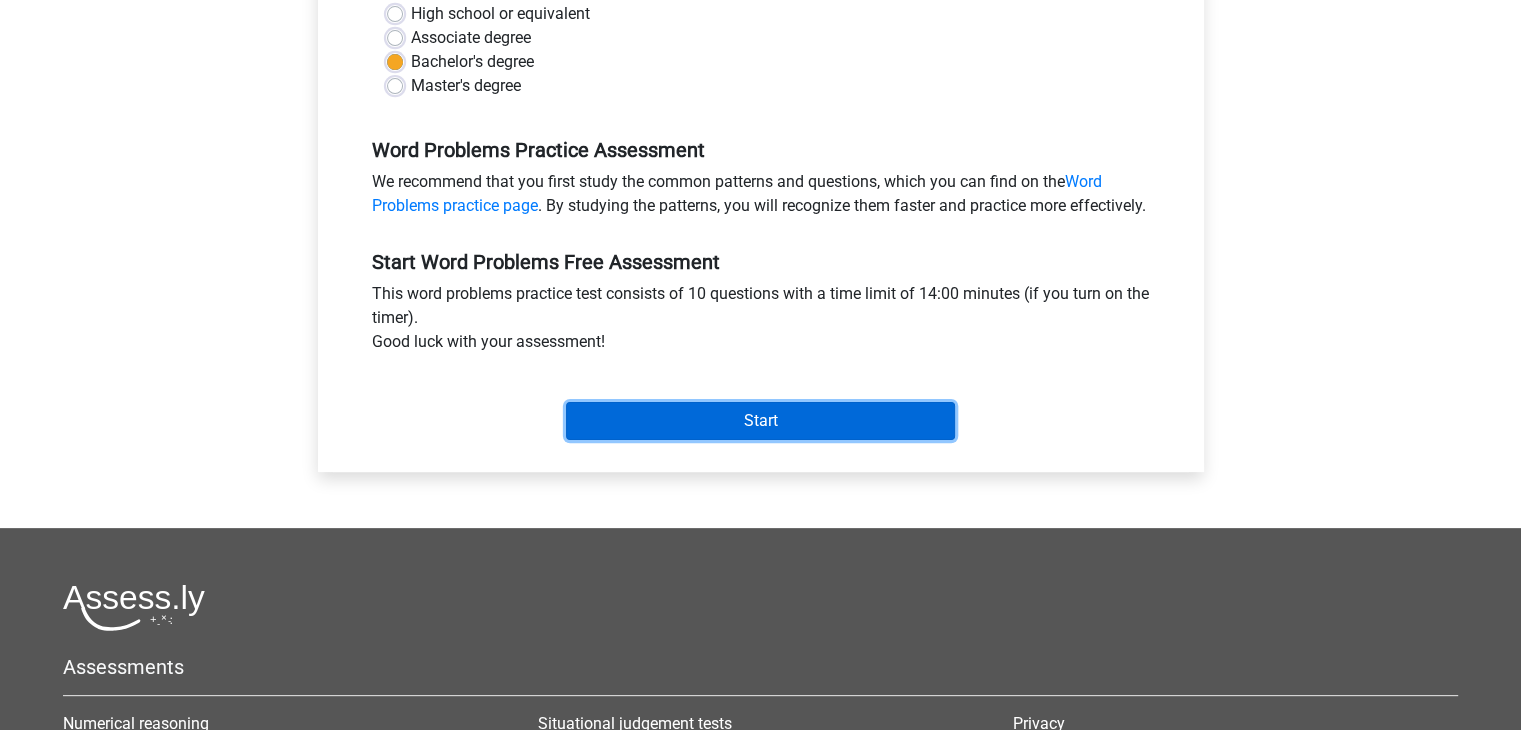 click on "Start" at bounding box center [760, 421] 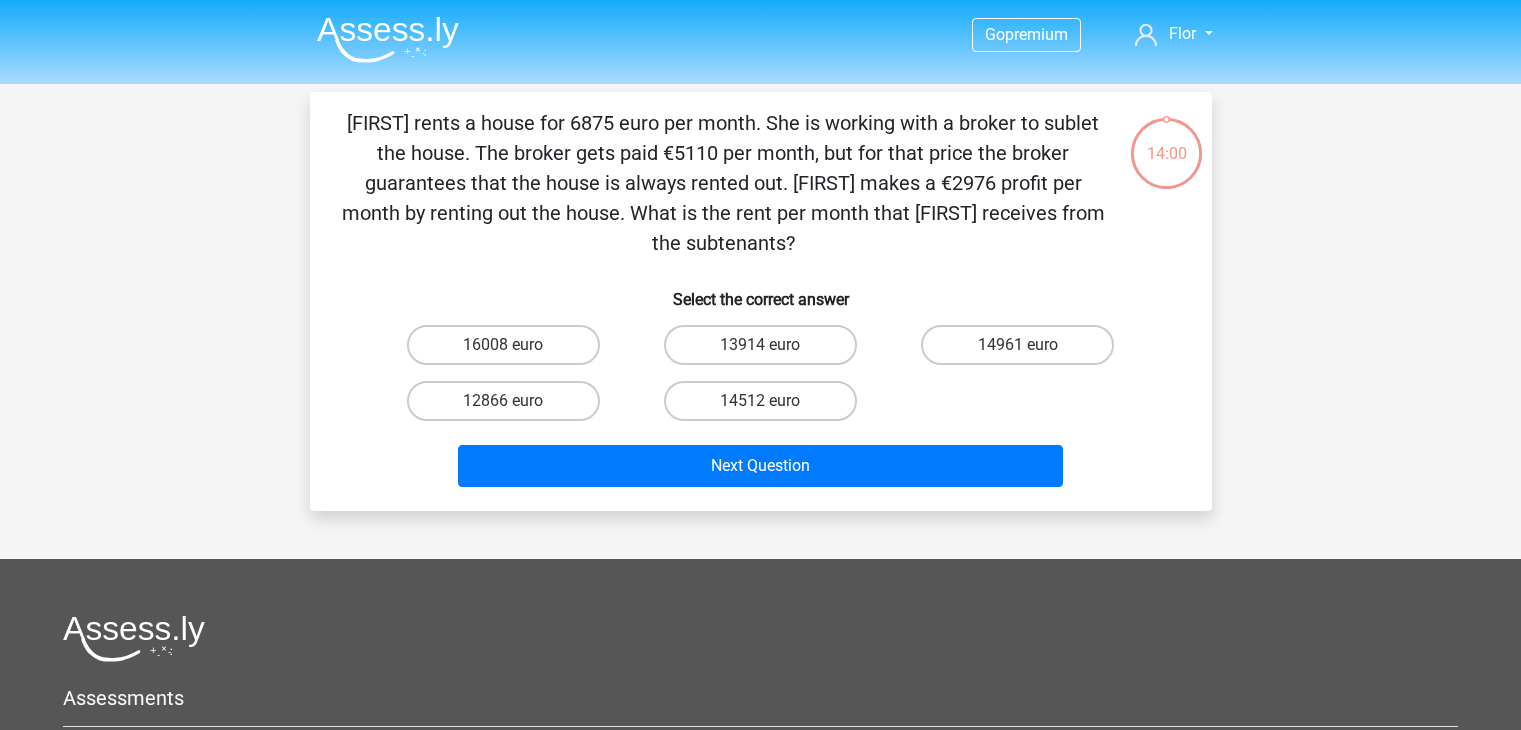 scroll, scrollTop: 0, scrollLeft: 0, axis: both 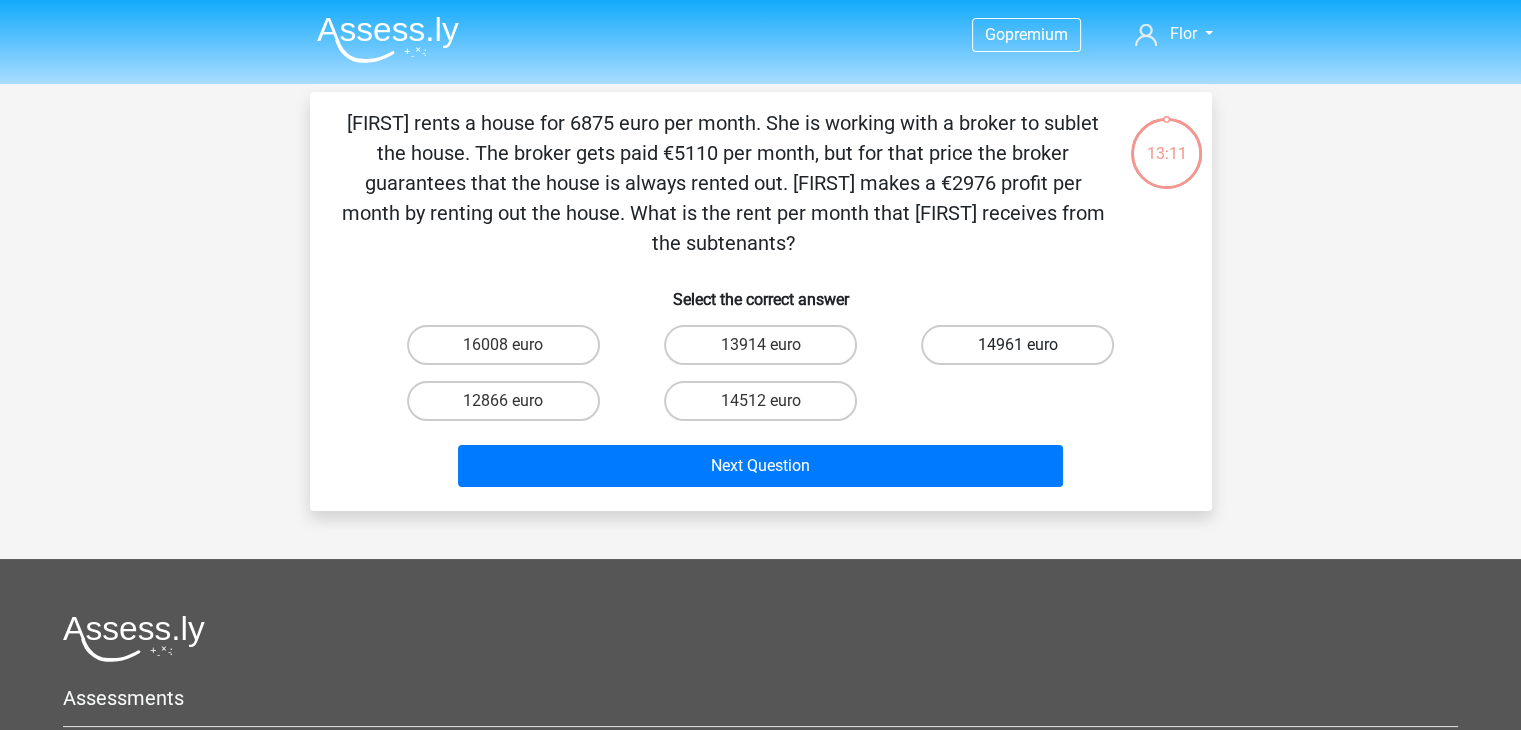 drag, startPoint x: 1017, startPoint y: 349, endPoint x: 996, endPoint y: 361, distance: 24.186773 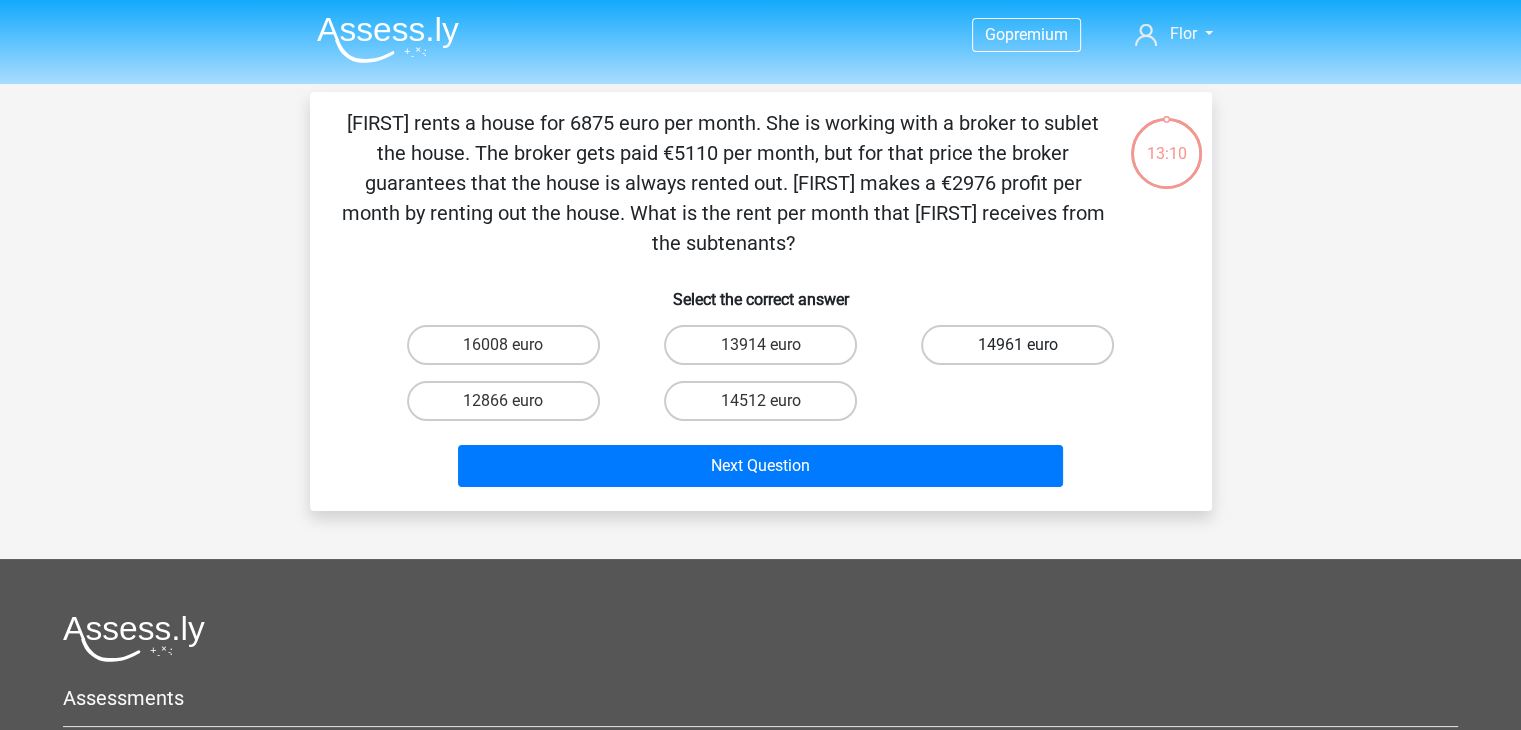 click on "14961 euro" at bounding box center (1017, 345) 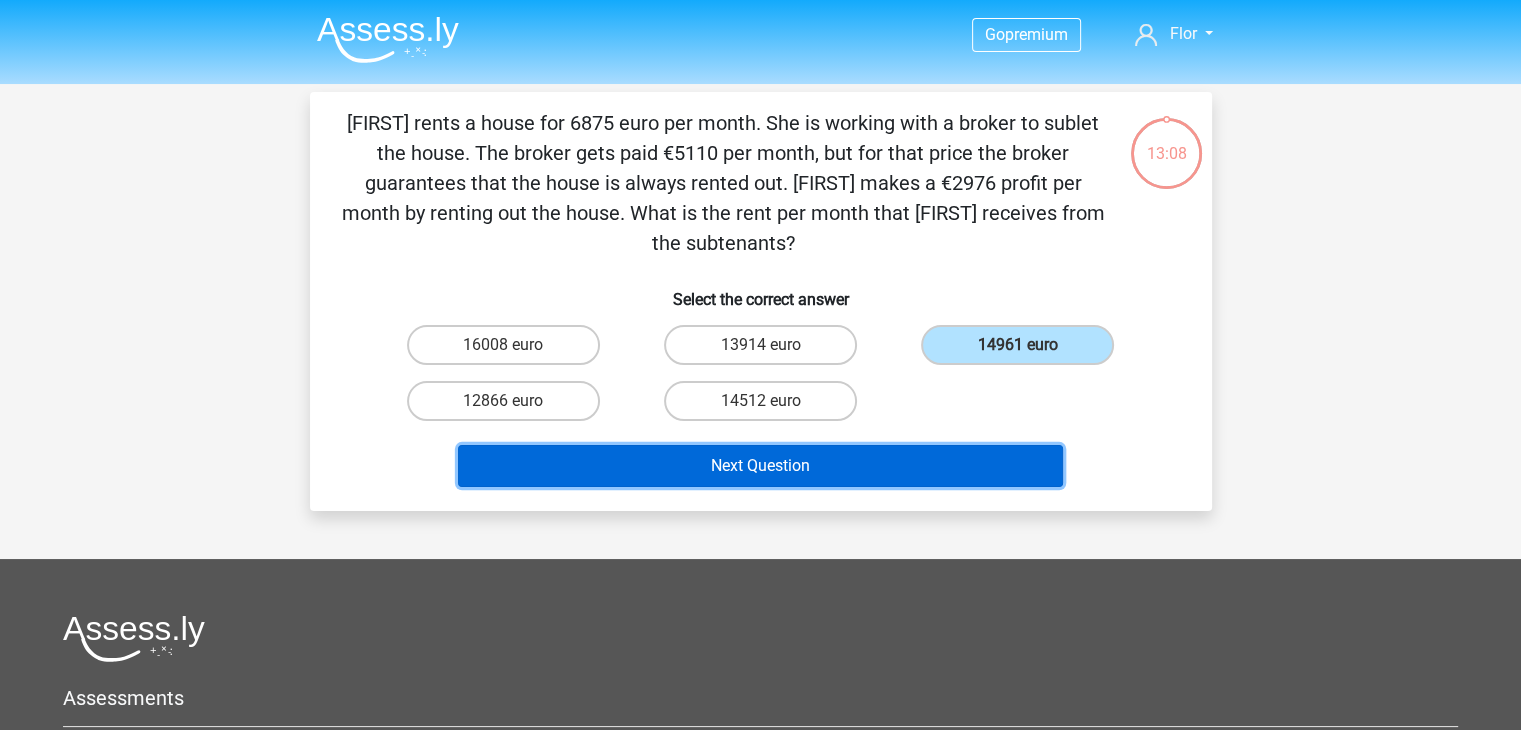 click on "Next Question" at bounding box center [760, 466] 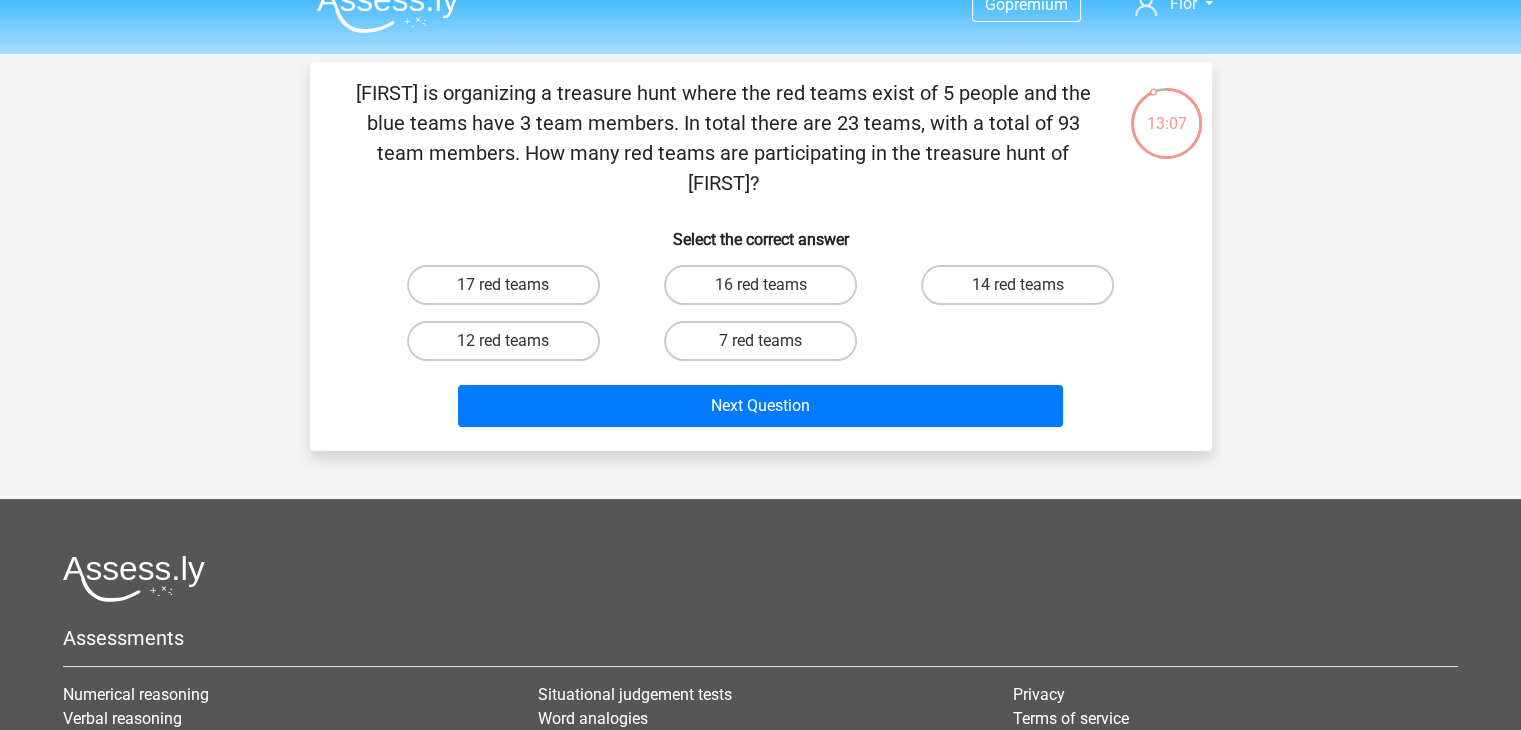scroll, scrollTop: 0, scrollLeft: 0, axis: both 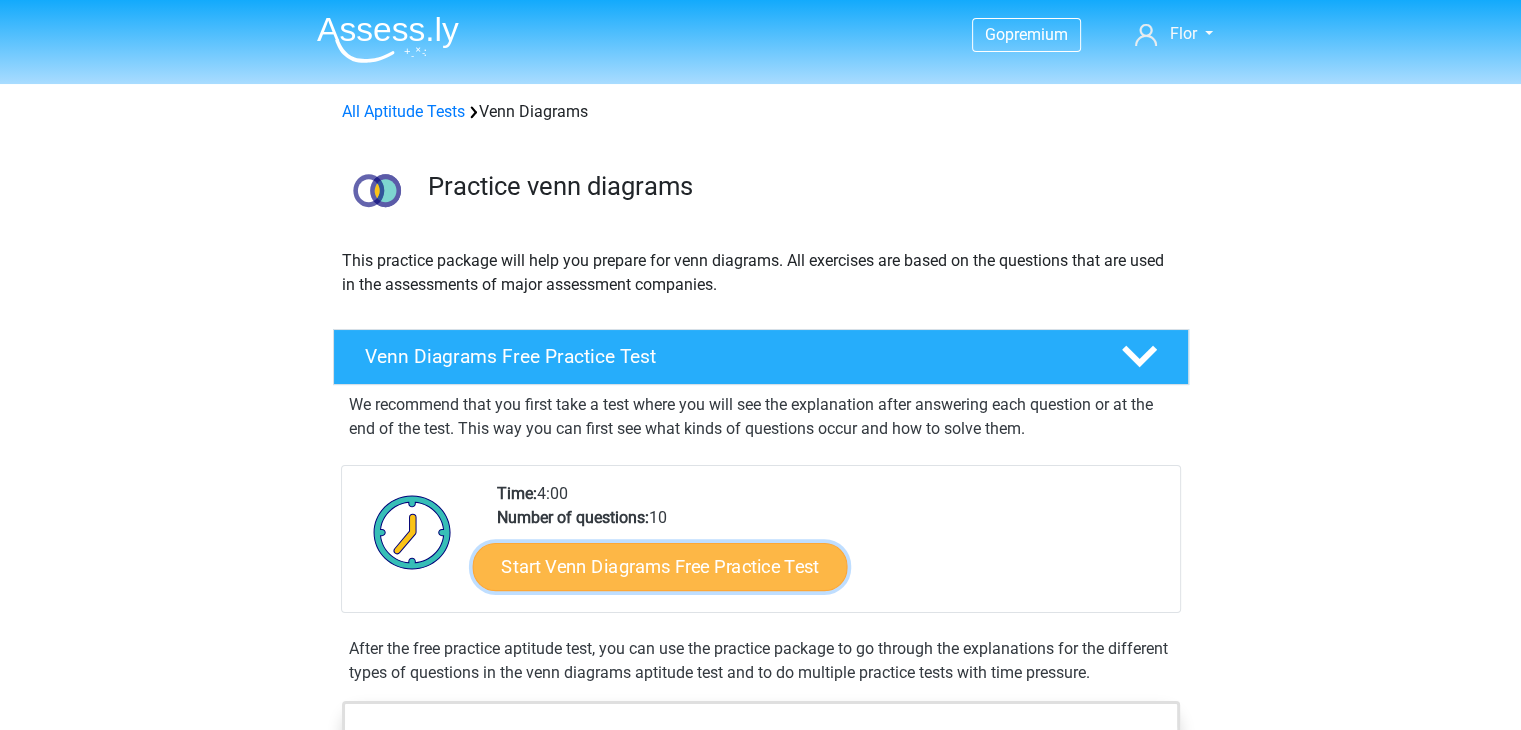 click on "Start Venn Diagrams
Free Practice Test" at bounding box center [659, 567] 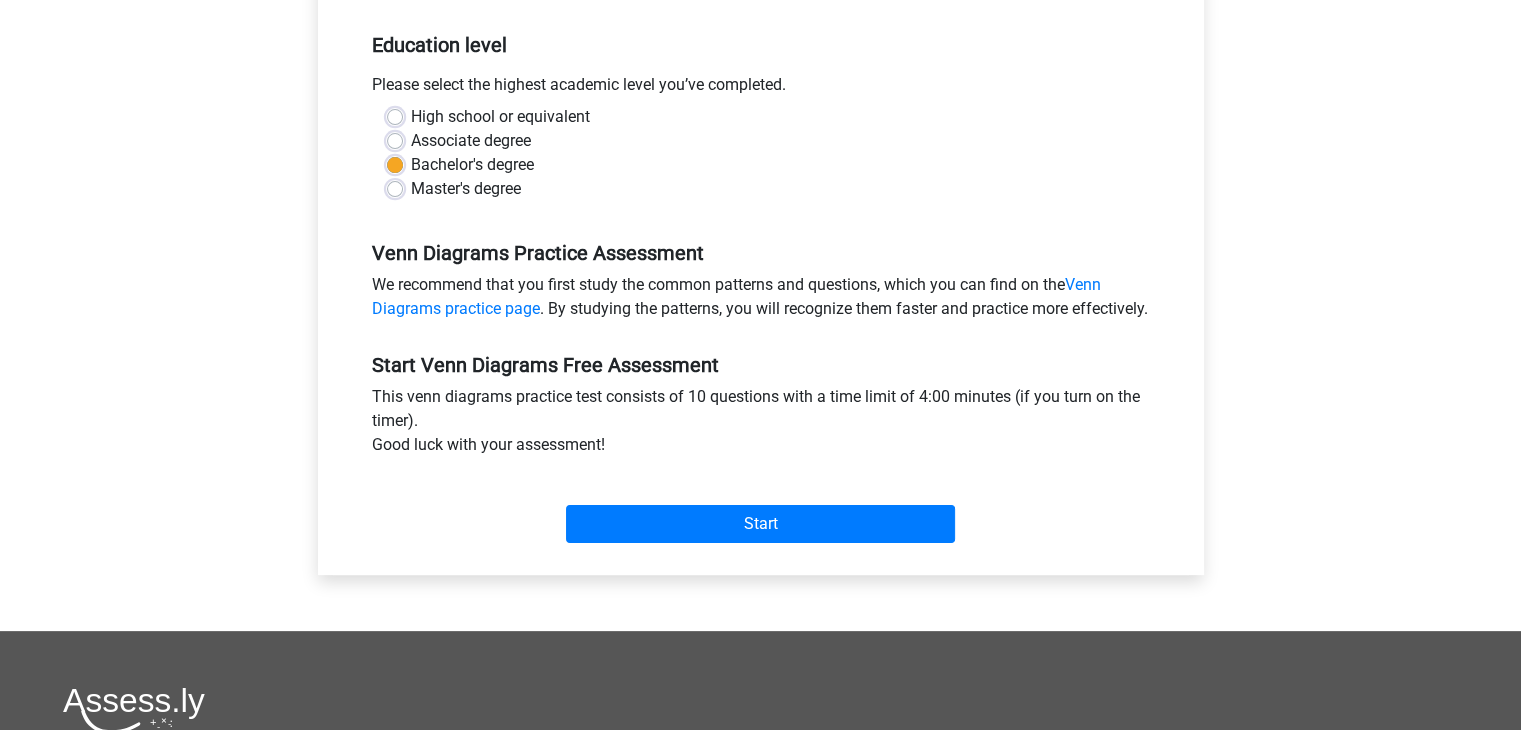 scroll, scrollTop: 400, scrollLeft: 0, axis: vertical 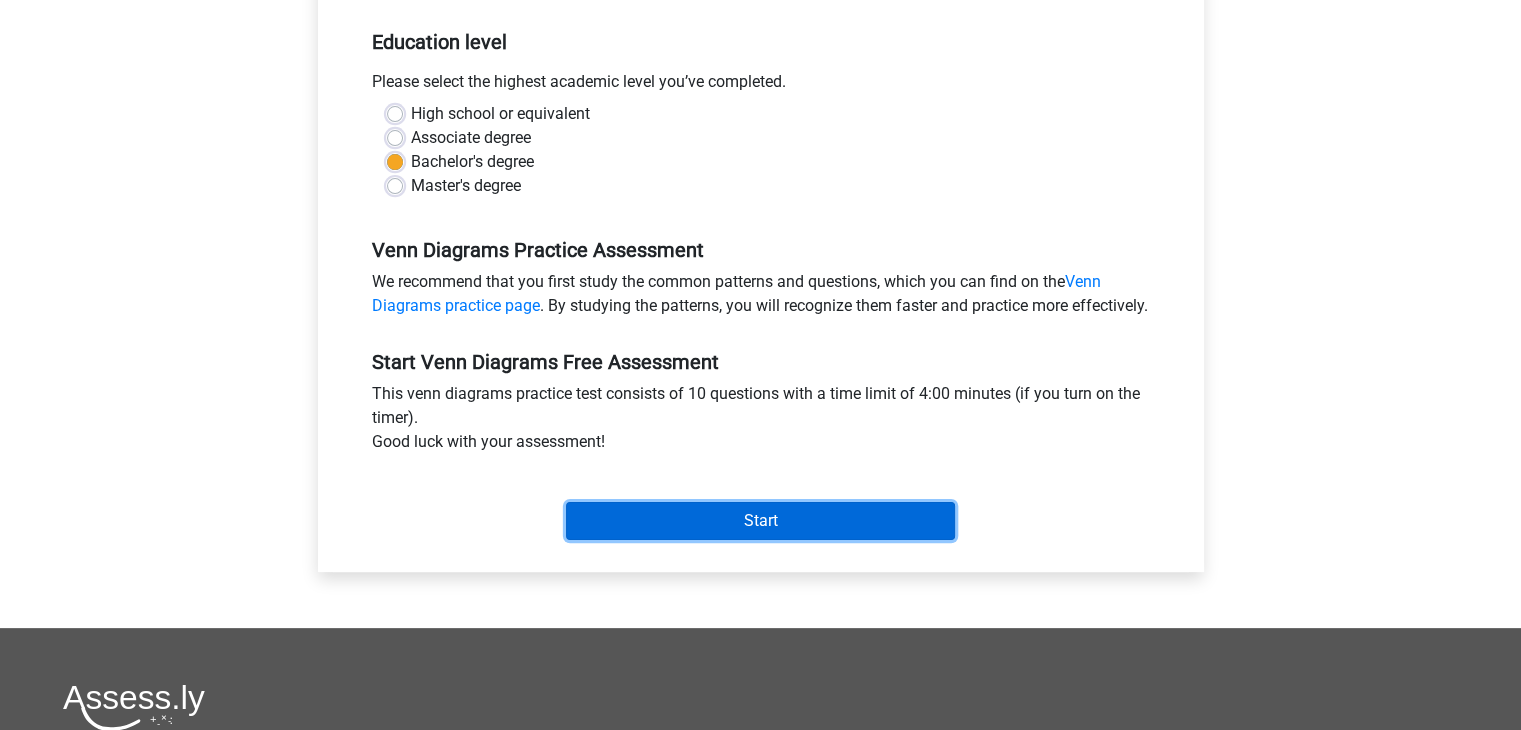 click on "Start" at bounding box center [760, 521] 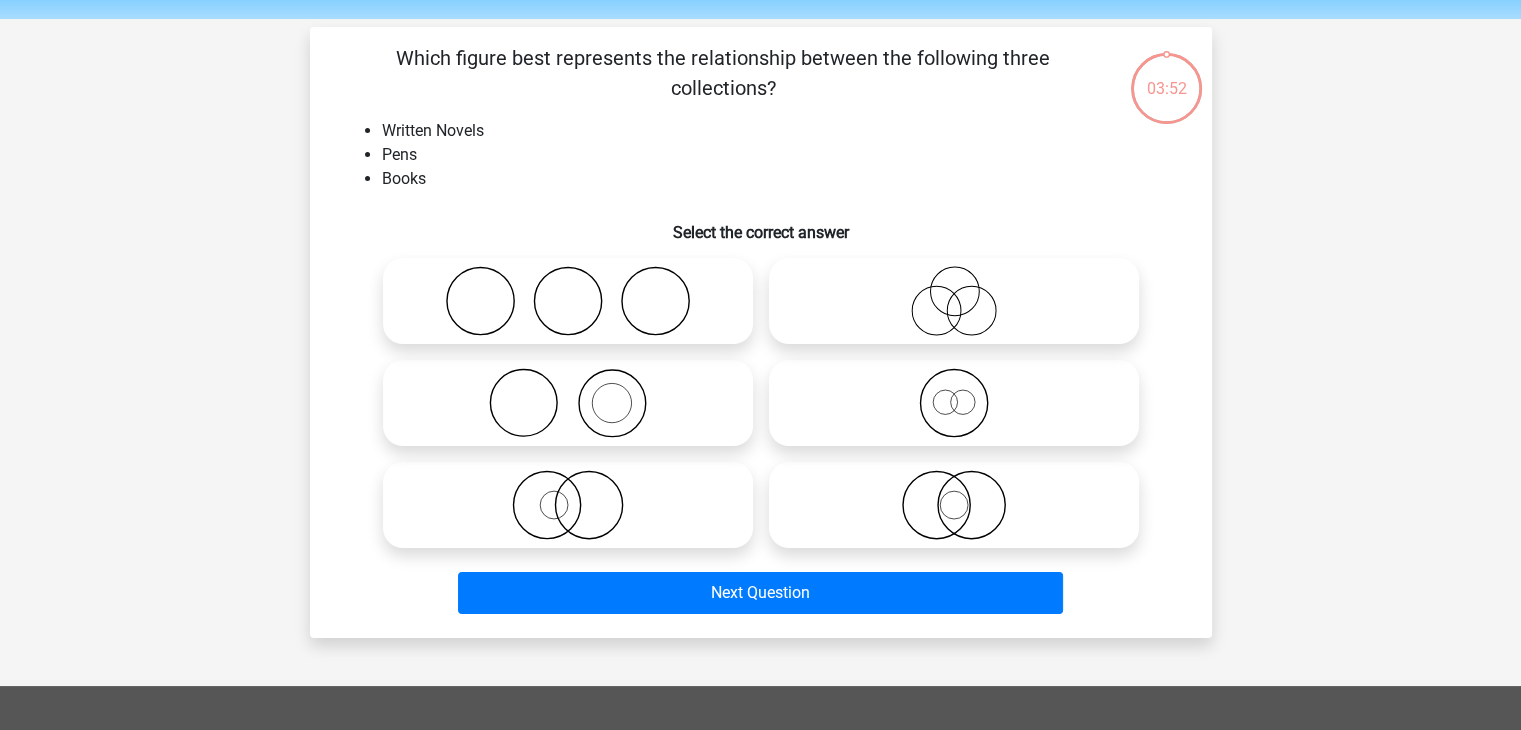 scroll, scrollTop: 100, scrollLeft: 0, axis: vertical 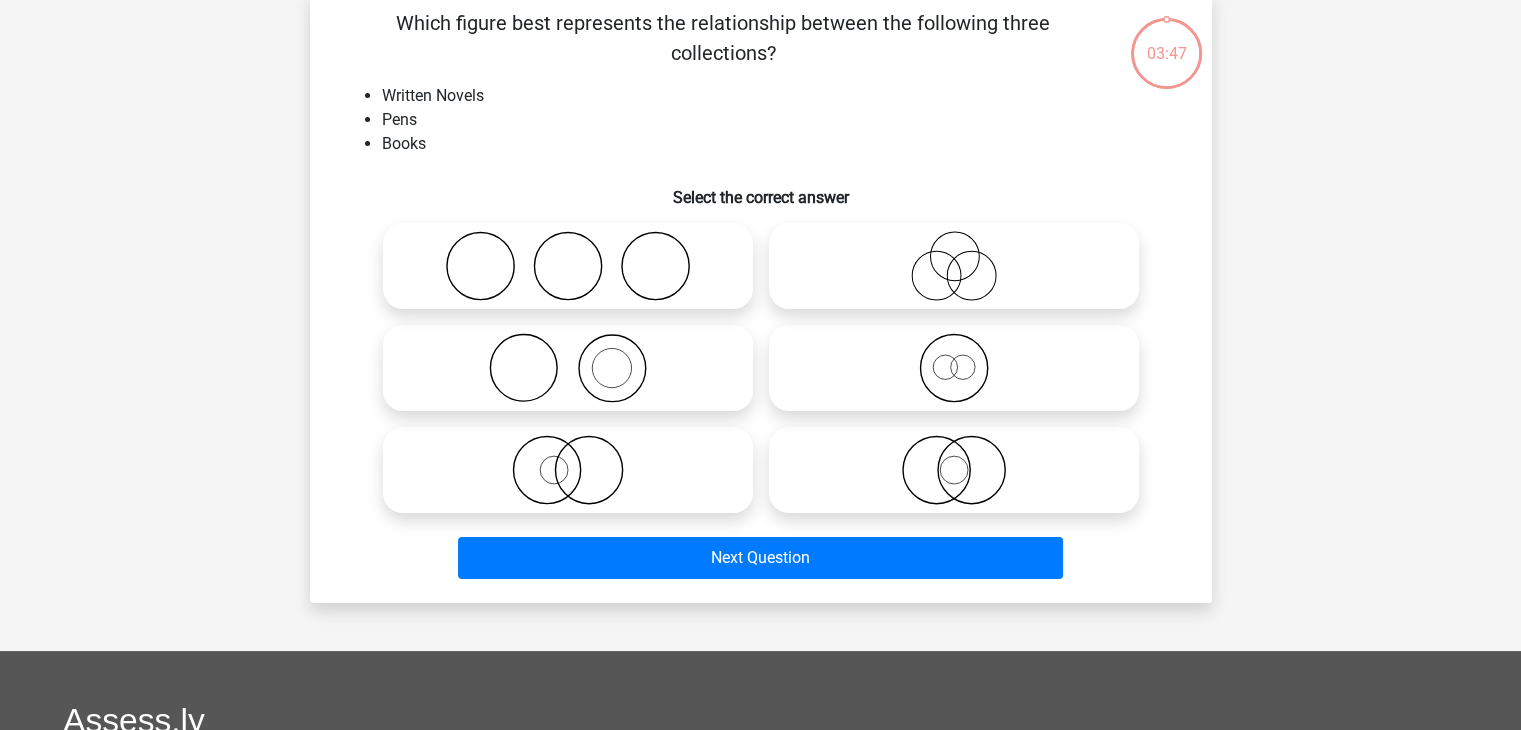 click 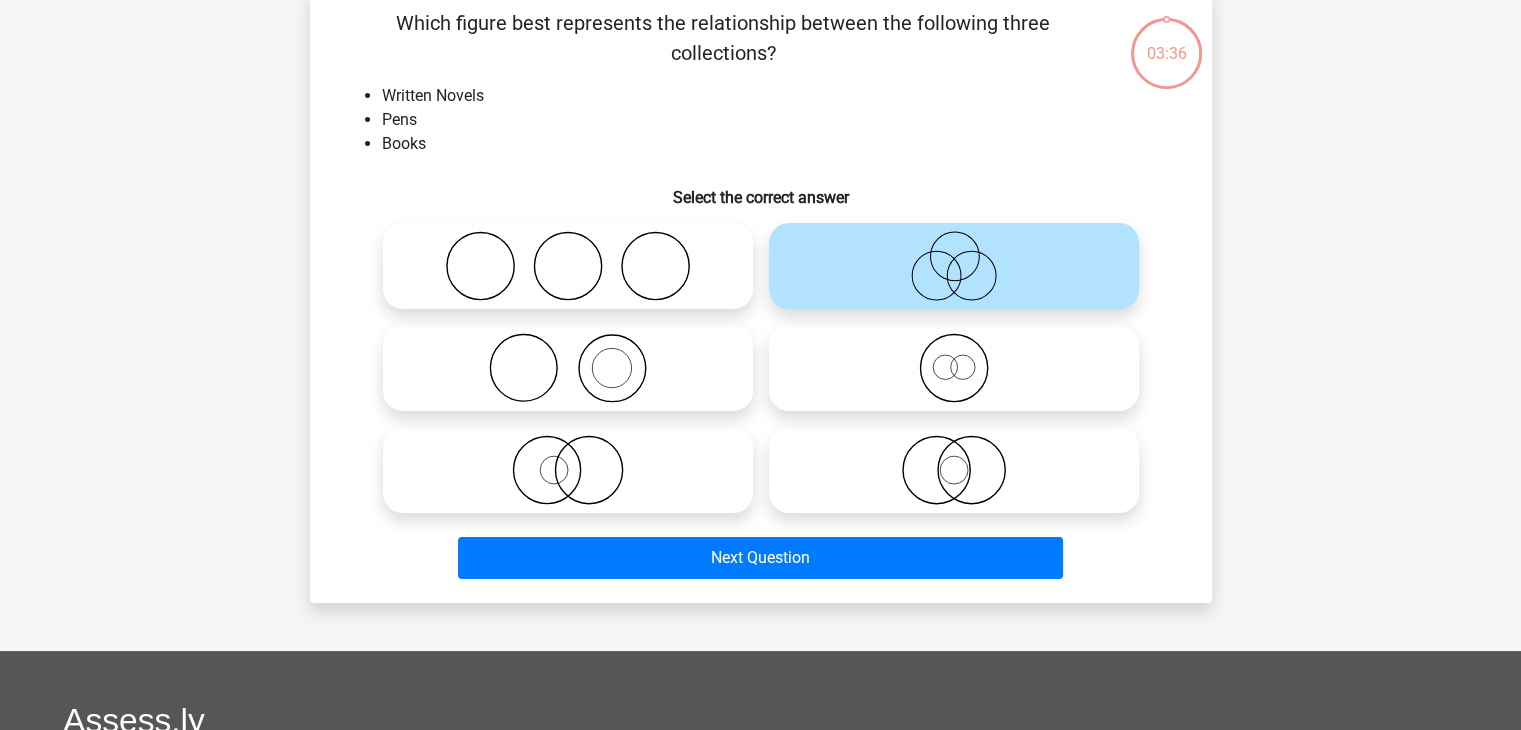 click 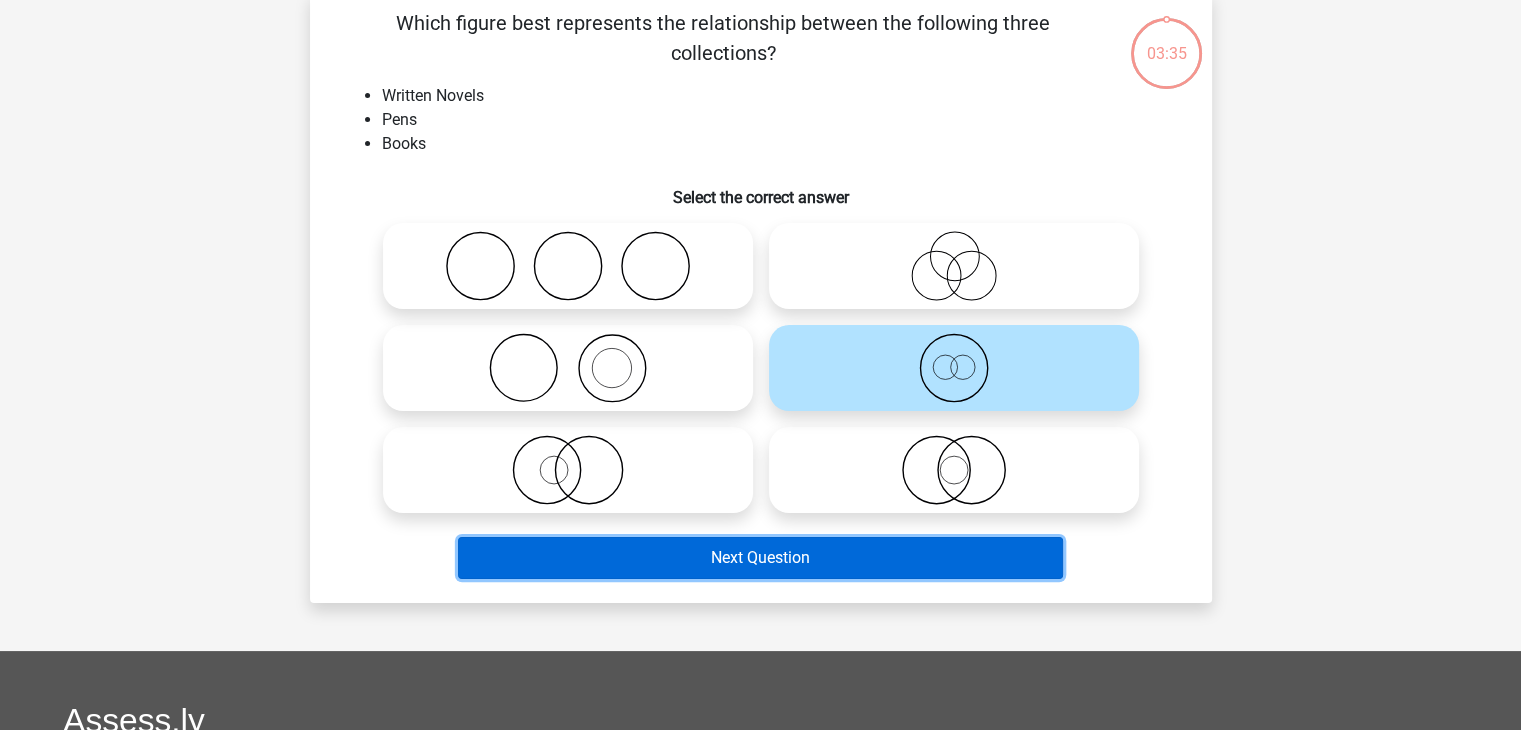 click on "Next Question" at bounding box center [760, 558] 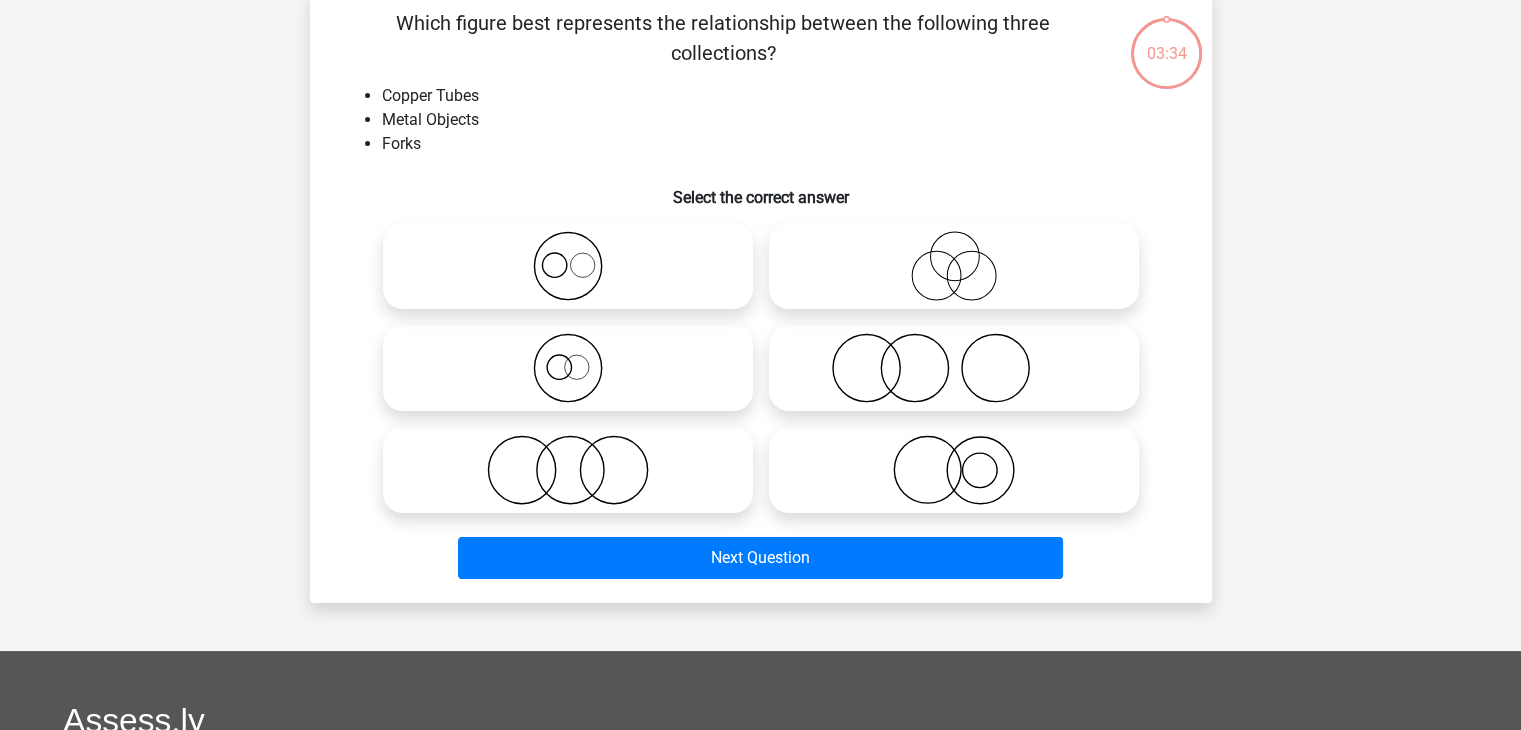scroll, scrollTop: 92, scrollLeft: 0, axis: vertical 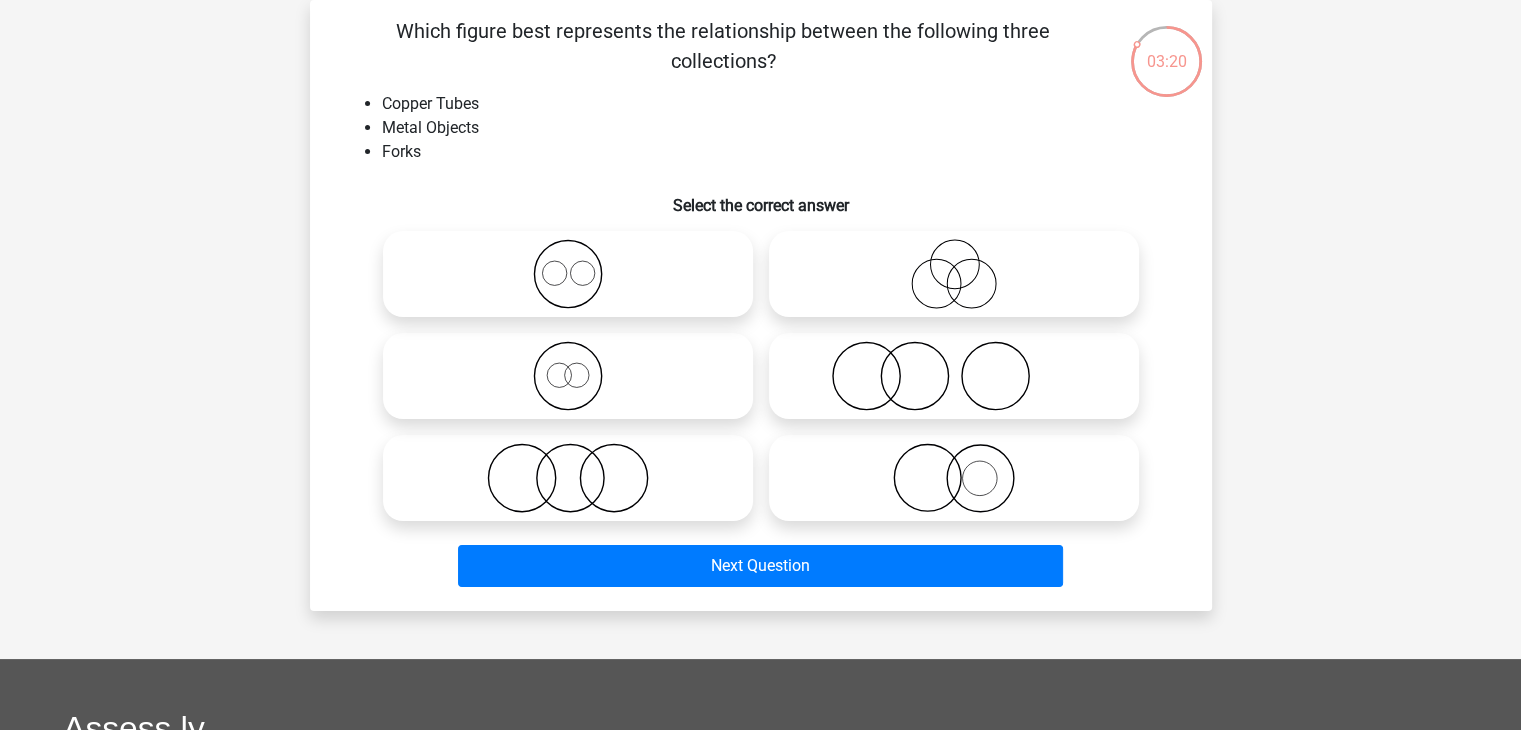click 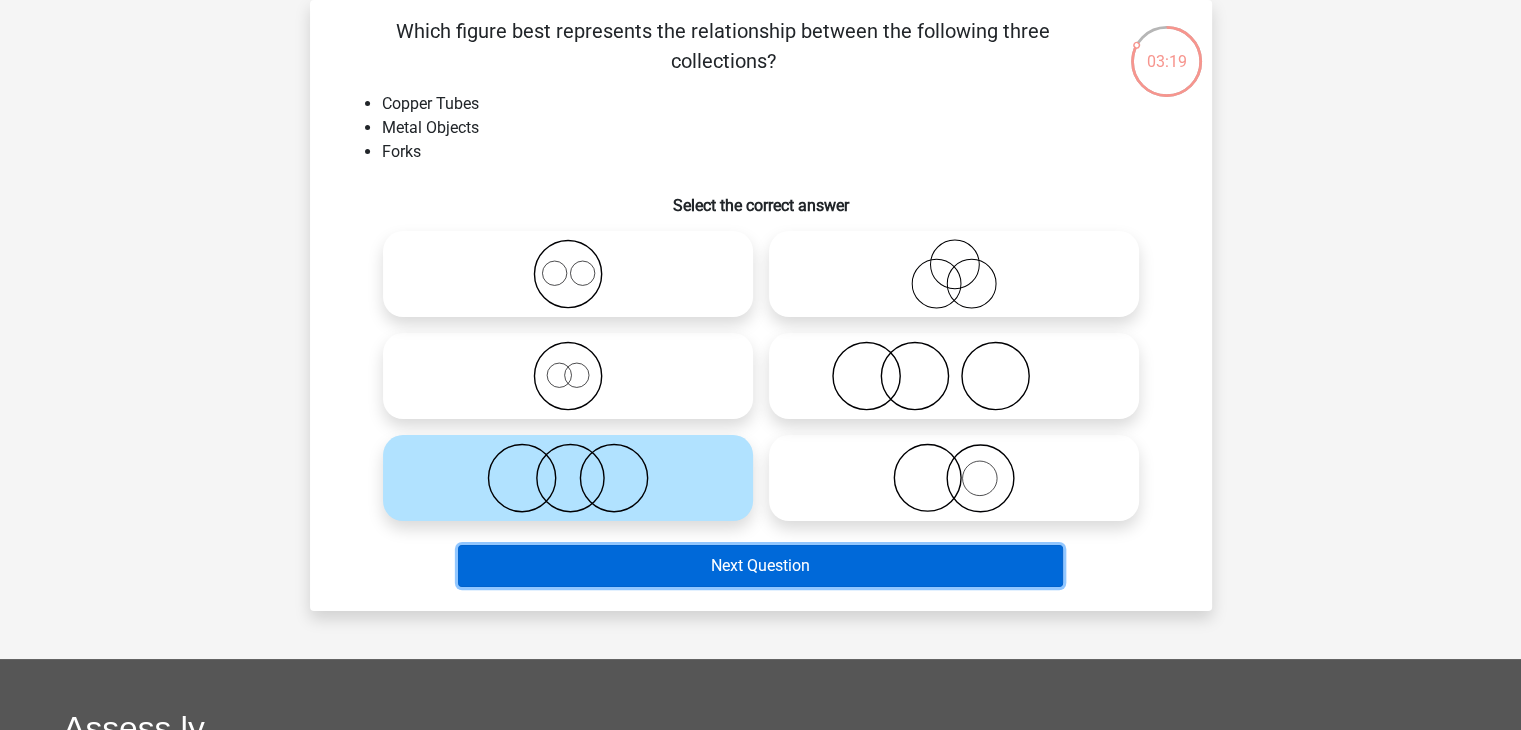 click on "Next Question" at bounding box center [760, 566] 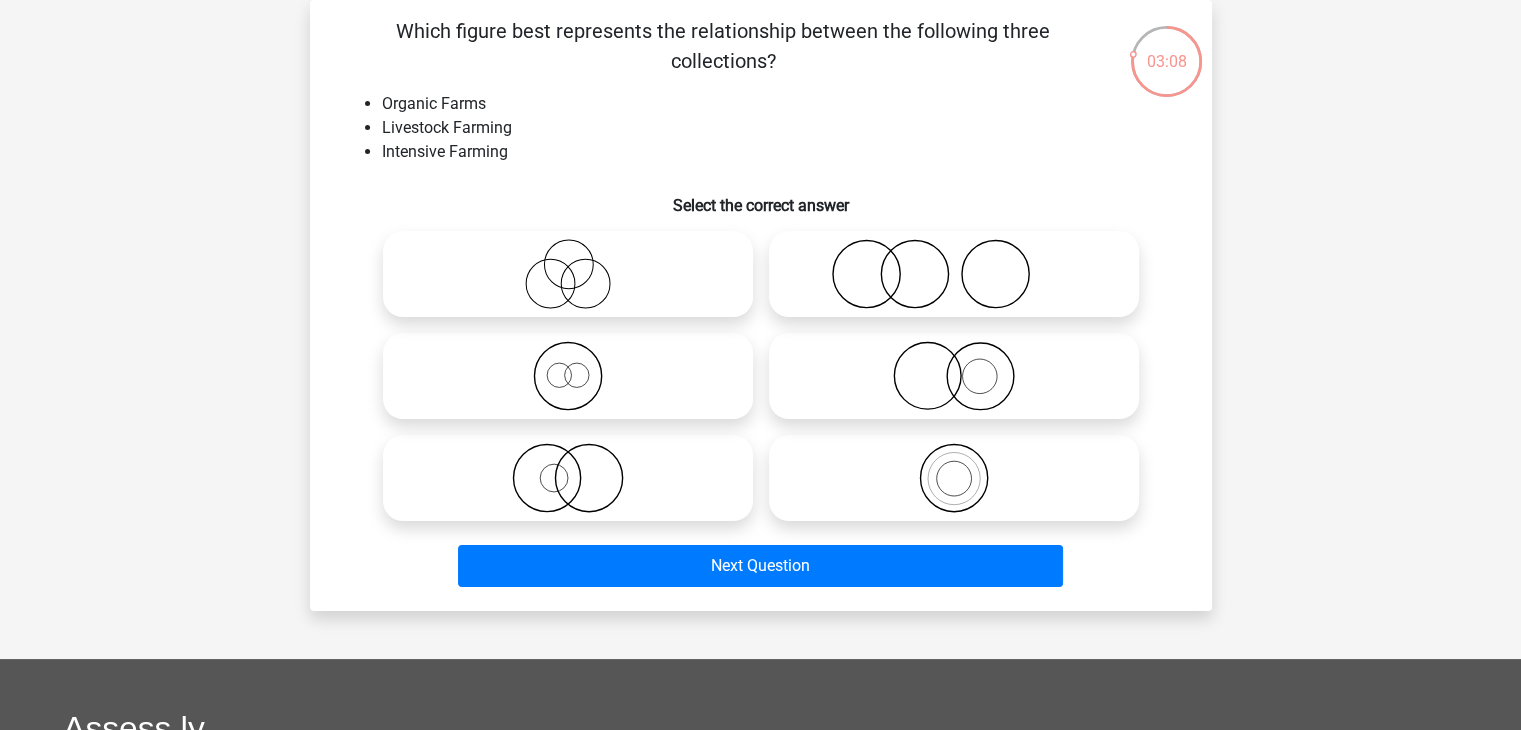 click 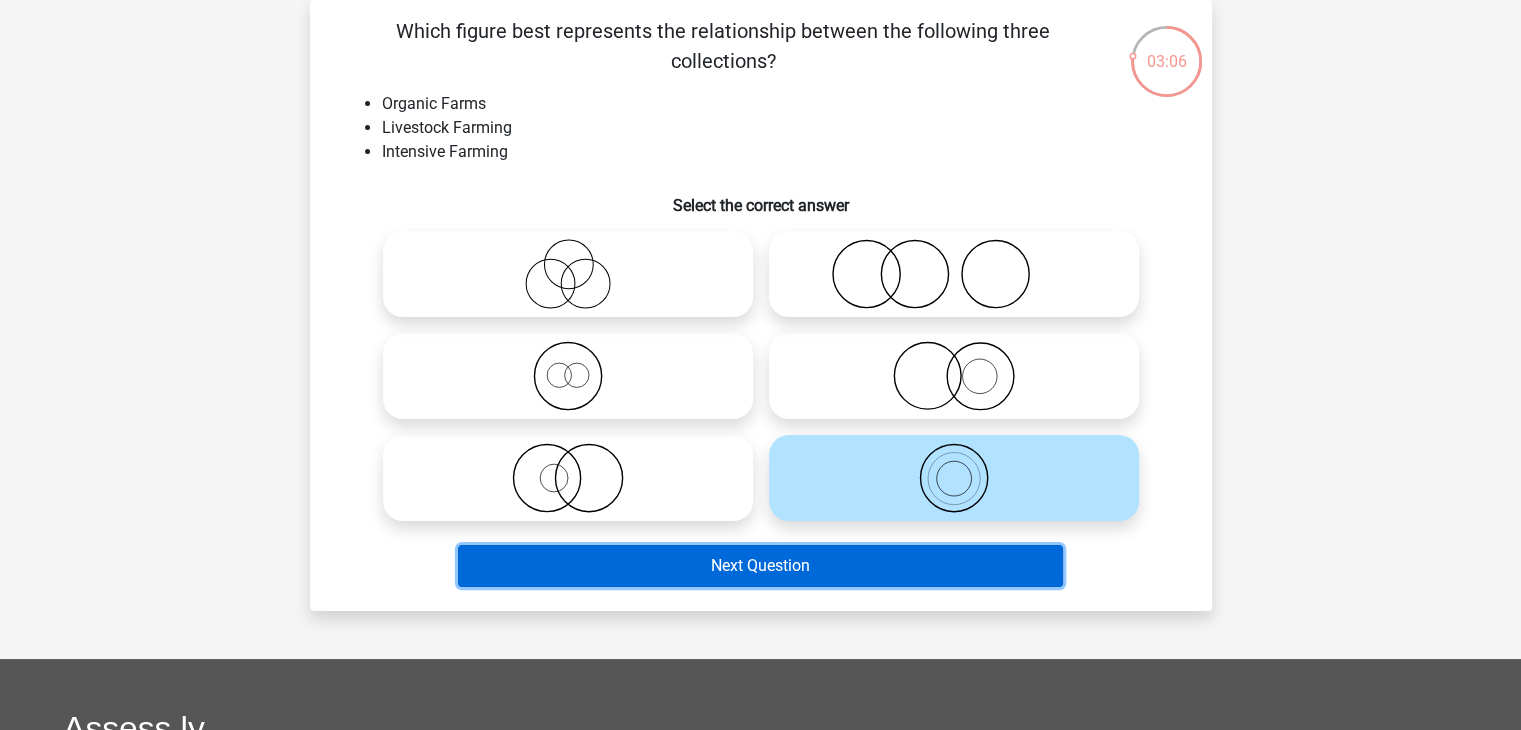click on "Next Question" at bounding box center [760, 566] 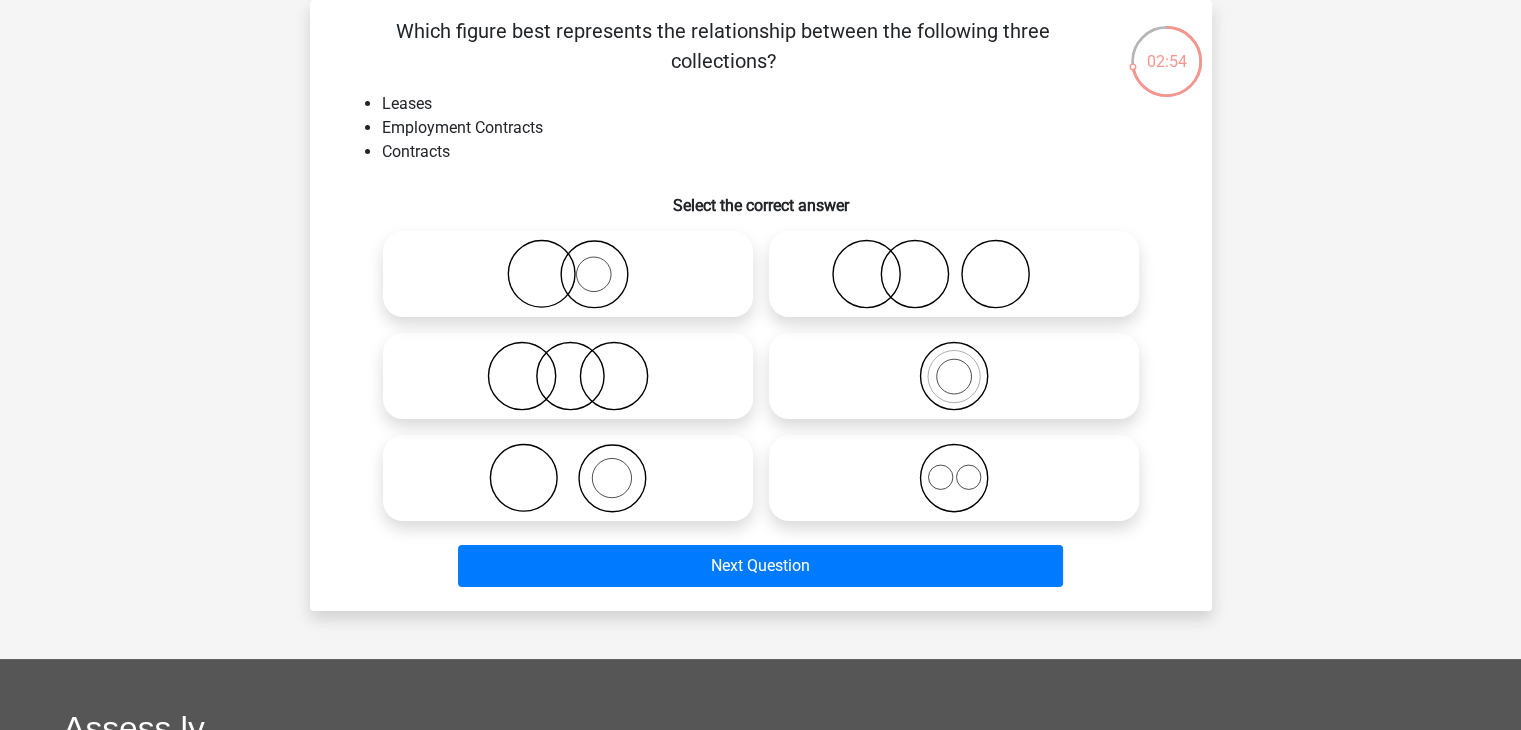 click 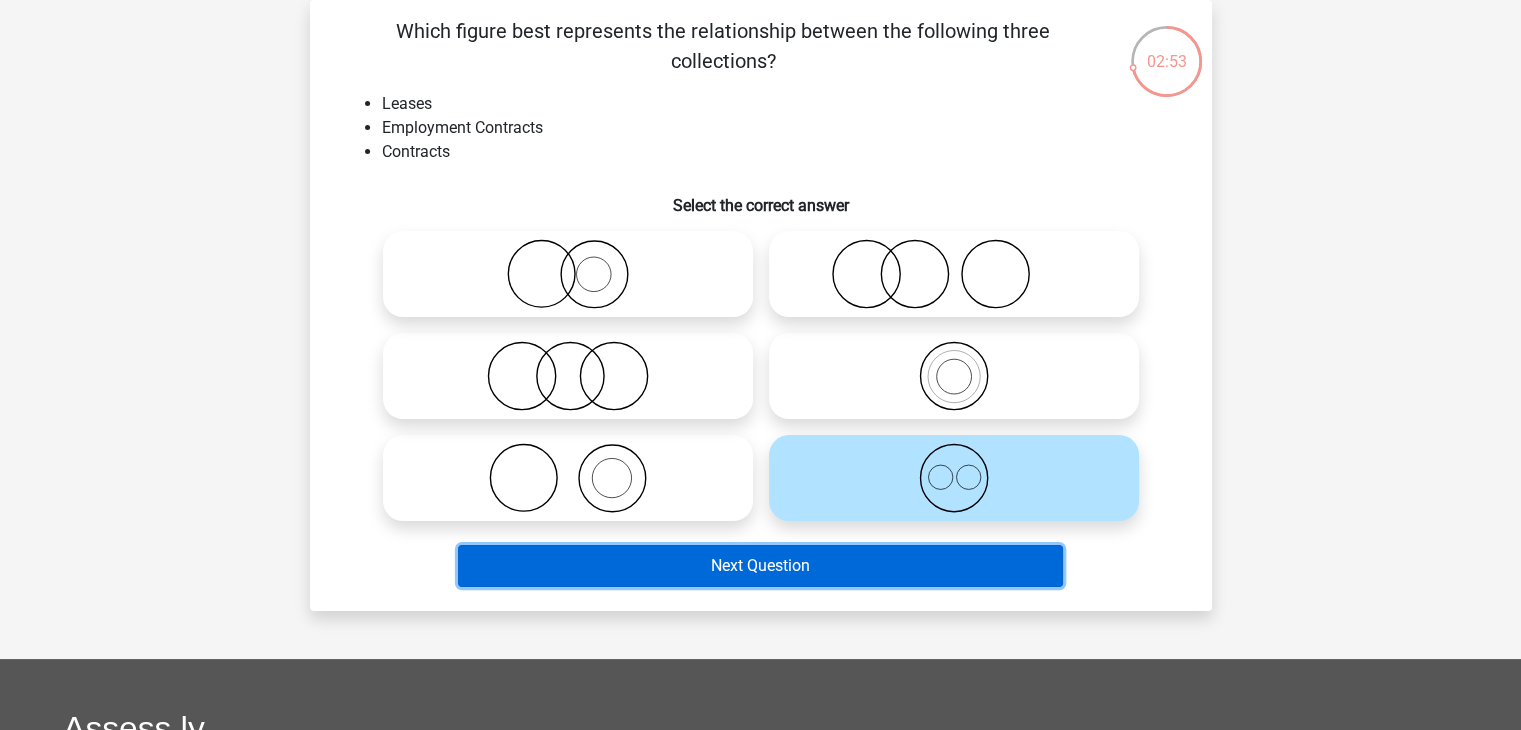 click on "Next Question" at bounding box center [760, 566] 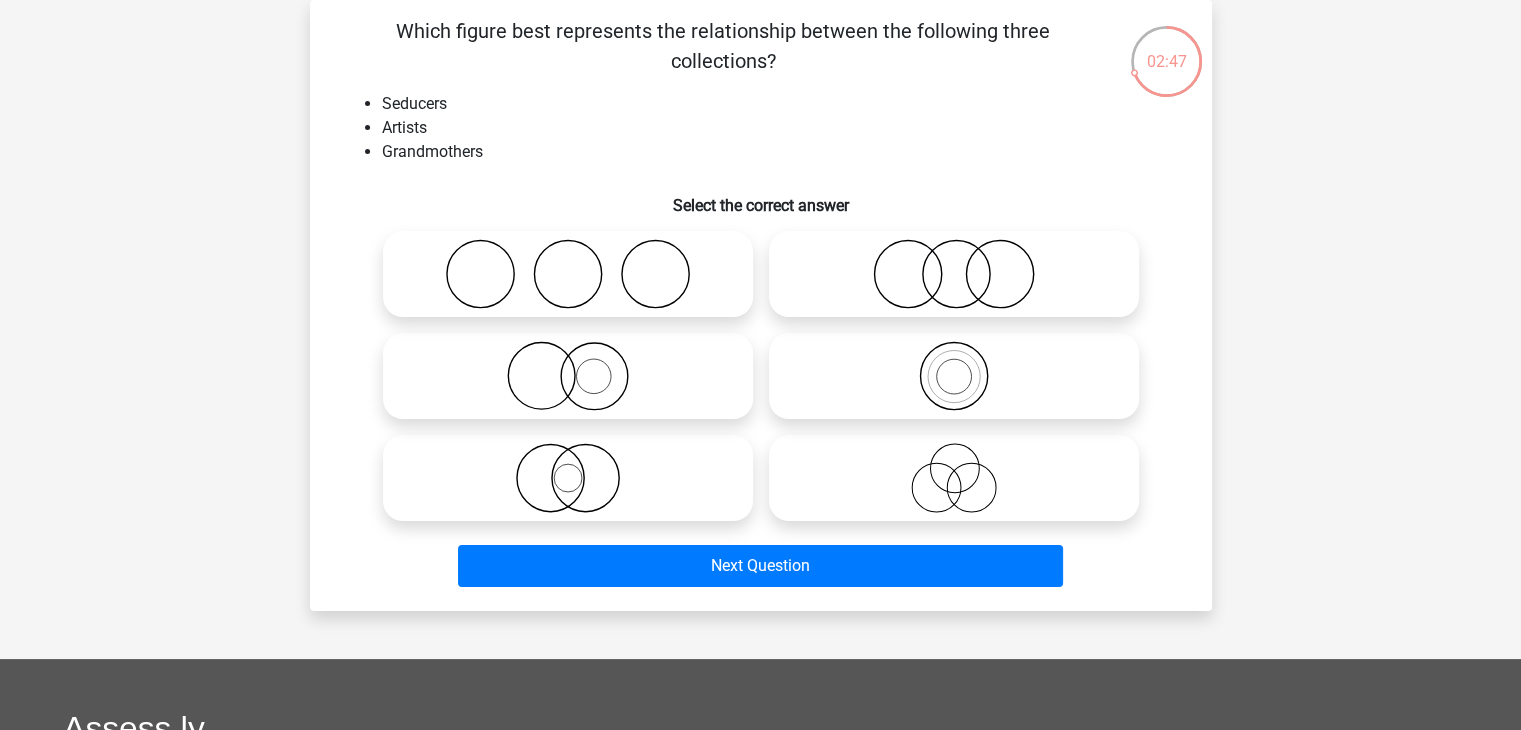 click 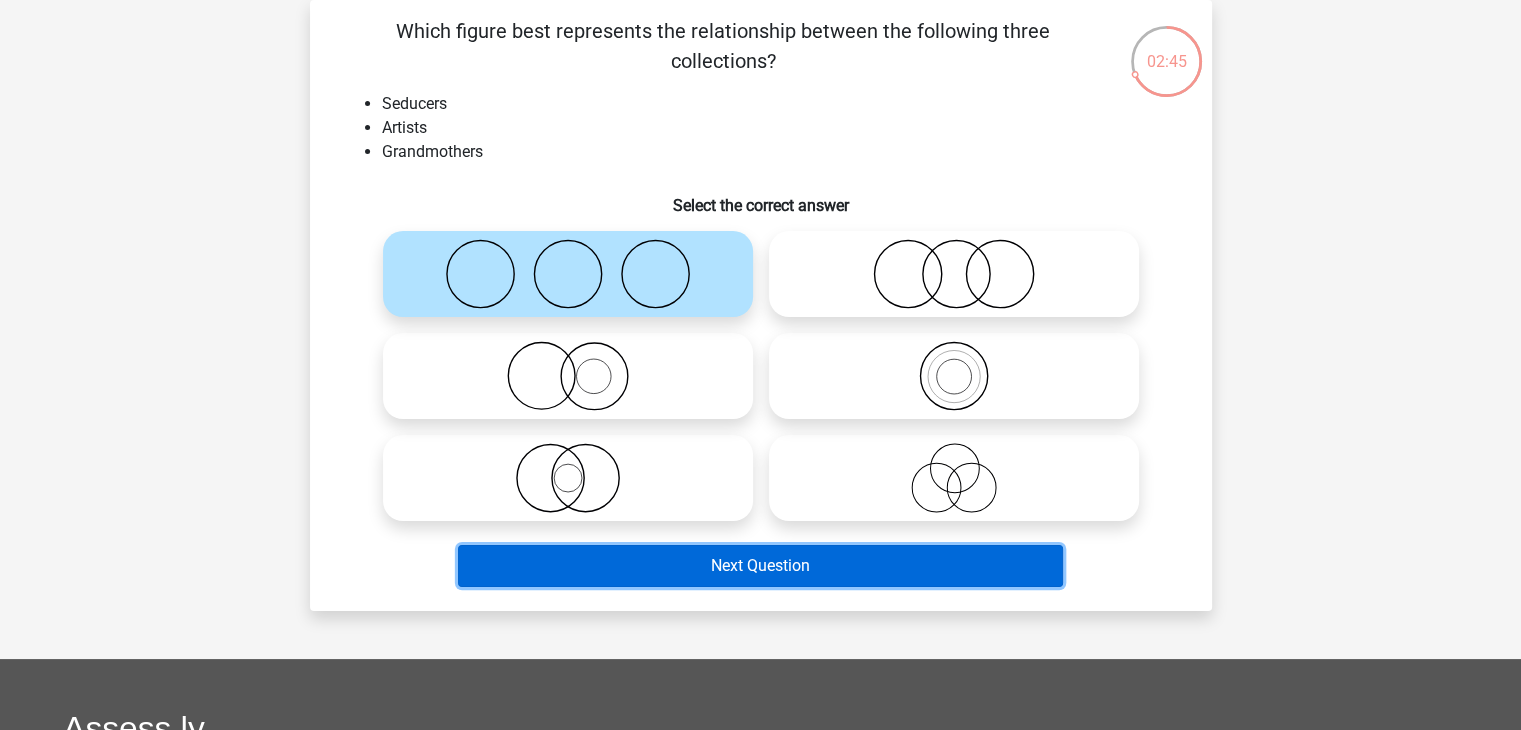 click on "Next Question" at bounding box center (760, 566) 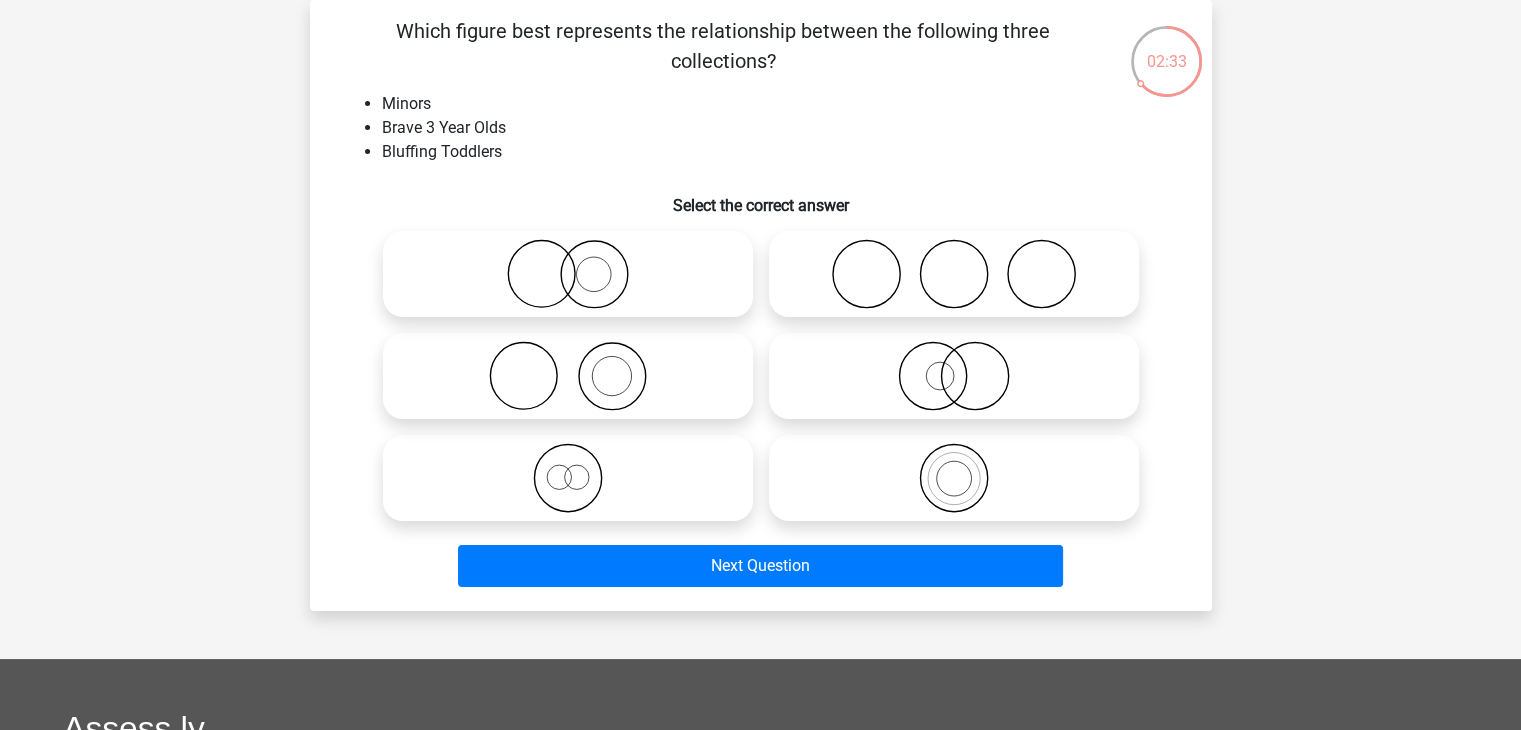 click 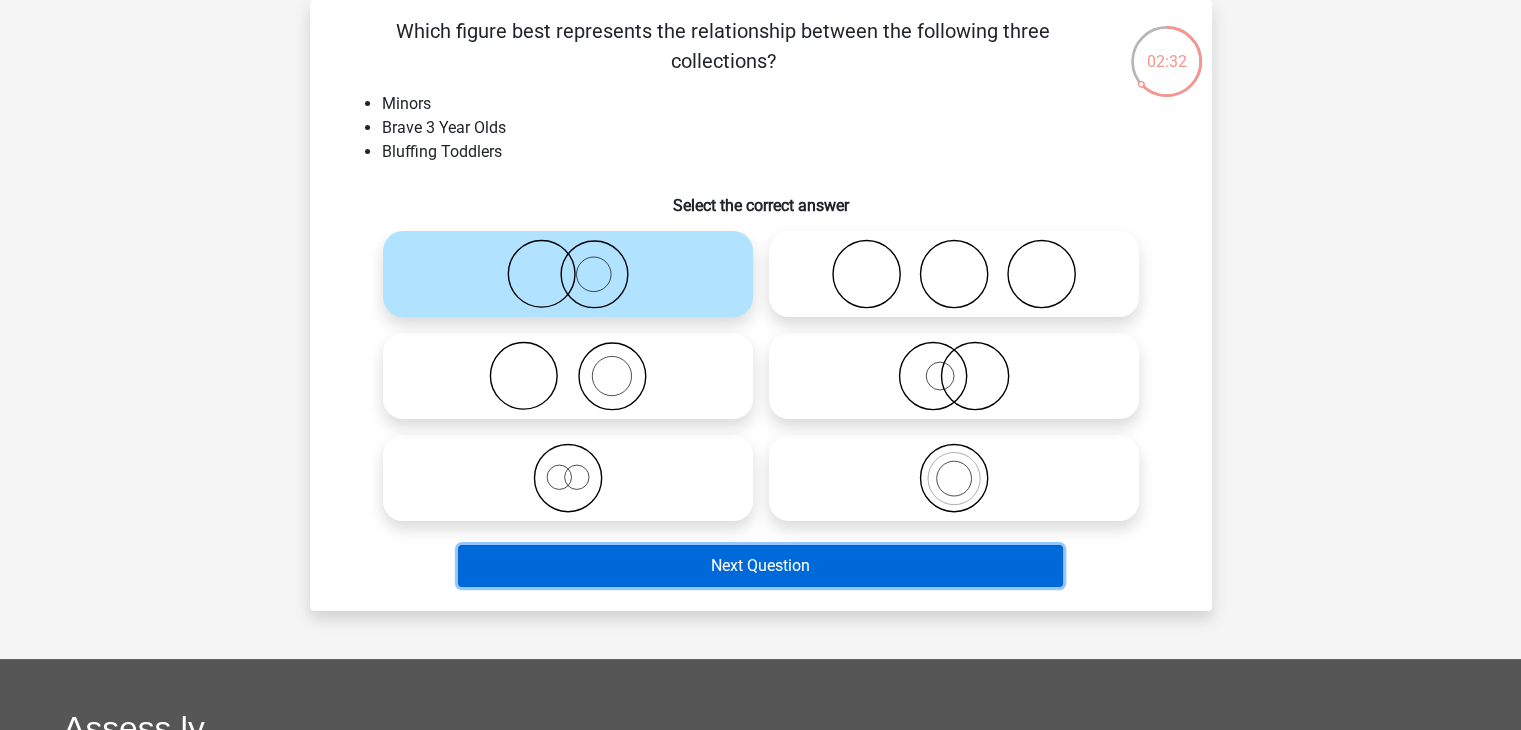 click on "Next Question" at bounding box center [760, 566] 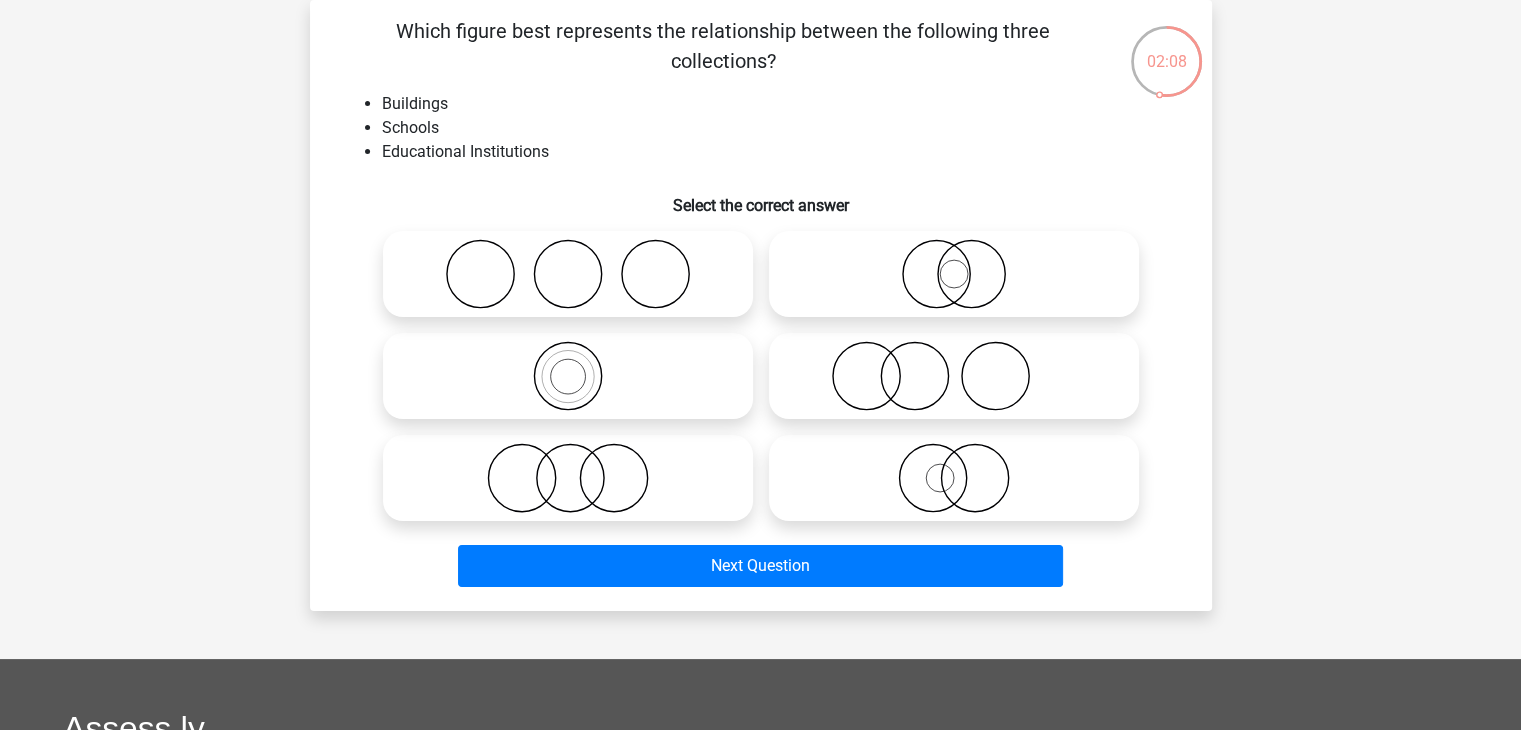click 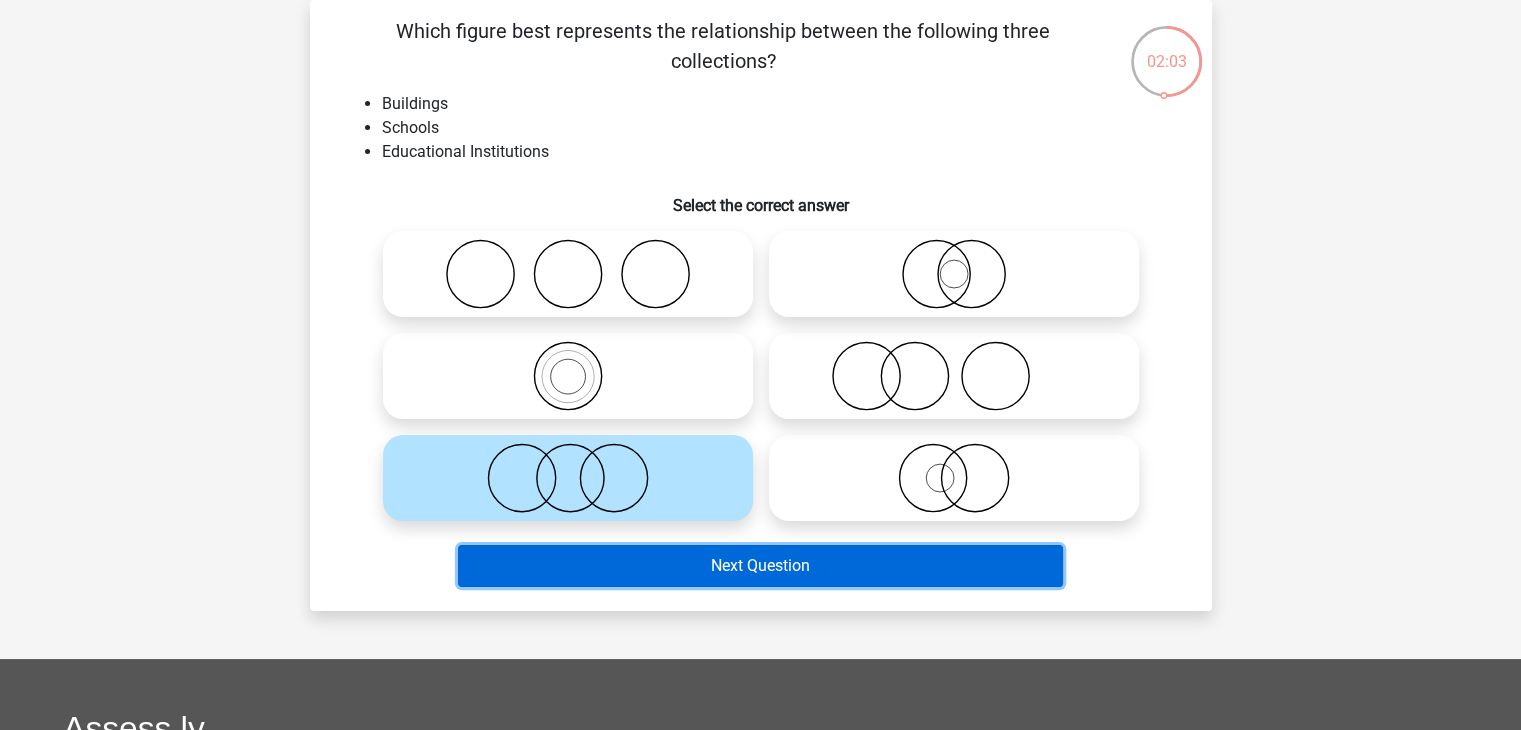 click on "Next Question" at bounding box center (760, 566) 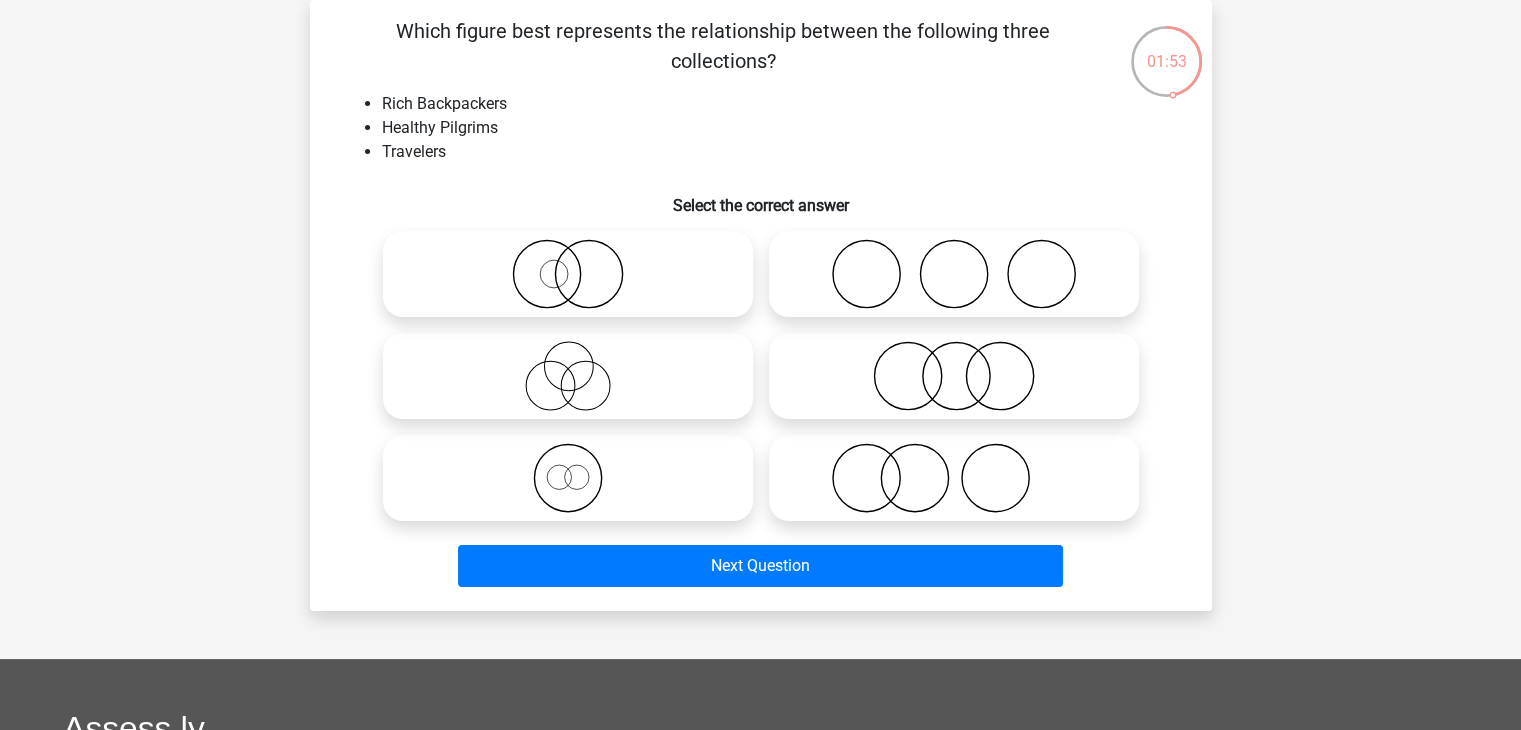 click 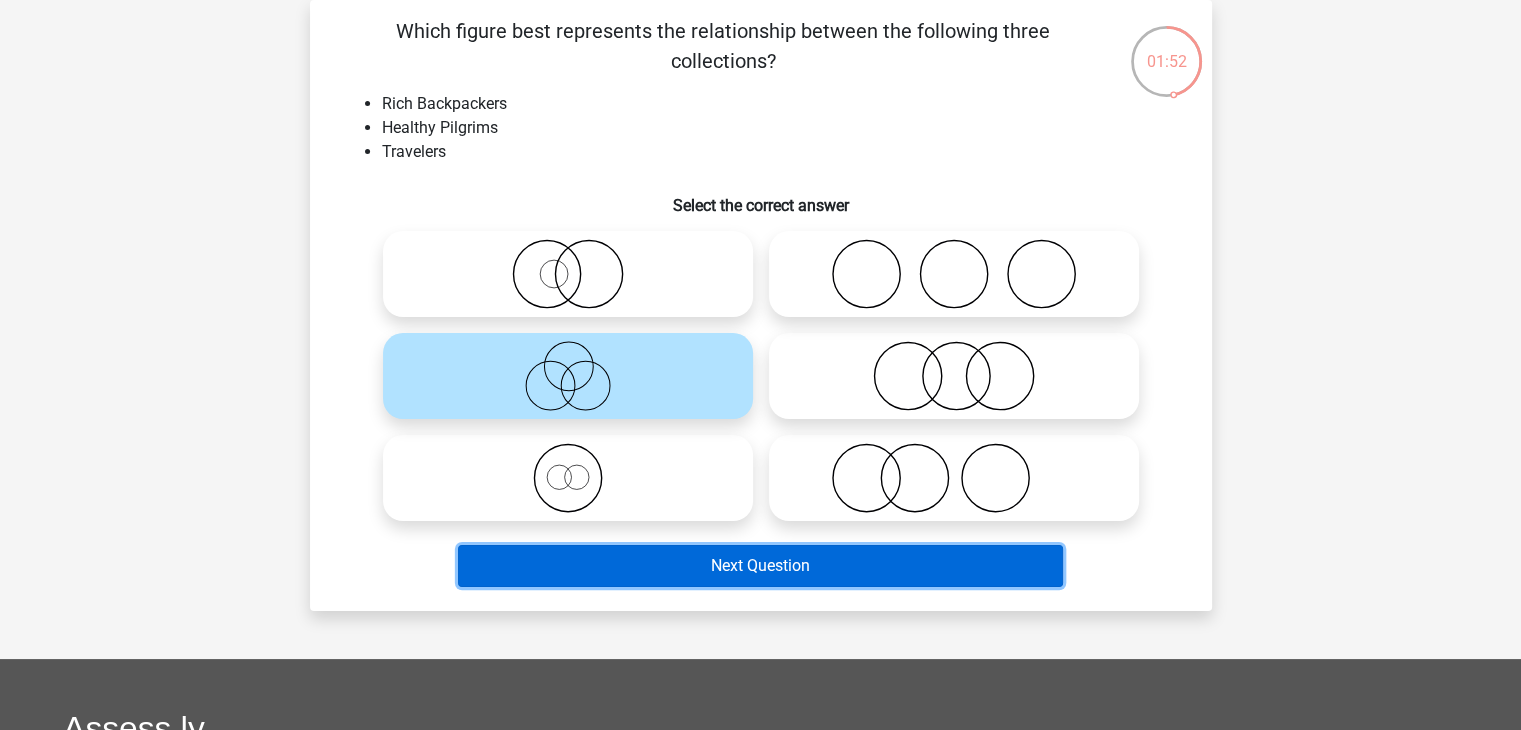 click on "Next Question" at bounding box center (760, 566) 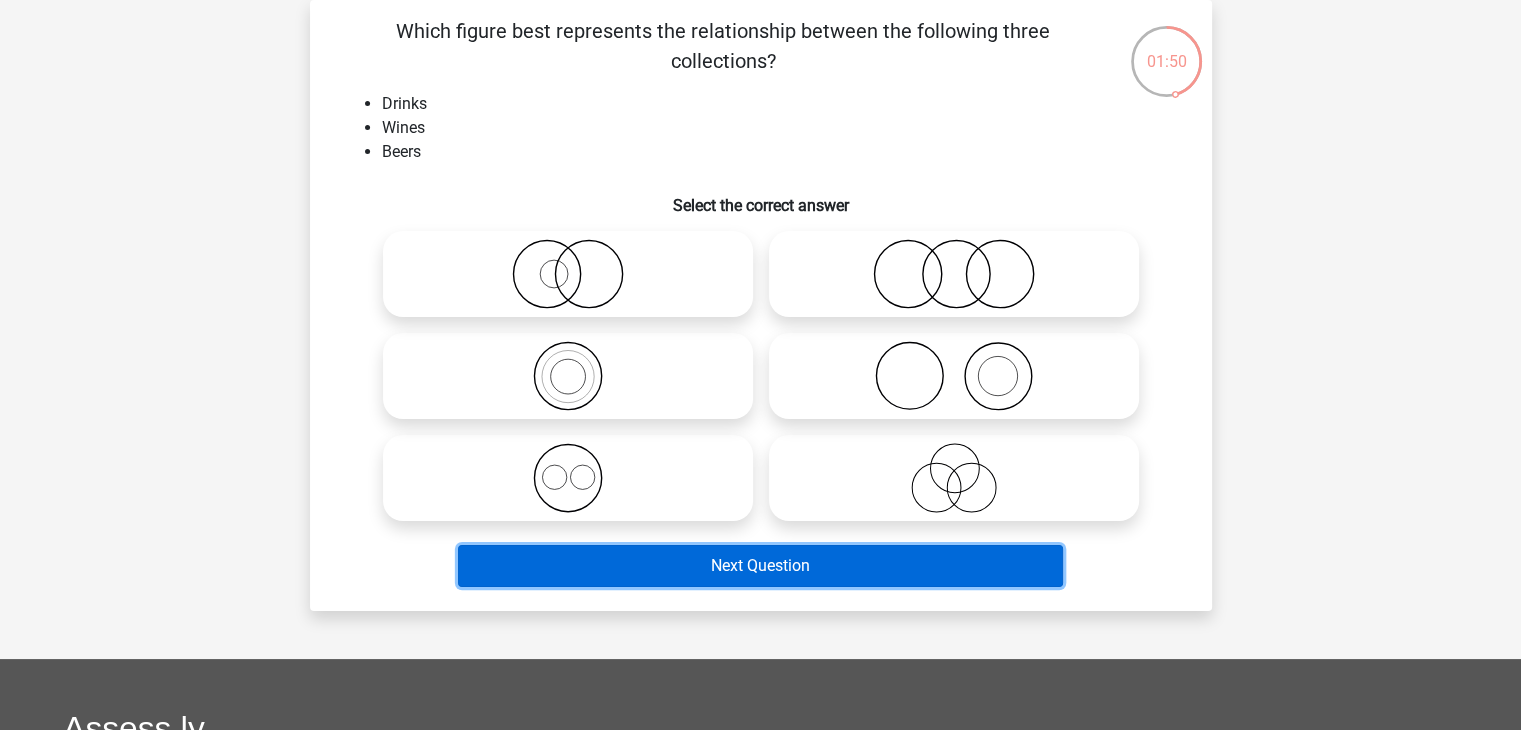 click on "Next Question" at bounding box center [760, 566] 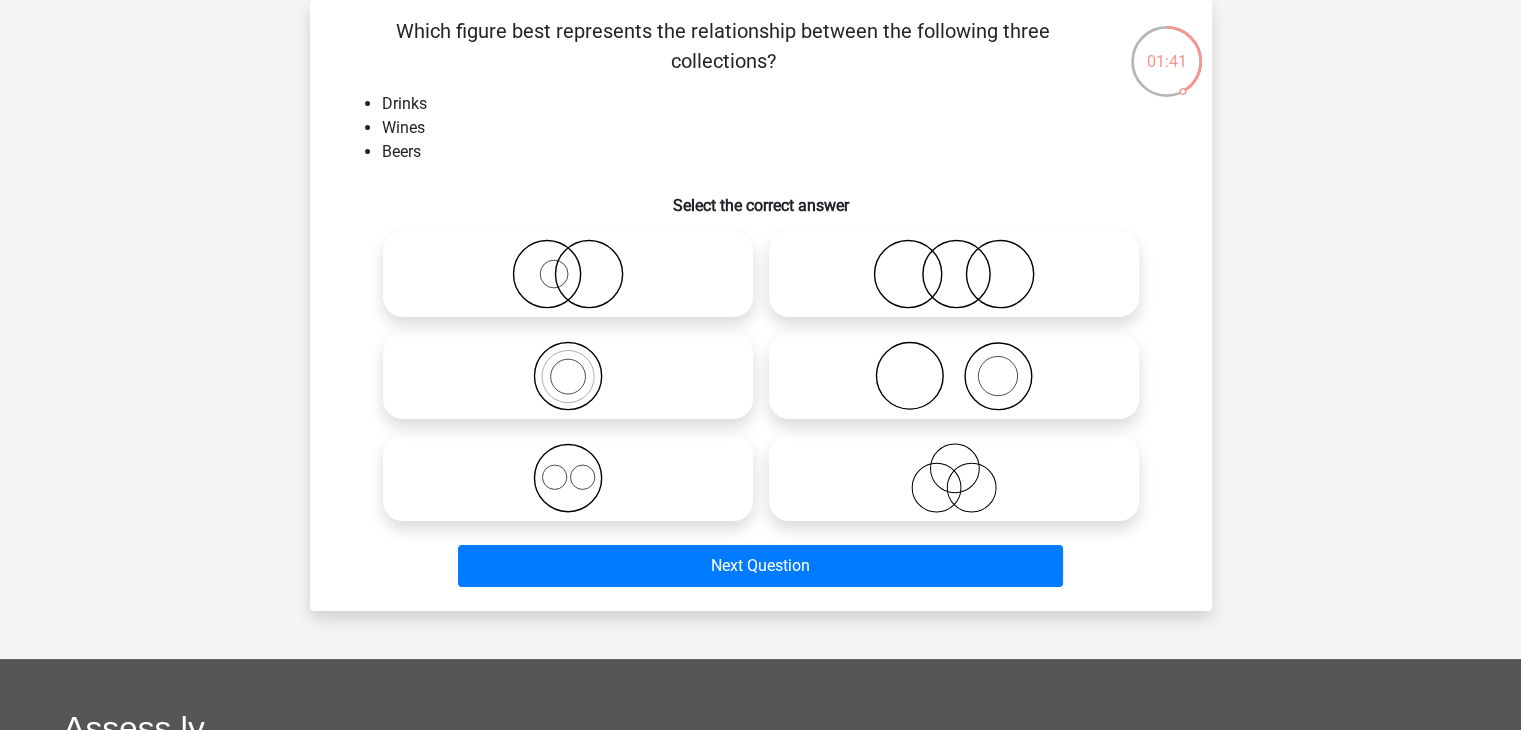 click 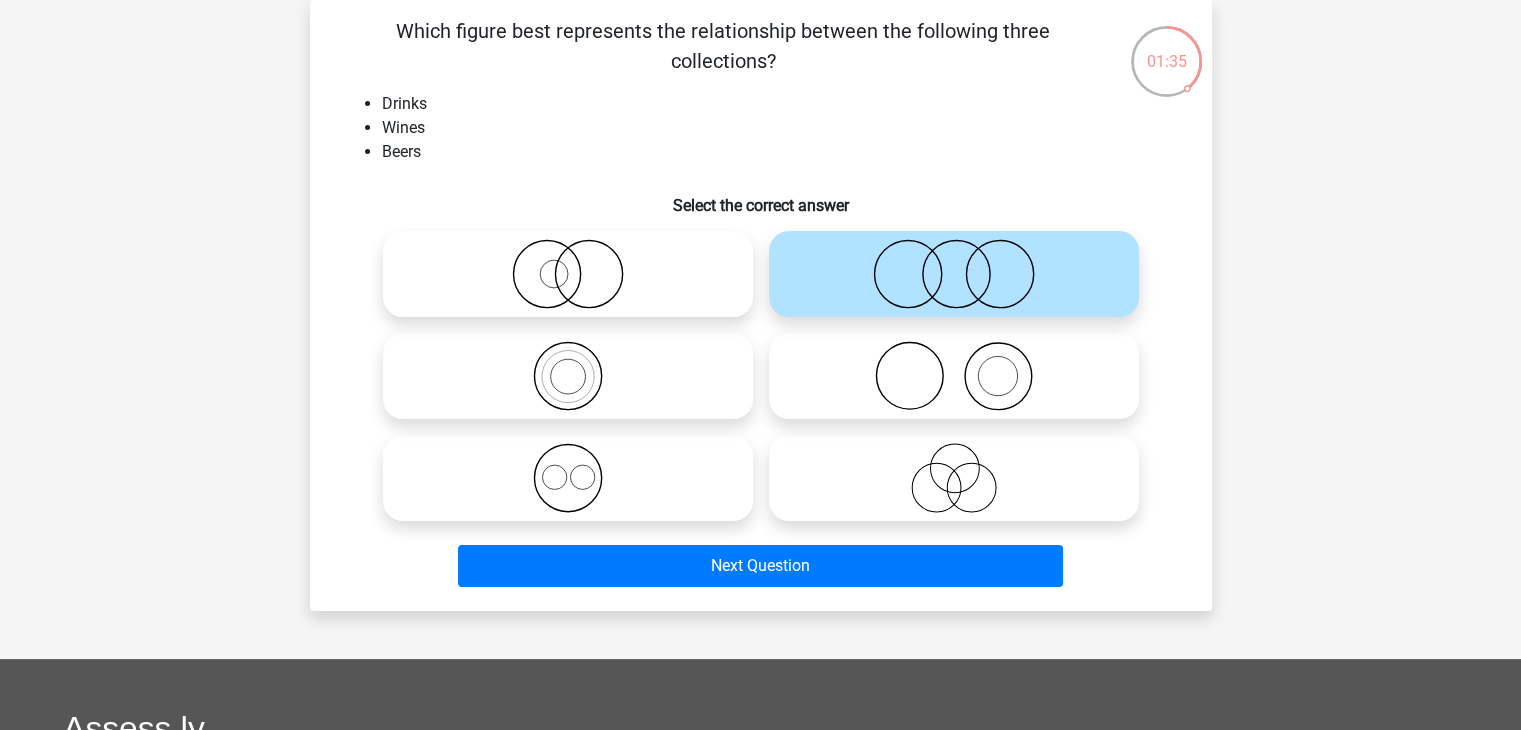 click 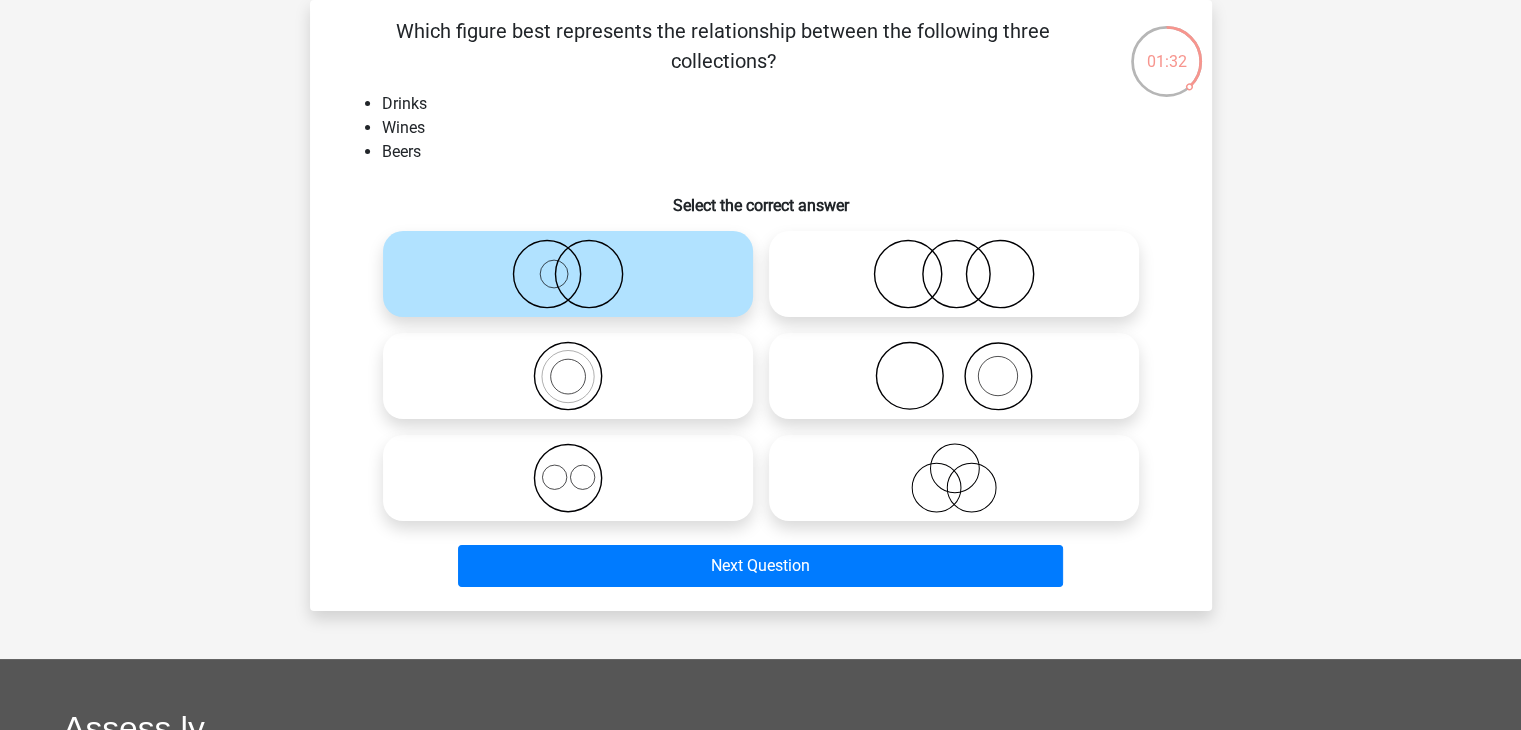click 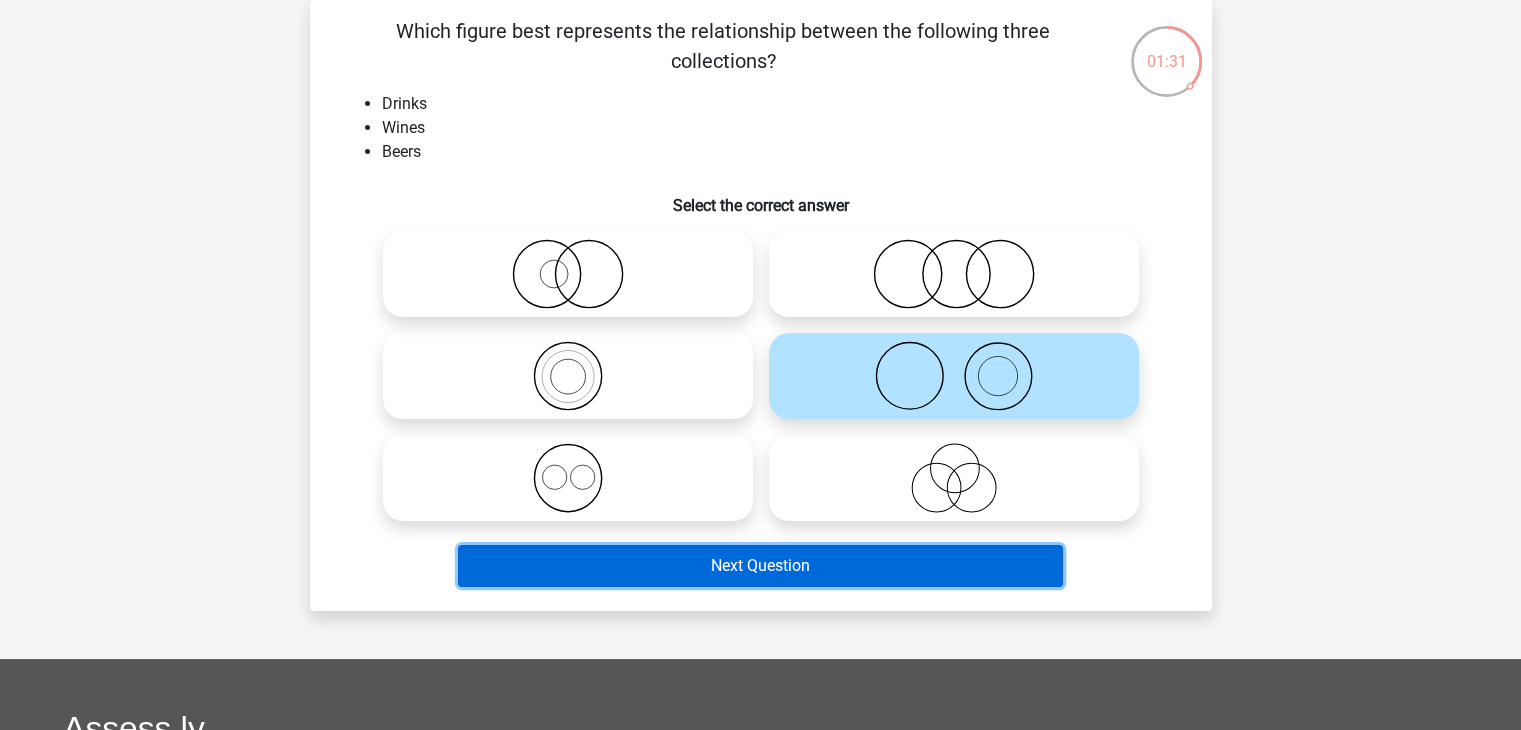 click on "Next Question" at bounding box center [760, 566] 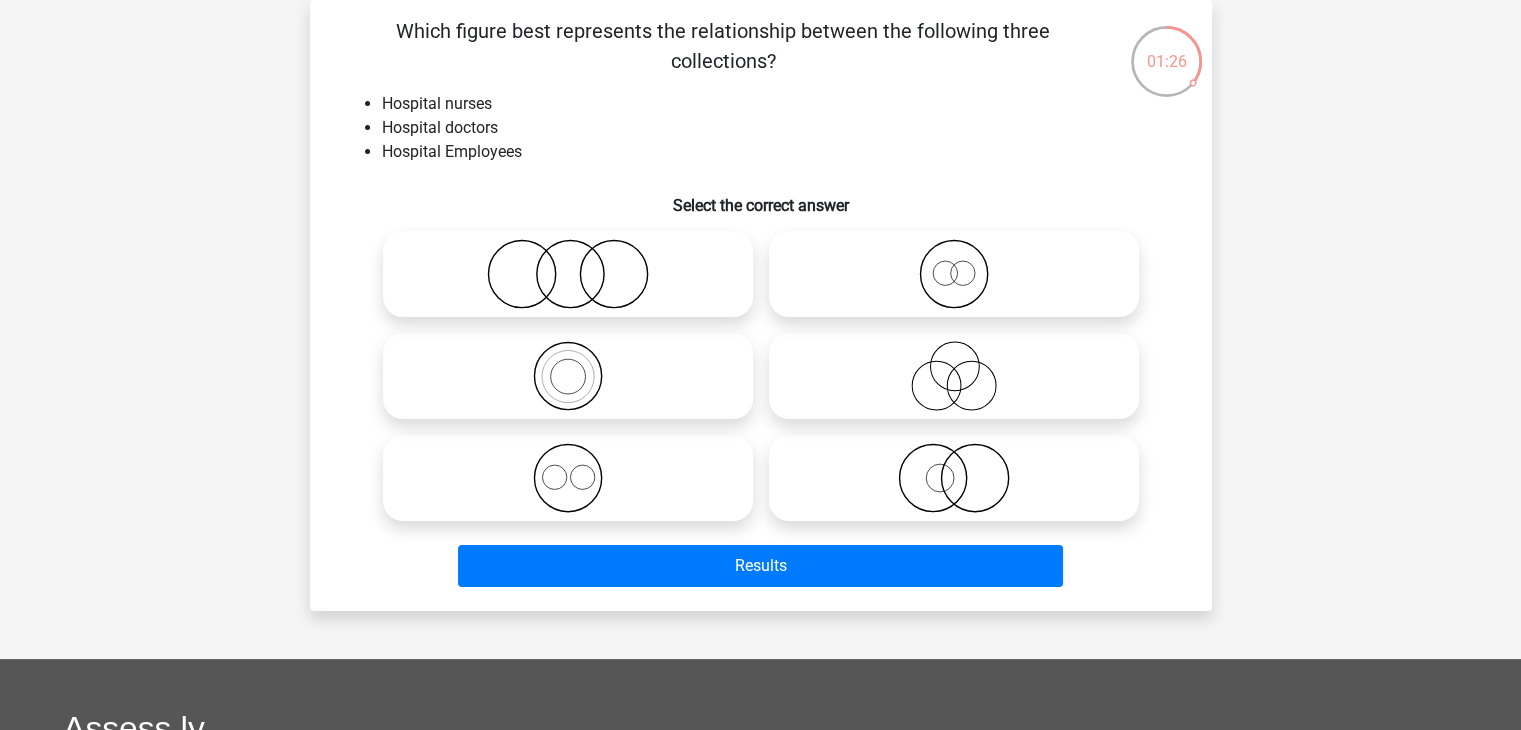 click 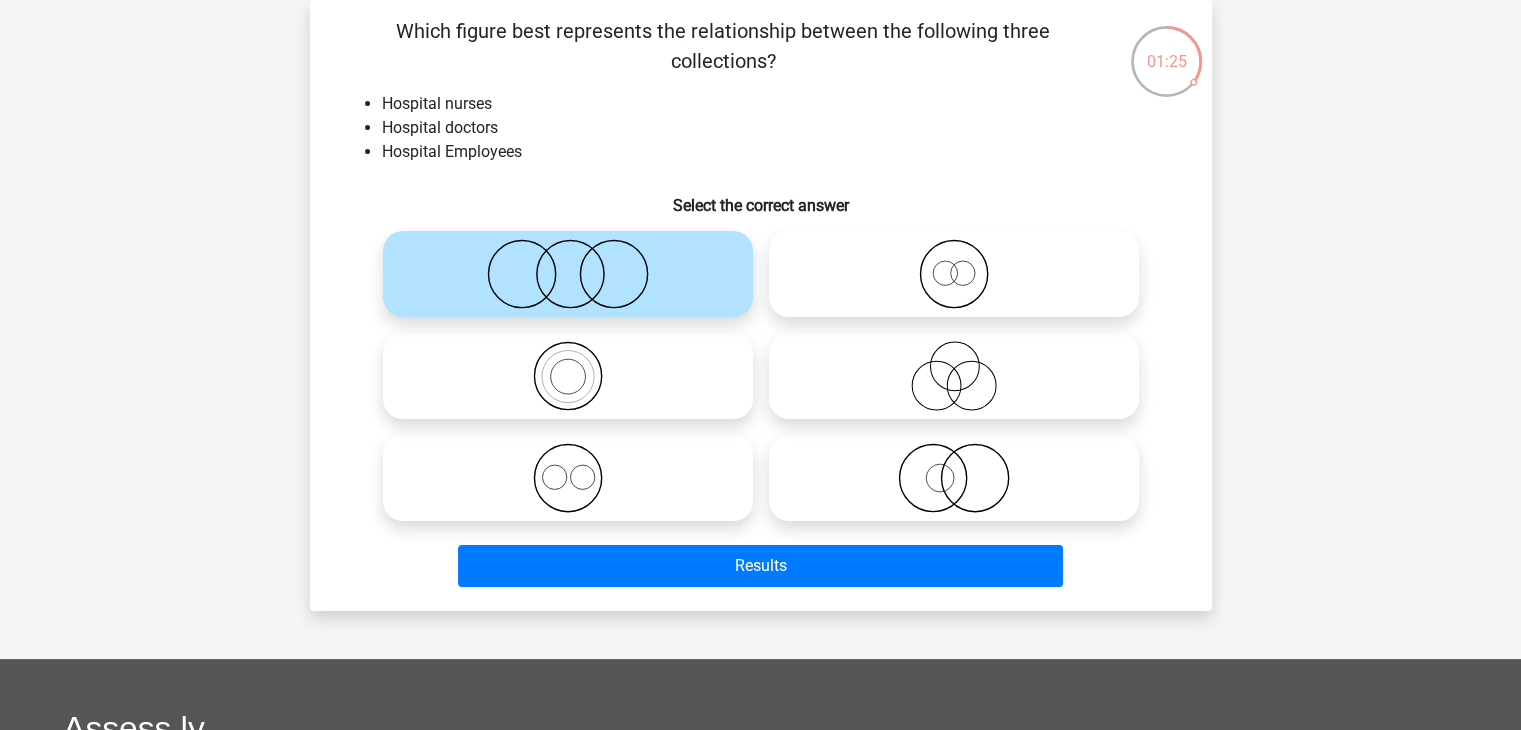click 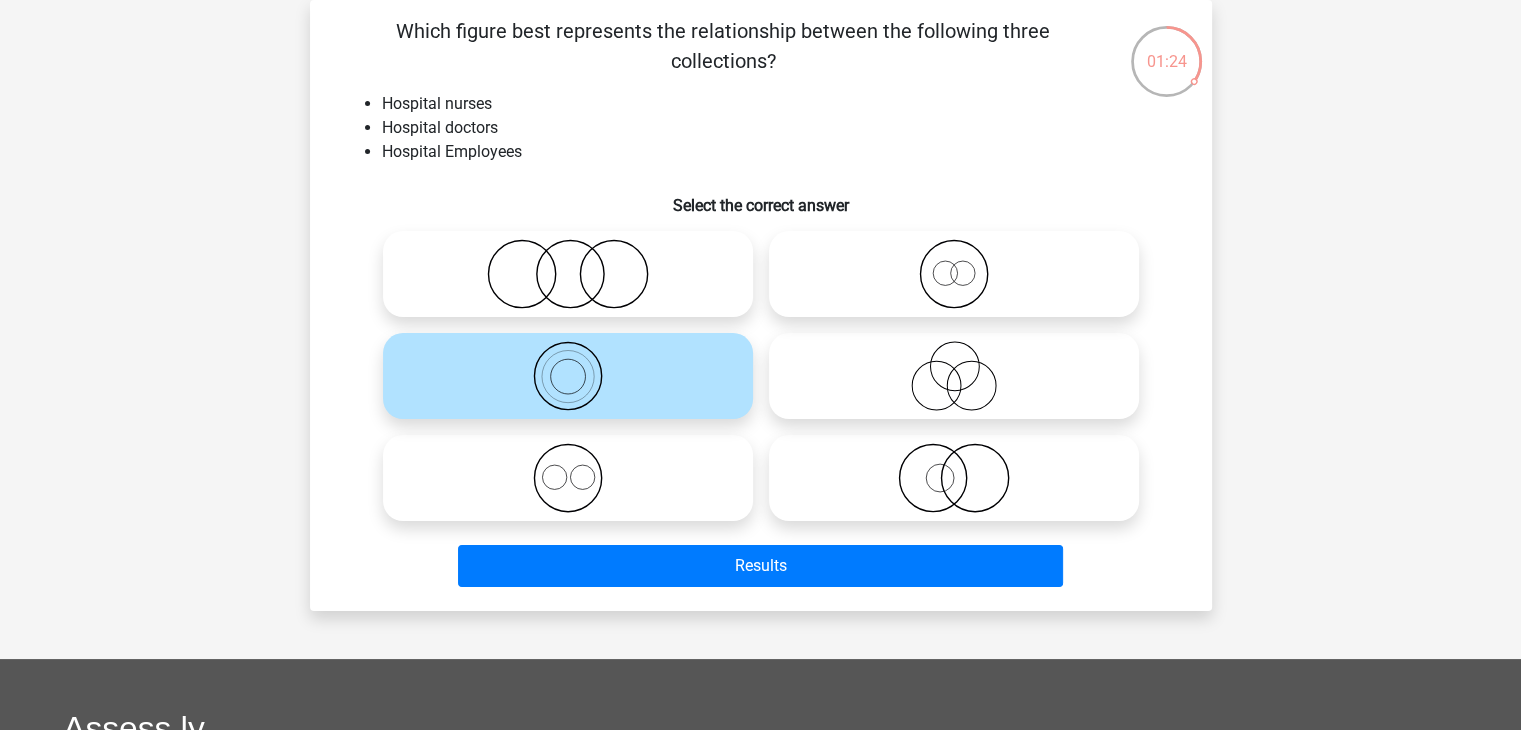 click on "Results" at bounding box center (761, 562) 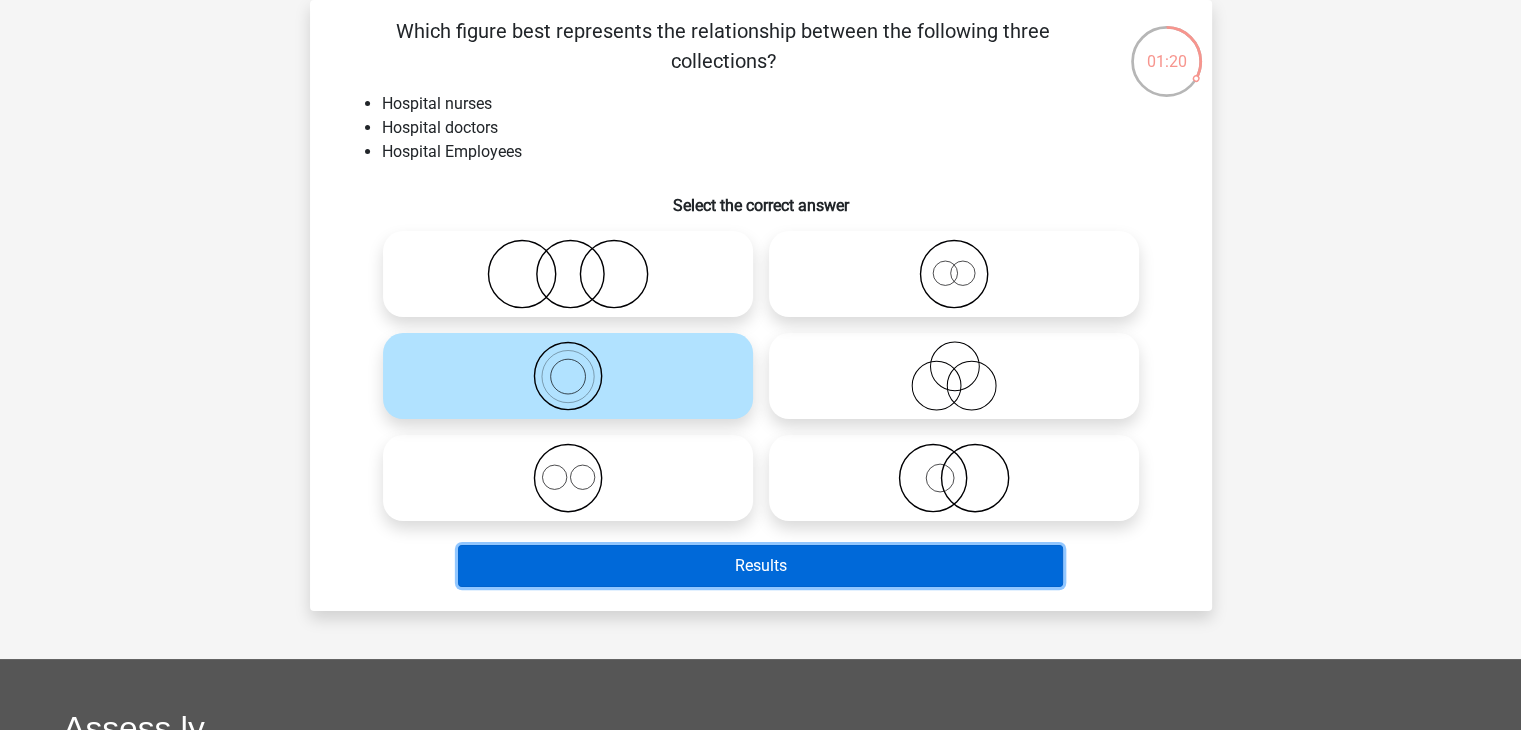 click on "Results" at bounding box center (760, 566) 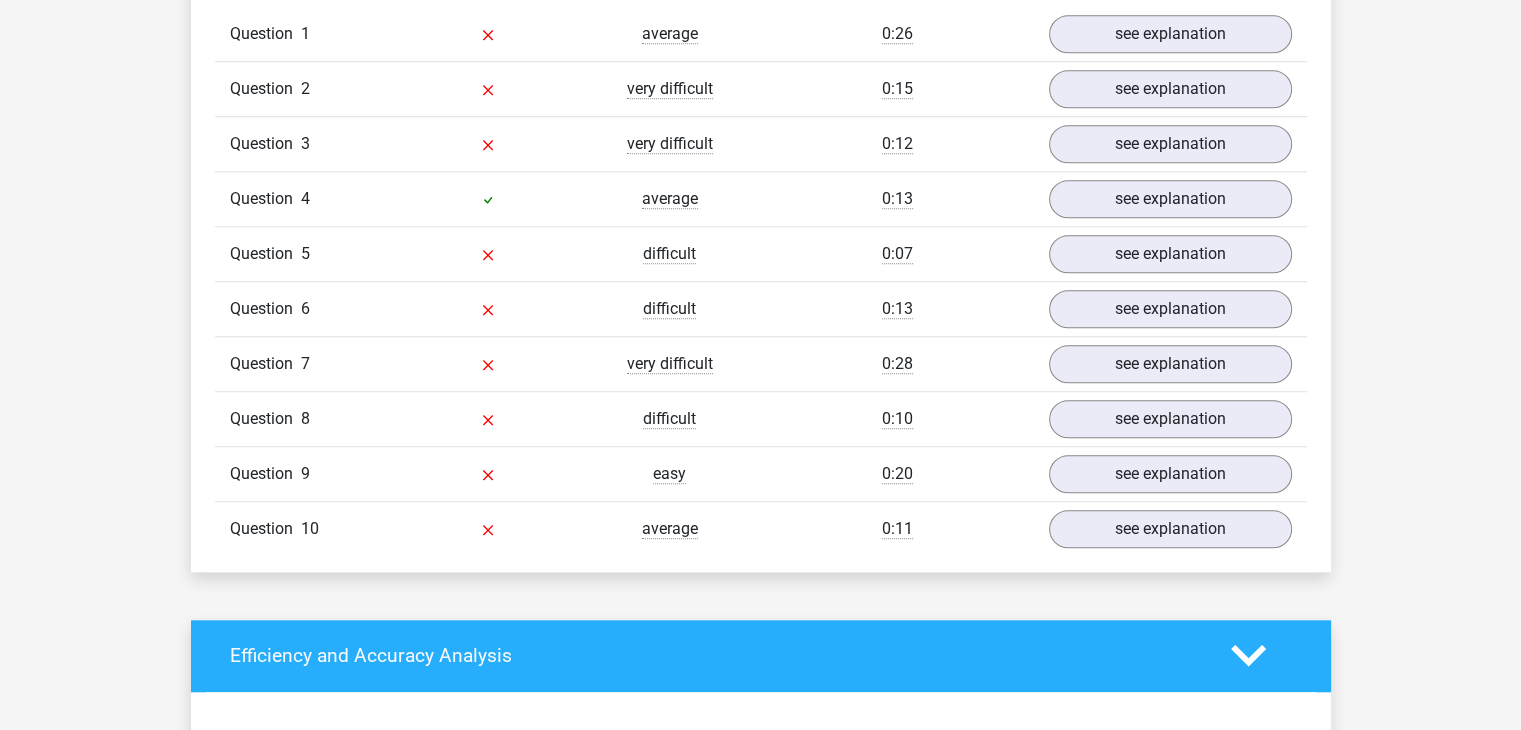 scroll, scrollTop: 1400, scrollLeft: 0, axis: vertical 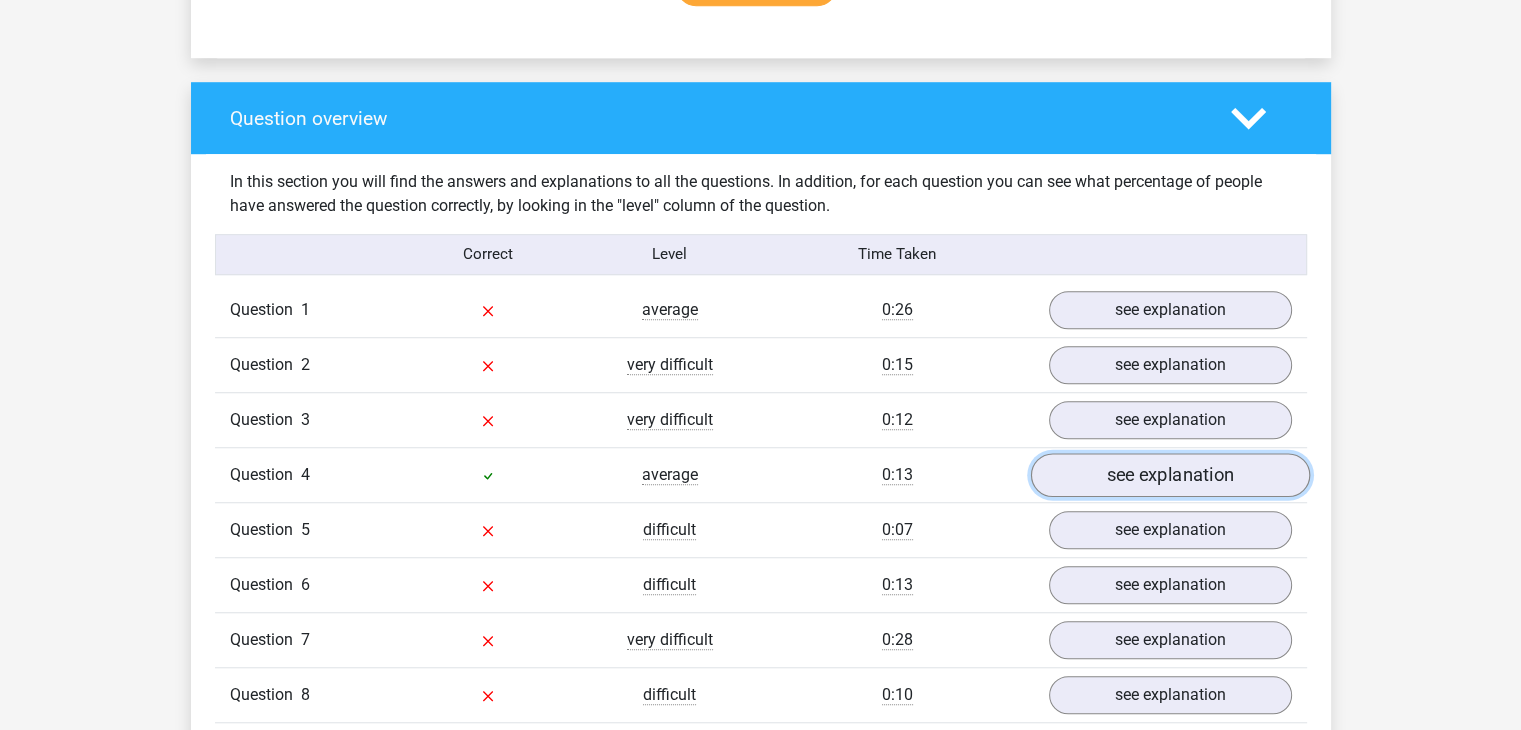 click on "see explanation" at bounding box center (1169, 475) 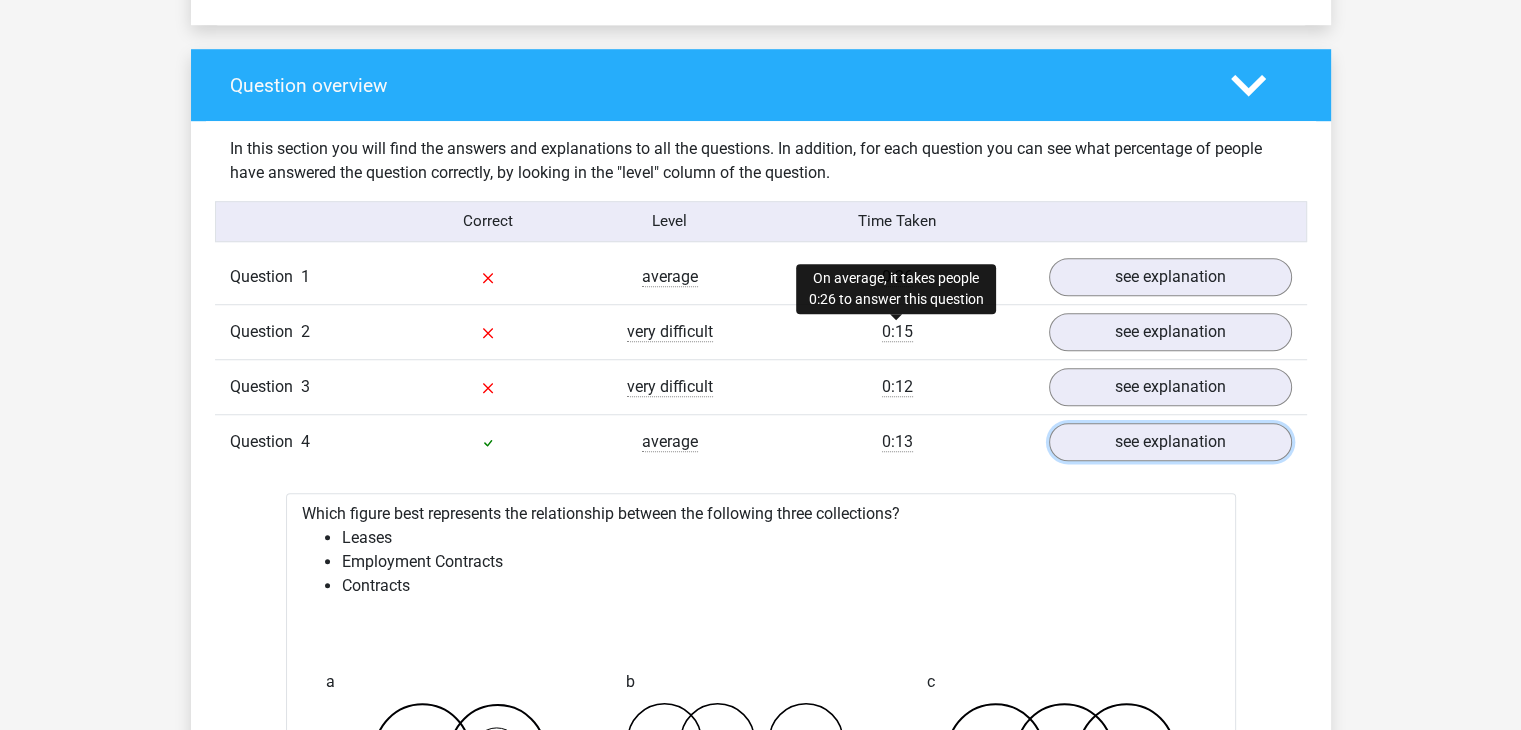 scroll, scrollTop: 1400, scrollLeft: 0, axis: vertical 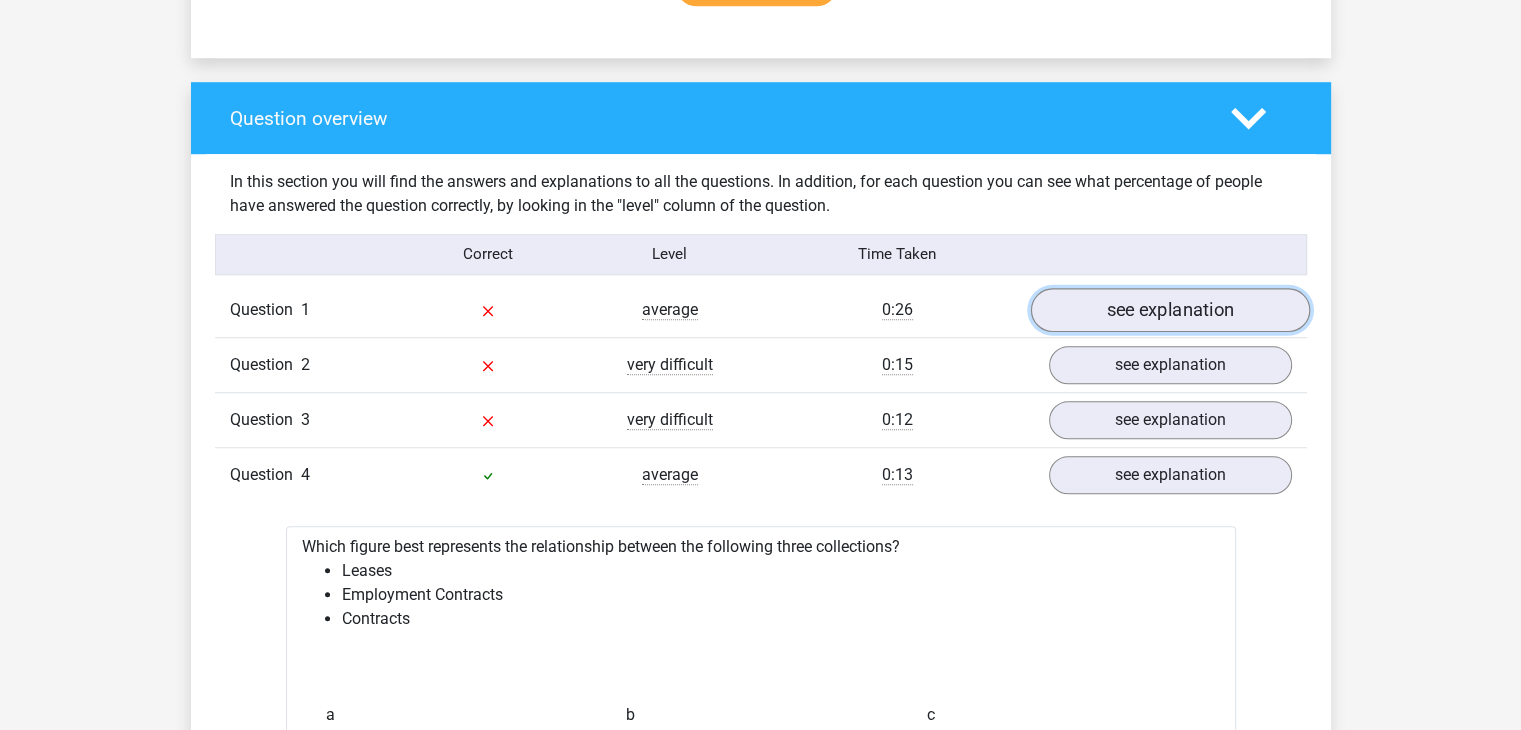 click on "see explanation" at bounding box center (1169, 310) 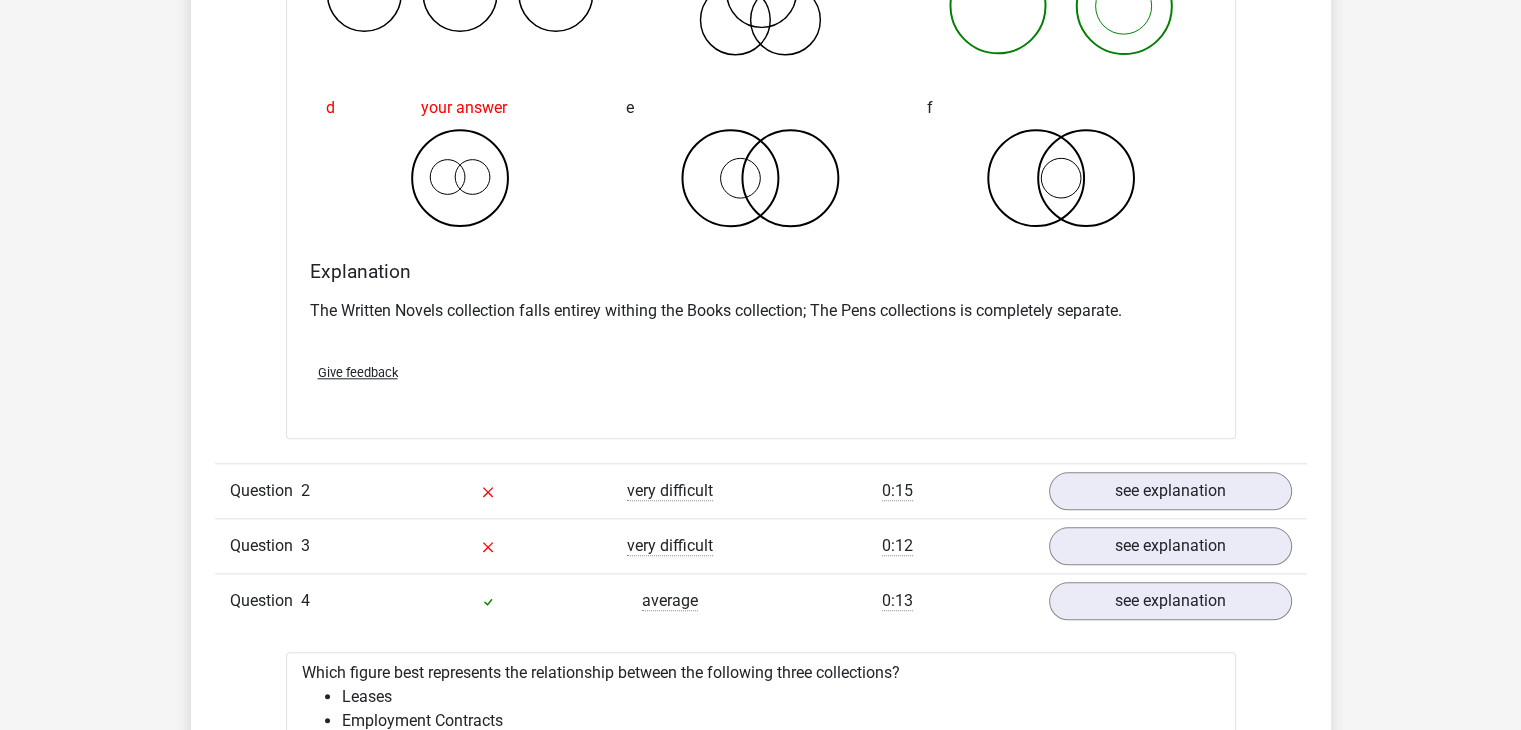 scroll, scrollTop: 2100, scrollLeft: 0, axis: vertical 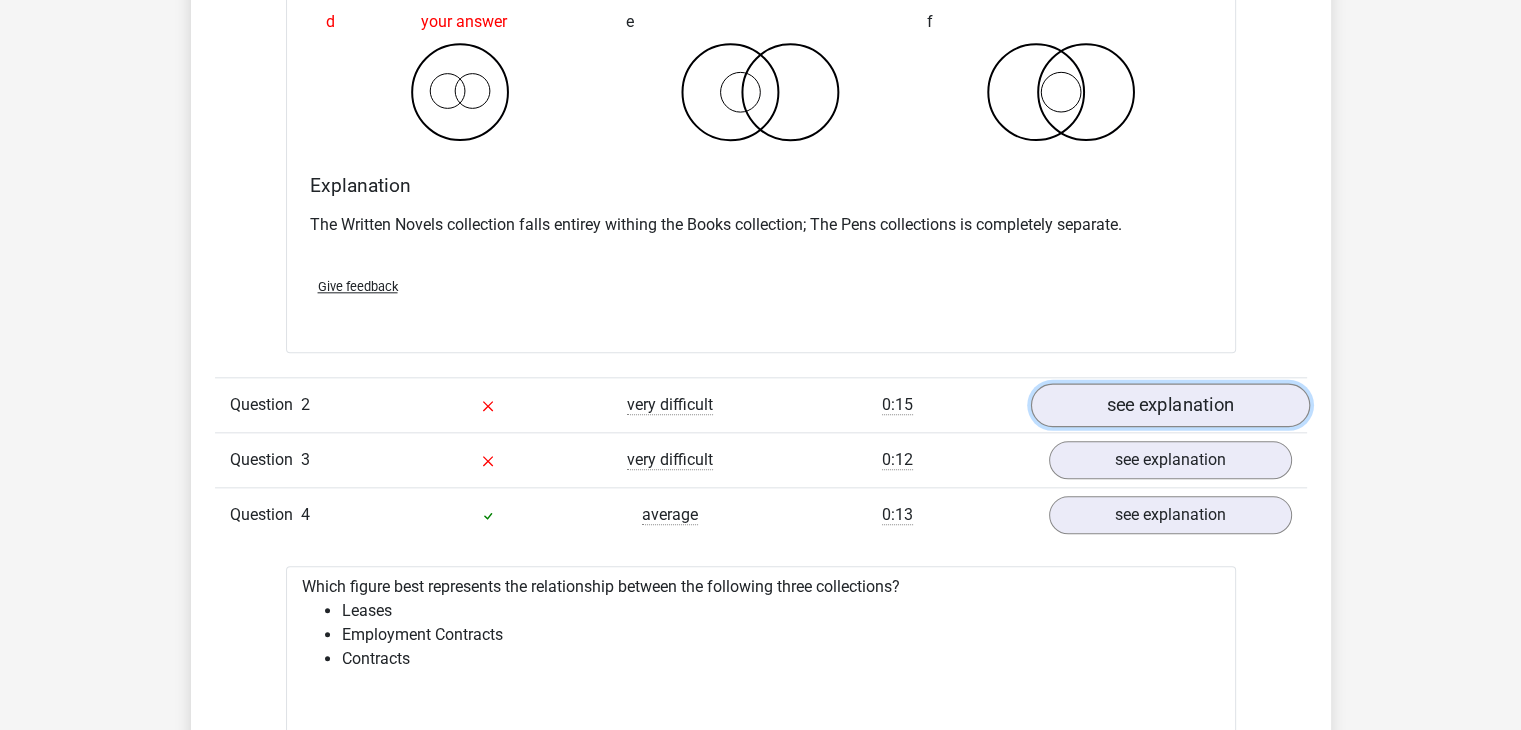 click on "see explanation" at bounding box center [1169, 405] 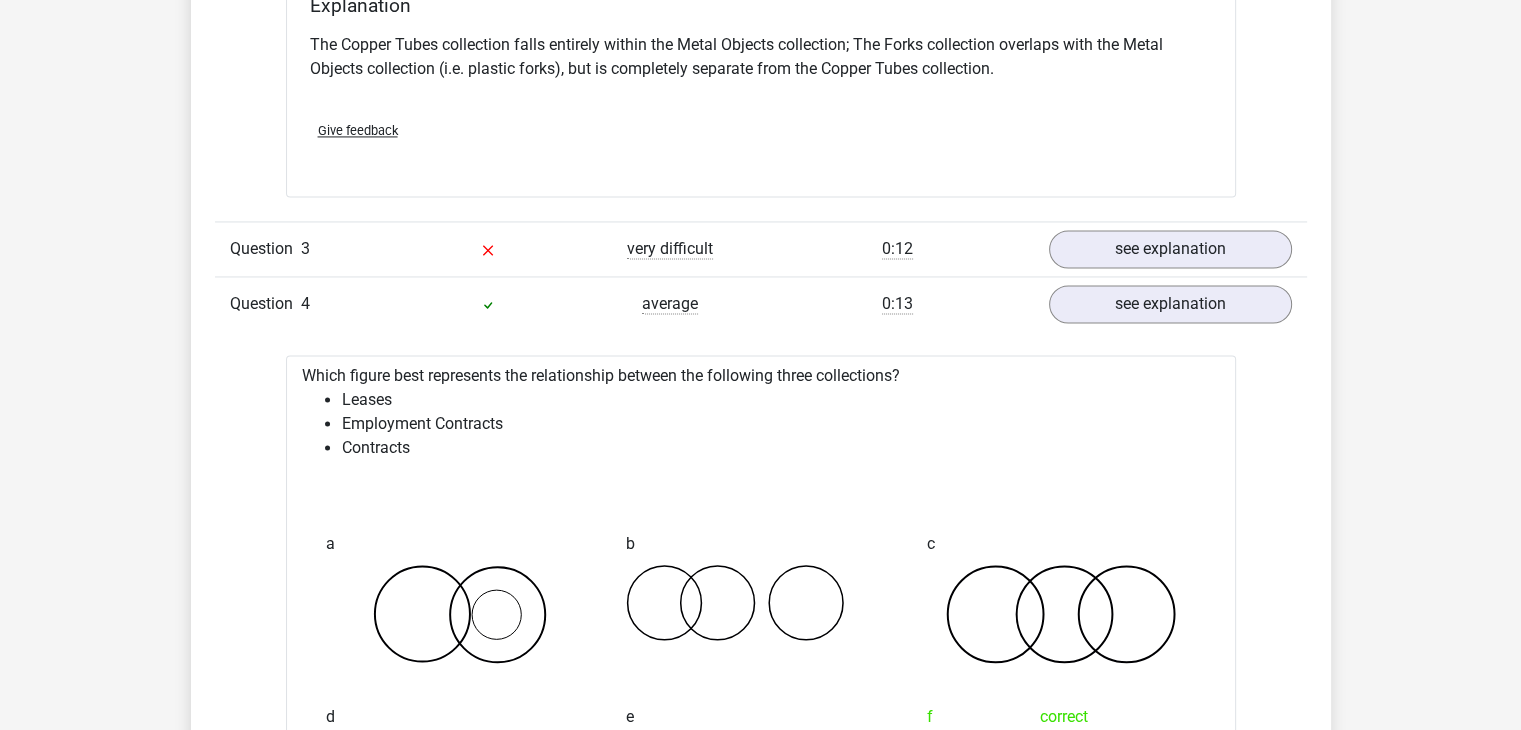 scroll, scrollTop: 3100, scrollLeft: 0, axis: vertical 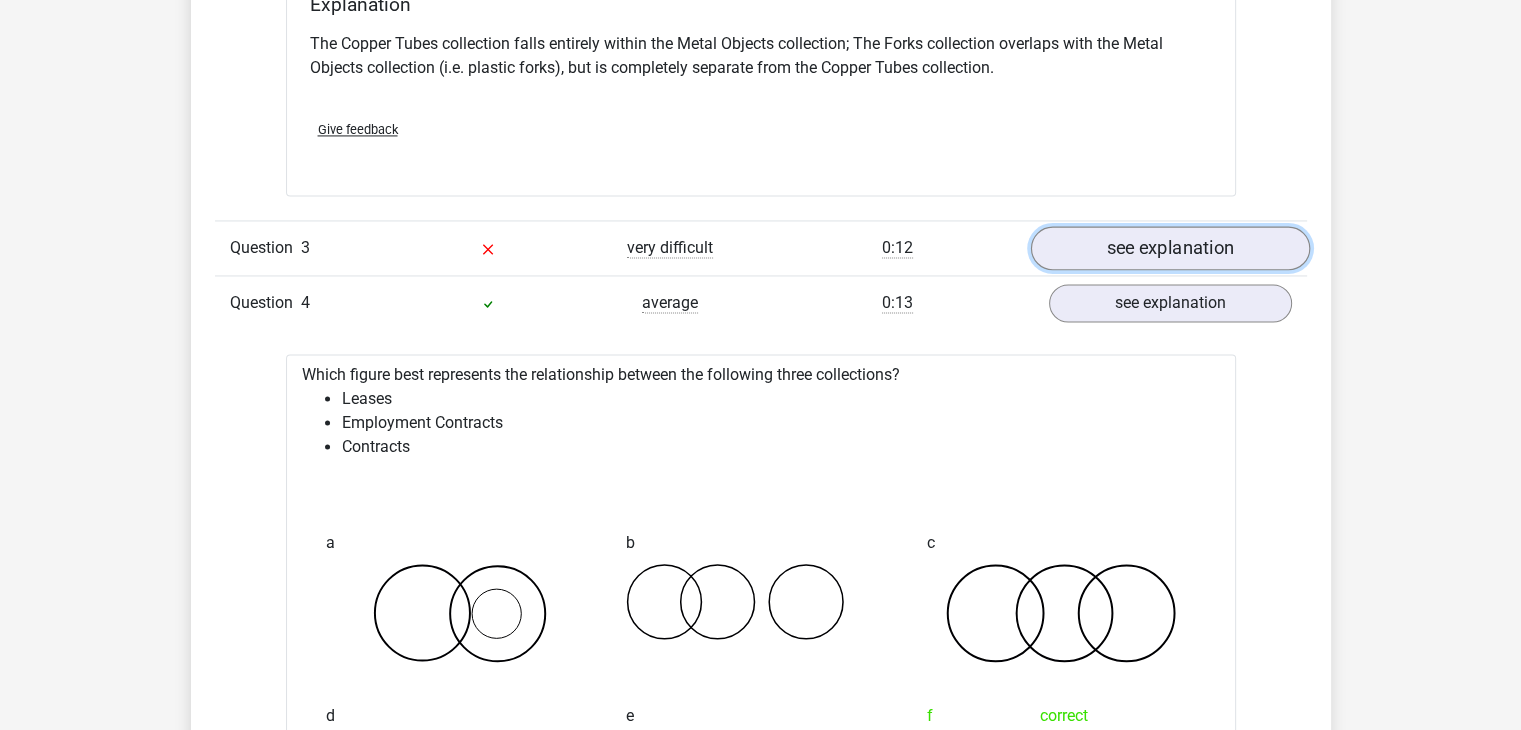 click on "see explanation" at bounding box center [1169, 249] 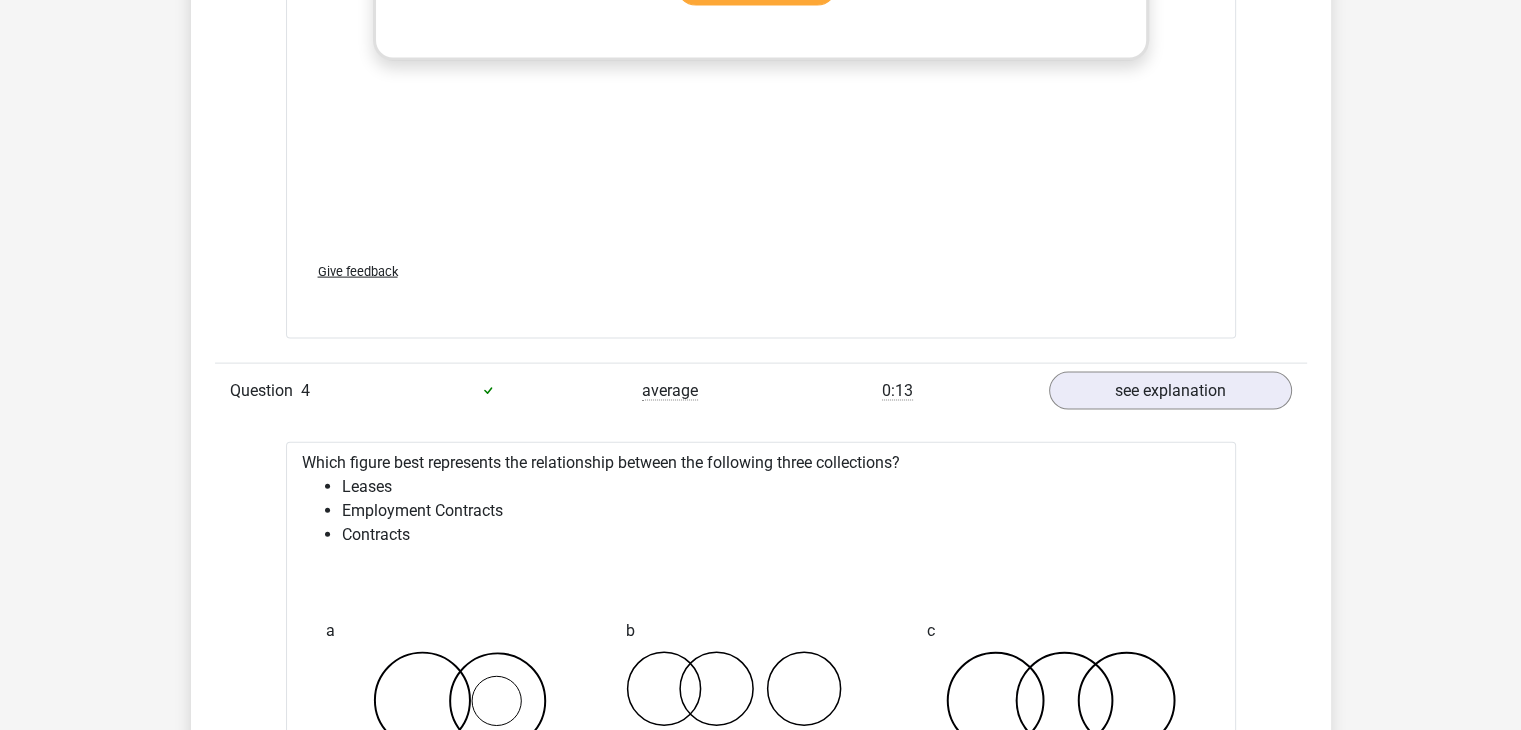 scroll, scrollTop: 4500, scrollLeft: 0, axis: vertical 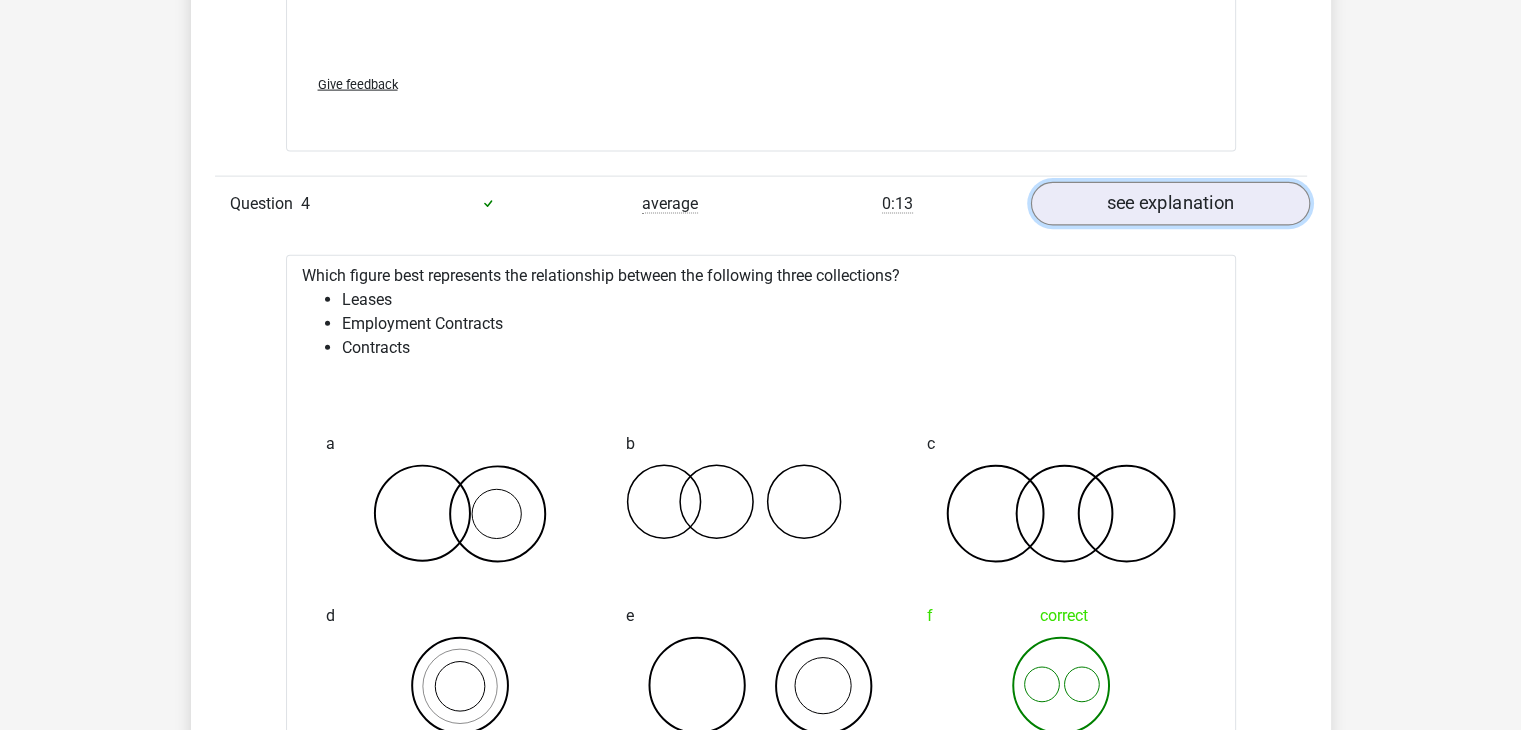 click on "see explanation" at bounding box center (1169, 204) 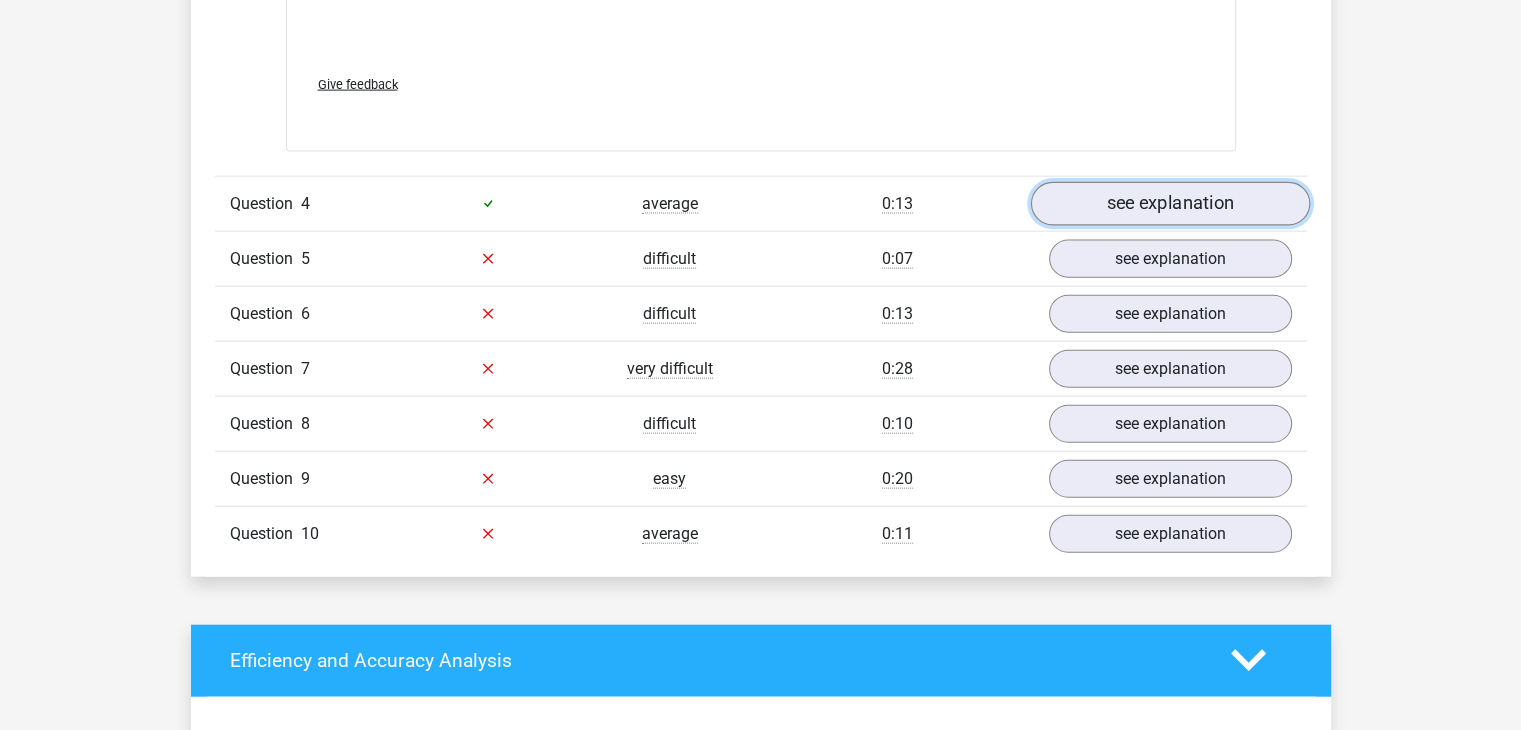 click on "see explanation" at bounding box center (1169, 204) 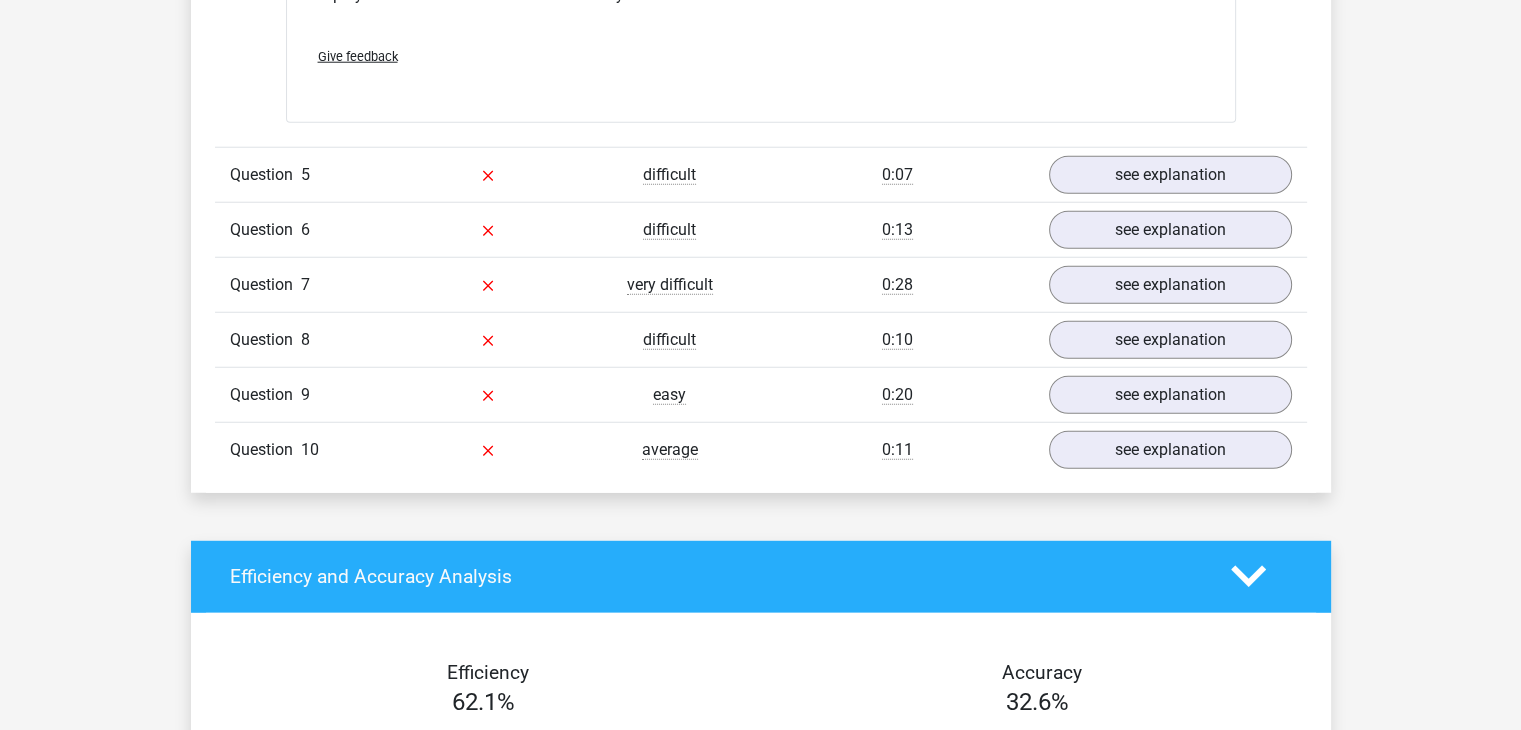 scroll, scrollTop: 5300, scrollLeft: 0, axis: vertical 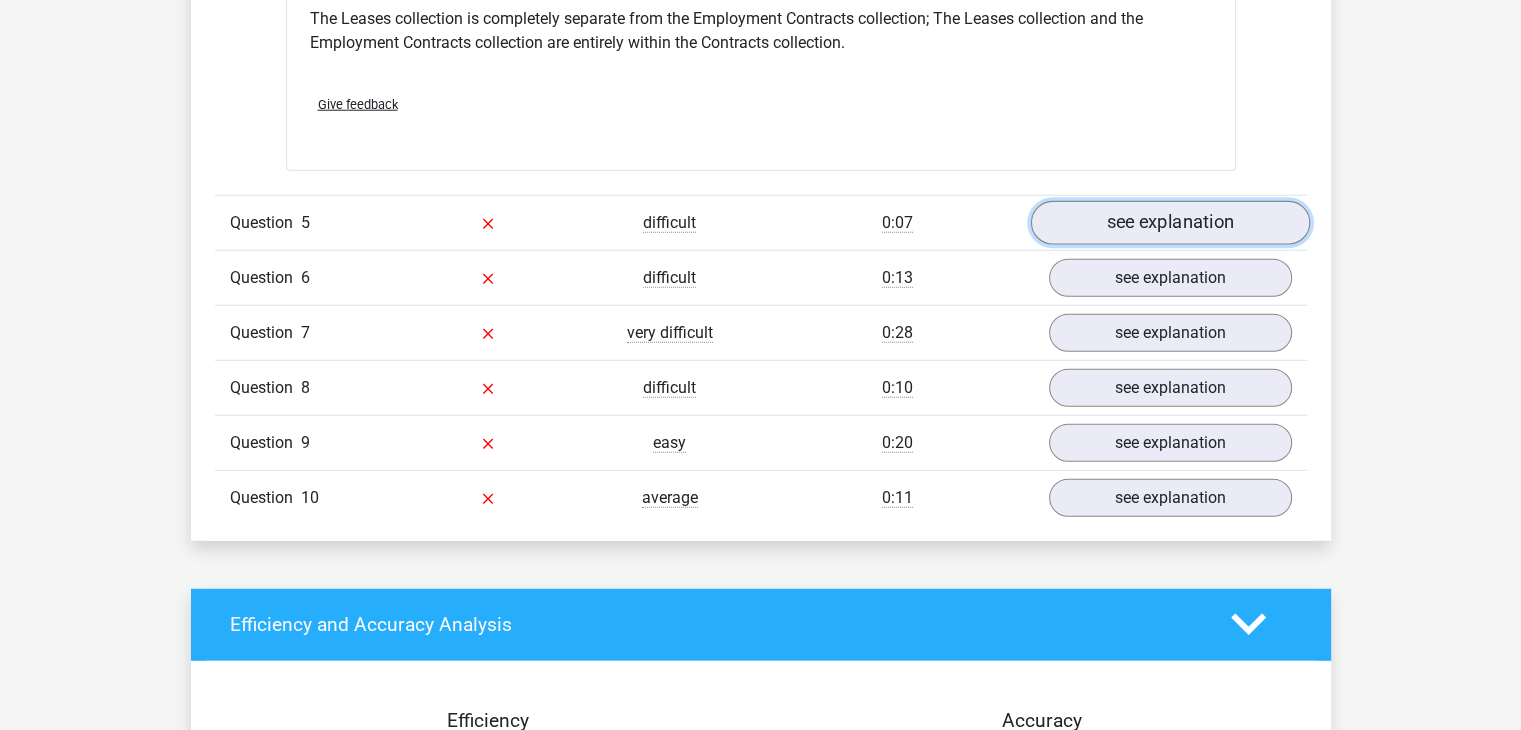 click on "see explanation" at bounding box center [1169, 223] 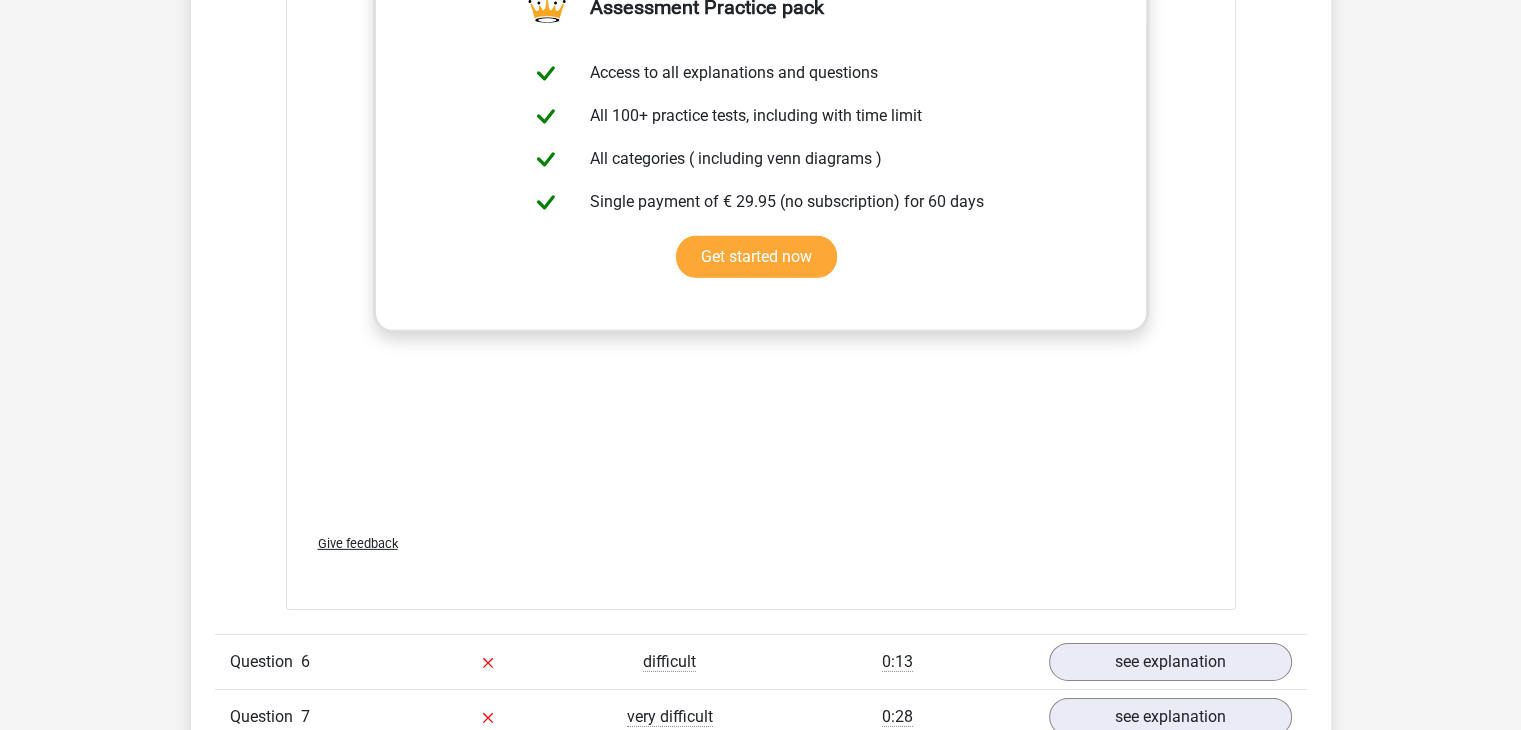 scroll, scrollTop: 6300, scrollLeft: 0, axis: vertical 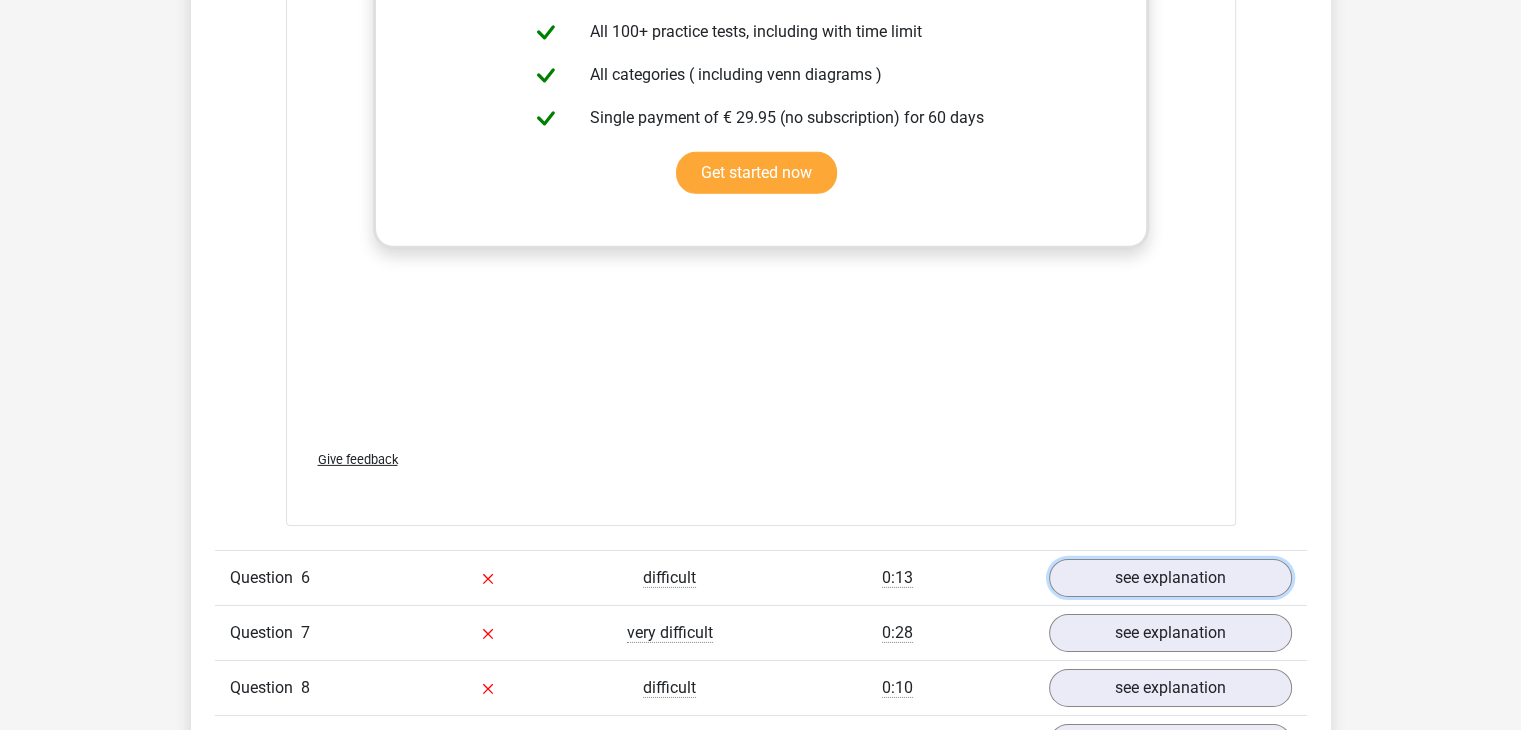 click on "see explanation" at bounding box center [1170, 578] 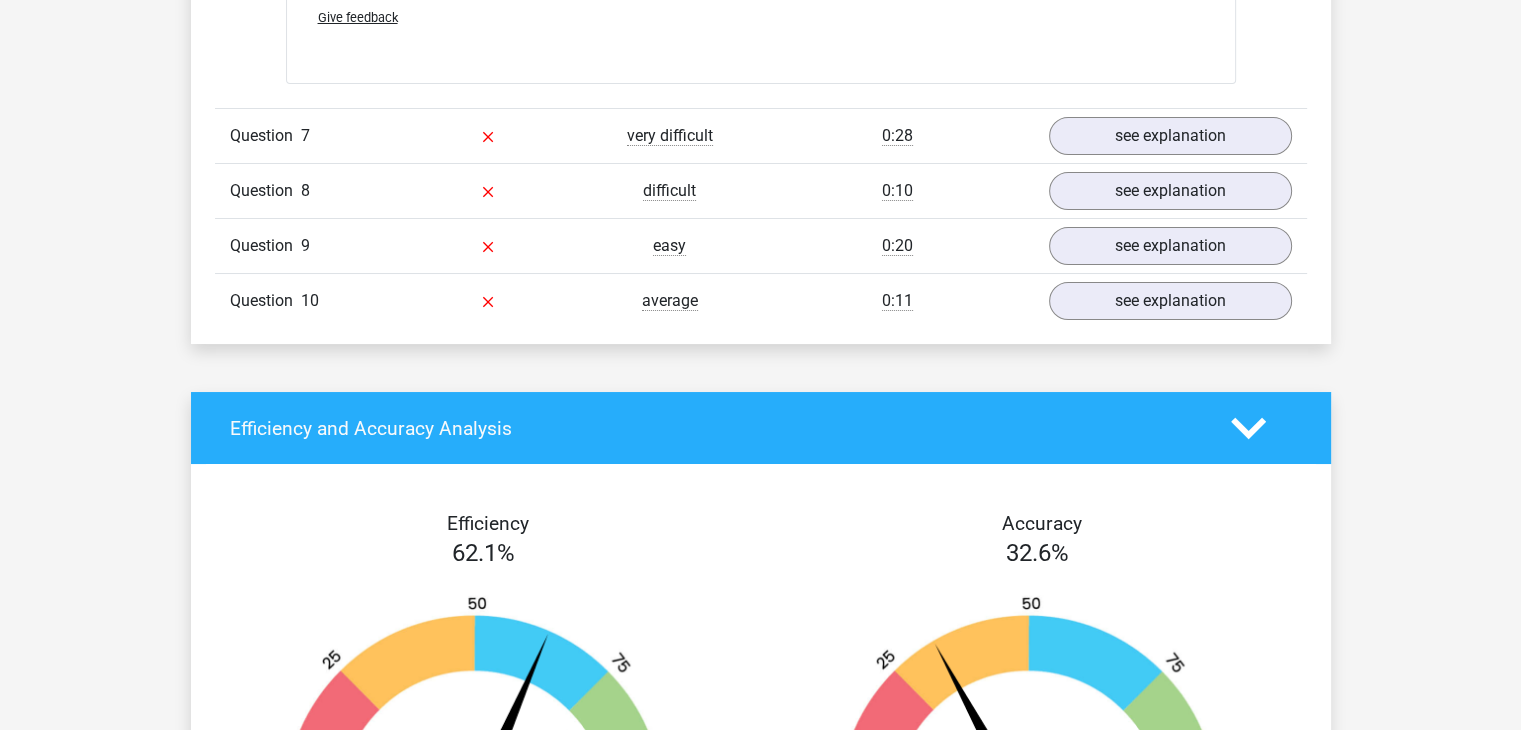 scroll, scrollTop: 7400, scrollLeft: 0, axis: vertical 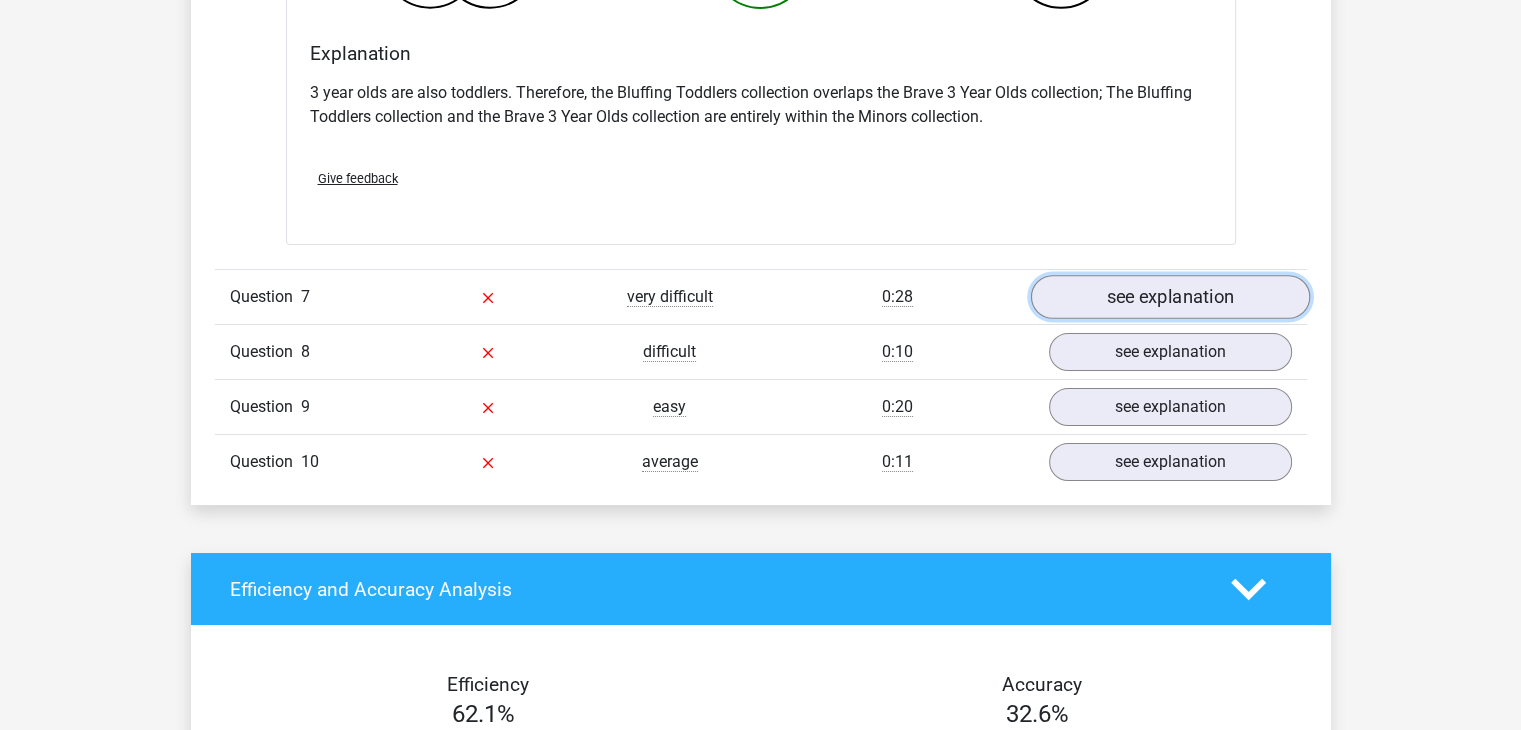 click on "see explanation" at bounding box center (1169, 297) 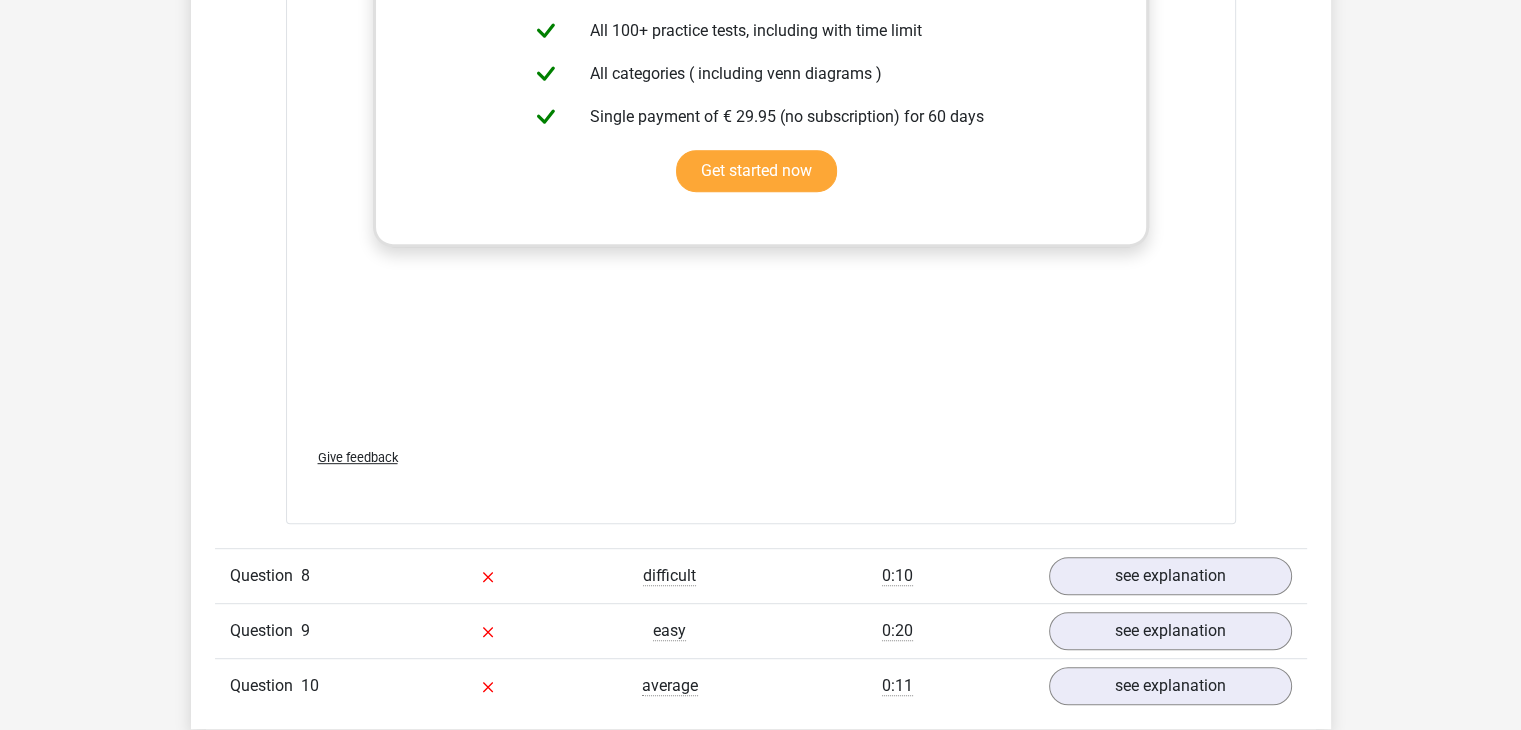 scroll, scrollTop: 8600, scrollLeft: 0, axis: vertical 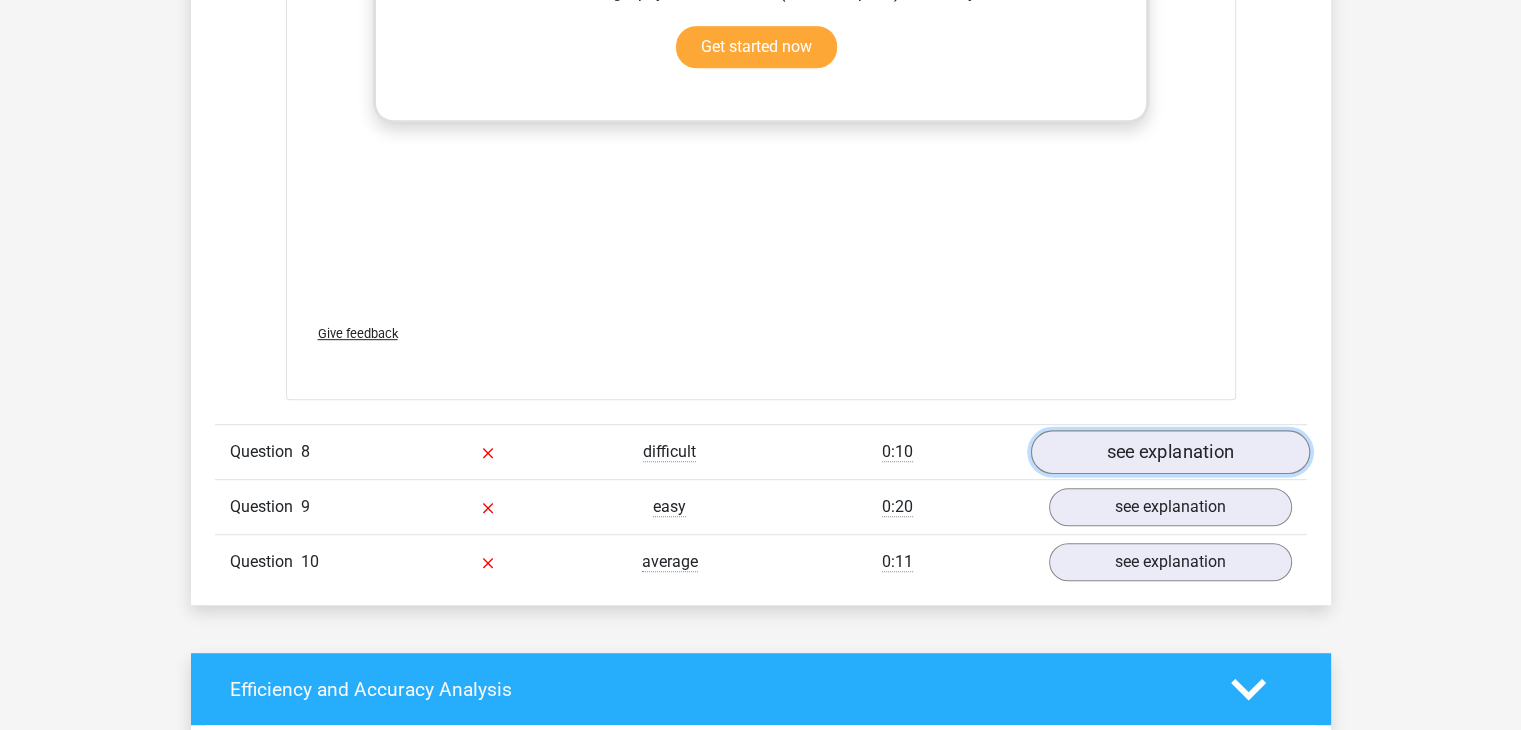 click on "see explanation" at bounding box center (1169, 453) 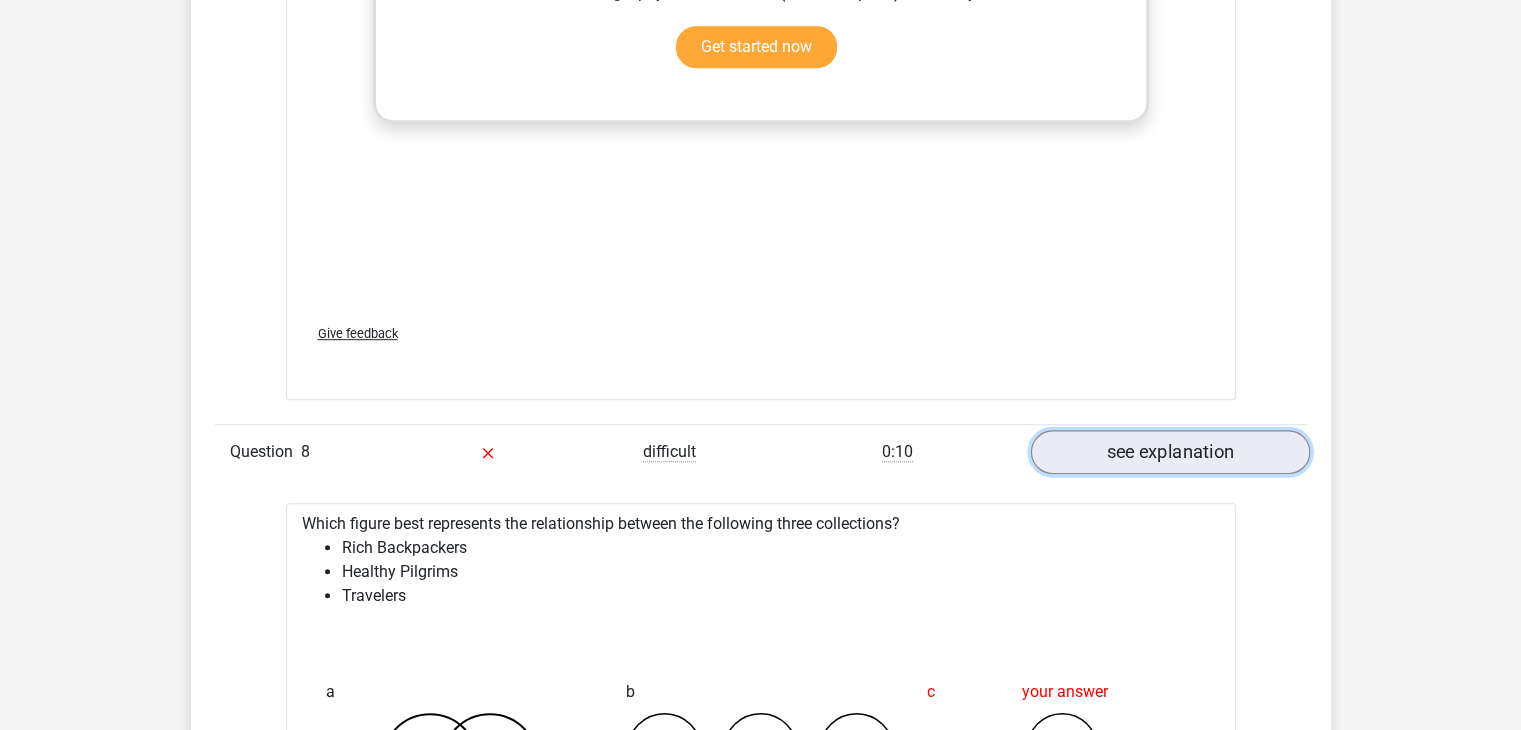 scroll, scrollTop: 9000, scrollLeft: 0, axis: vertical 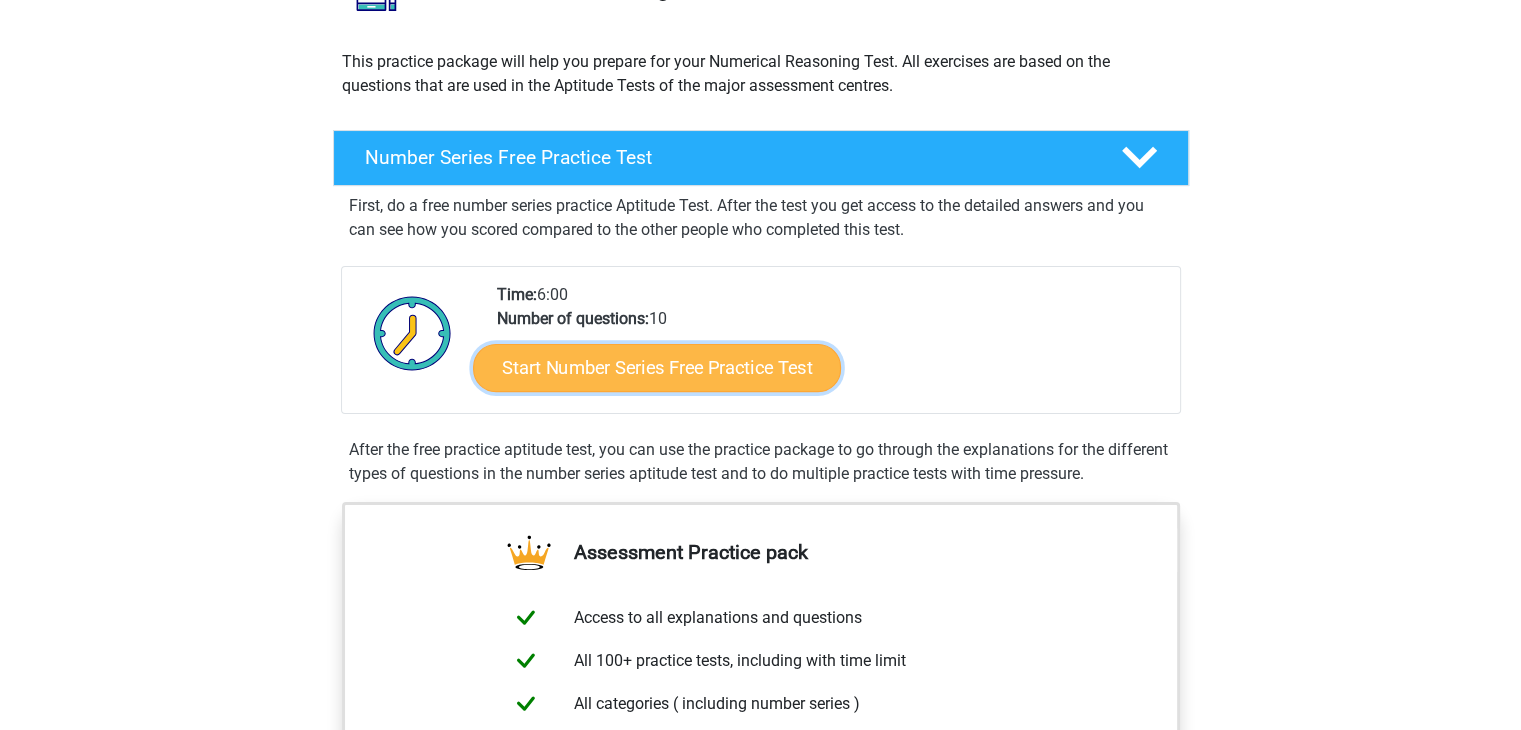 click on "Start Number Series
Free Practice Test" at bounding box center [657, 367] 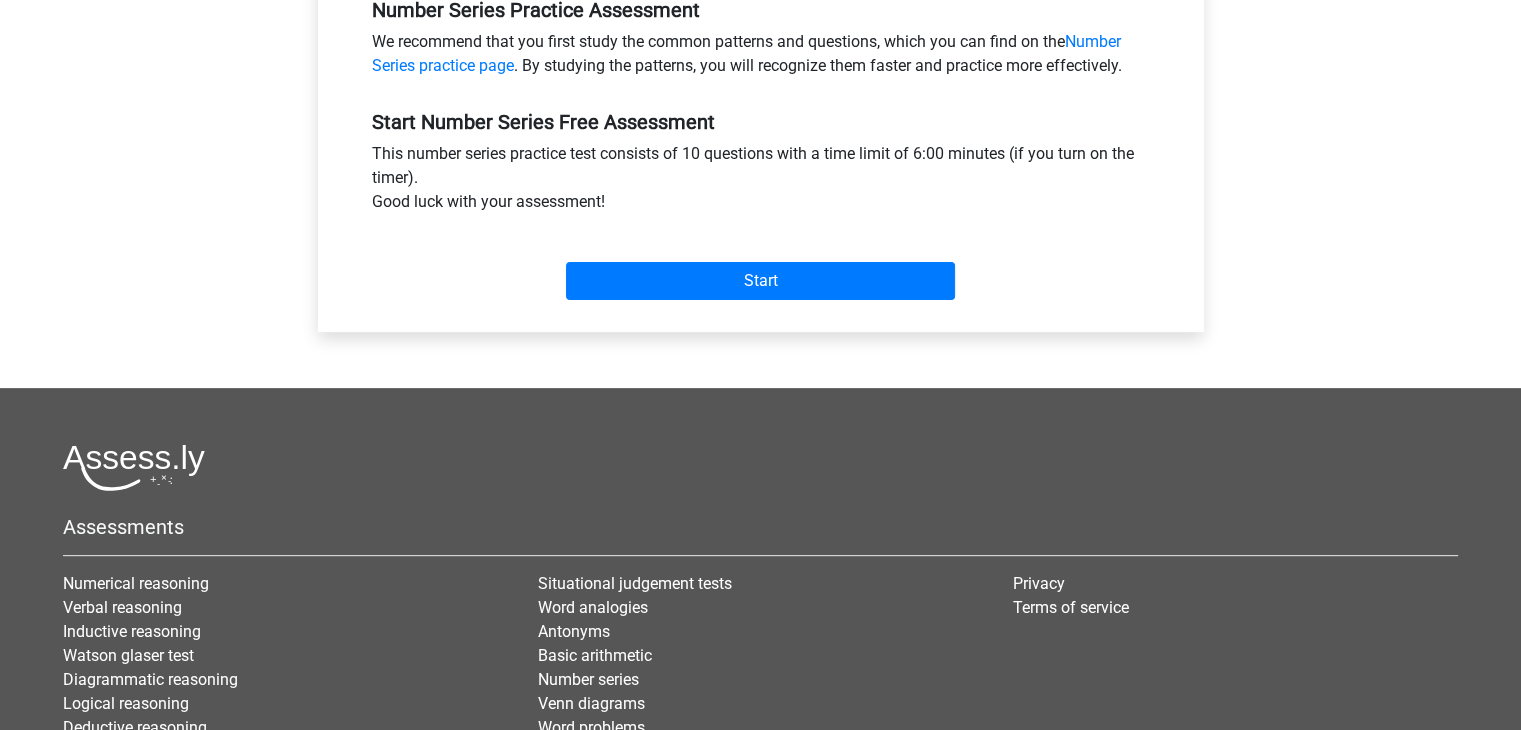 scroll, scrollTop: 800, scrollLeft: 0, axis: vertical 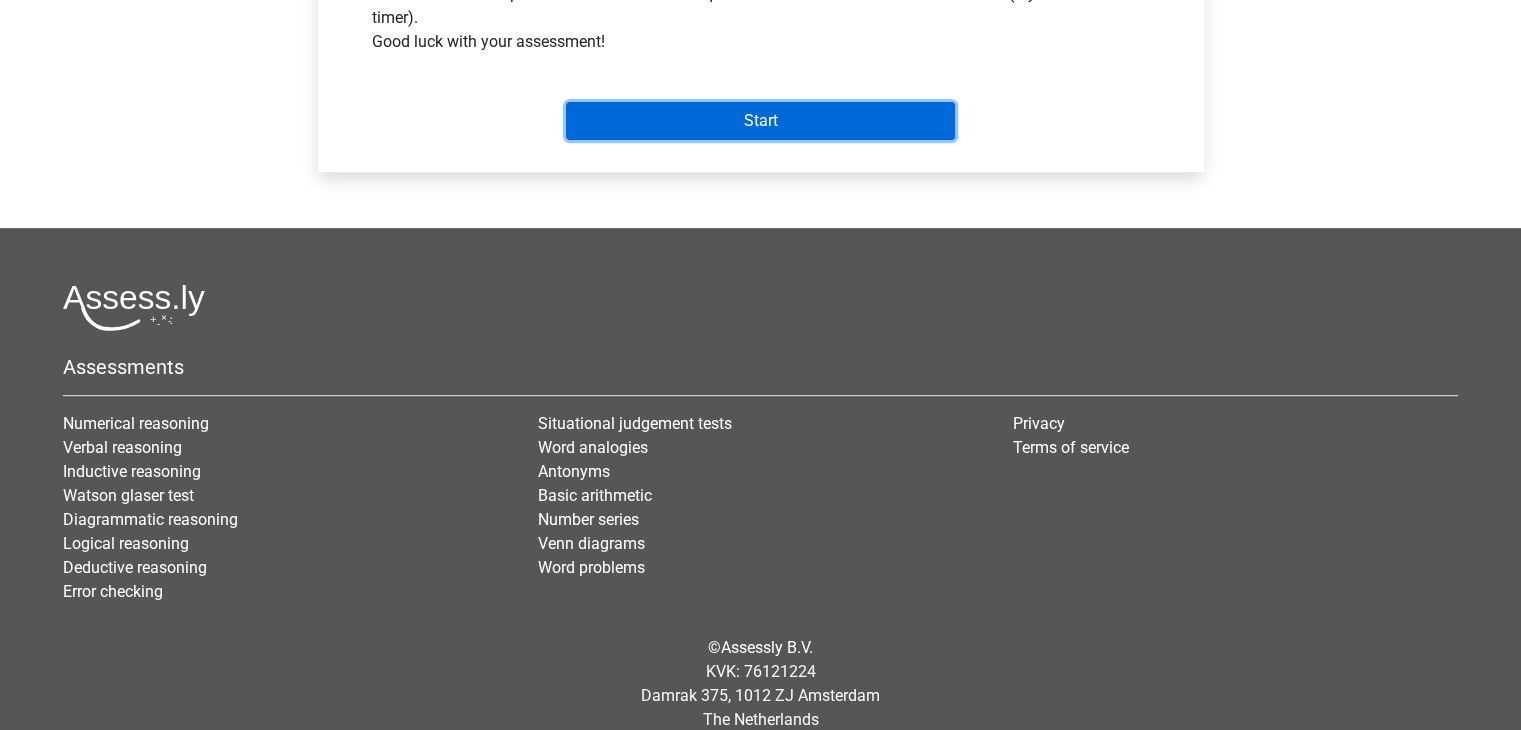 click on "Start" at bounding box center [760, 121] 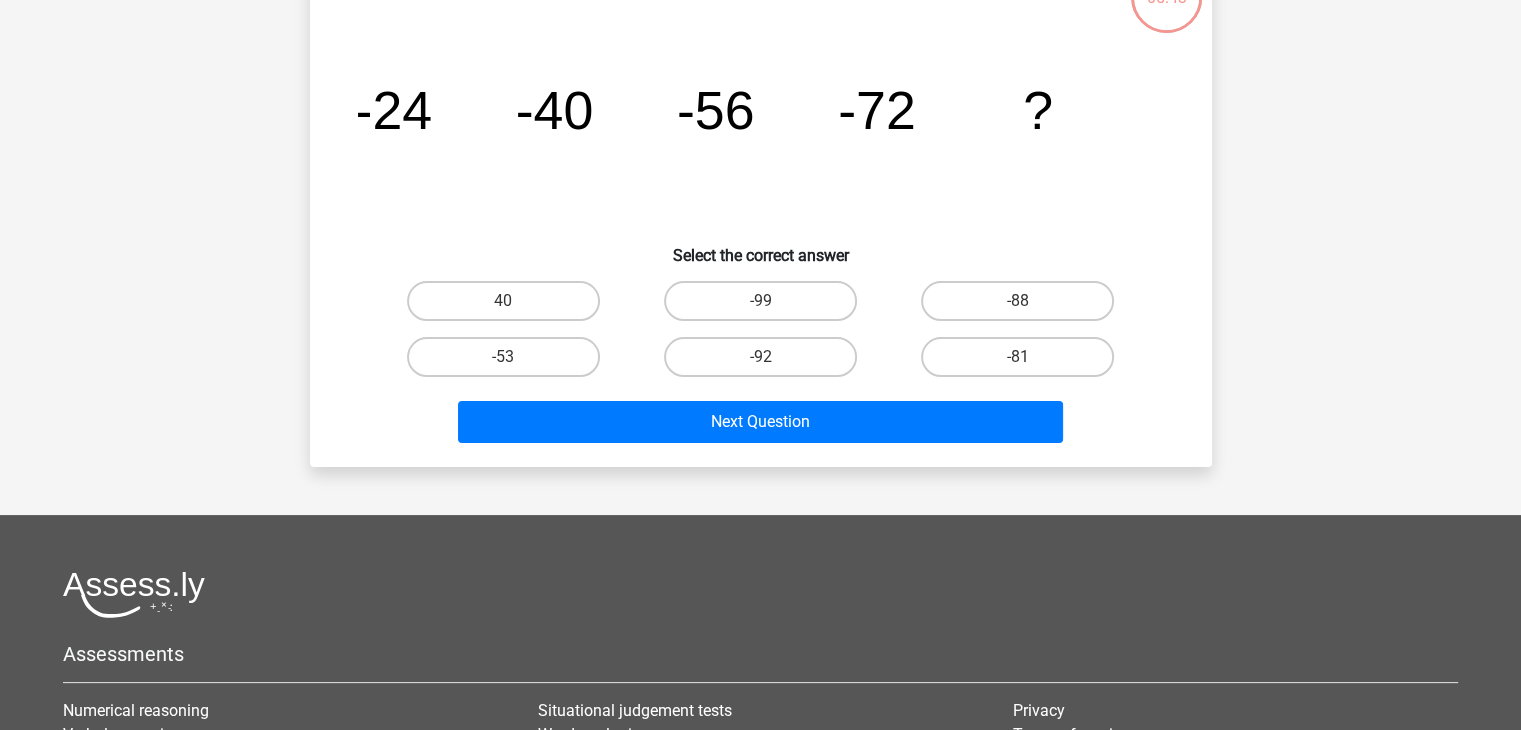 scroll, scrollTop: 200, scrollLeft: 0, axis: vertical 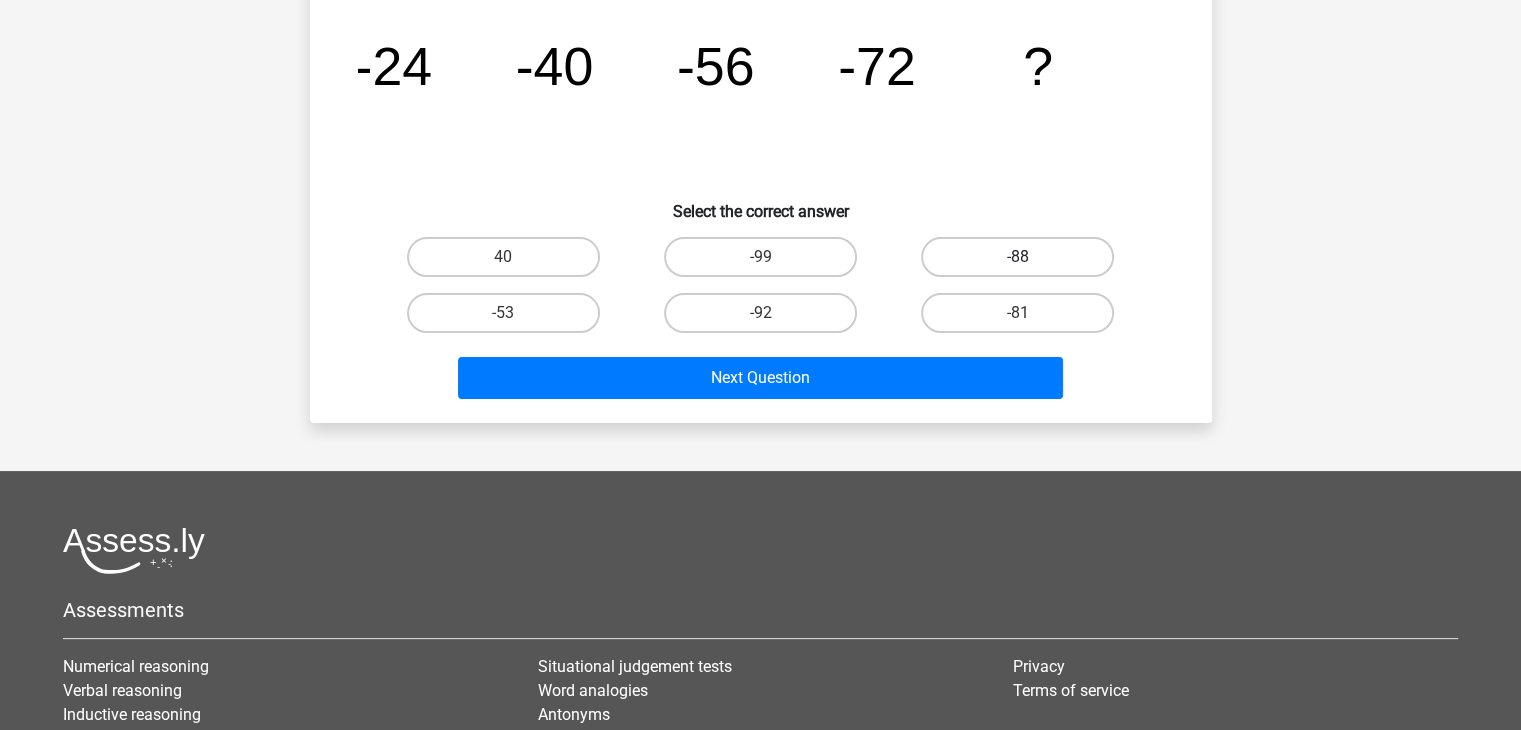 click on "-88" at bounding box center [1017, 257] 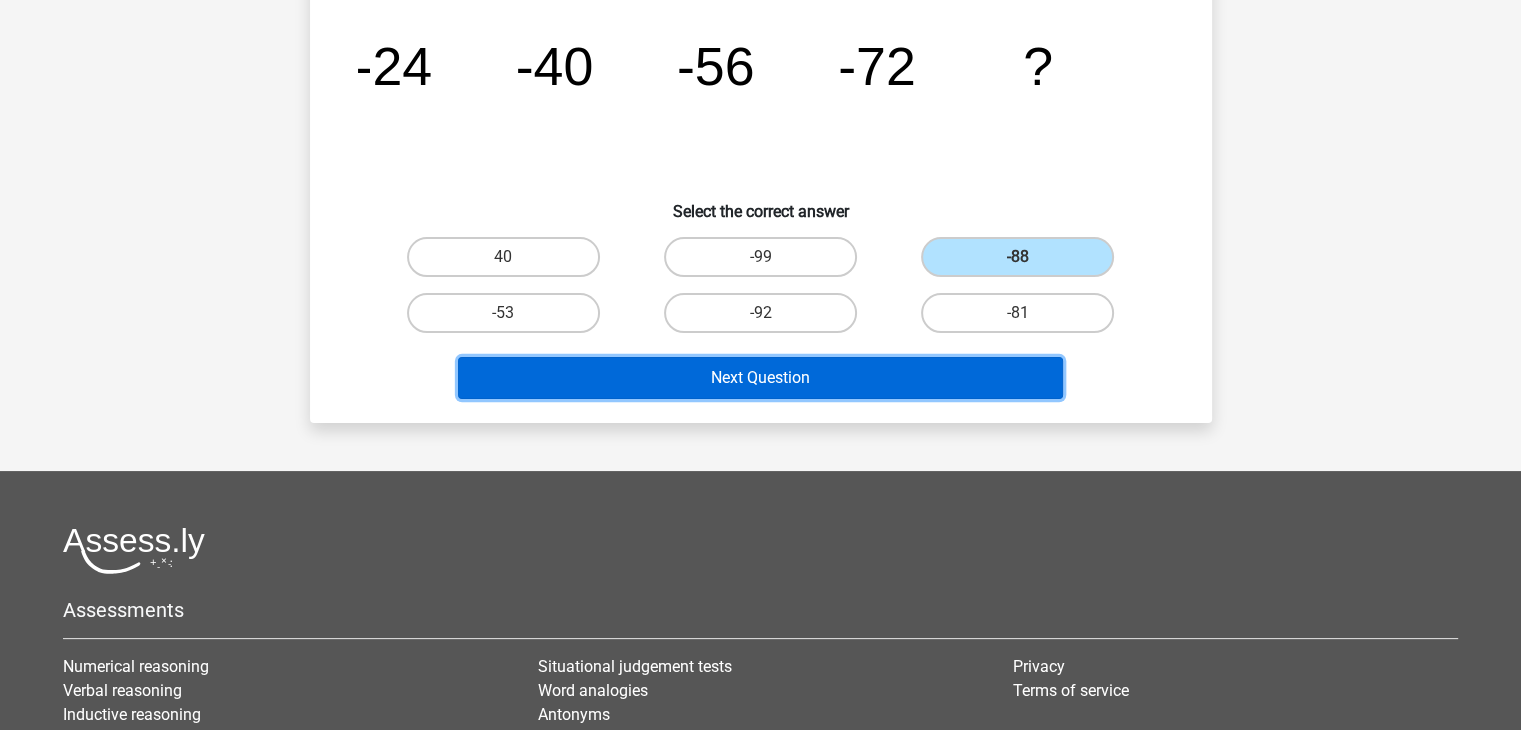 click on "Next Question" at bounding box center [760, 378] 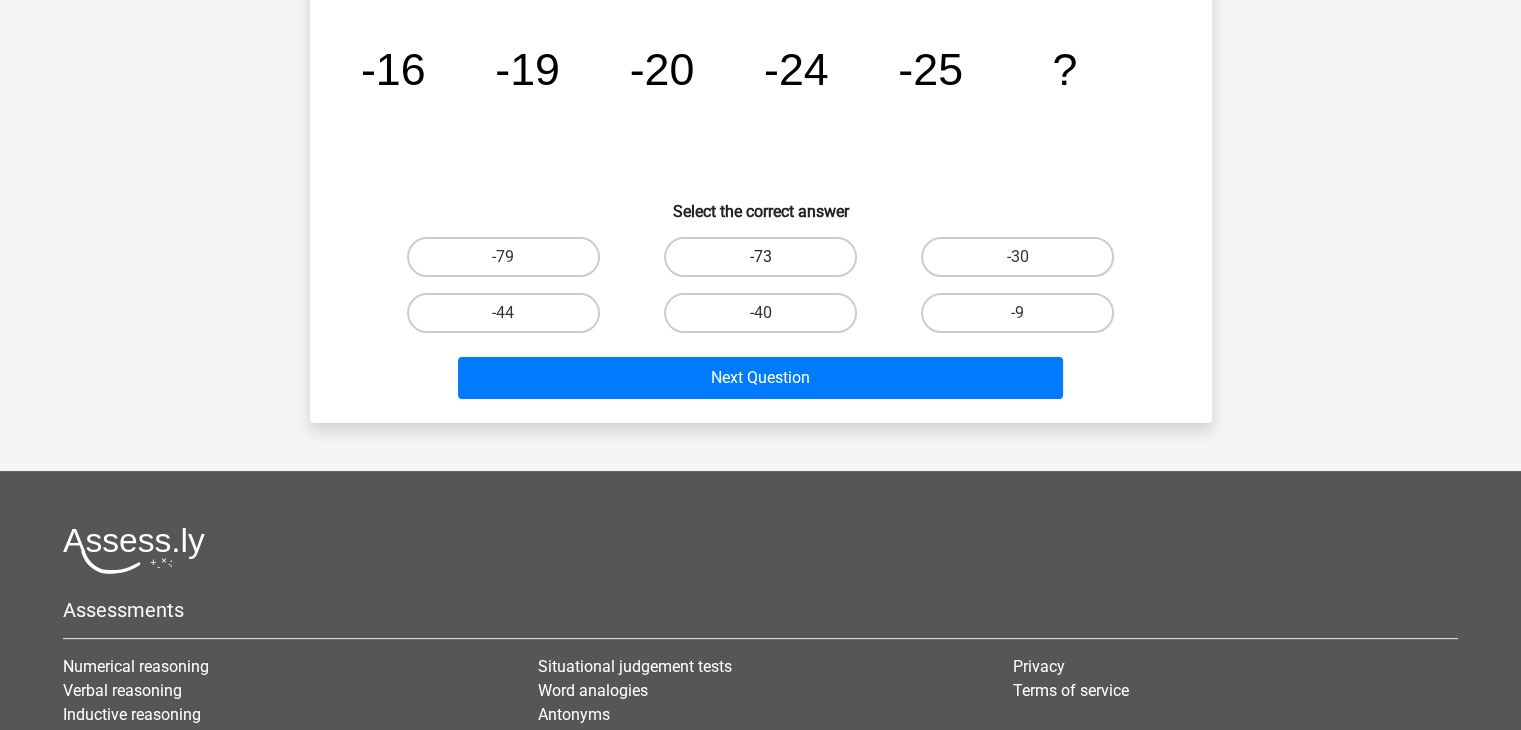 scroll, scrollTop: 92, scrollLeft: 0, axis: vertical 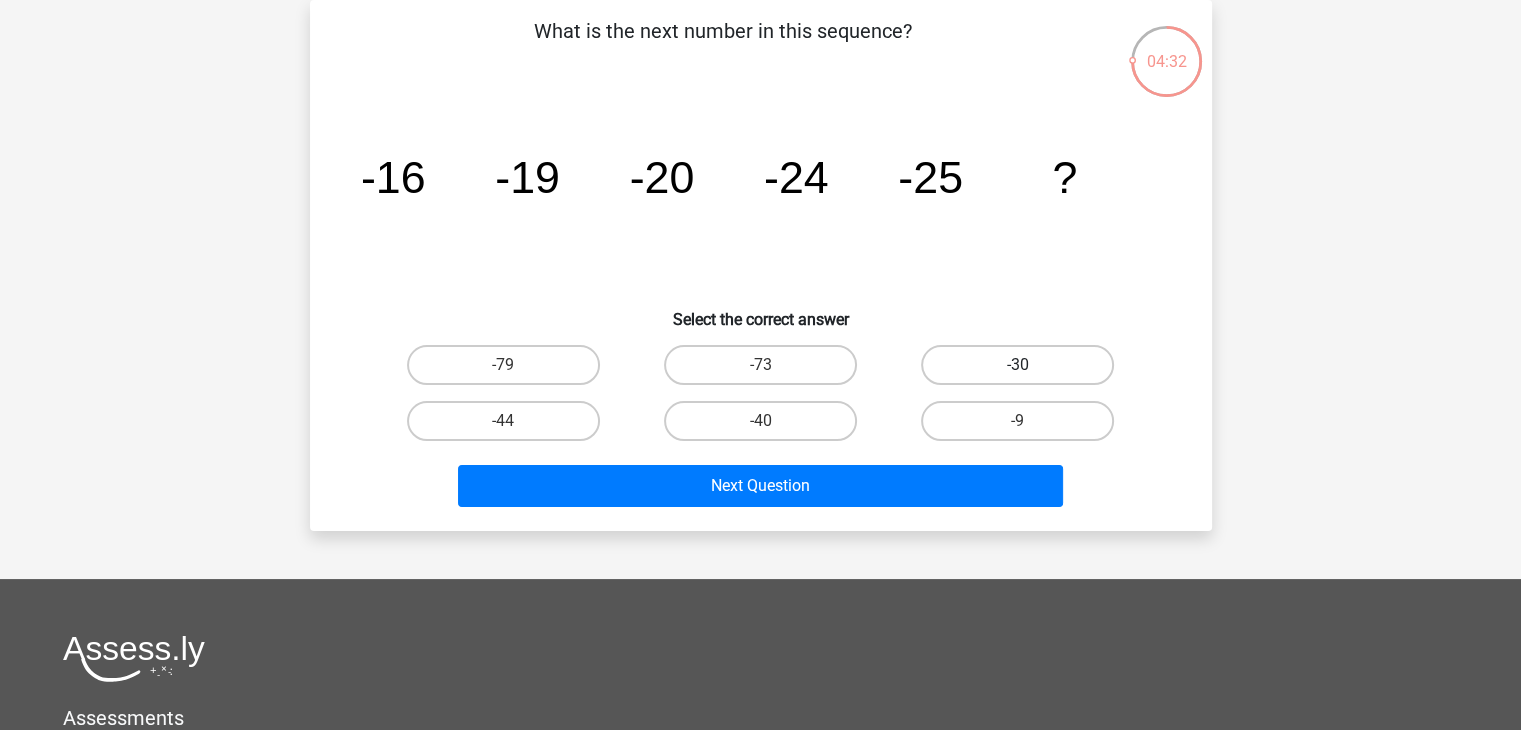 click on "-30" at bounding box center [1017, 365] 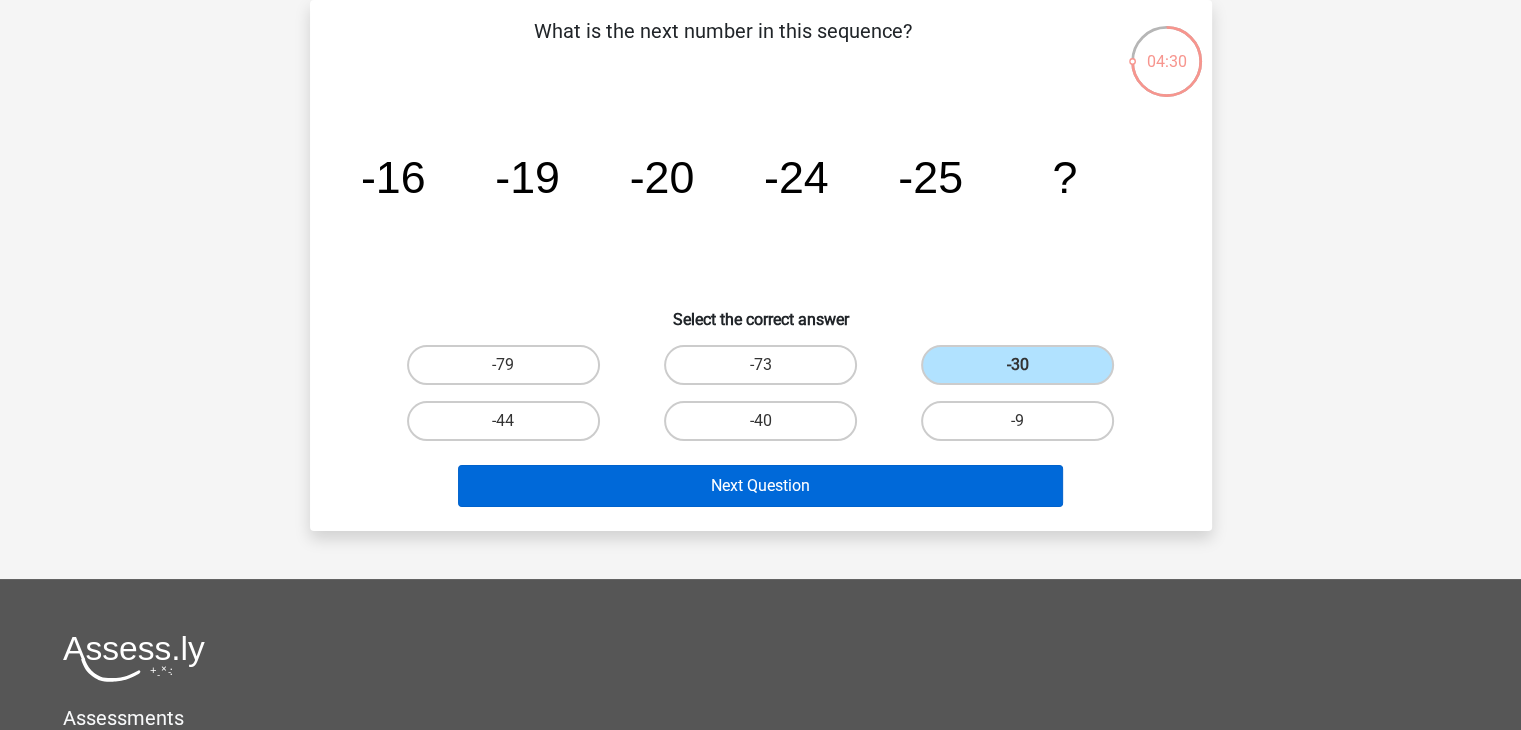 click on "Next Question" at bounding box center (761, 482) 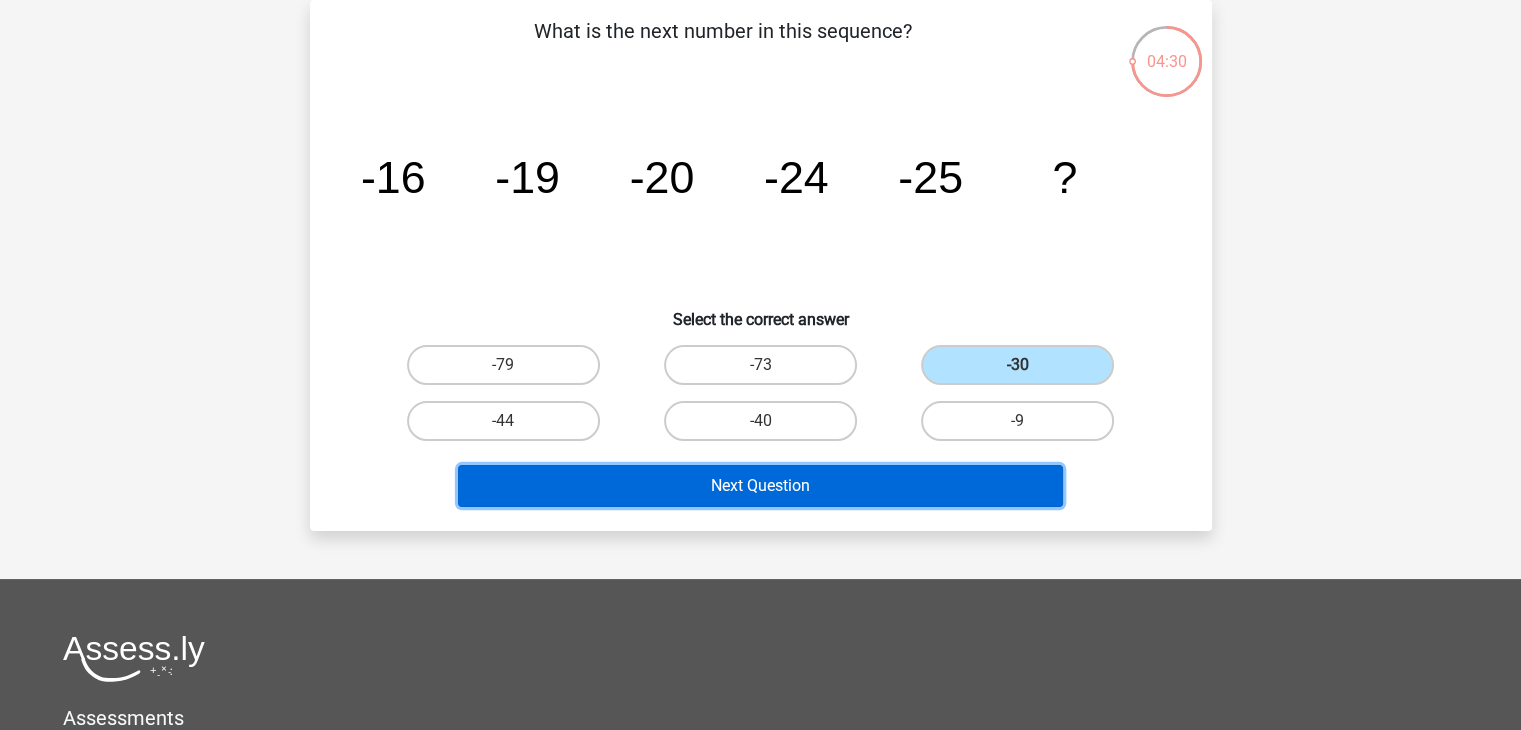 click on "Next Question" at bounding box center (760, 486) 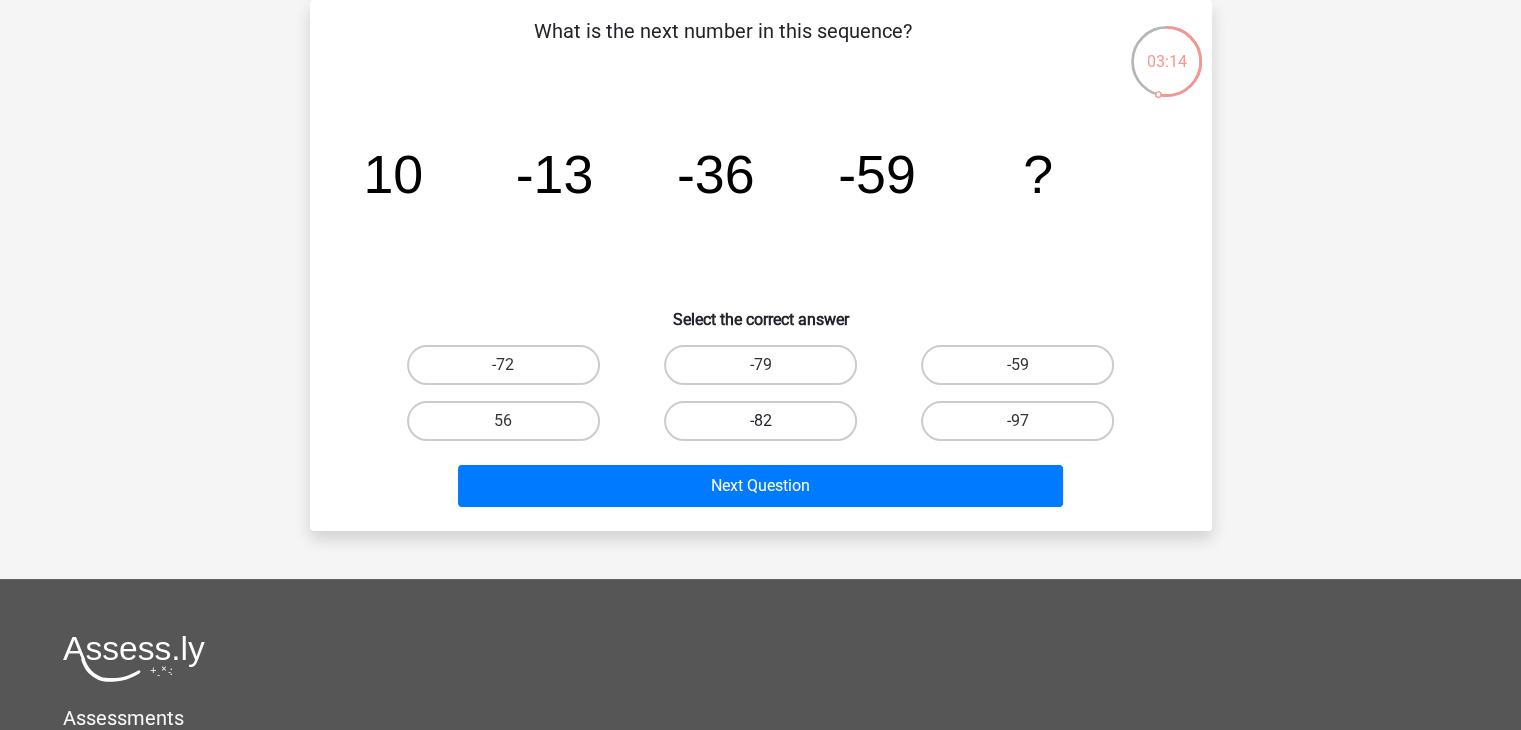 click on "-82" at bounding box center [760, 421] 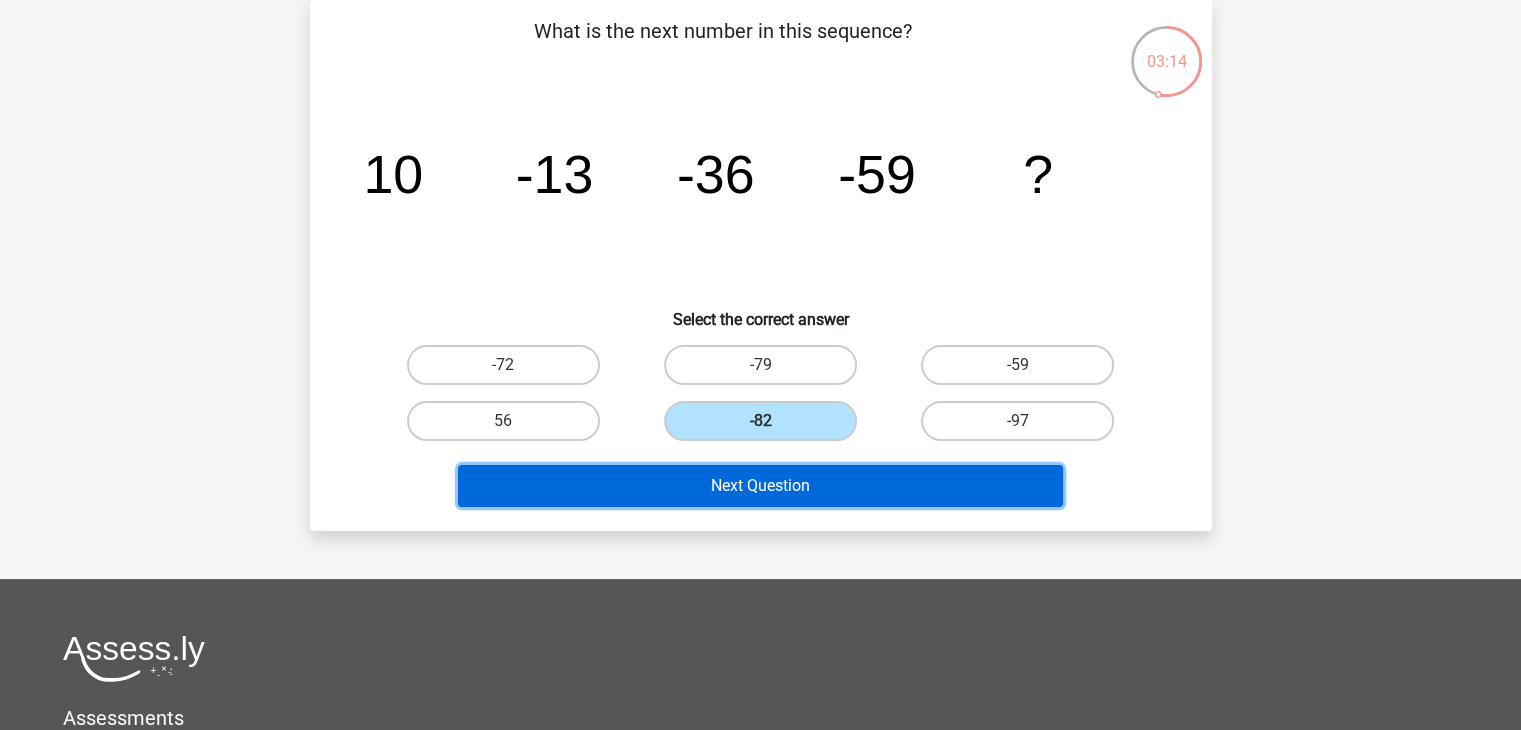 click on "Next Question" at bounding box center [760, 486] 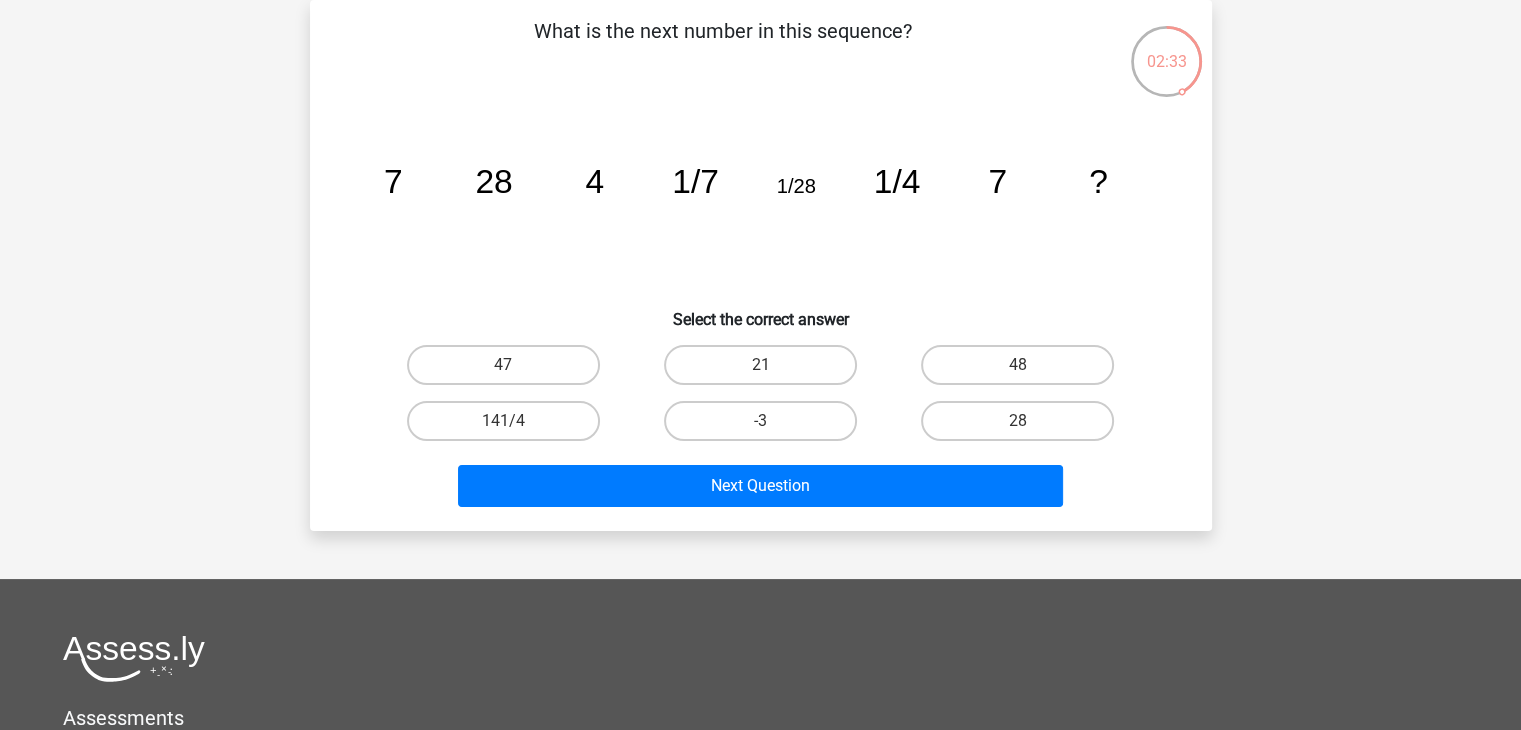 click on "image/svg+xml
7
28
4
1/7
1/28
1/4
7
?" 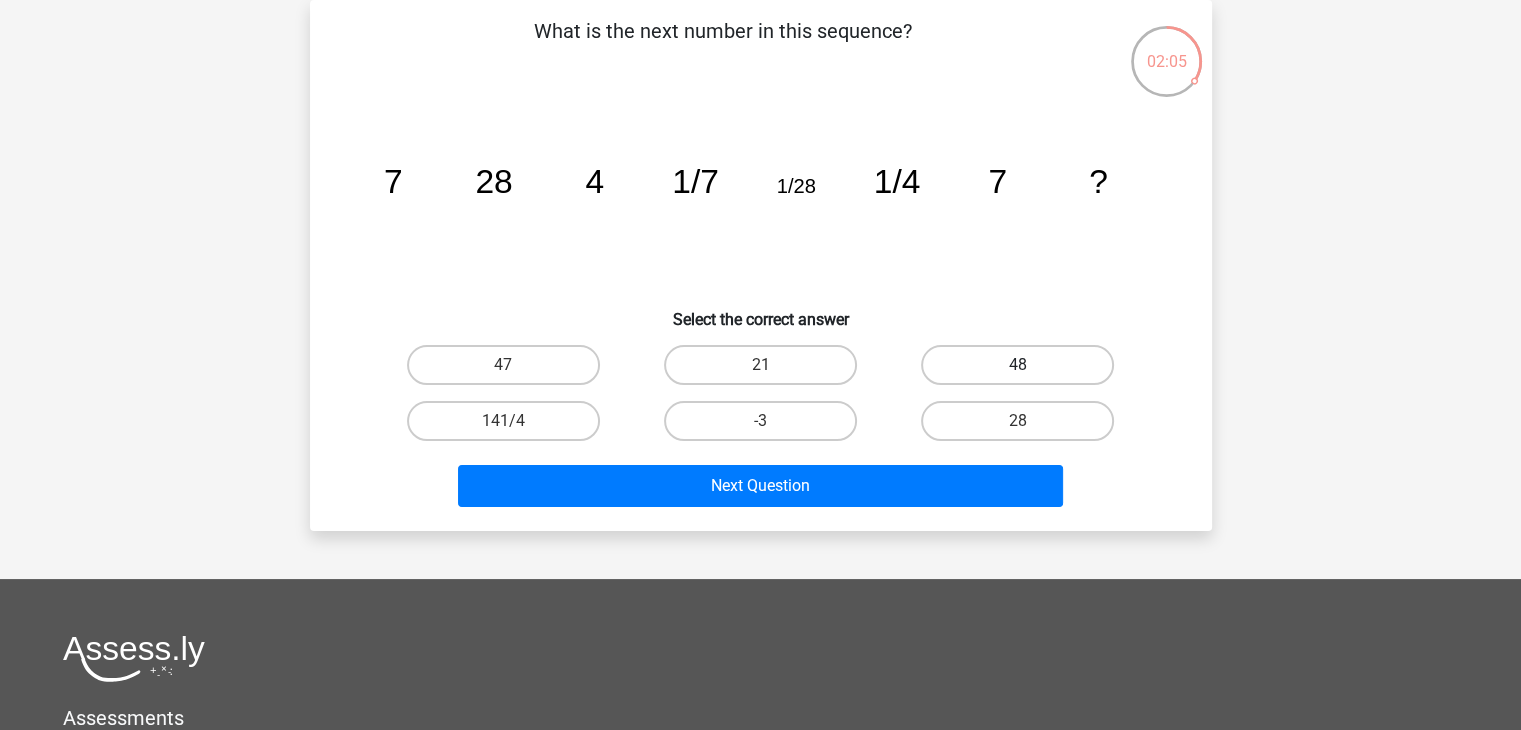 click on "48" at bounding box center [1017, 365] 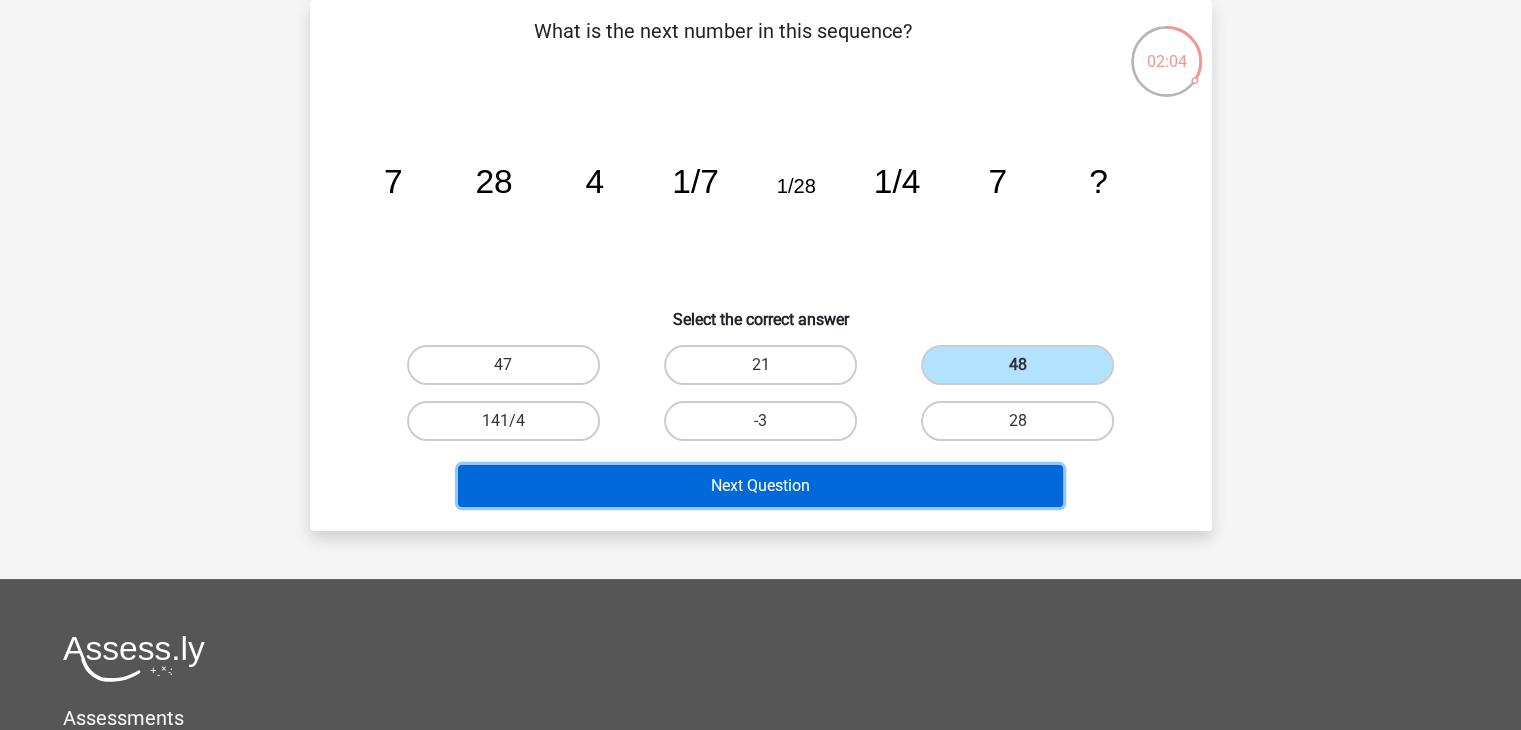 click on "Next Question" at bounding box center [760, 486] 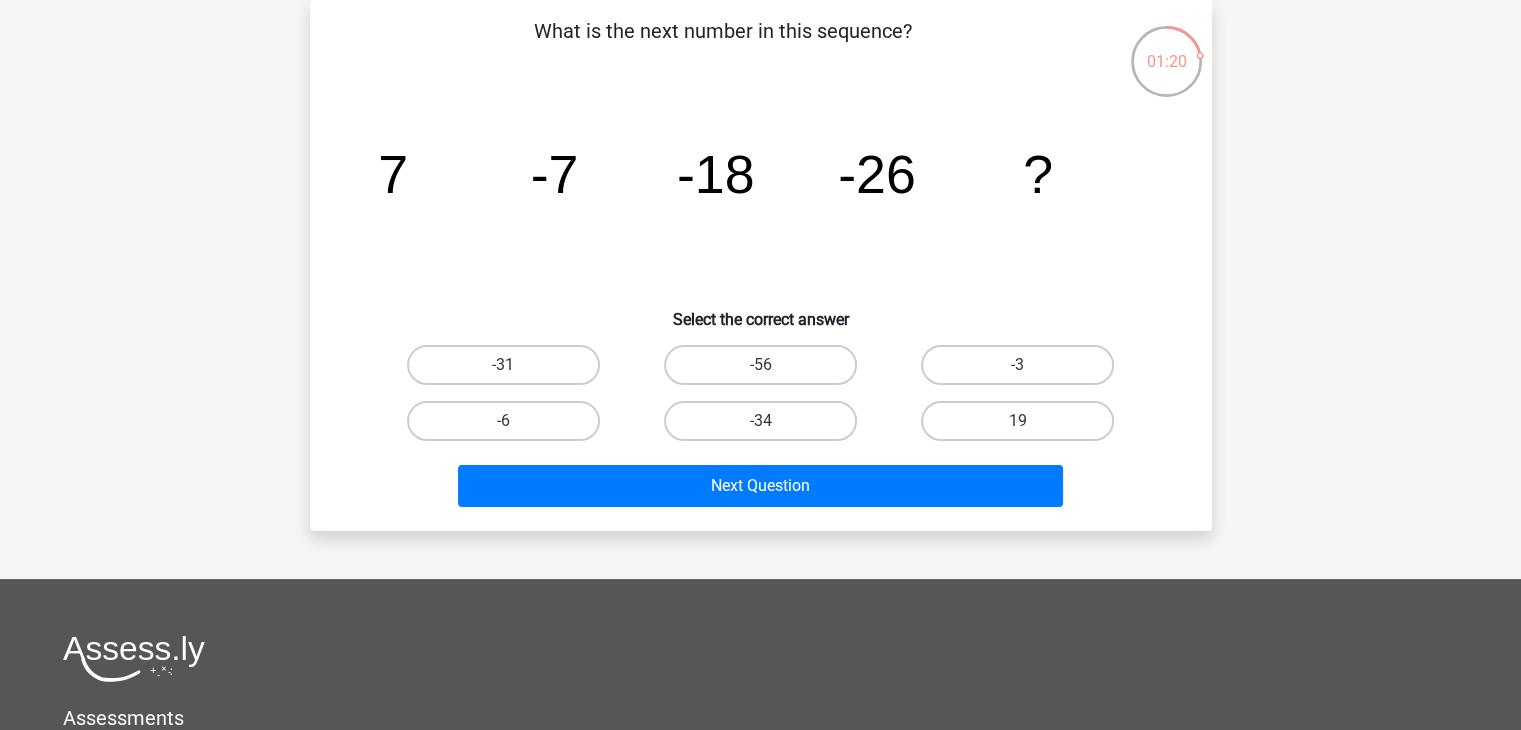 click on "image/svg+xml
7
-7
-18
-26
?" 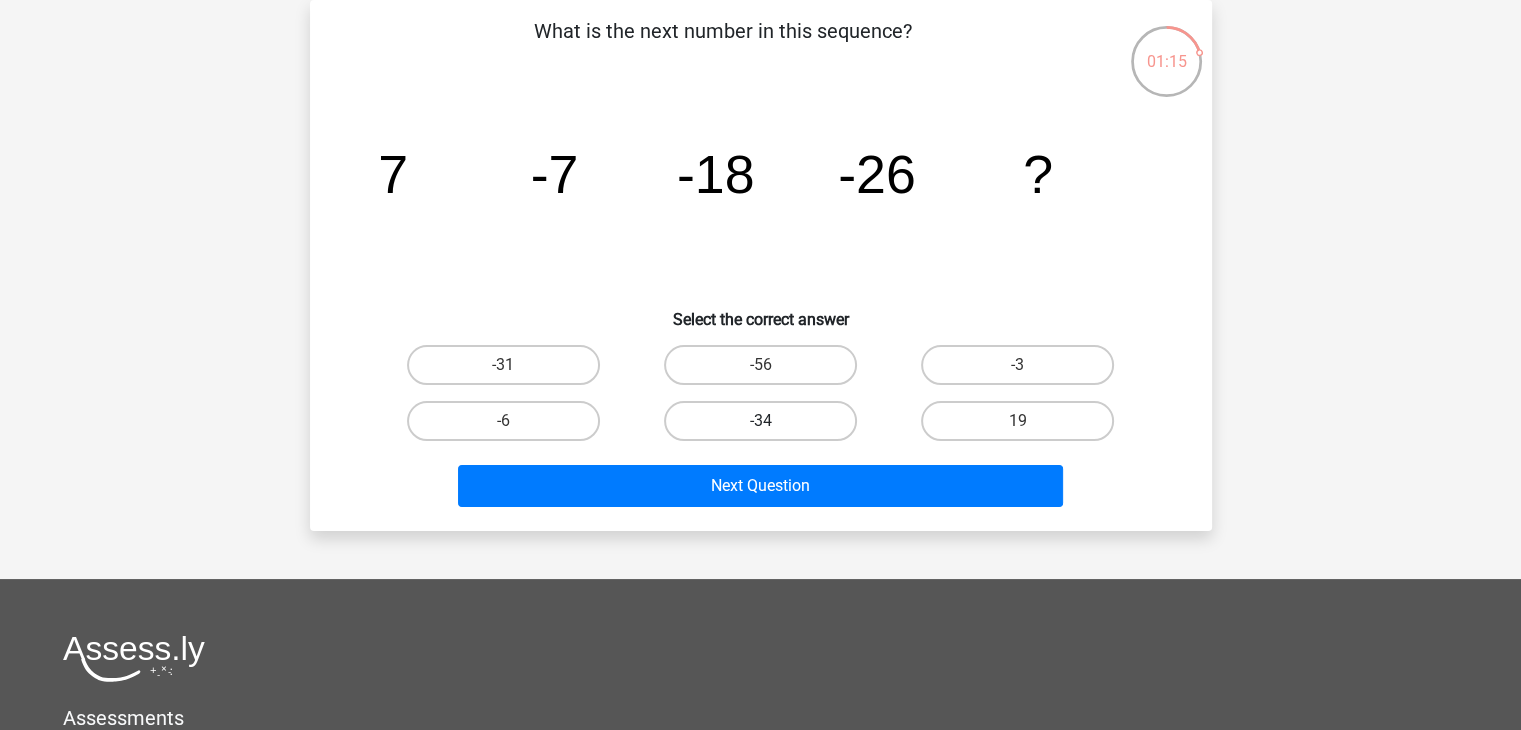 click on "-34" at bounding box center [760, 421] 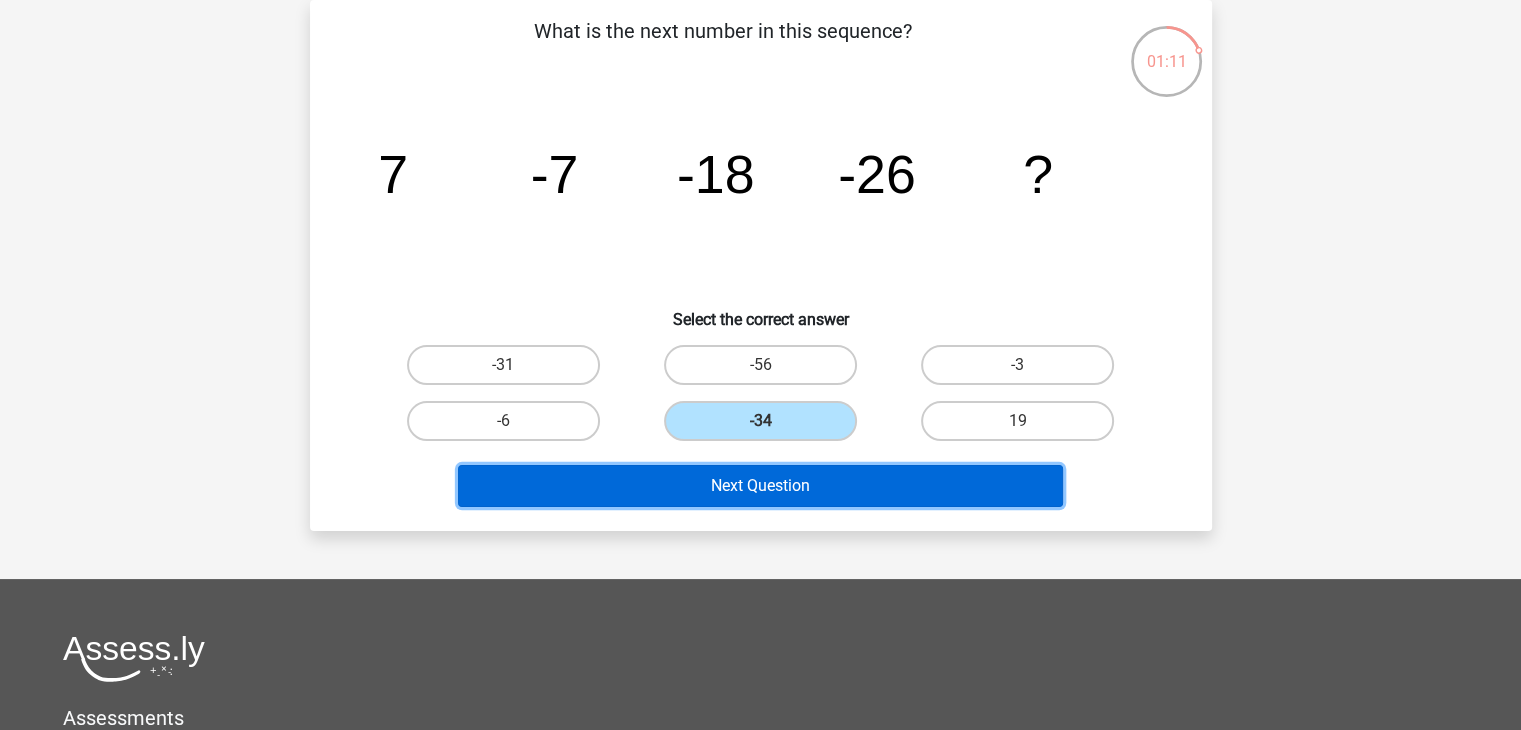 click on "Next Question" at bounding box center [760, 486] 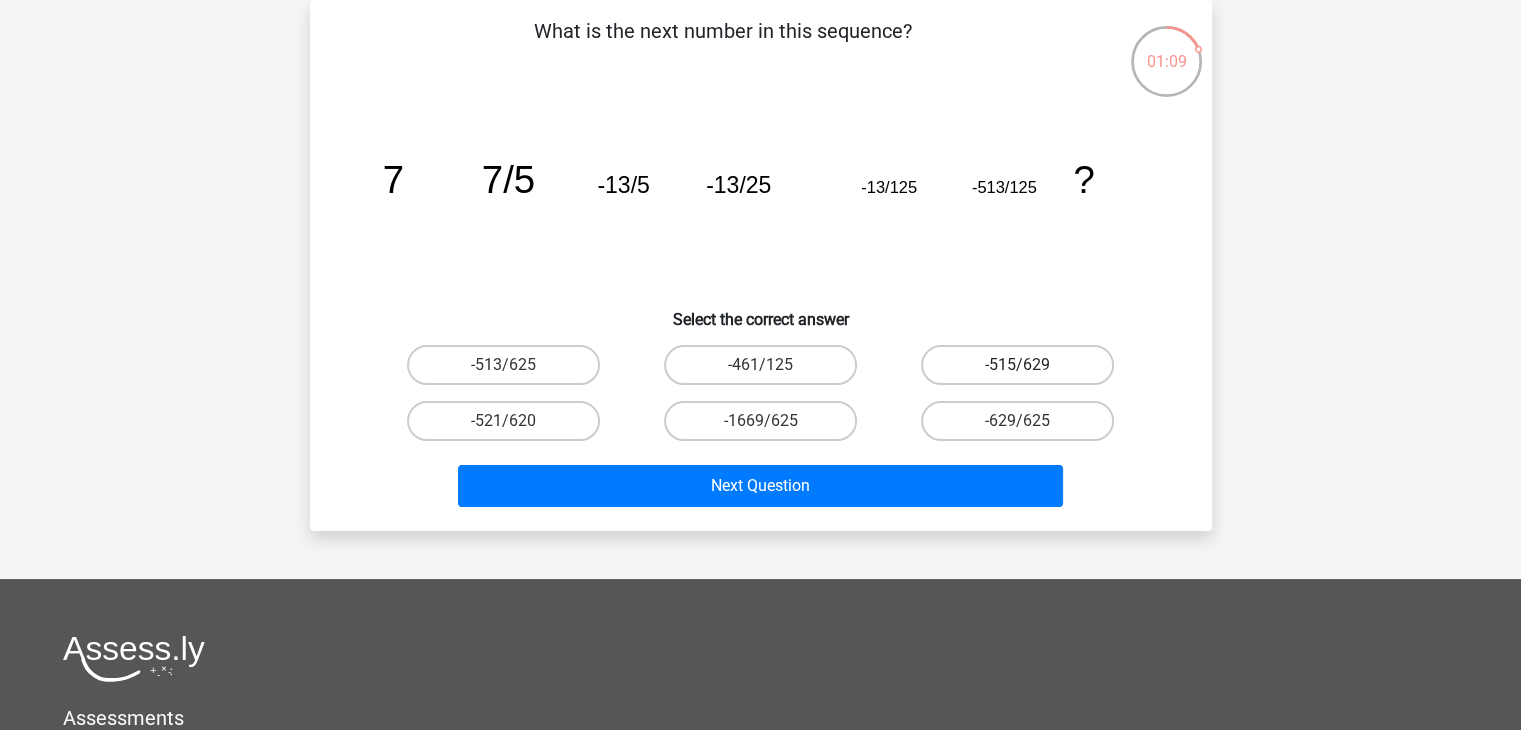 drag, startPoint x: 987, startPoint y: 355, endPoint x: 832, endPoint y: 509, distance: 218.49715 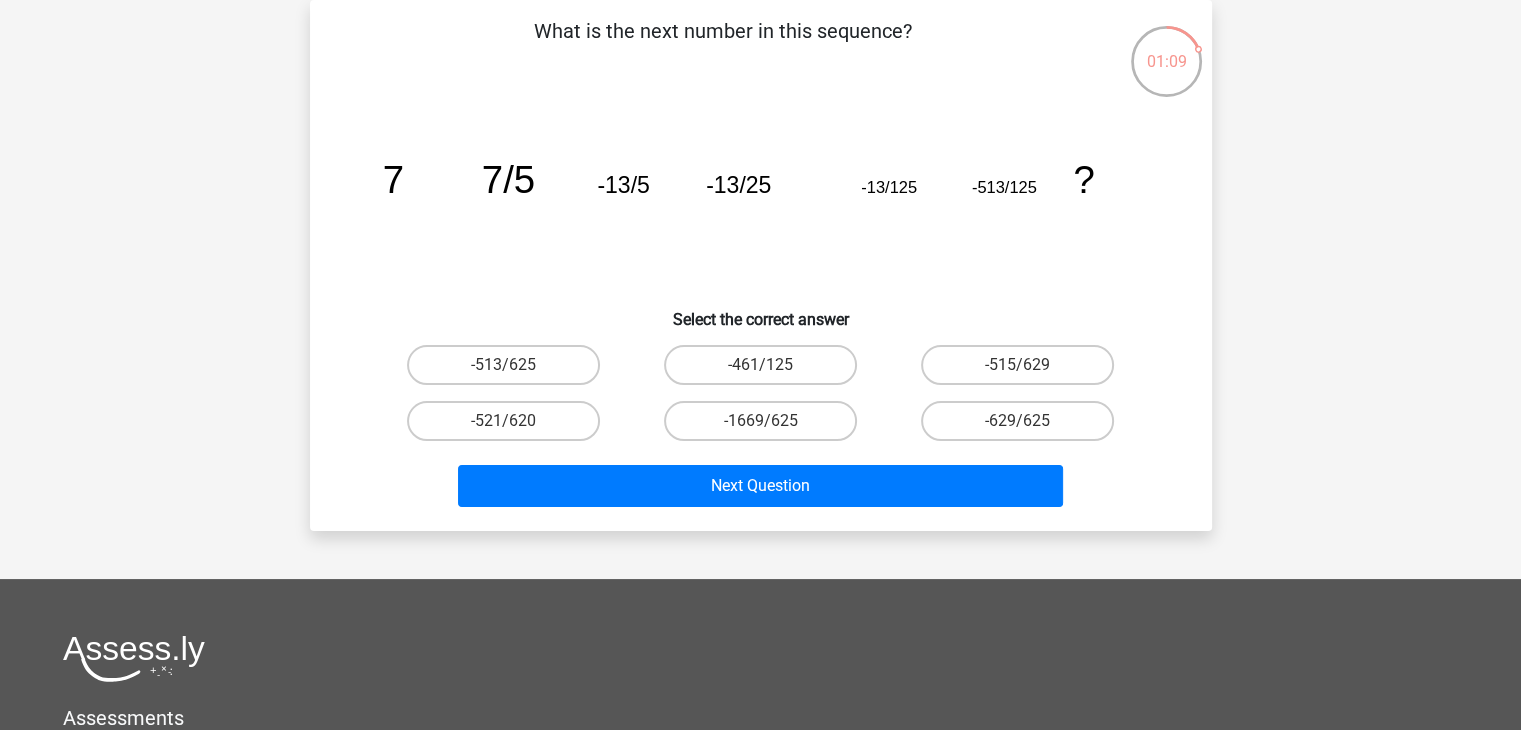 click on "-515/629" at bounding box center (1024, 371) 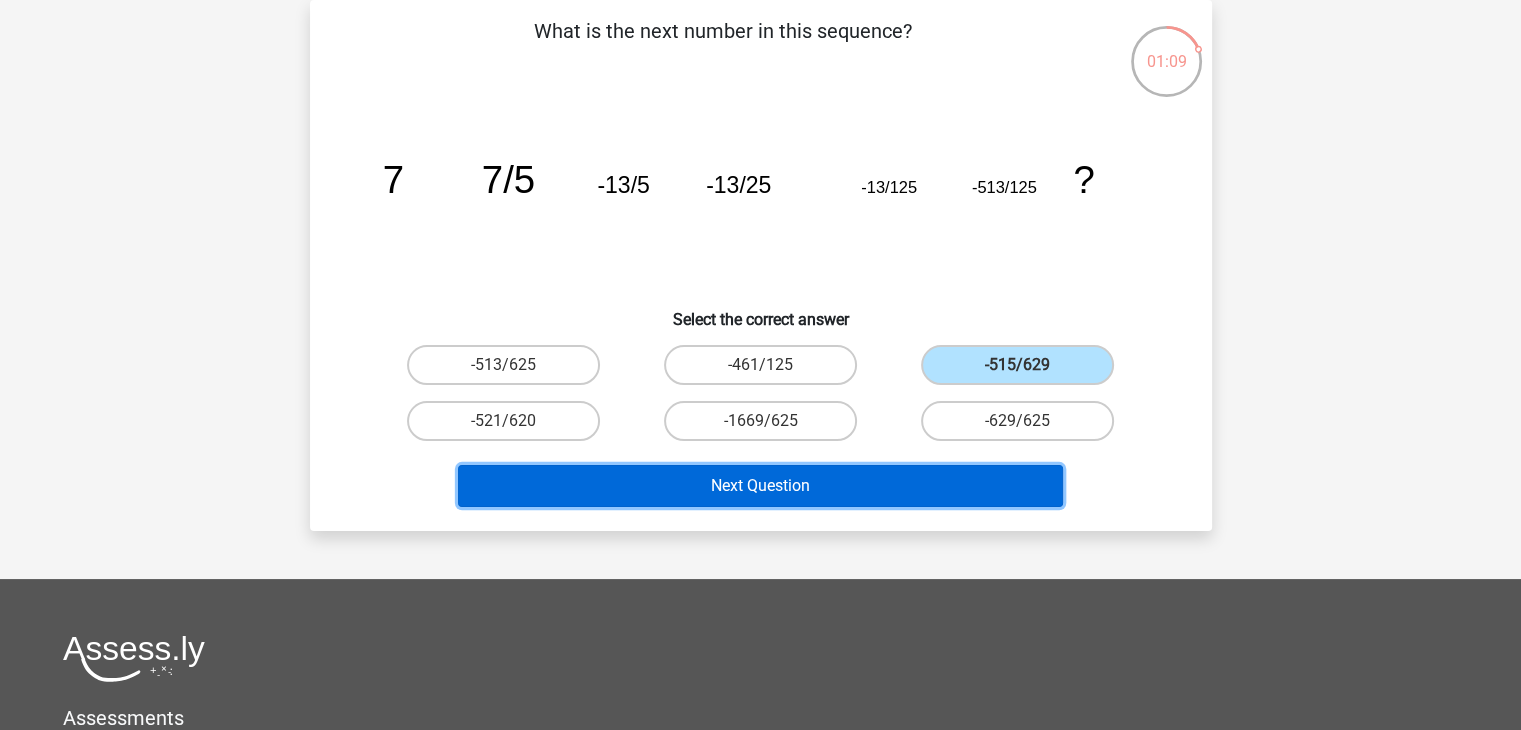 drag, startPoint x: 821, startPoint y: 492, endPoint x: 848, endPoint y: 459, distance: 42.638012 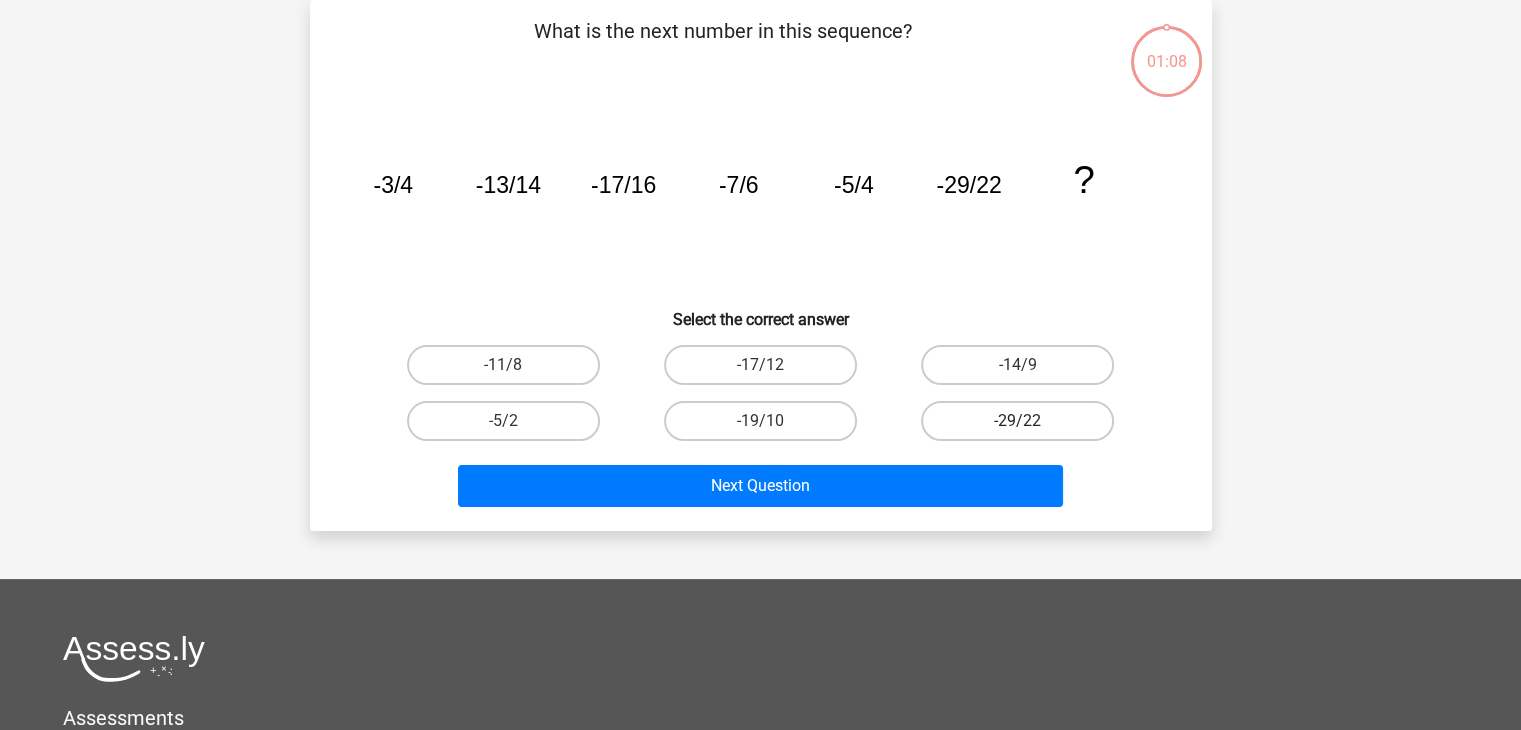 click on "-29/22" at bounding box center (1017, 421) 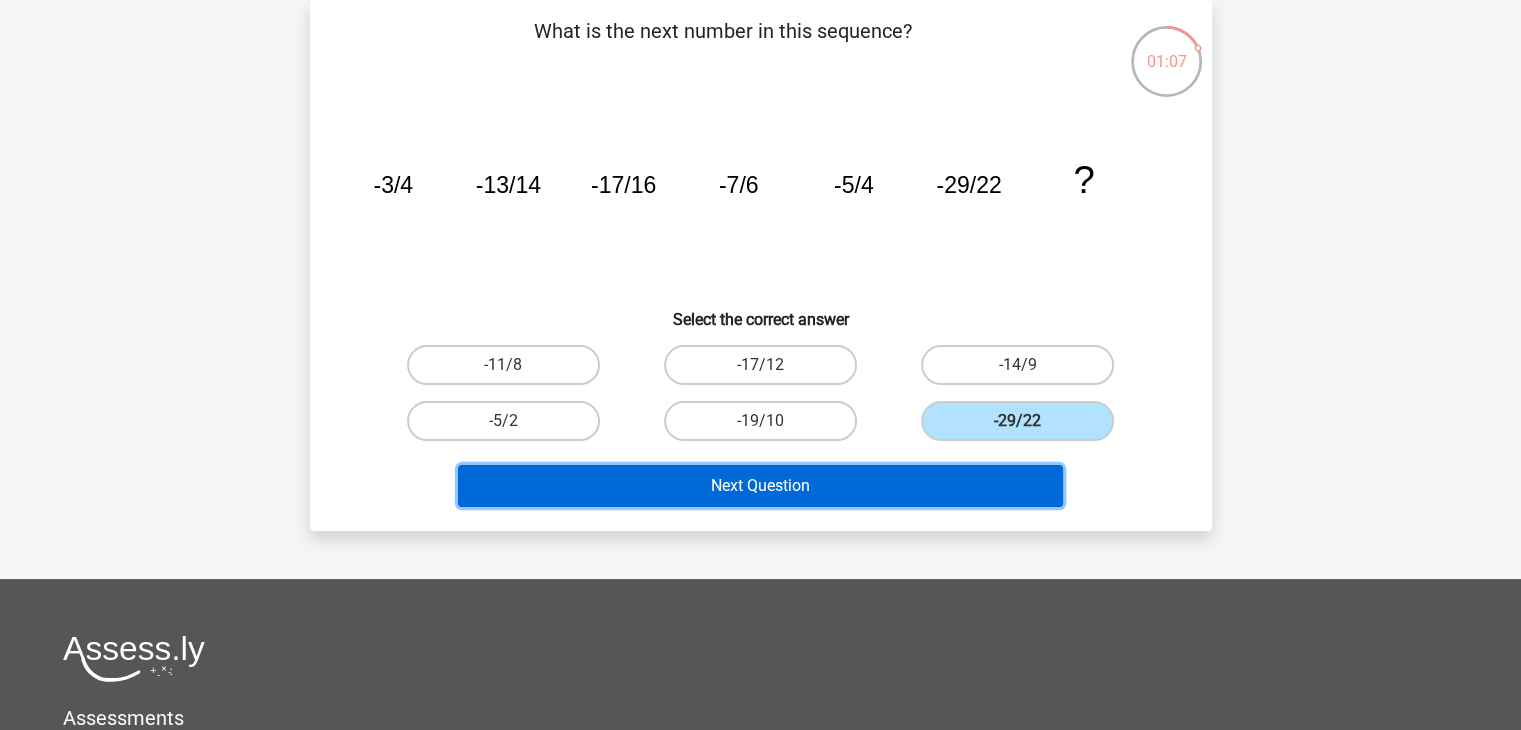 click on "Next Question" at bounding box center [760, 486] 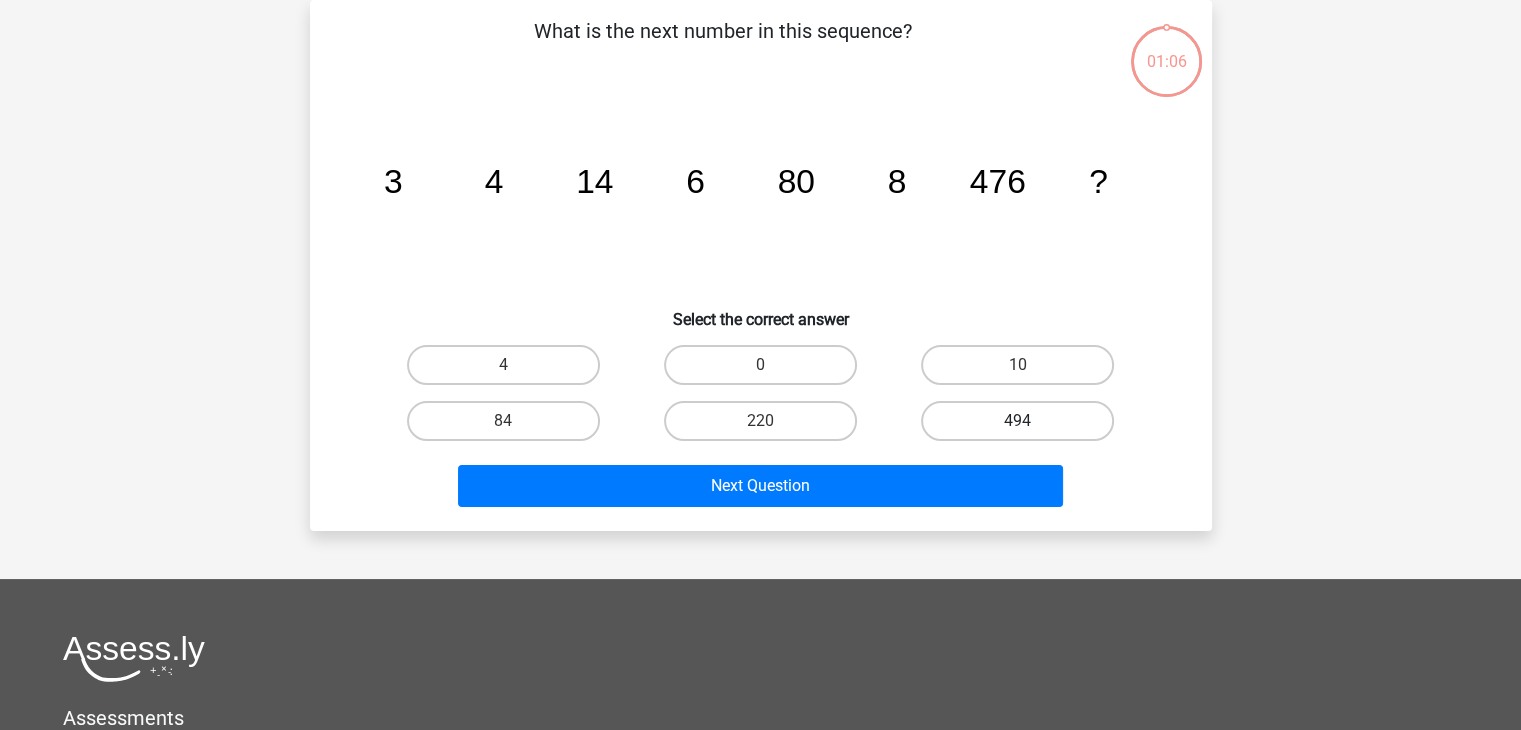 click on "494" at bounding box center (1017, 421) 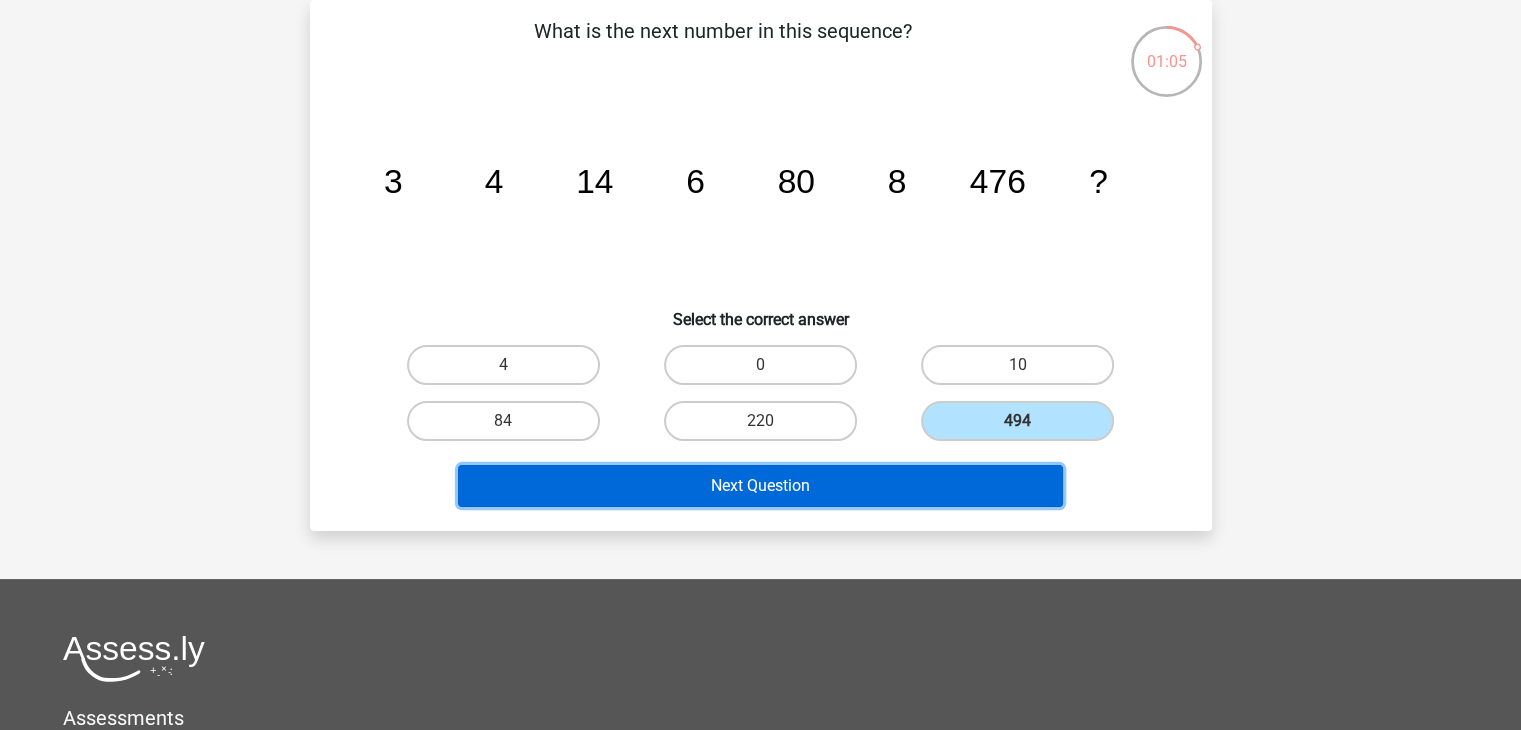 click on "Next Question" at bounding box center [760, 486] 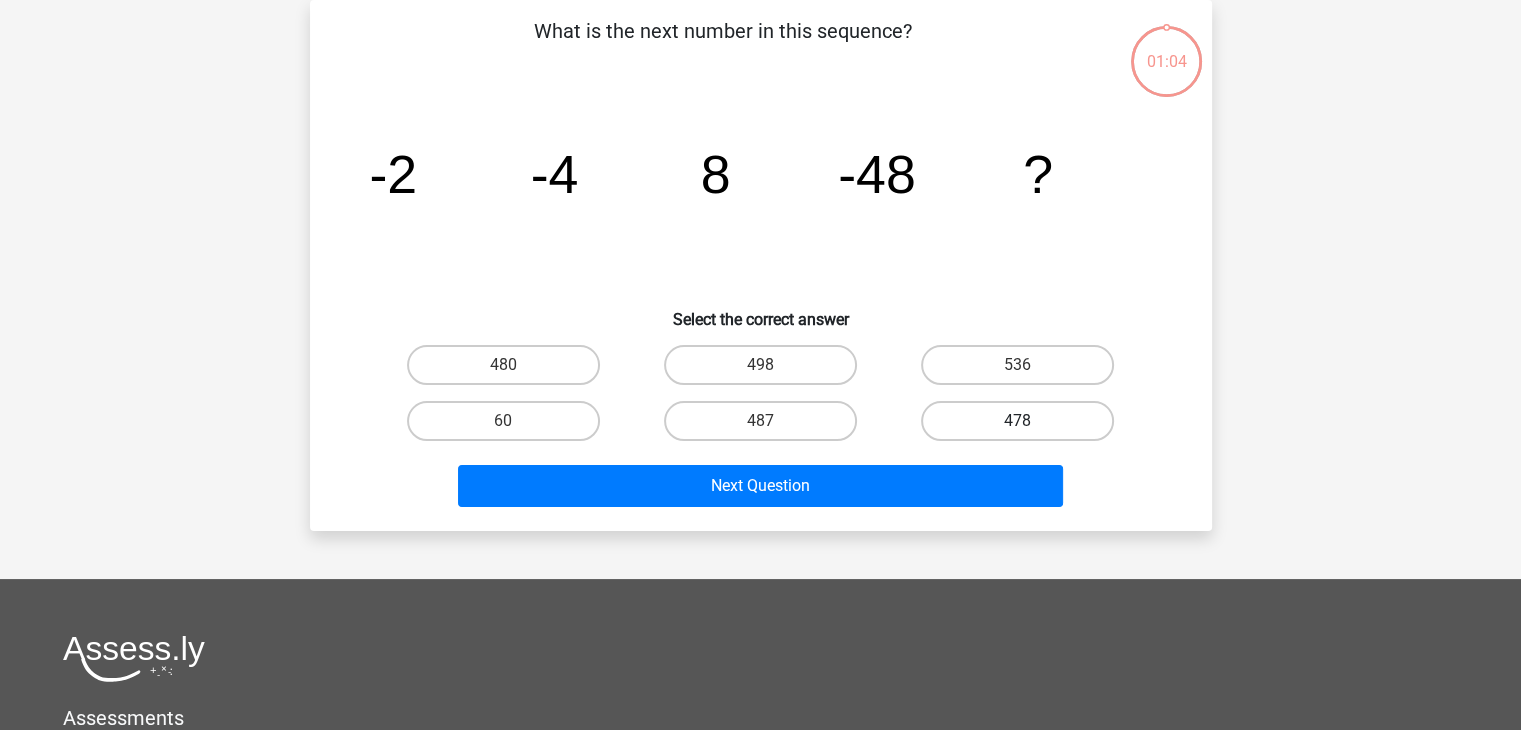 click on "478" at bounding box center (1017, 421) 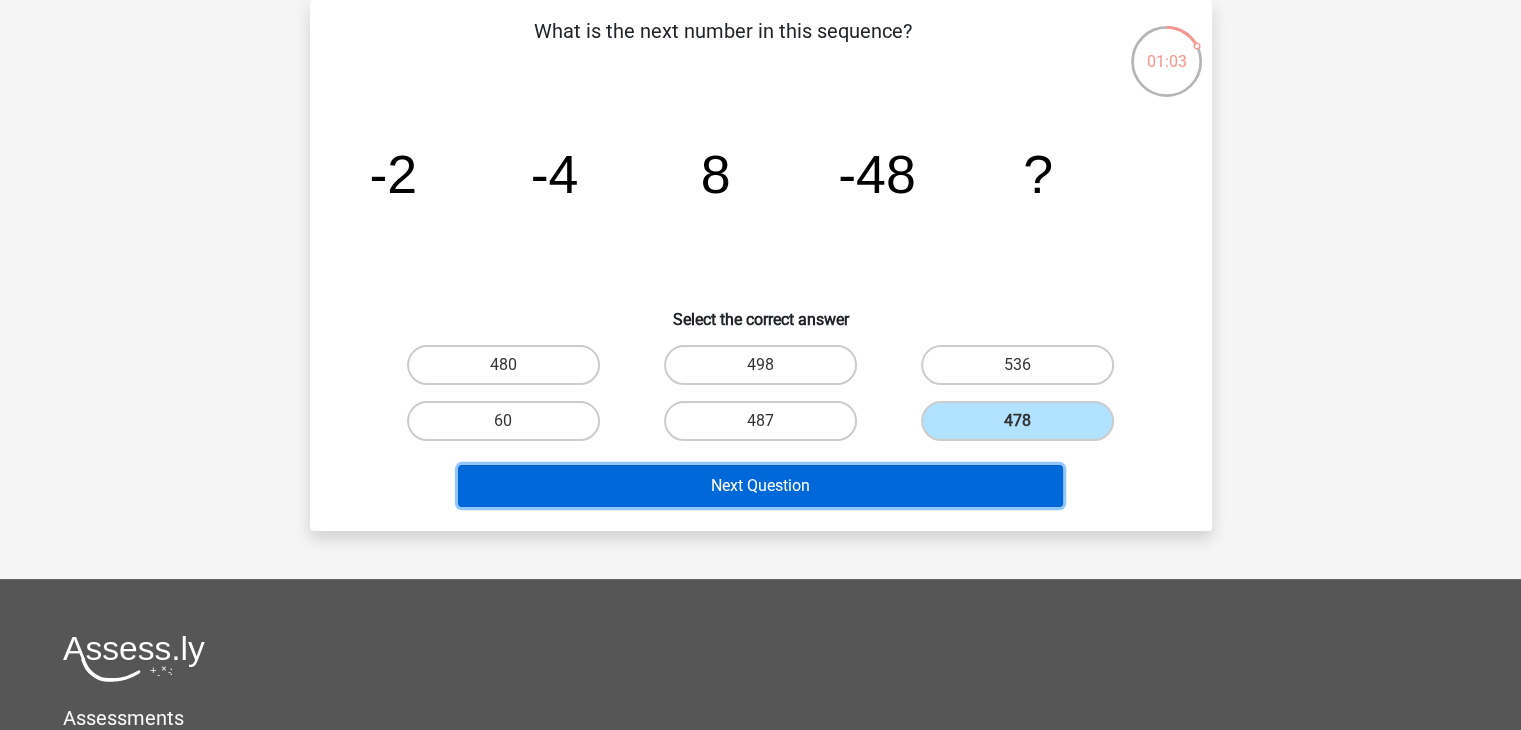 click on "Next Question" at bounding box center (760, 486) 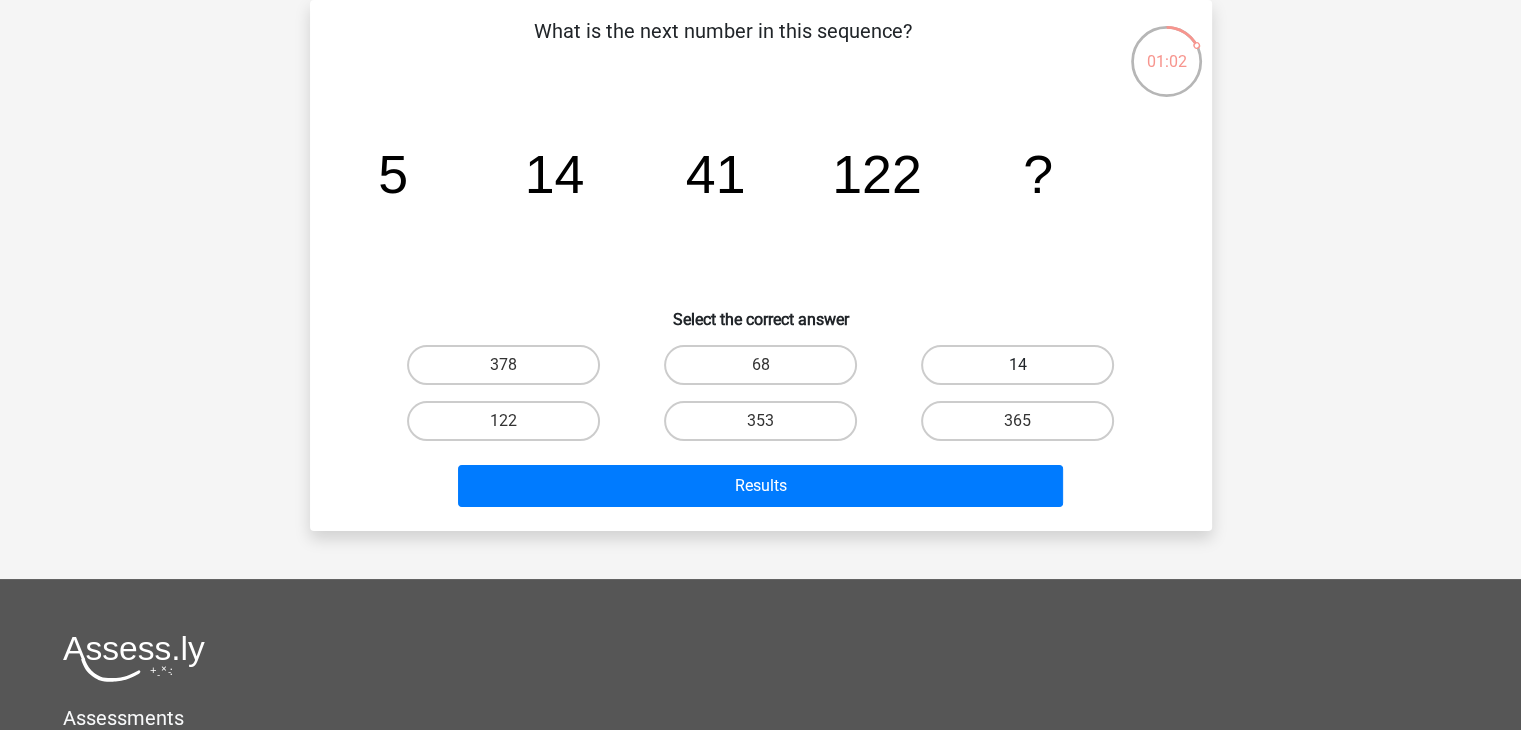 click on "14" at bounding box center (1017, 365) 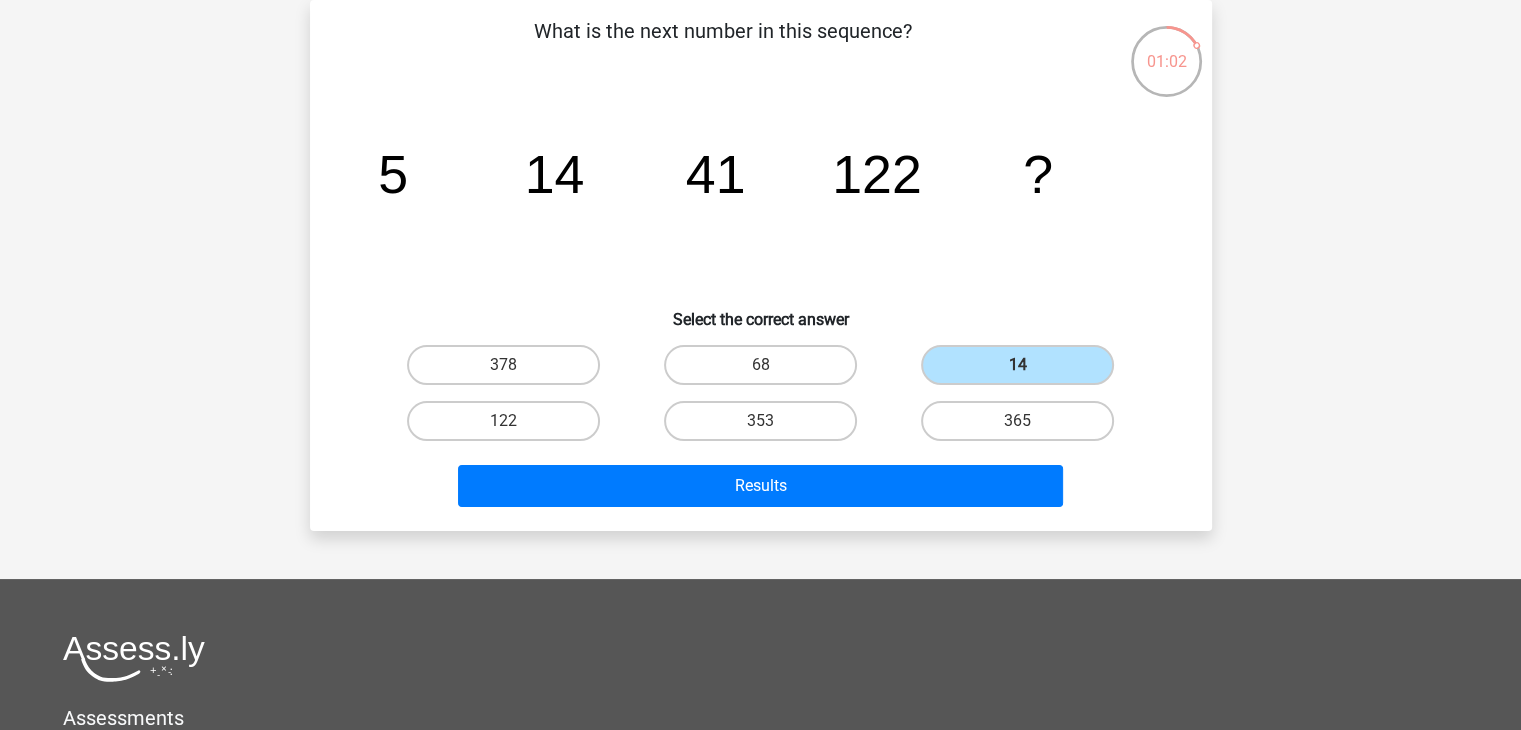 click on "Results" at bounding box center (761, 482) 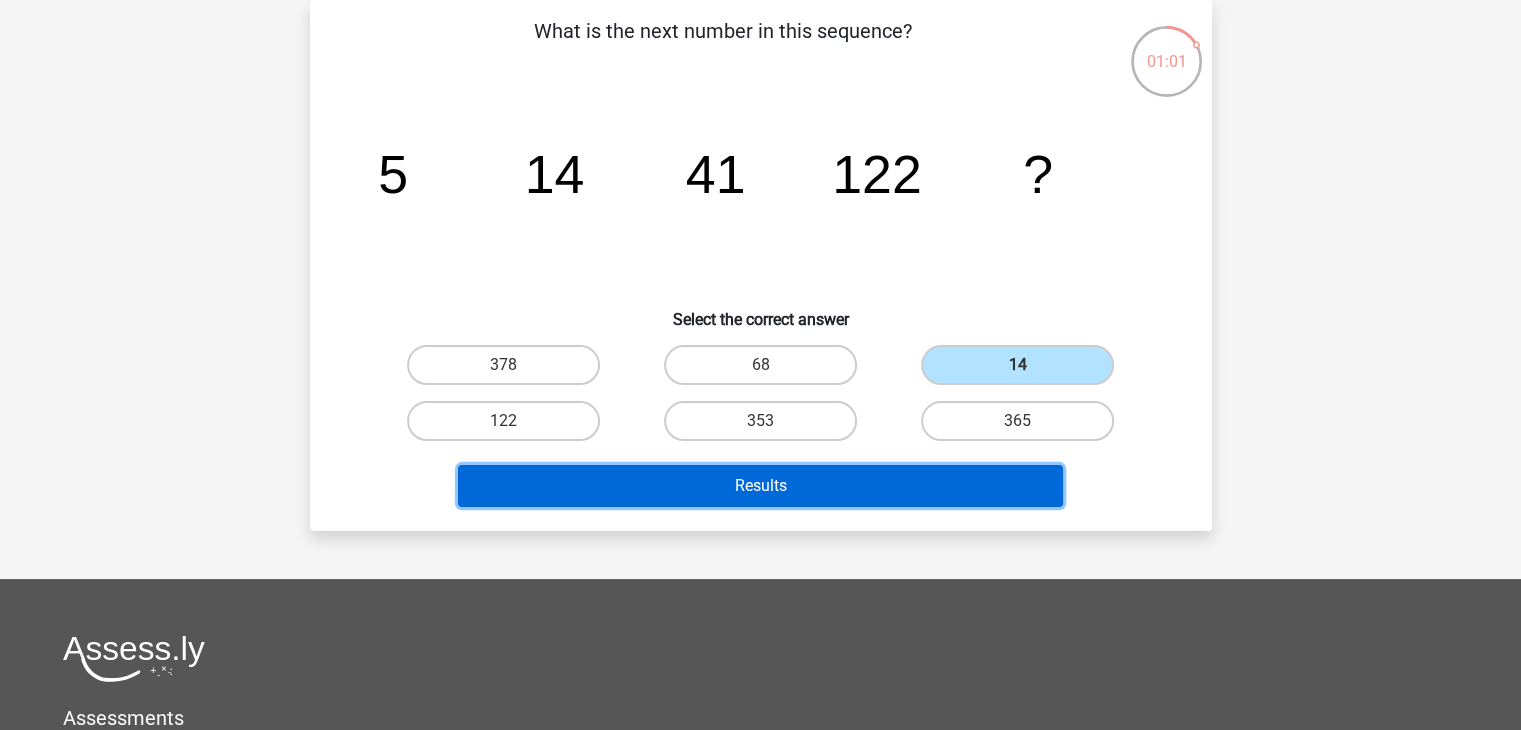 click on "Results" at bounding box center [760, 486] 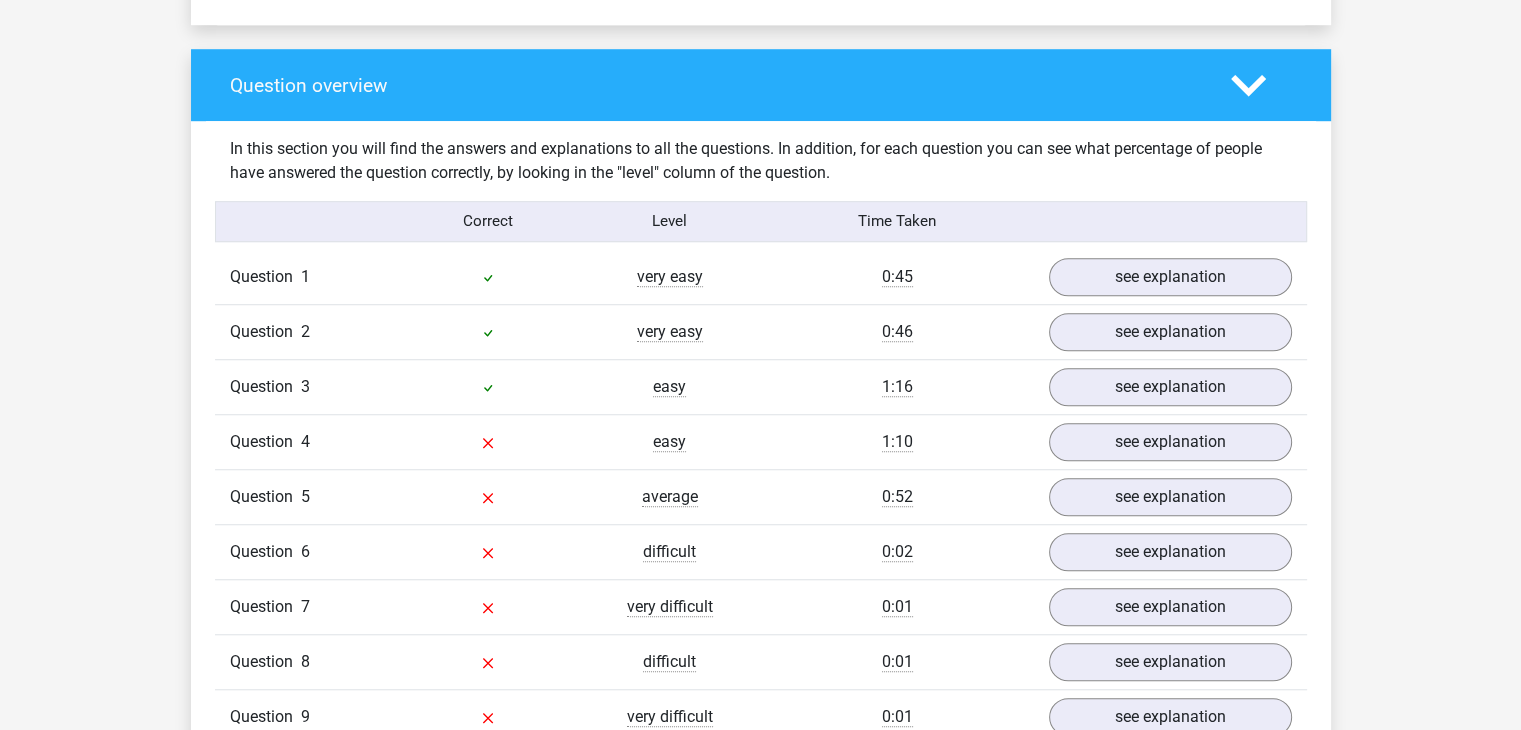 scroll, scrollTop: 1400, scrollLeft: 0, axis: vertical 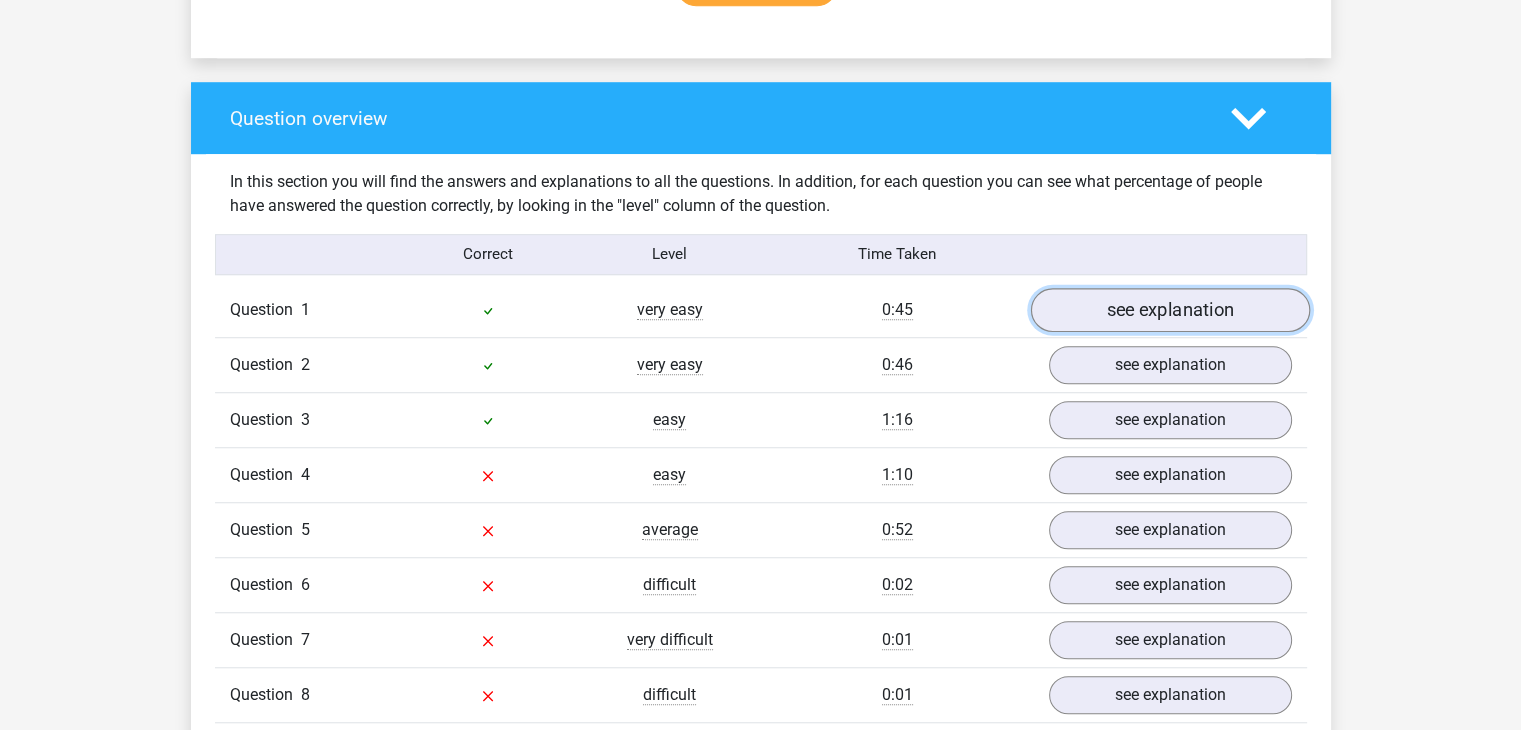 click on "see explanation" at bounding box center (1169, 310) 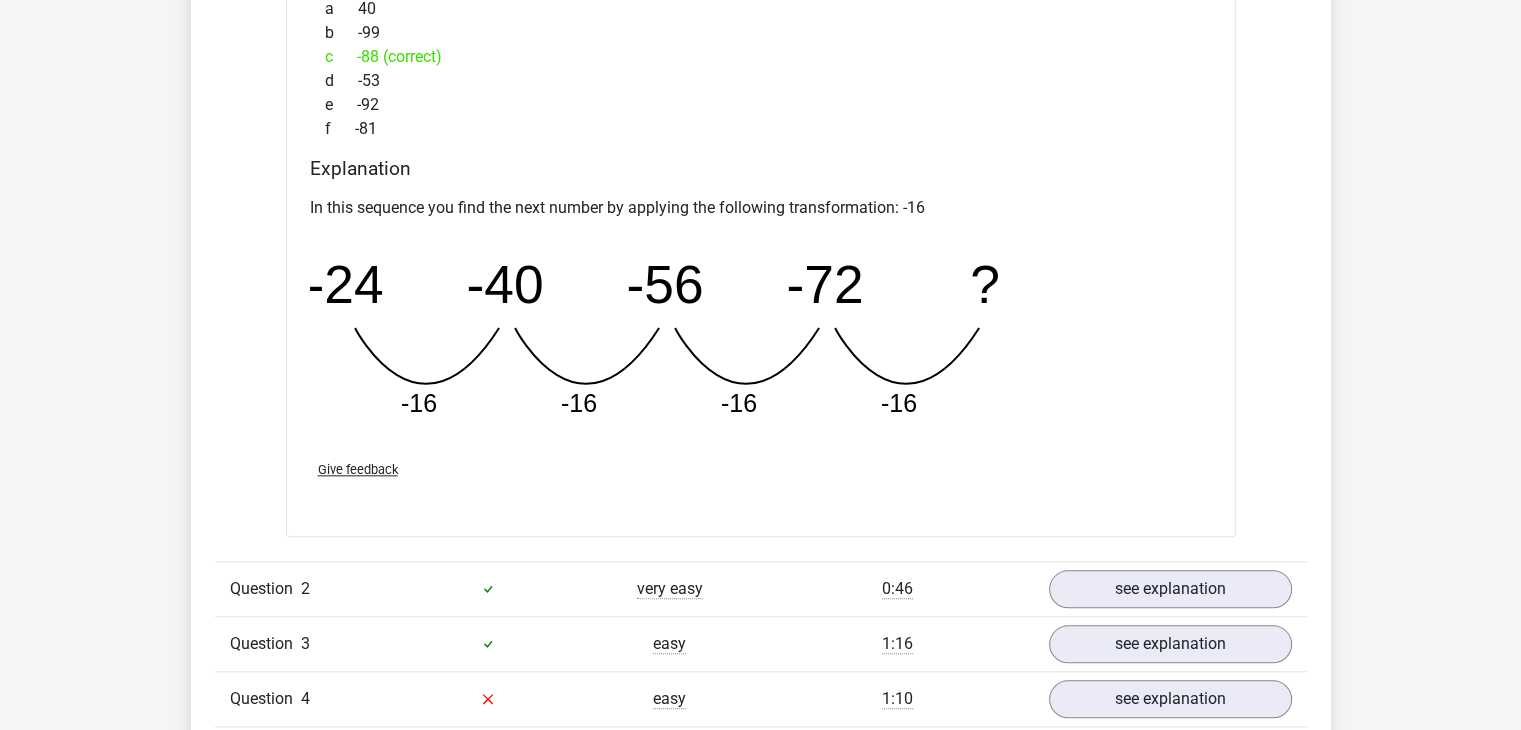 scroll, scrollTop: 2300, scrollLeft: 0, axis: vertical 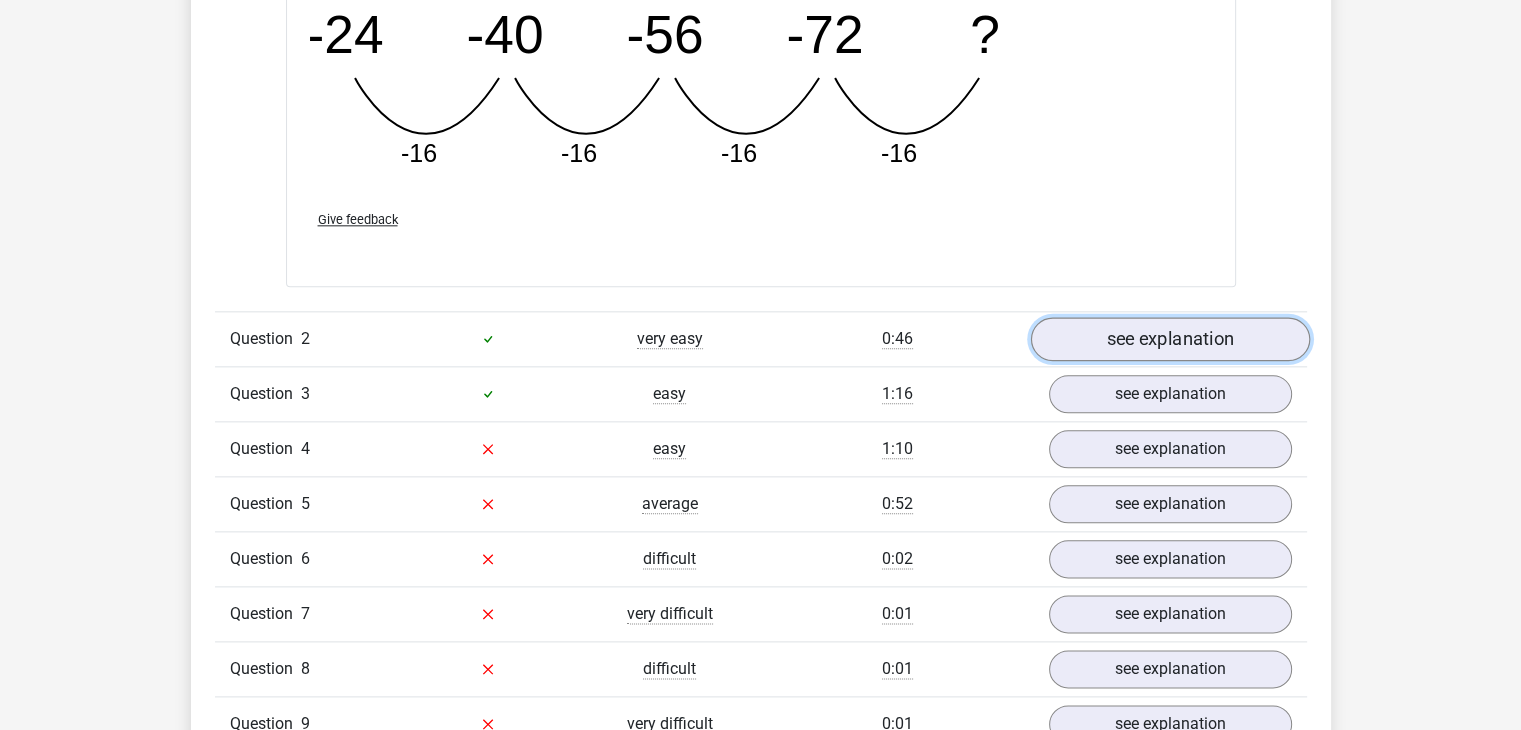 click on "see explanation" at bounding box center (1169, 339) 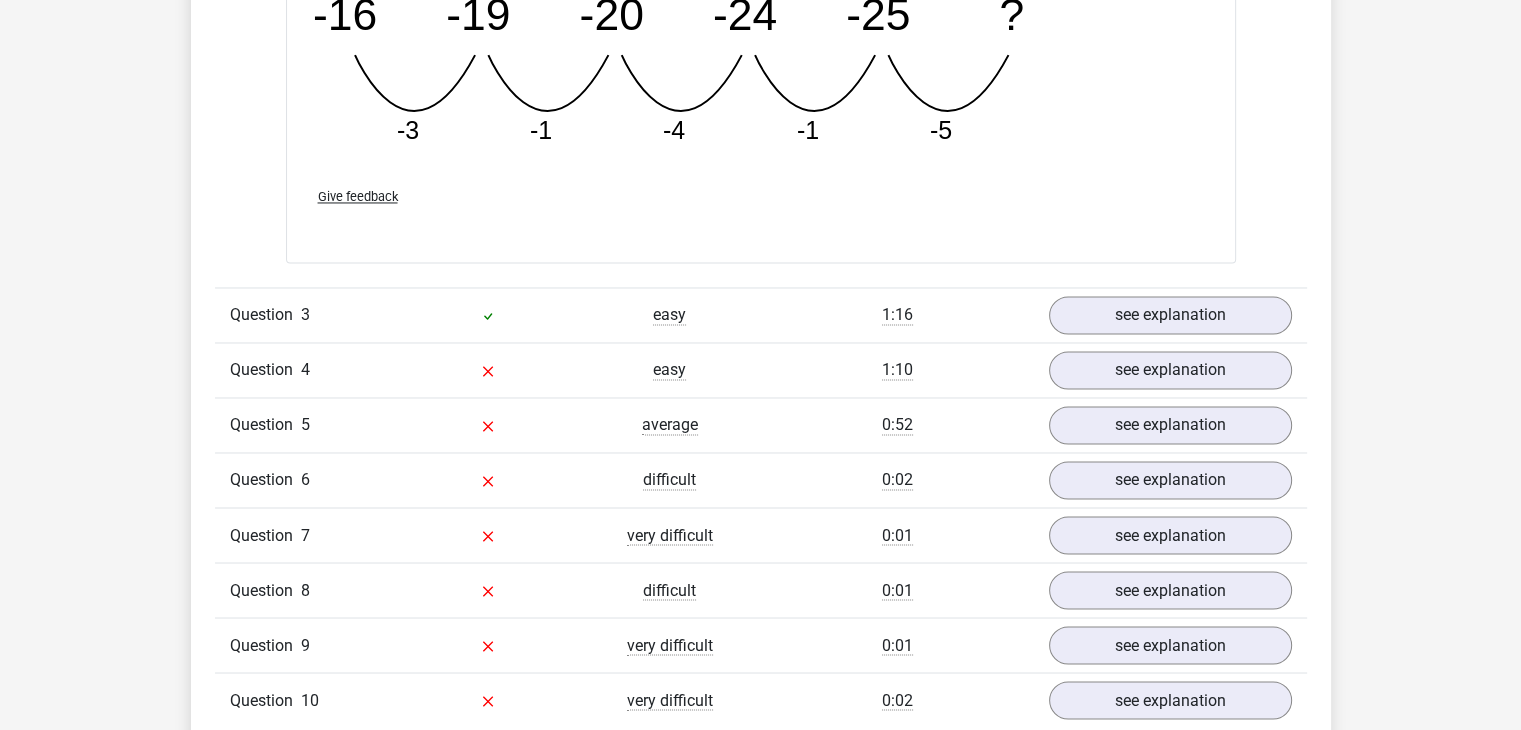 scroll, scrollTop: 3400, scrollLeft: 0, axis: vertical 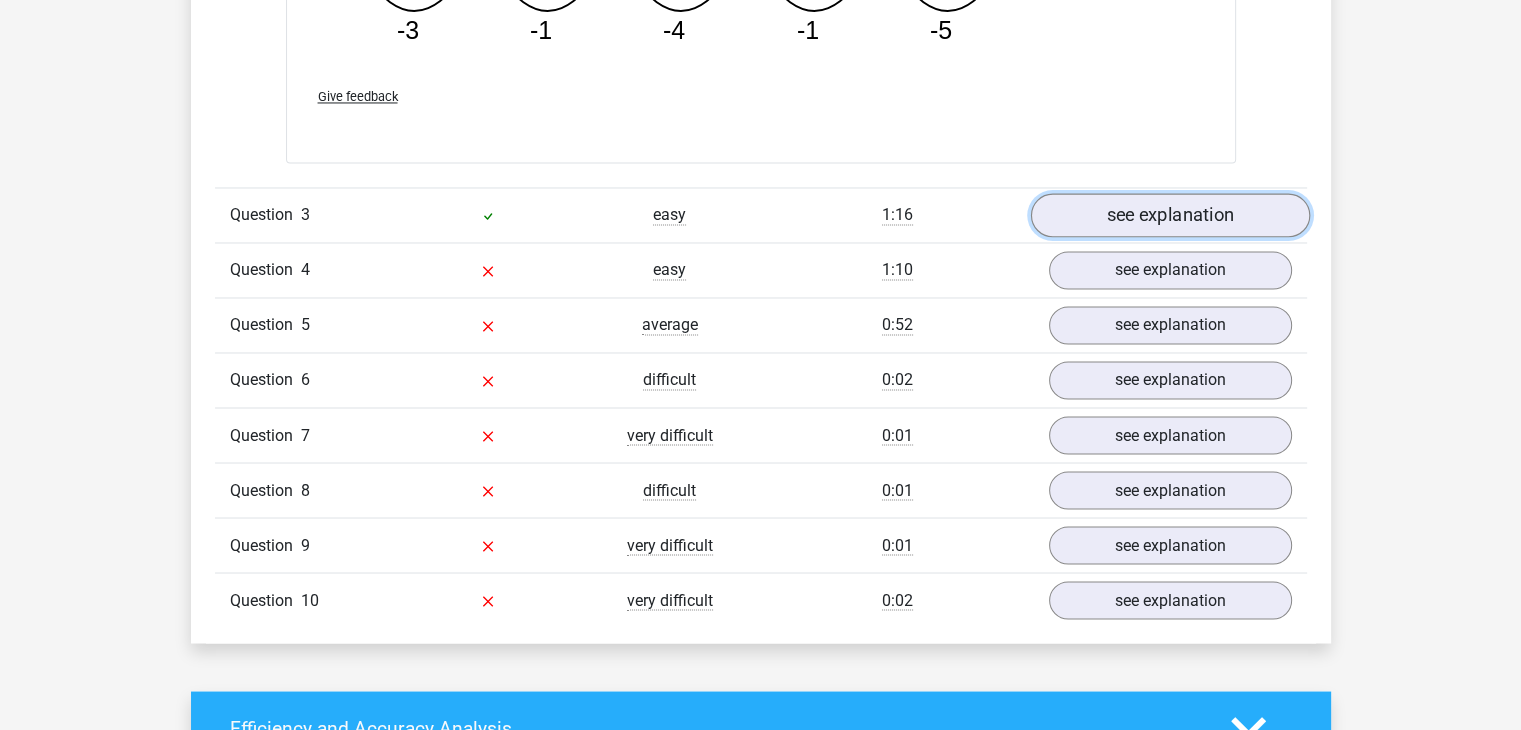 click on "see explanation" at bounding box center [1169, 216] 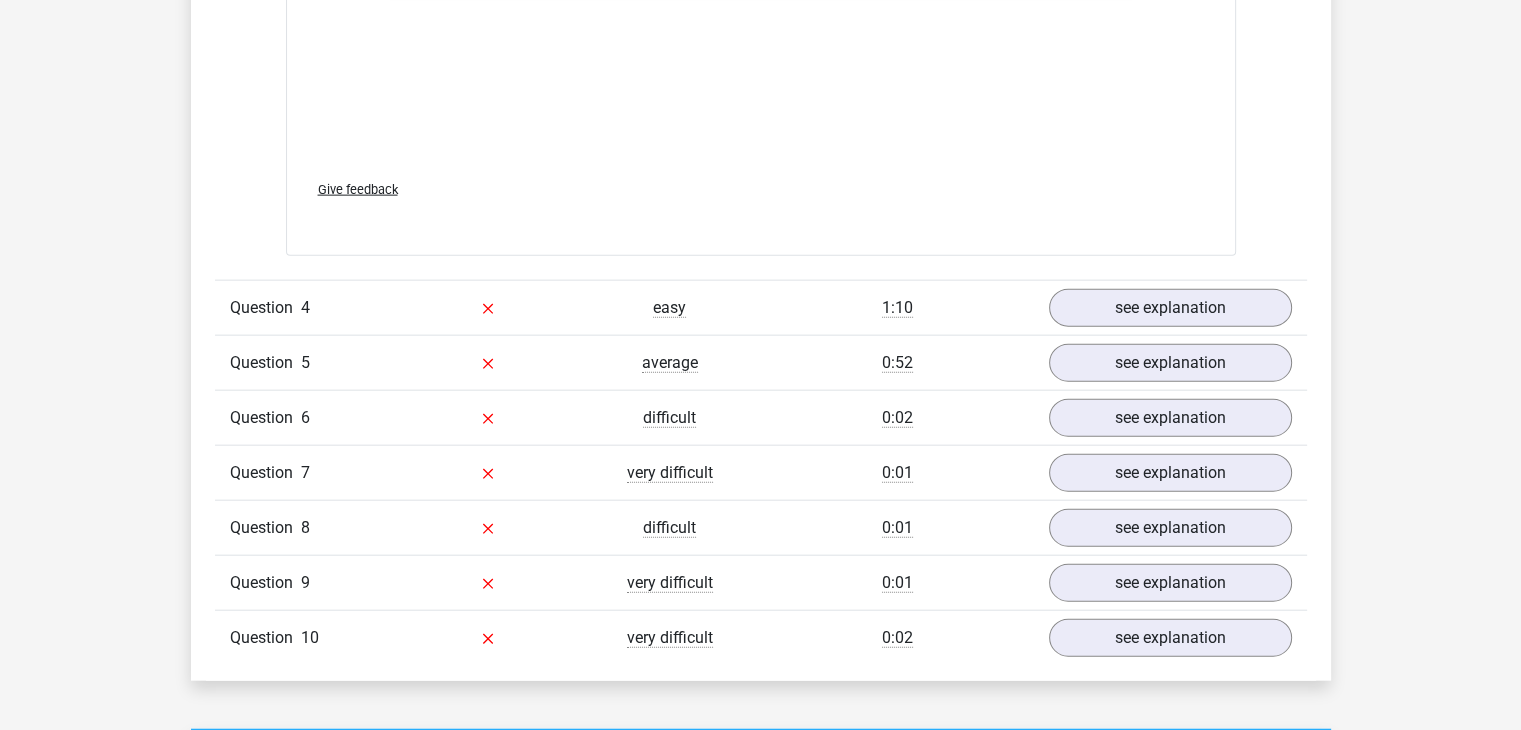 scroll, scrollTop: 4600, scrollLeft: 0, axis: vertical 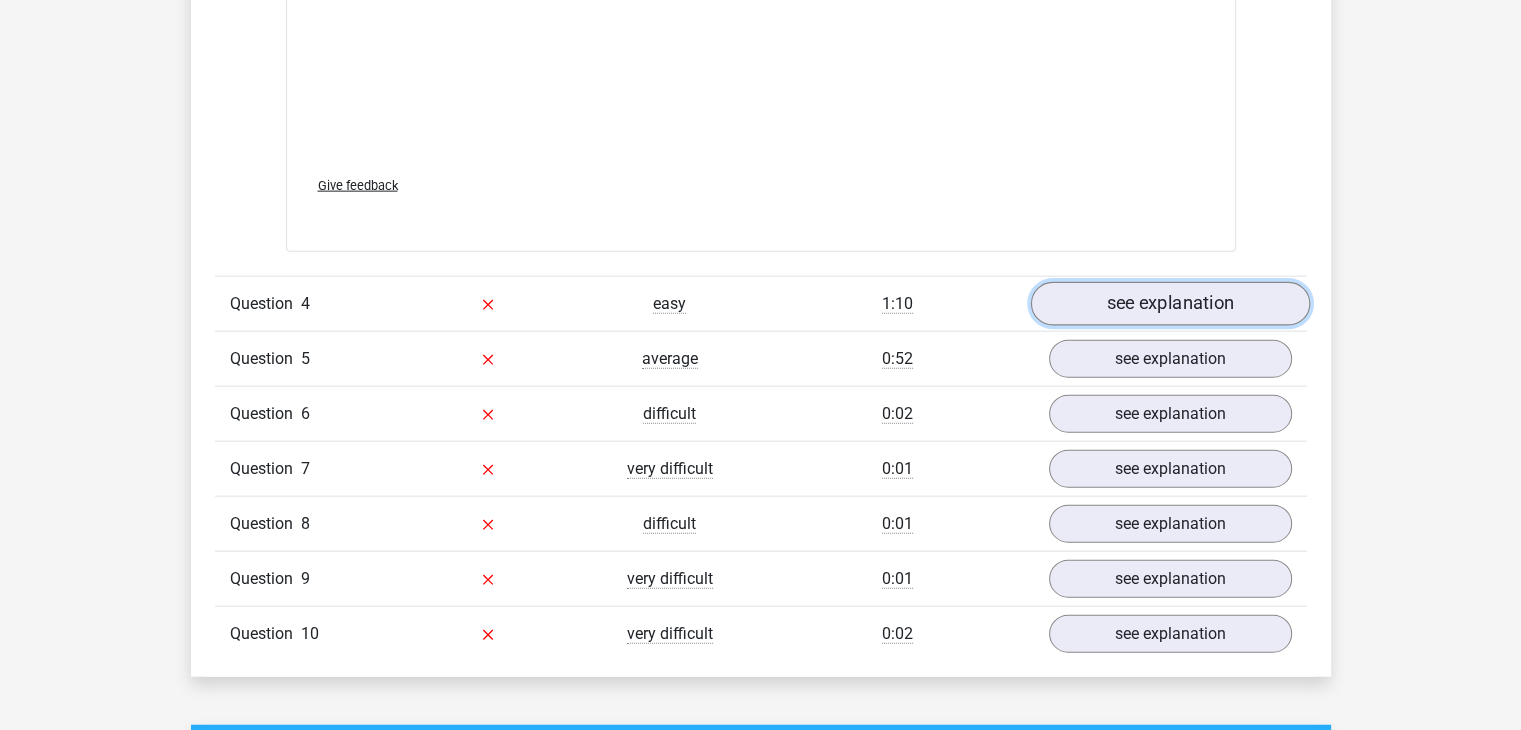 click on "see explanation" at bounding box center (1169, 304) 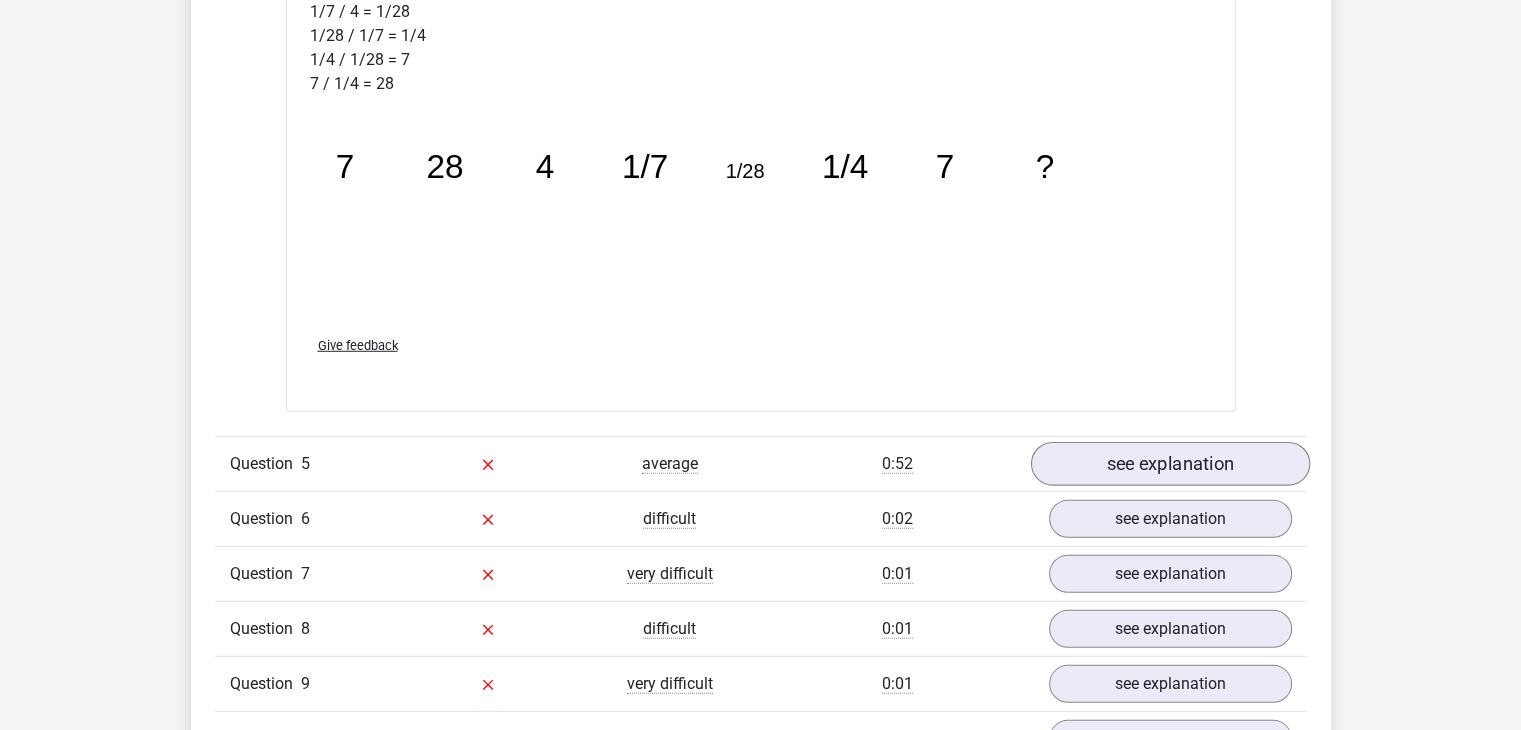 scroll, scrollTop: 5800, scrollLeft: 0, axis: vertical 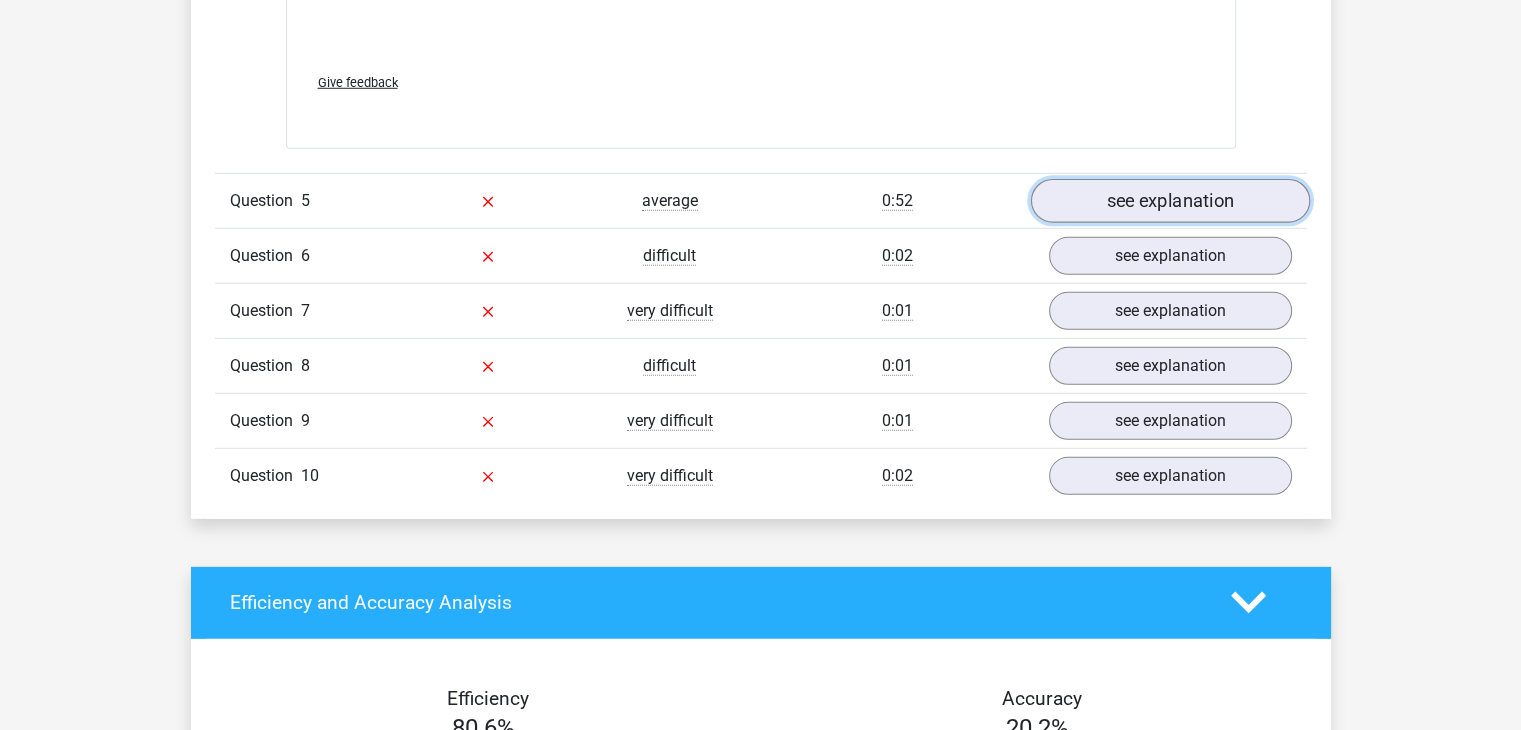 click on "see explanation" at bounding box center [1169, 201] 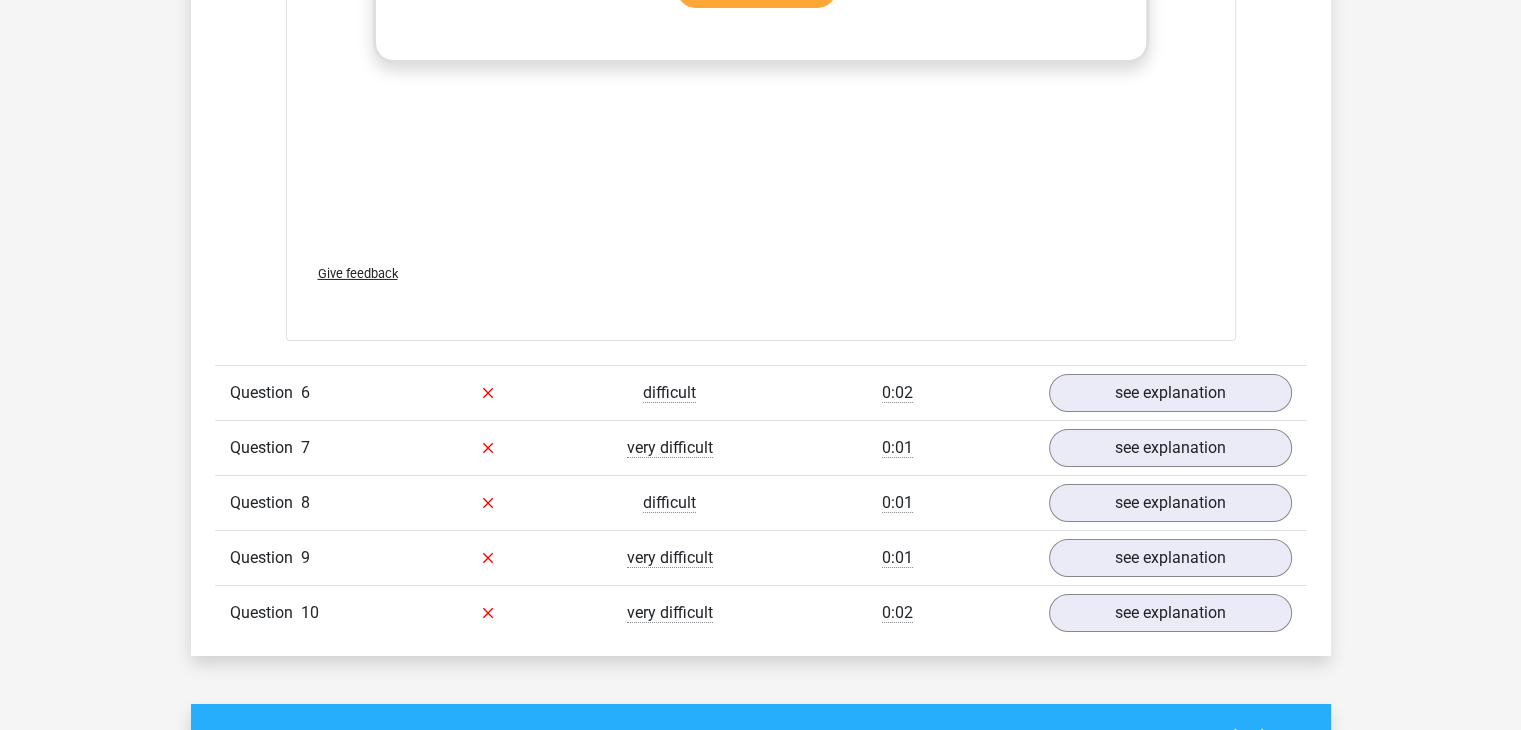 scroll, scrollTop: 6900, scrollLeft: 0, axis: vertical 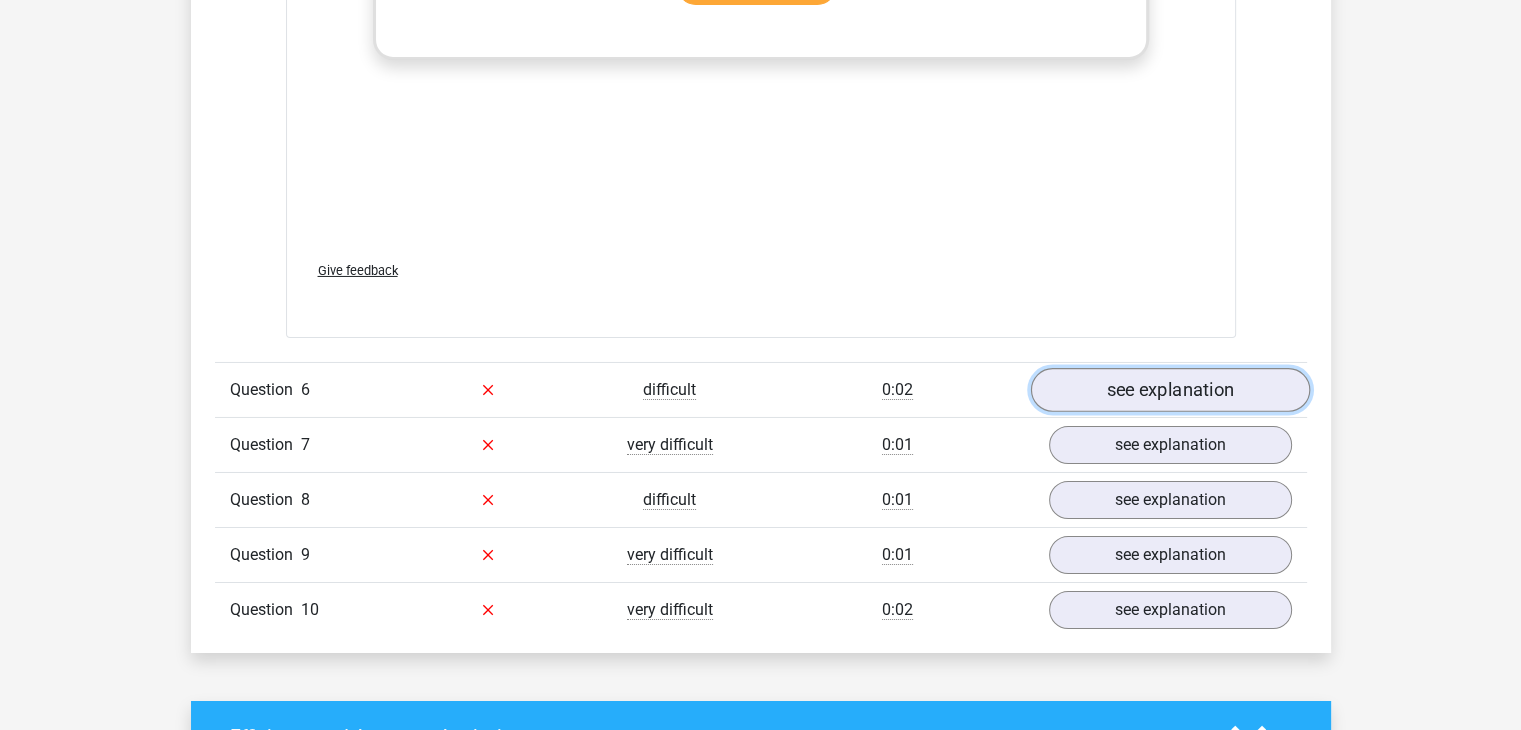 click on "see explanation" at bounding box center (1169, 390) 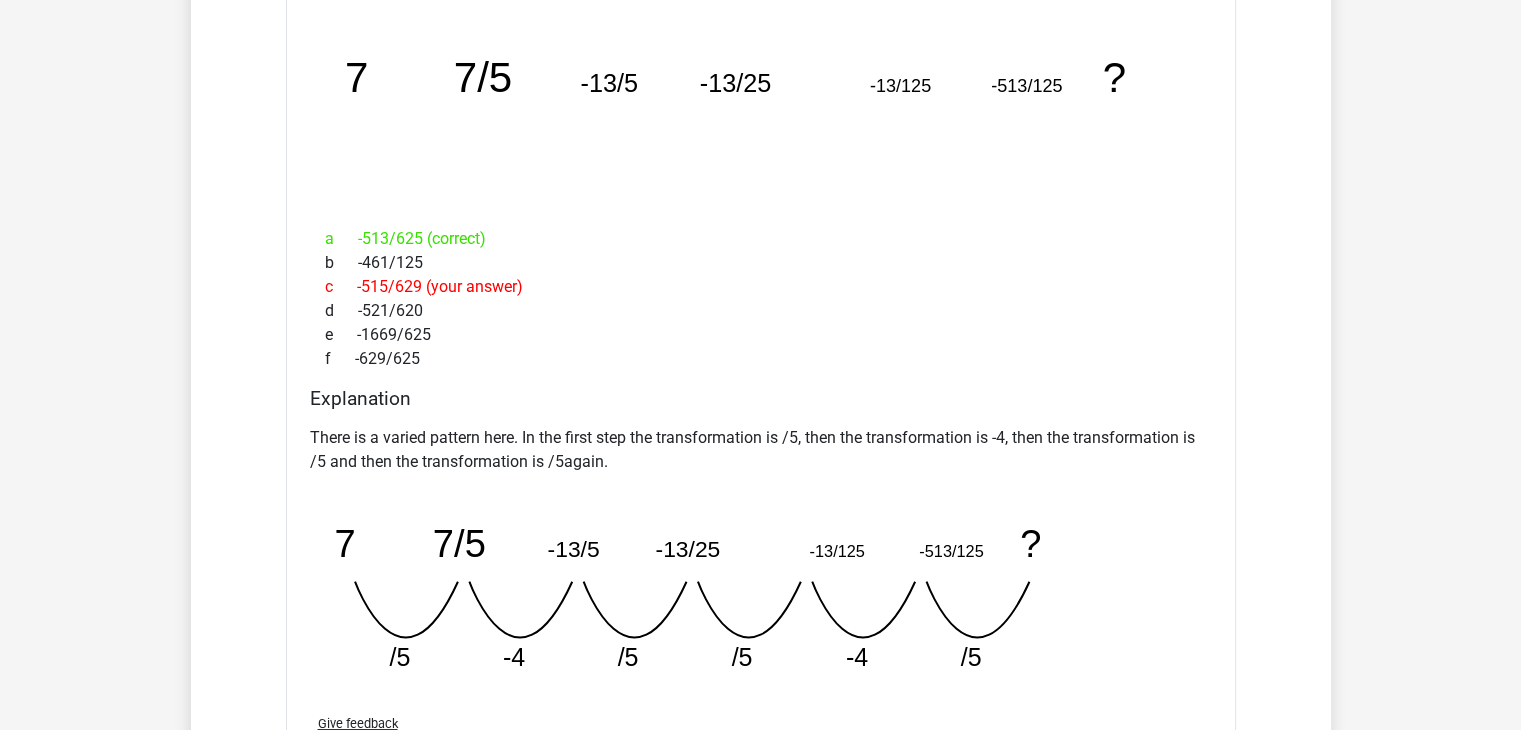 scroll, scrollTop: 8000, scrollLeft: 0, axis: vertical 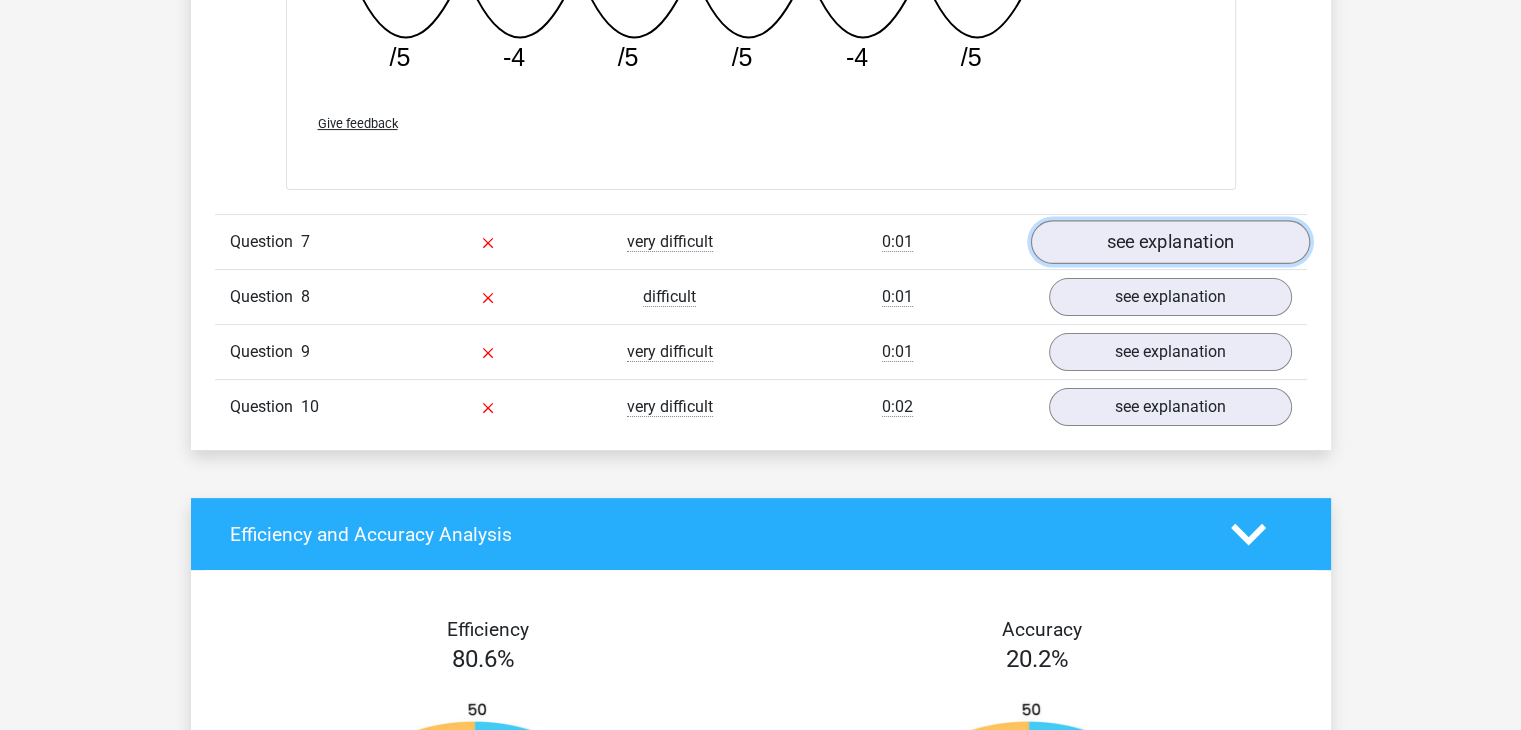 click on "see explanation" at bounding box center [1169, 242] 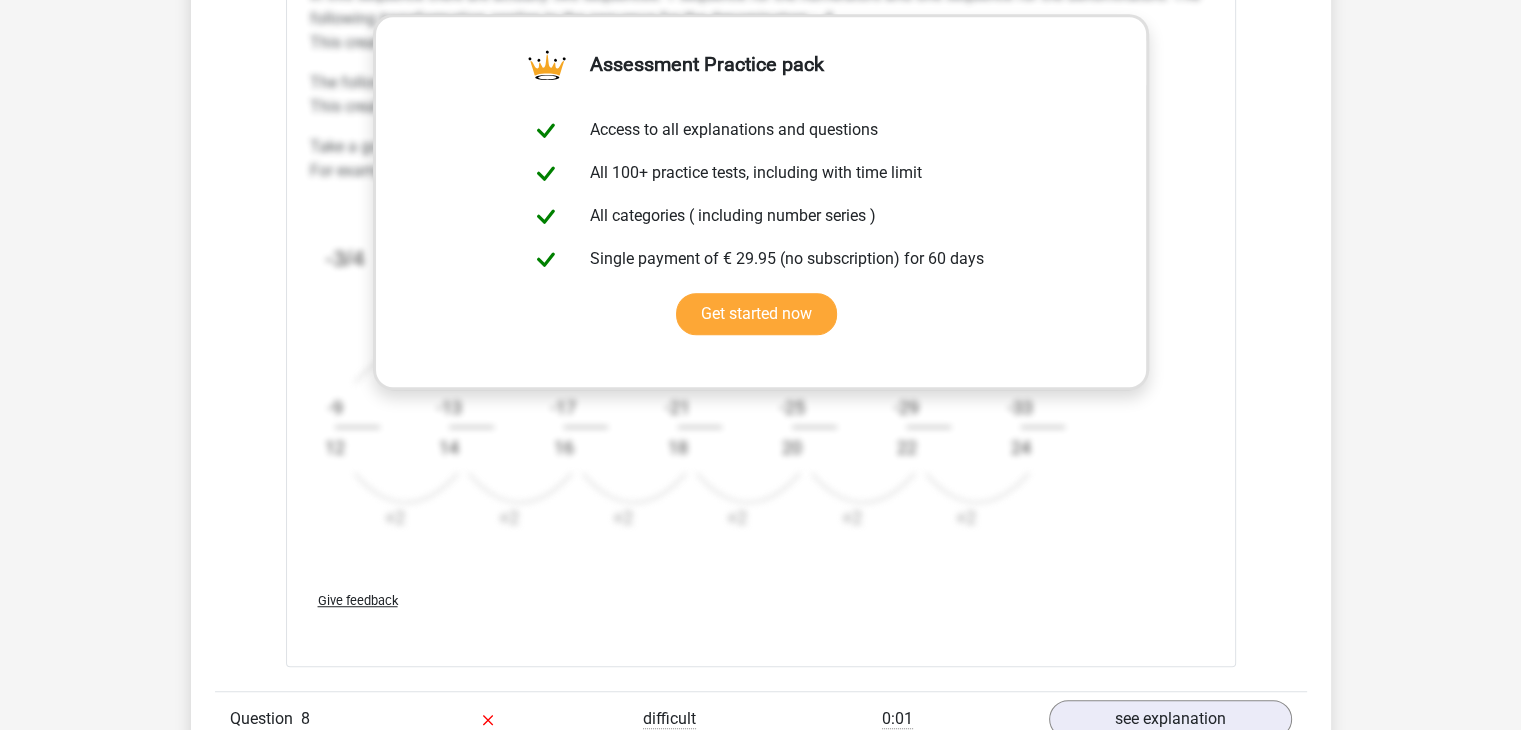 scroll, scrollTop: 9000, scrollLeft: 0, axis: vertical 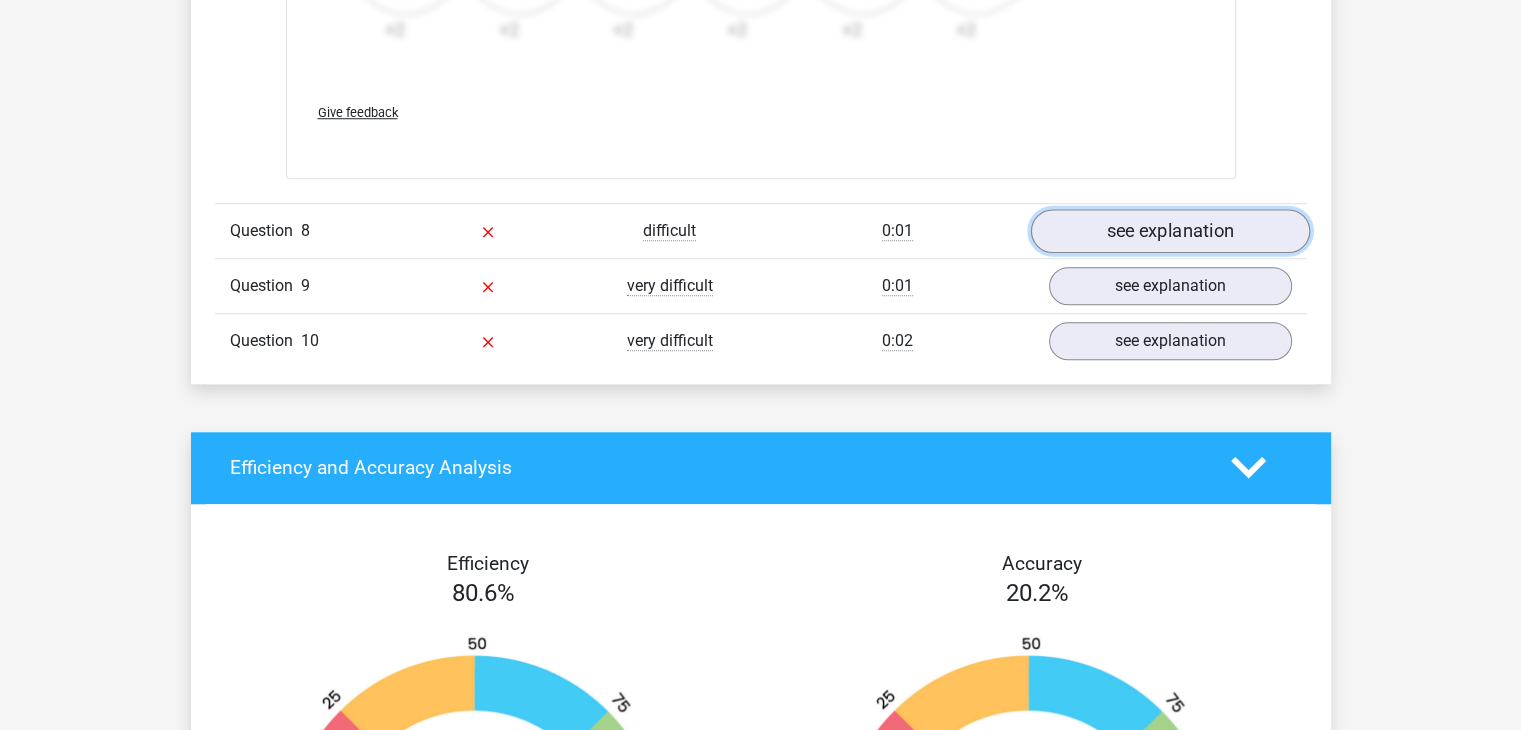 click on "see explanation" at bounding box center (1169, 231) 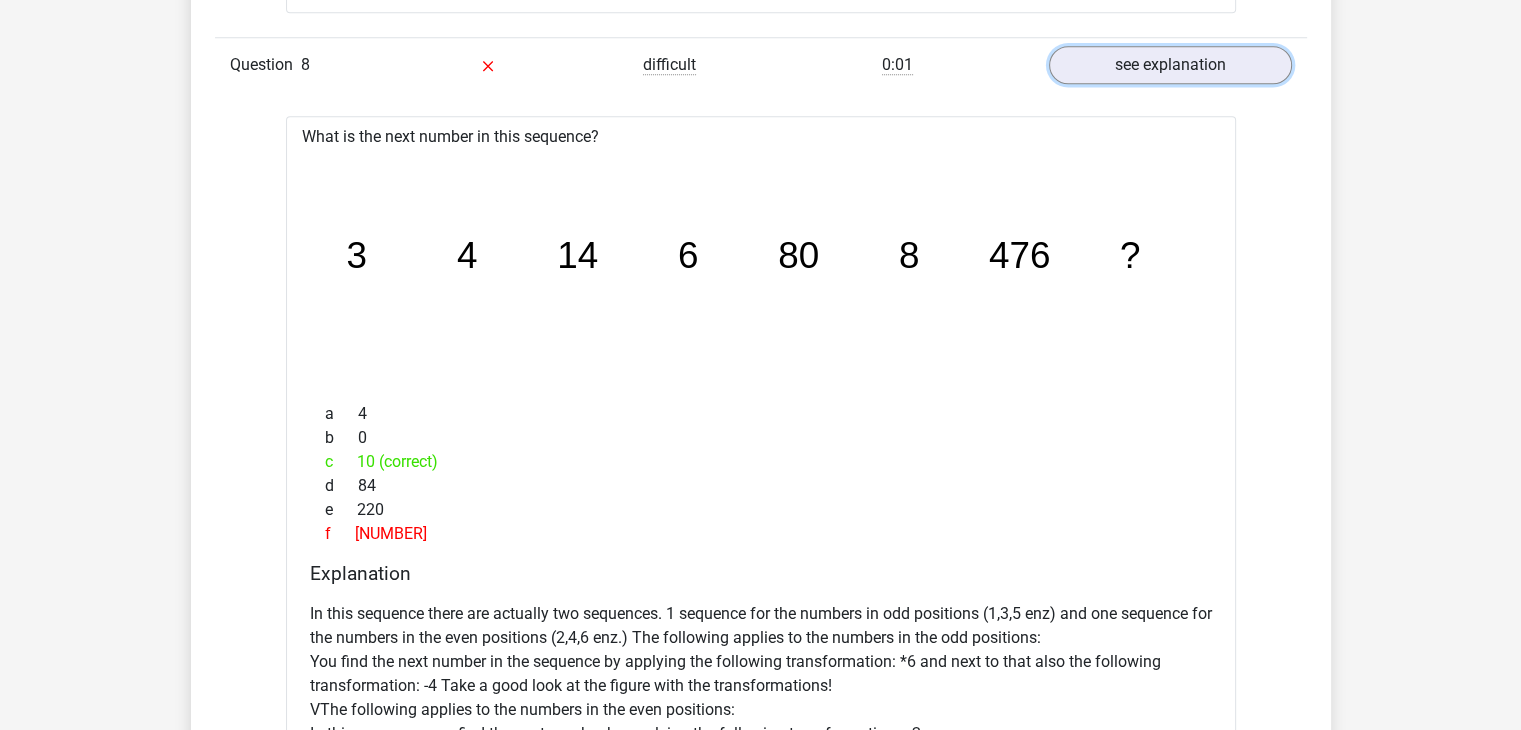 scroll, scrollTop: 9500, scrollLeft: 0, axis: vertical 